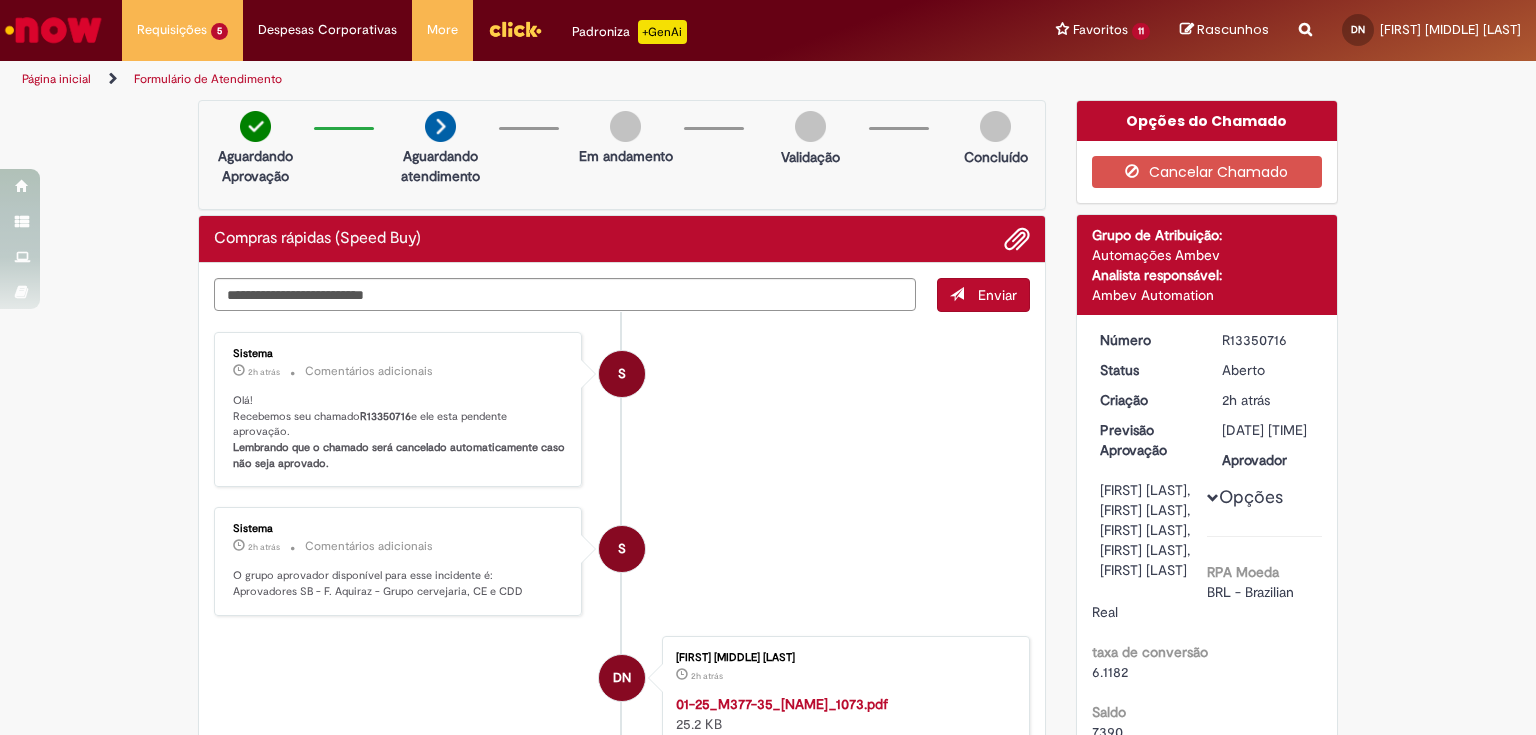 scroll, scrollTop: 0, scrollLeft: 0, axis: both 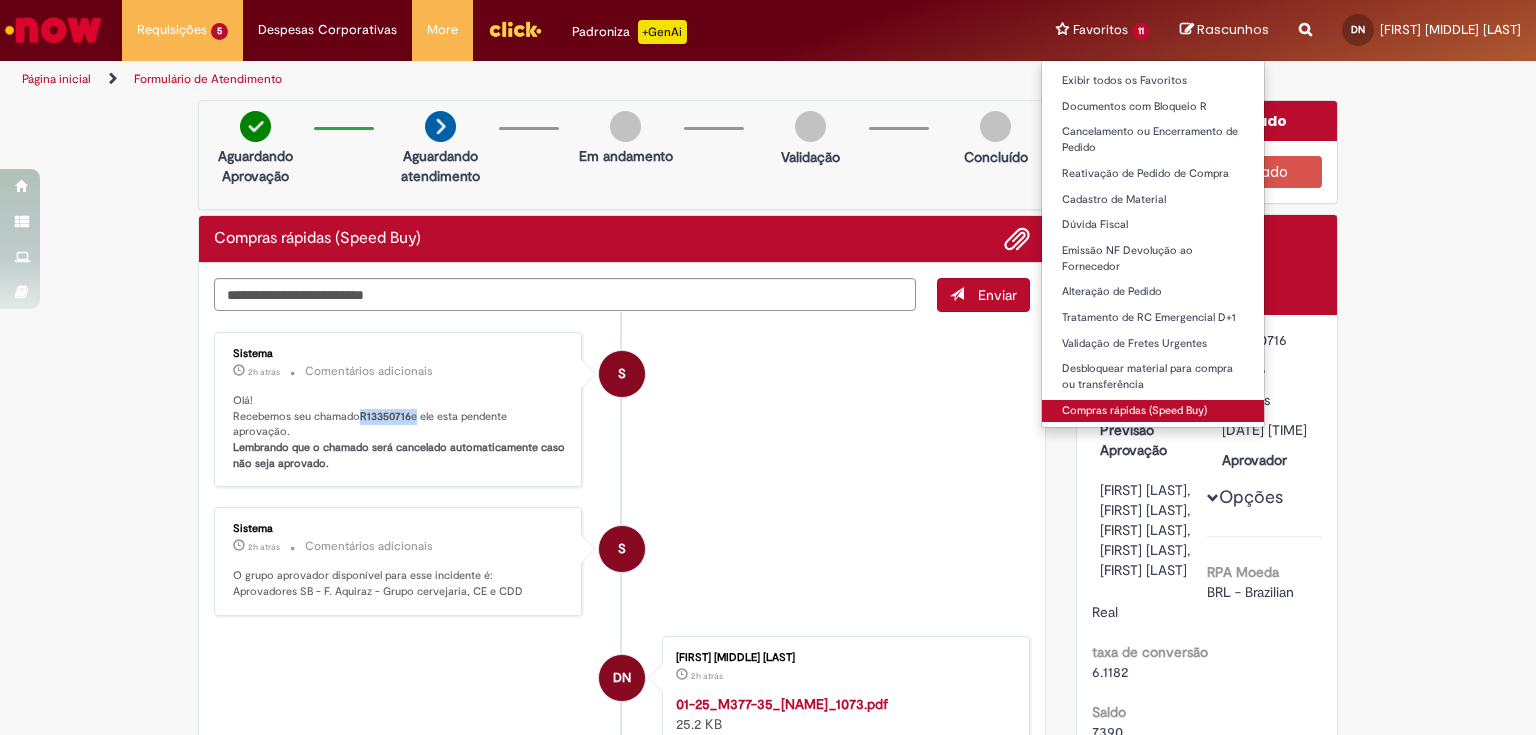 click on "Compras rápidas (Speed Buy)" at bounding box center [1153, 411] 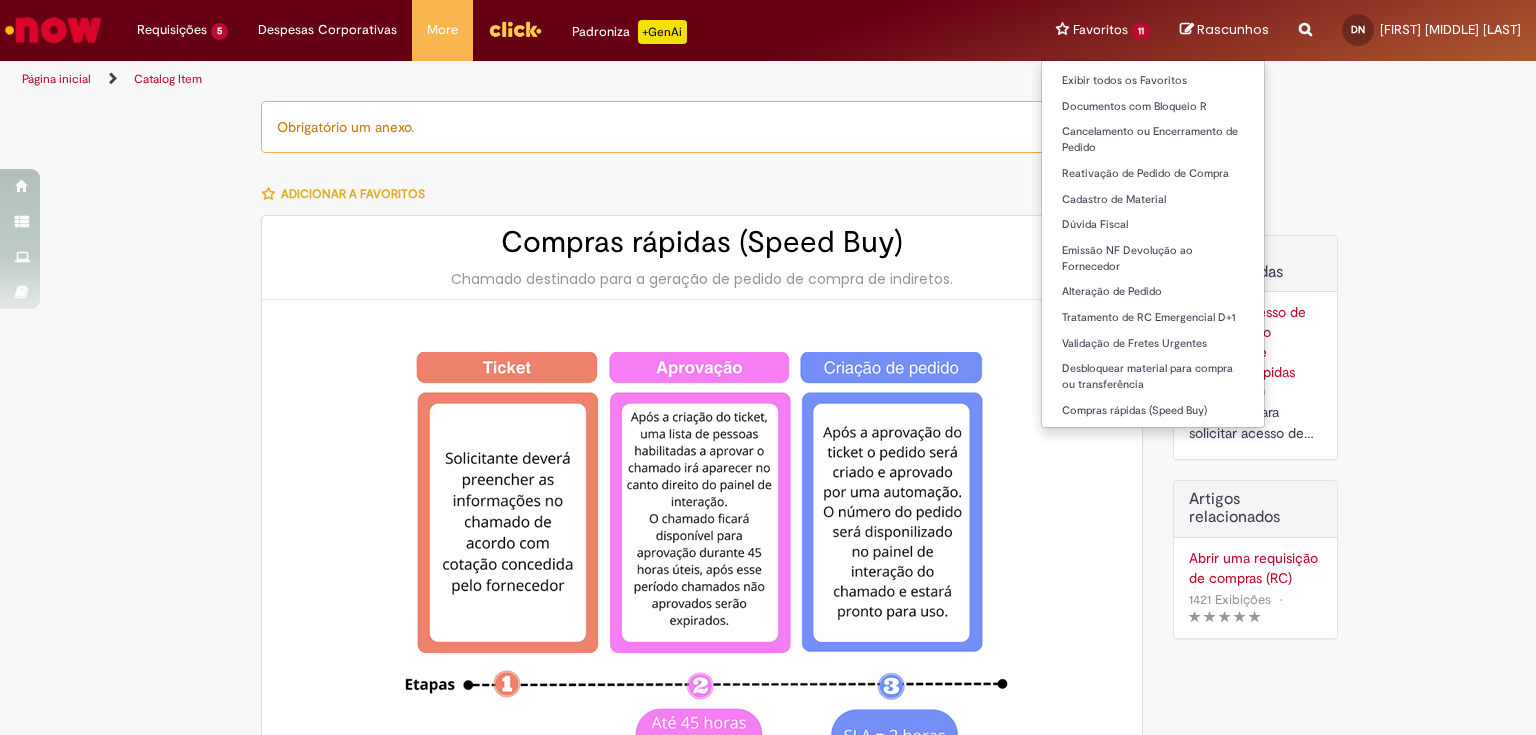 type on "********" 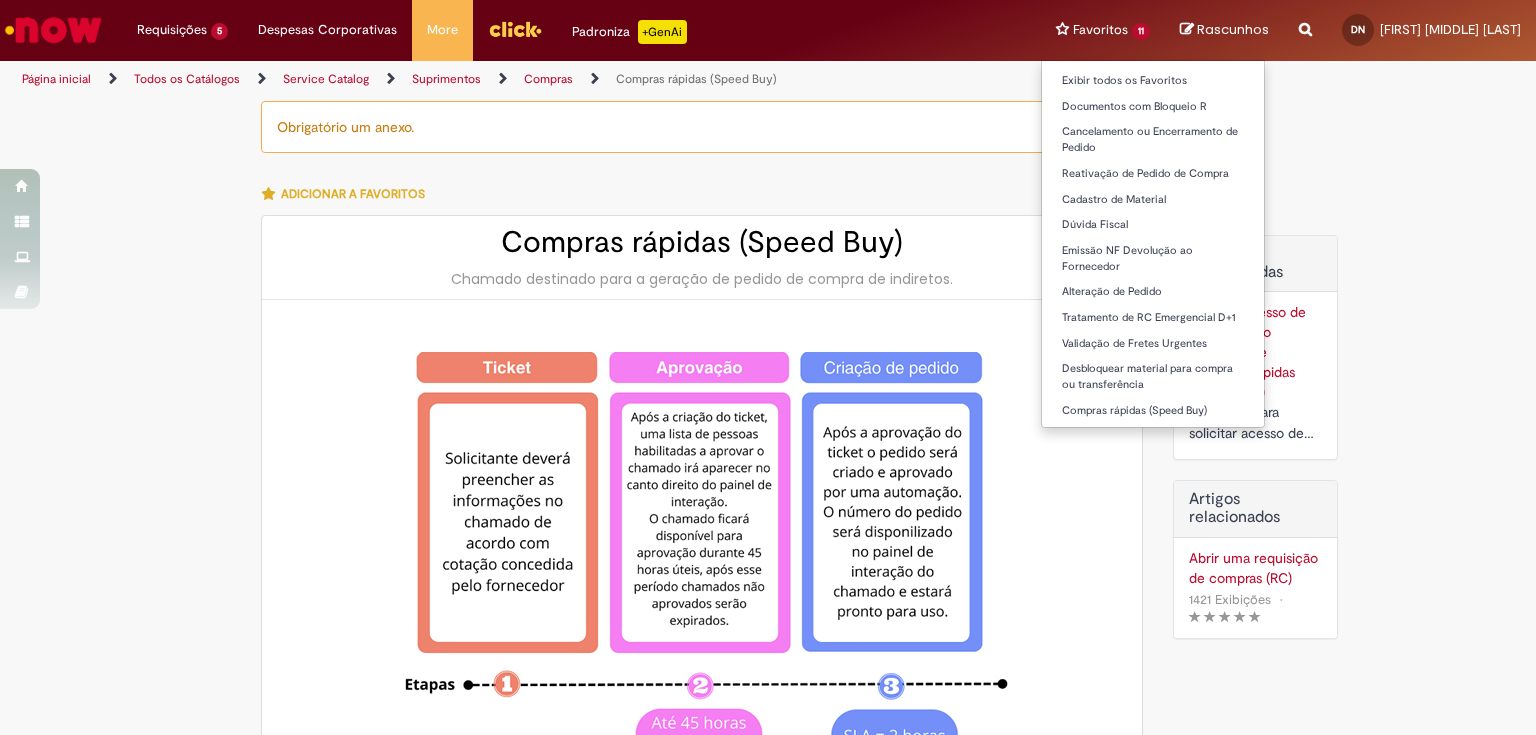 type on "**********" 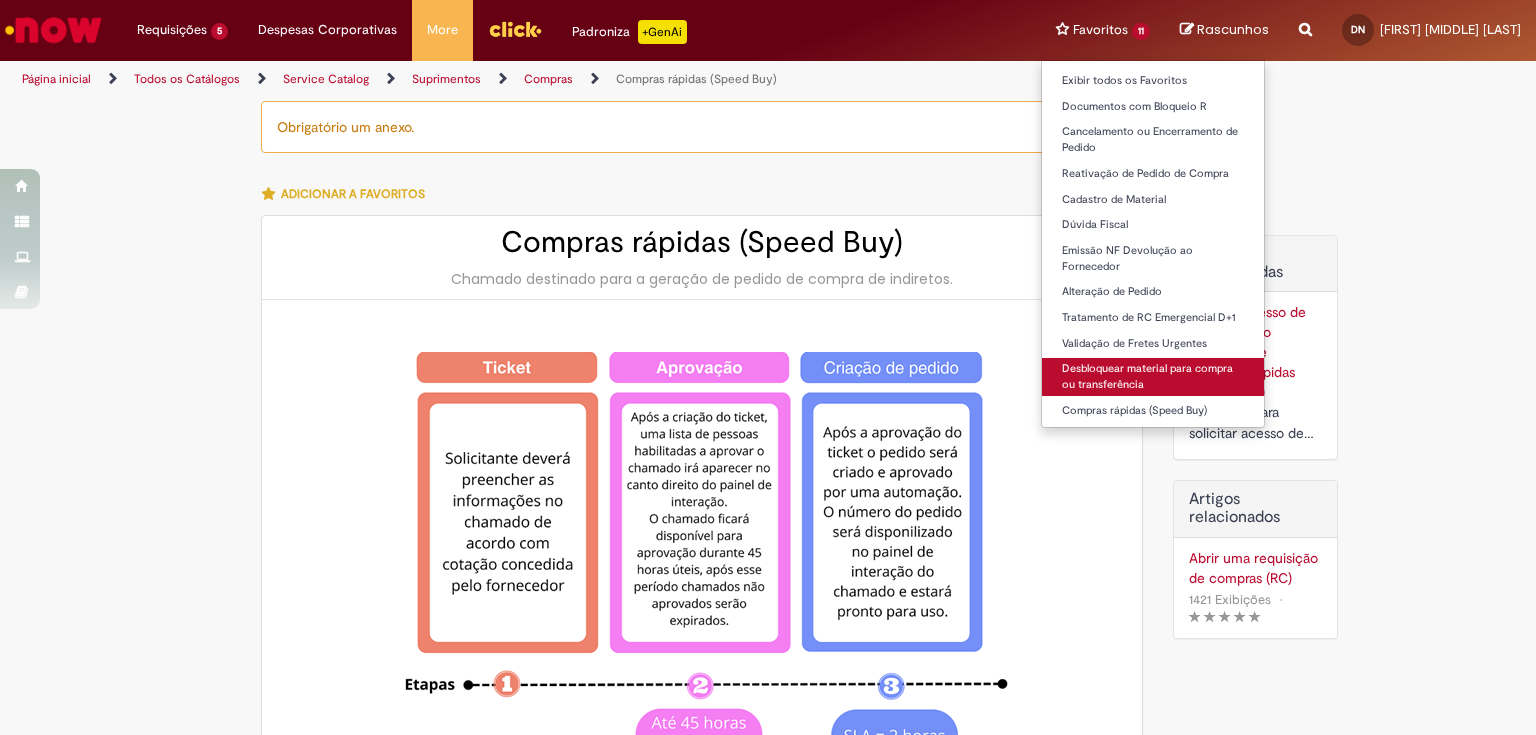 type on "**********" 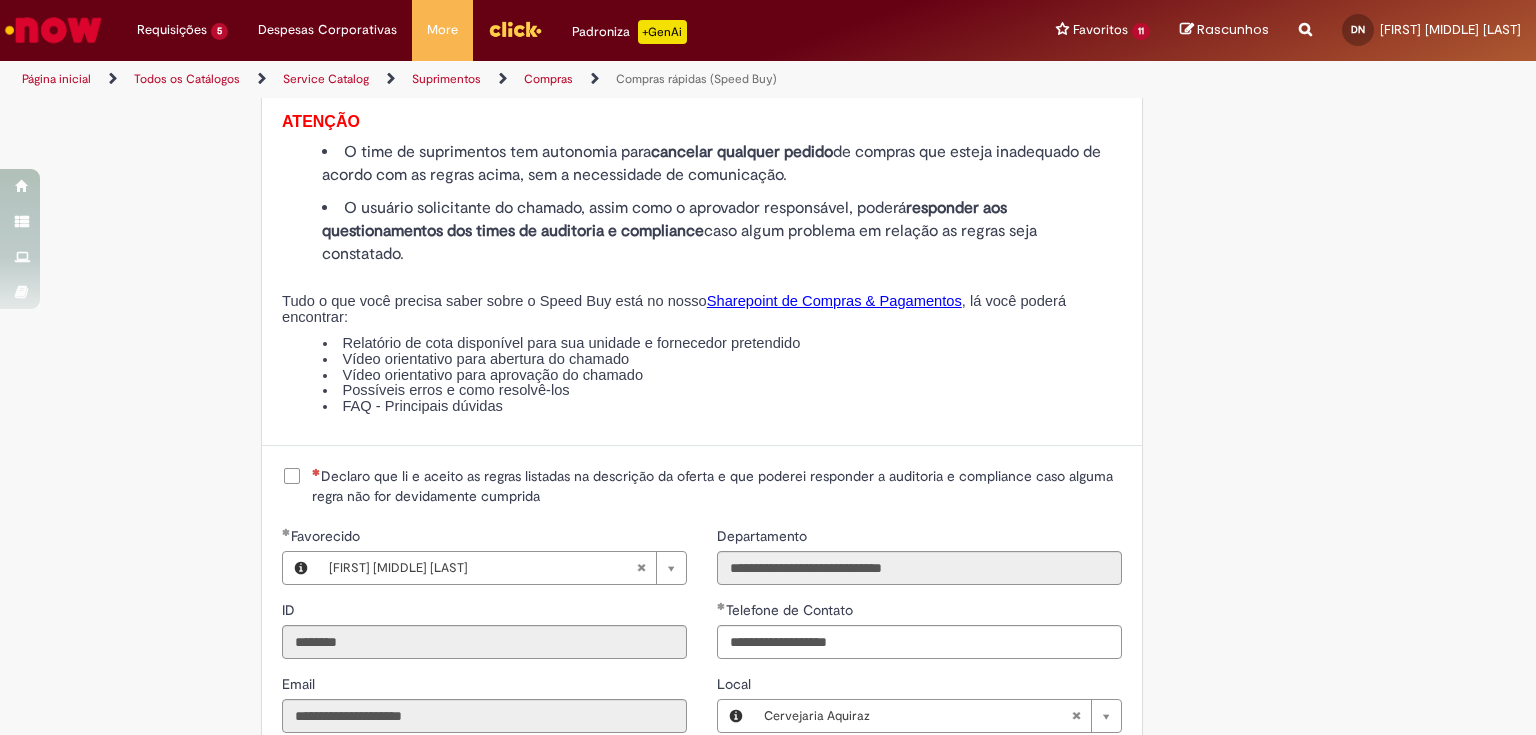 scroll, scrollTop: 2480, scrollLeft: 0, axis: vertical 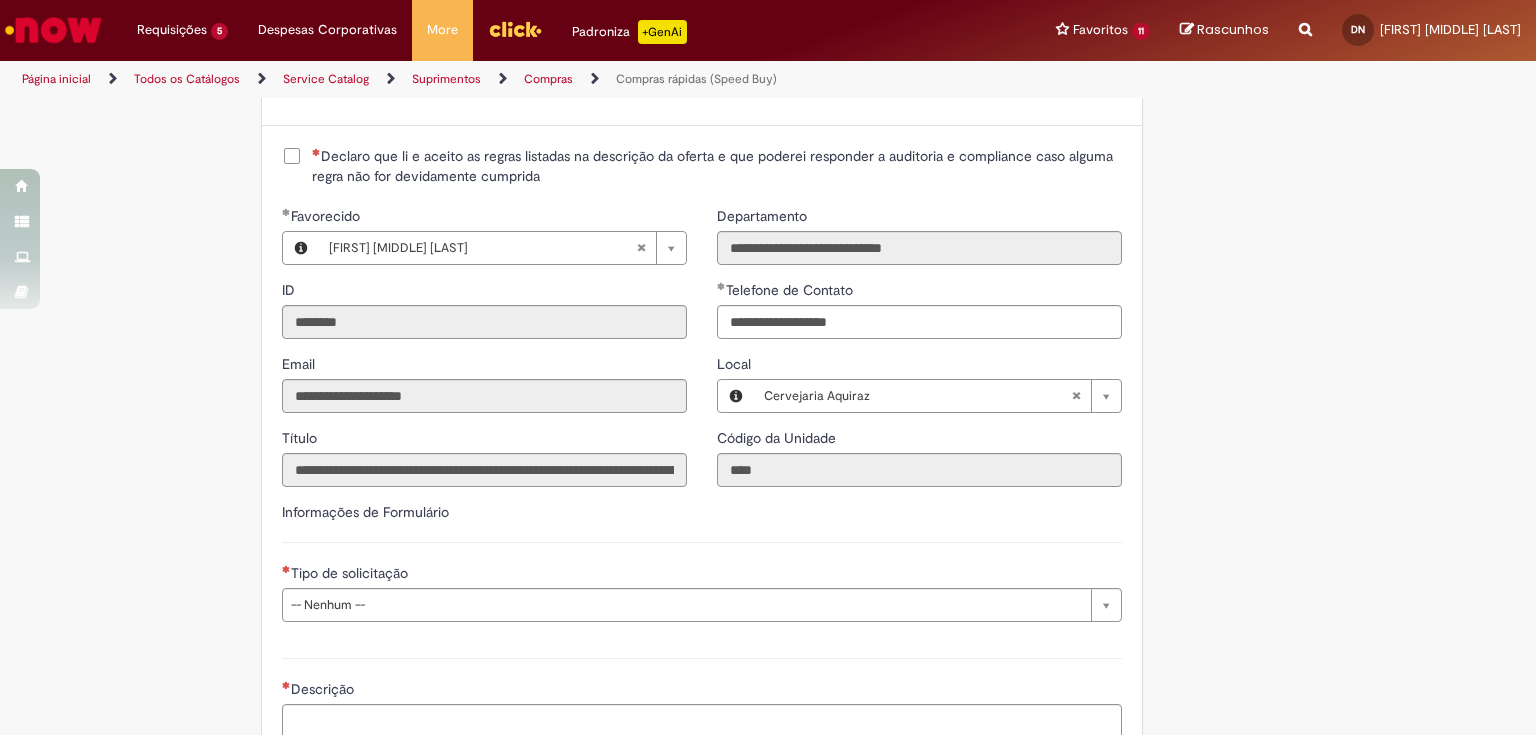 click on "**********" at bounding box center [702, 510] 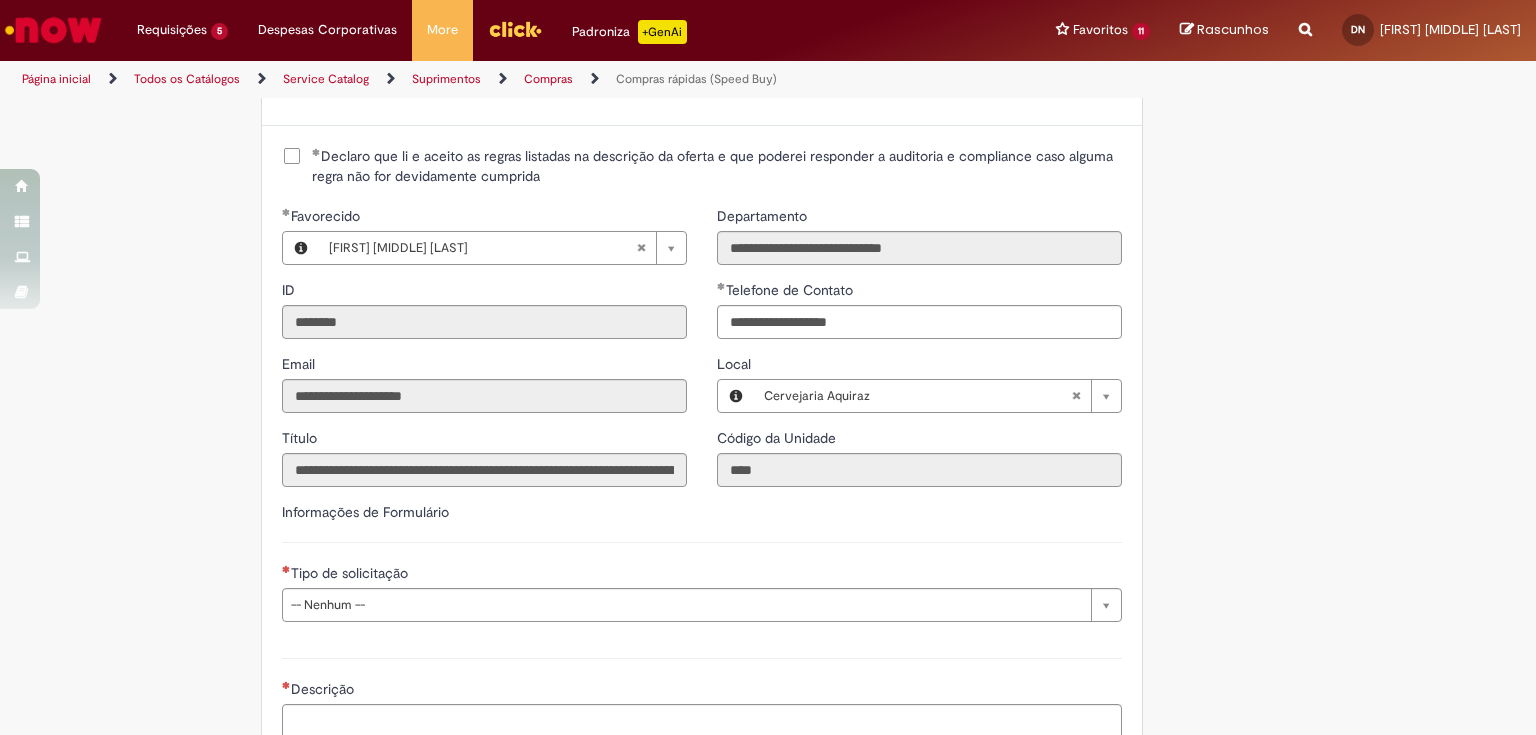 scroll, scrollTop: 2720, scrollLeft: 0, axis: vertical 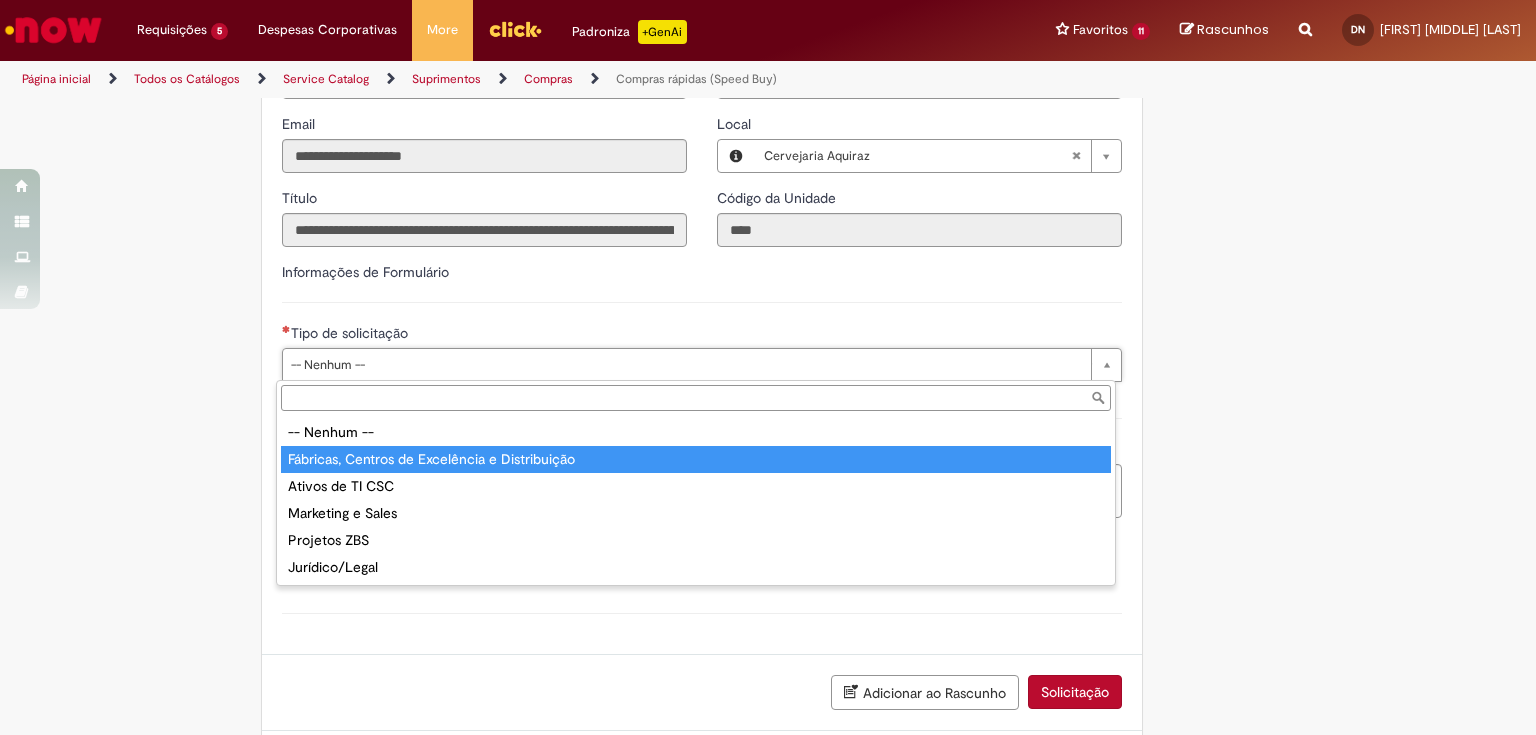 type on "**********" 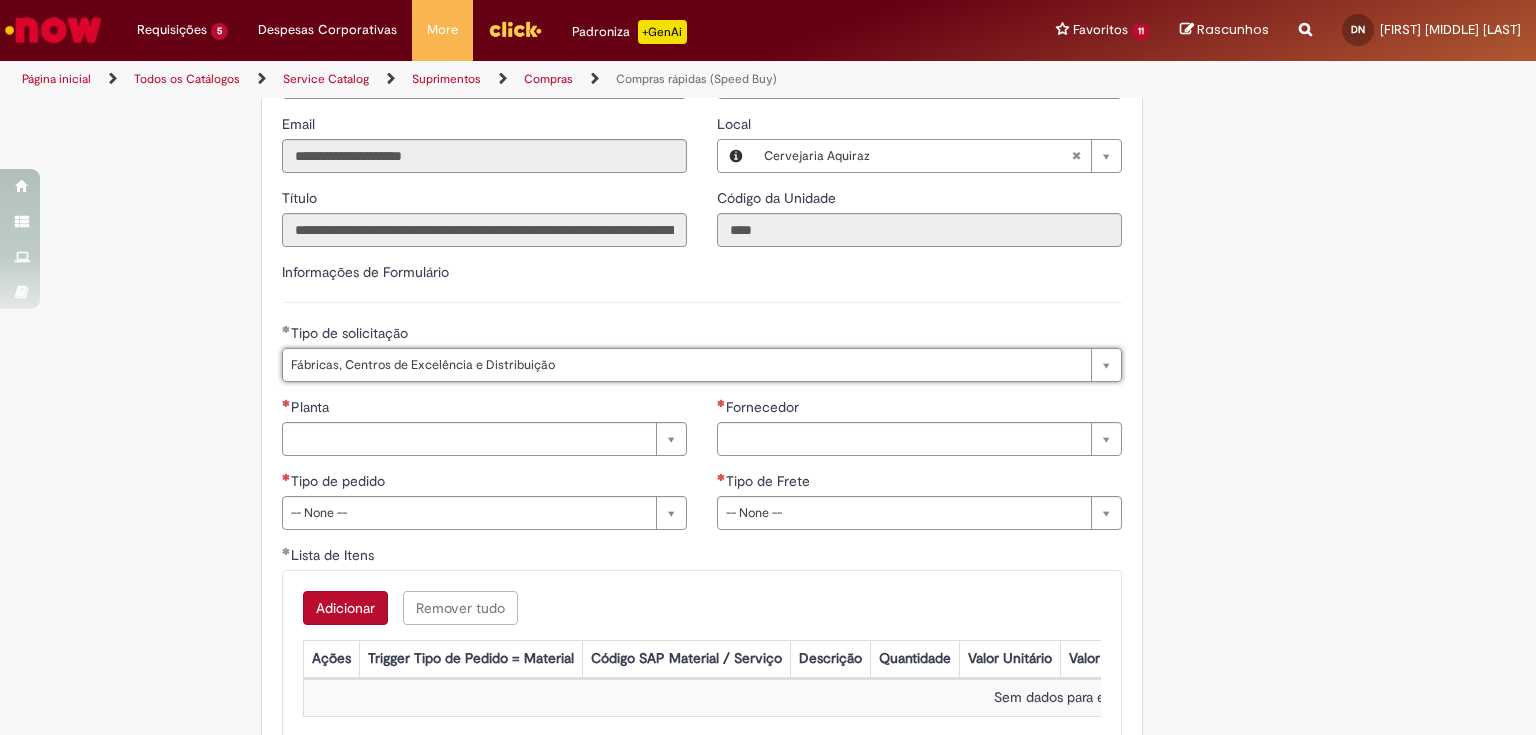 drag, startPoint x: 363, startPoint y: 449, endPoint x: 374, endPoint y: 440, distance: 14.21267 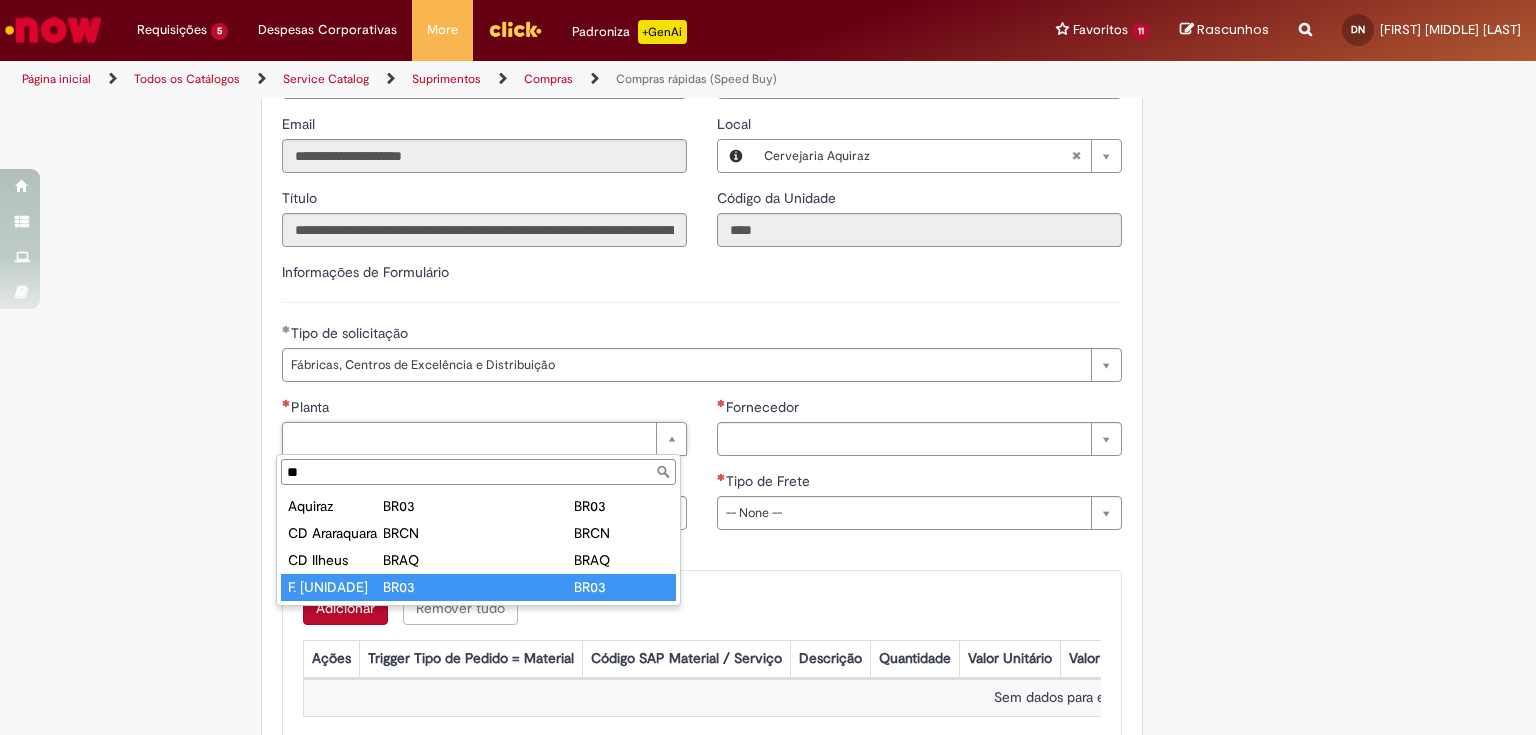 type on "**" 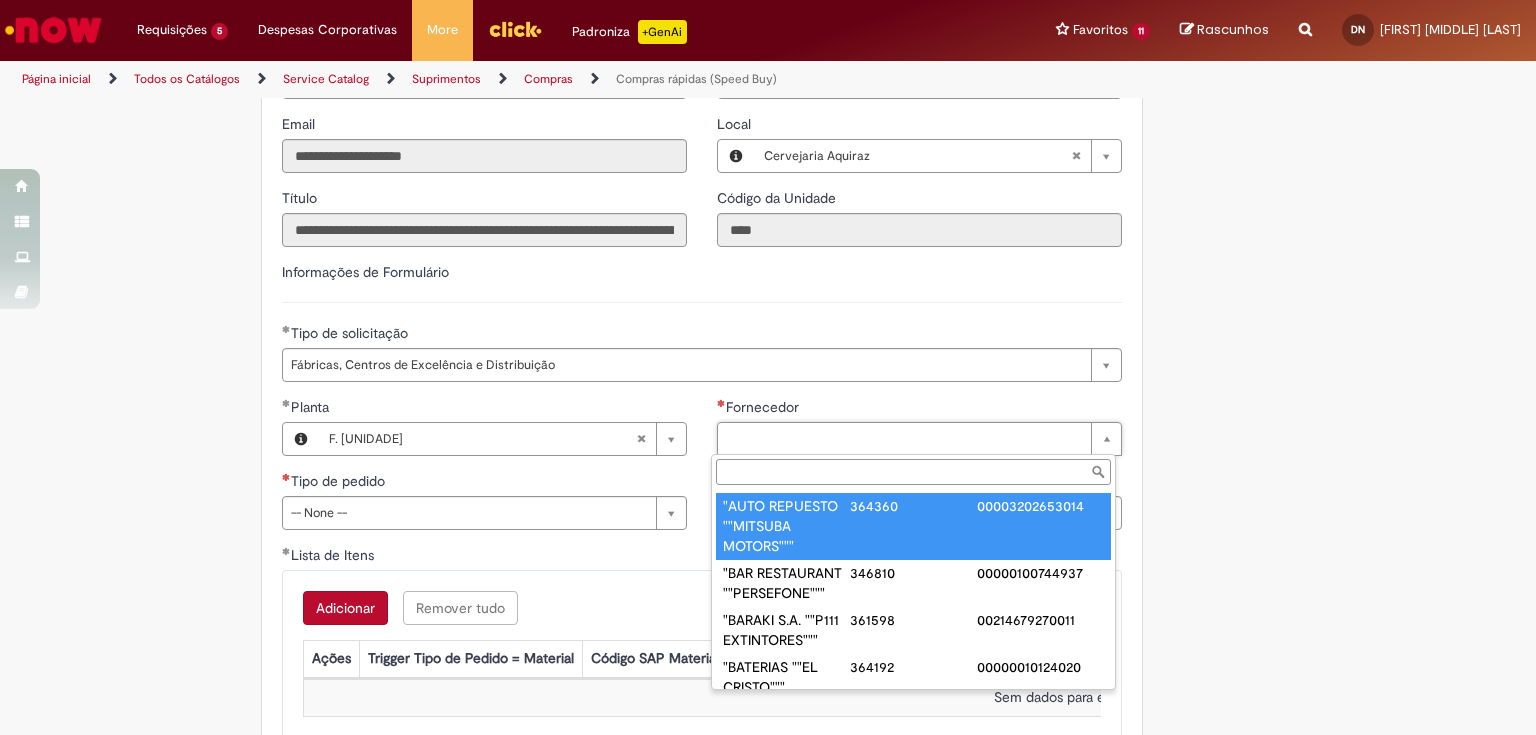 click on "Fornecedor" at bounding box center (913, 472) 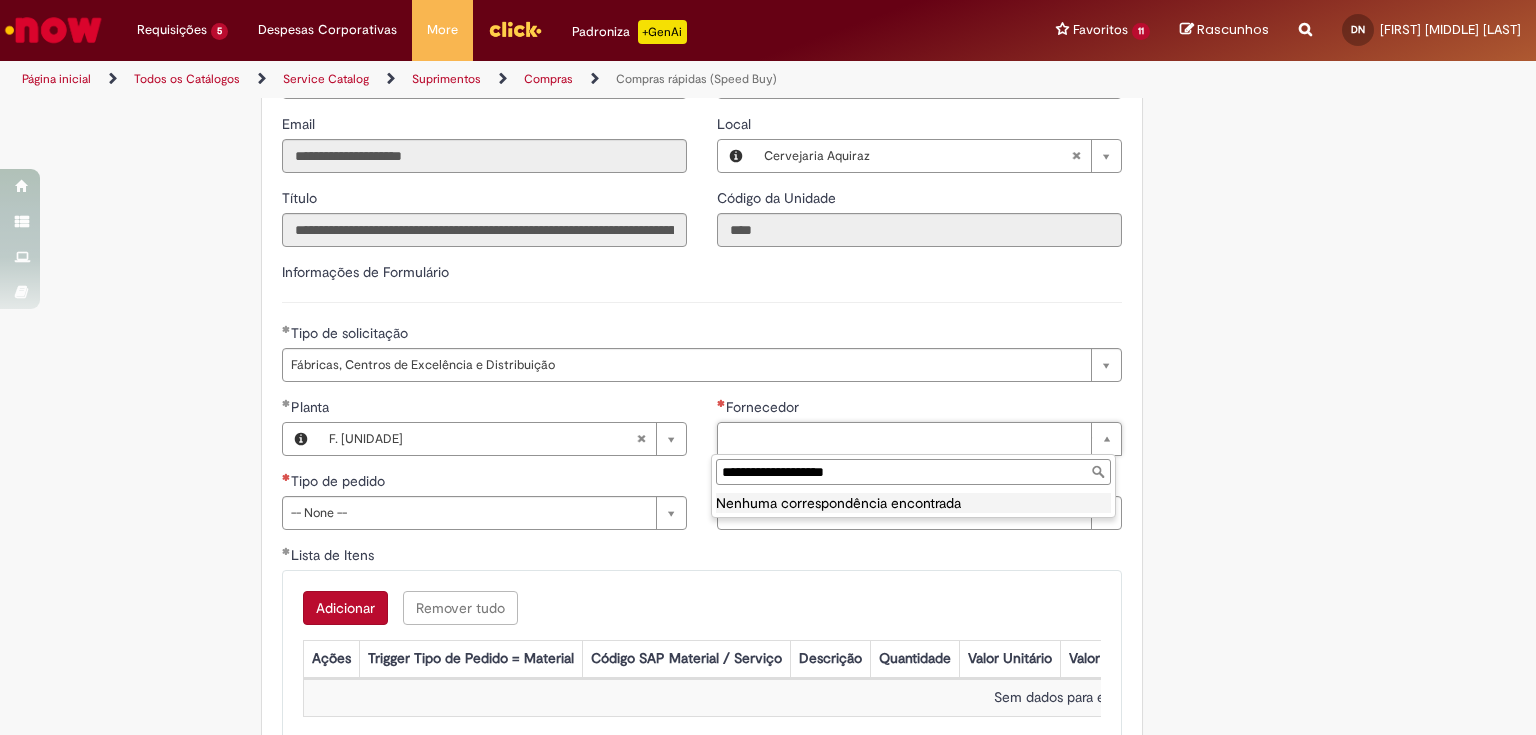 click on "**********" at bounding box center [913, 472] 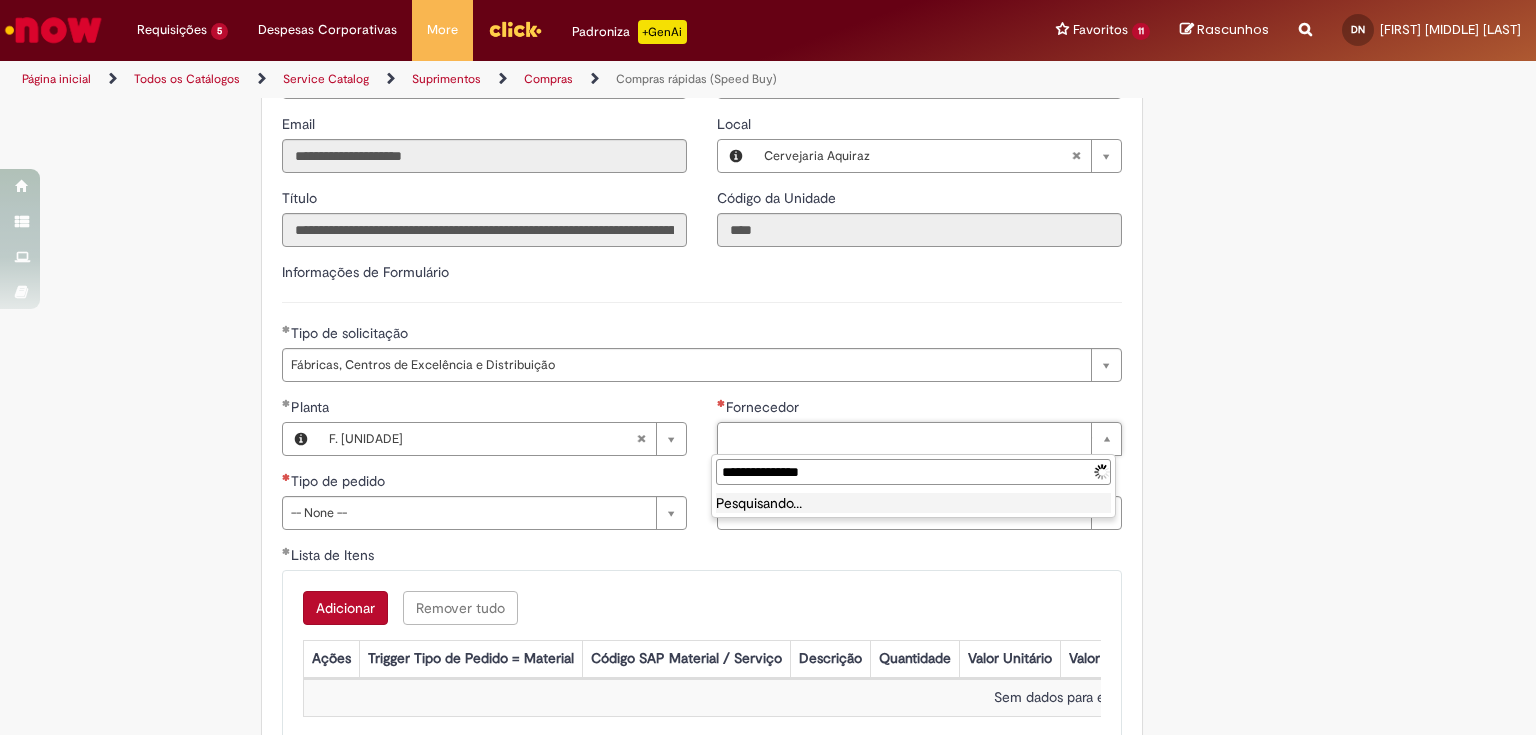 type on "**********" 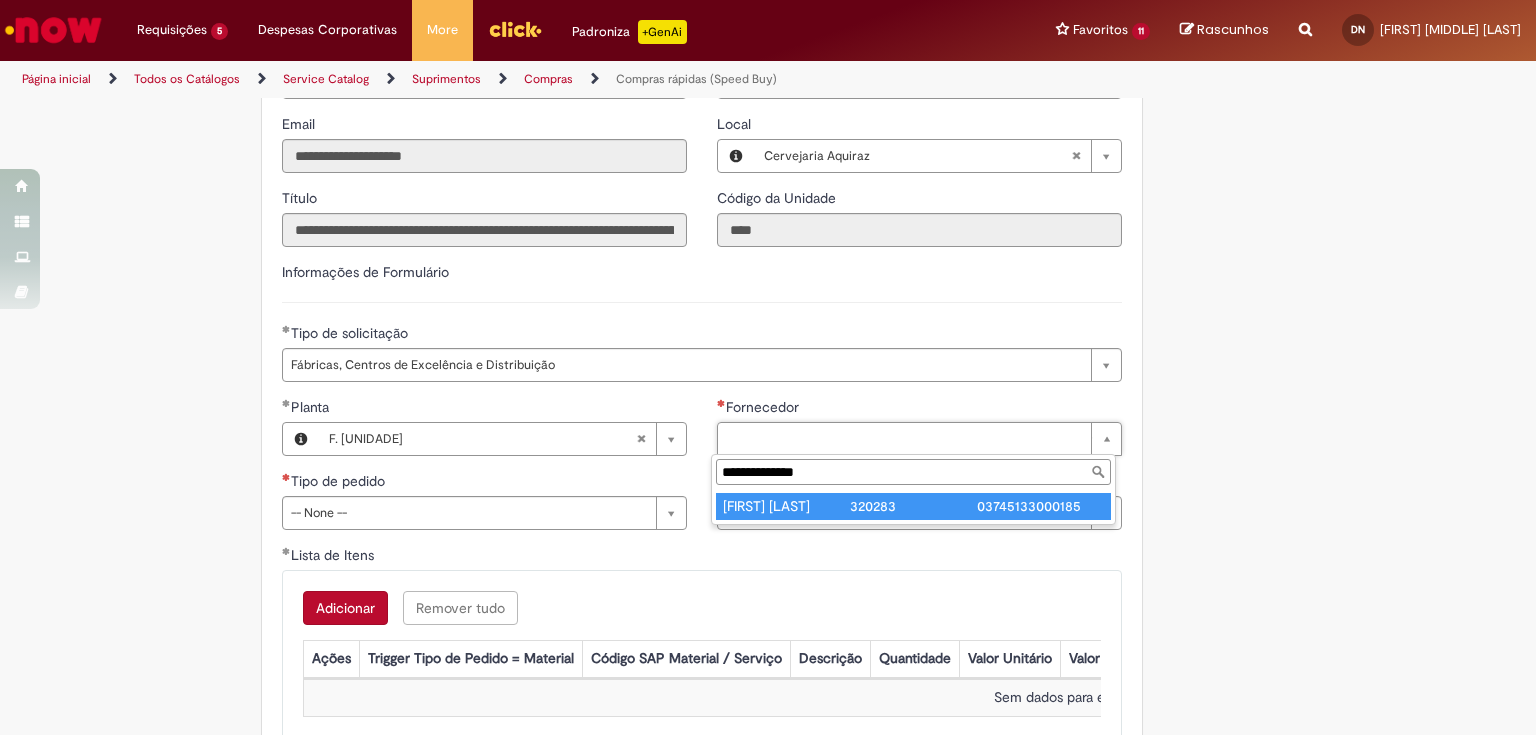 type on "**********" 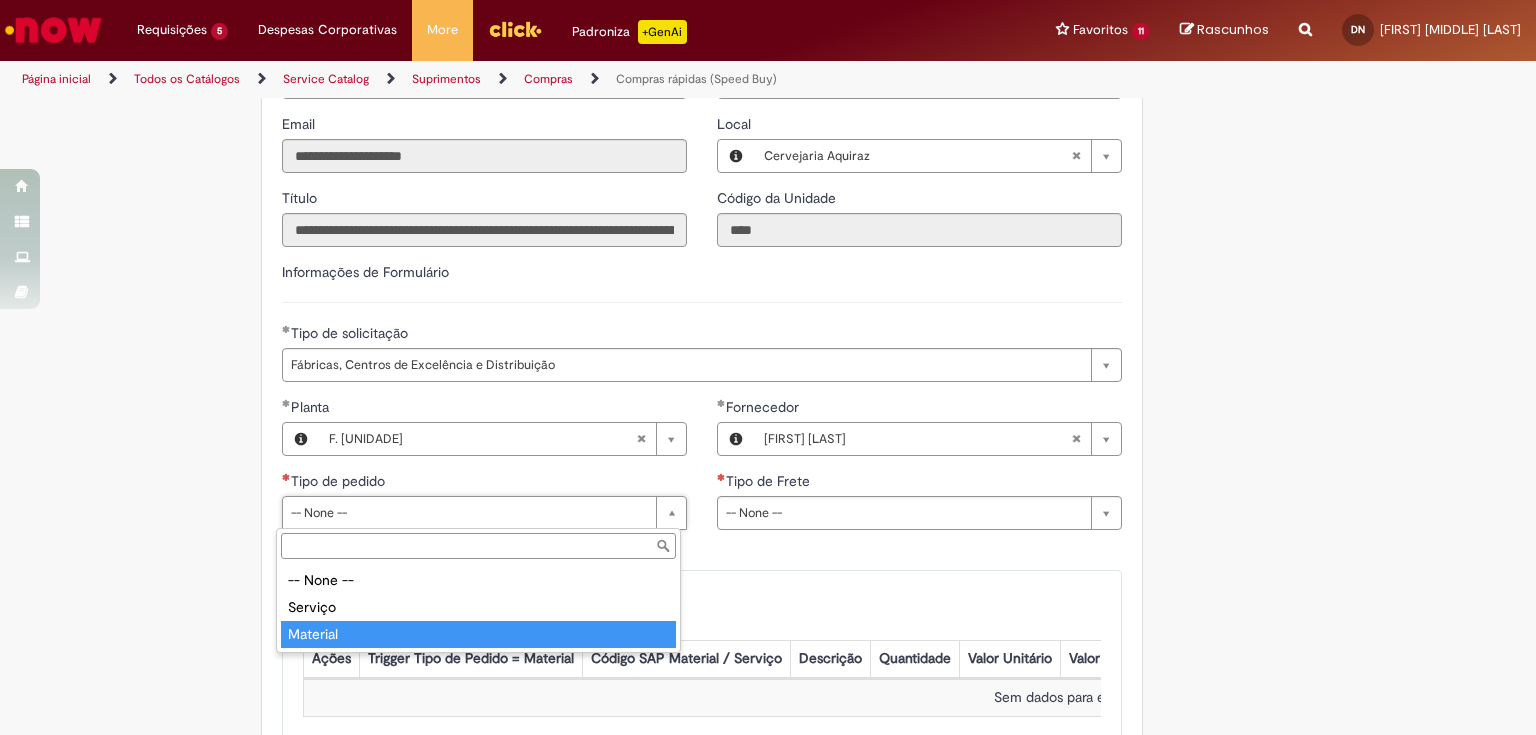 type on "********" 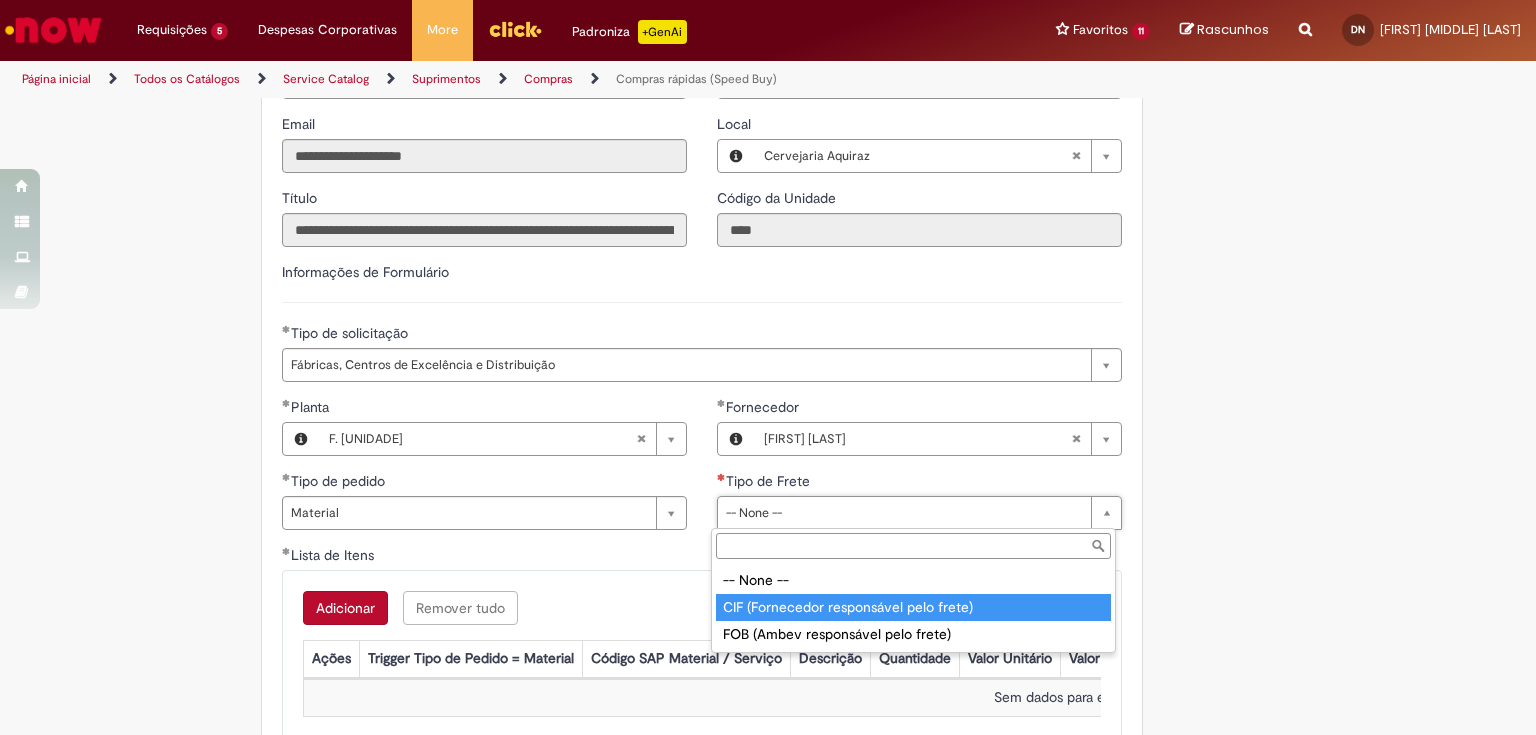 type on "**********" 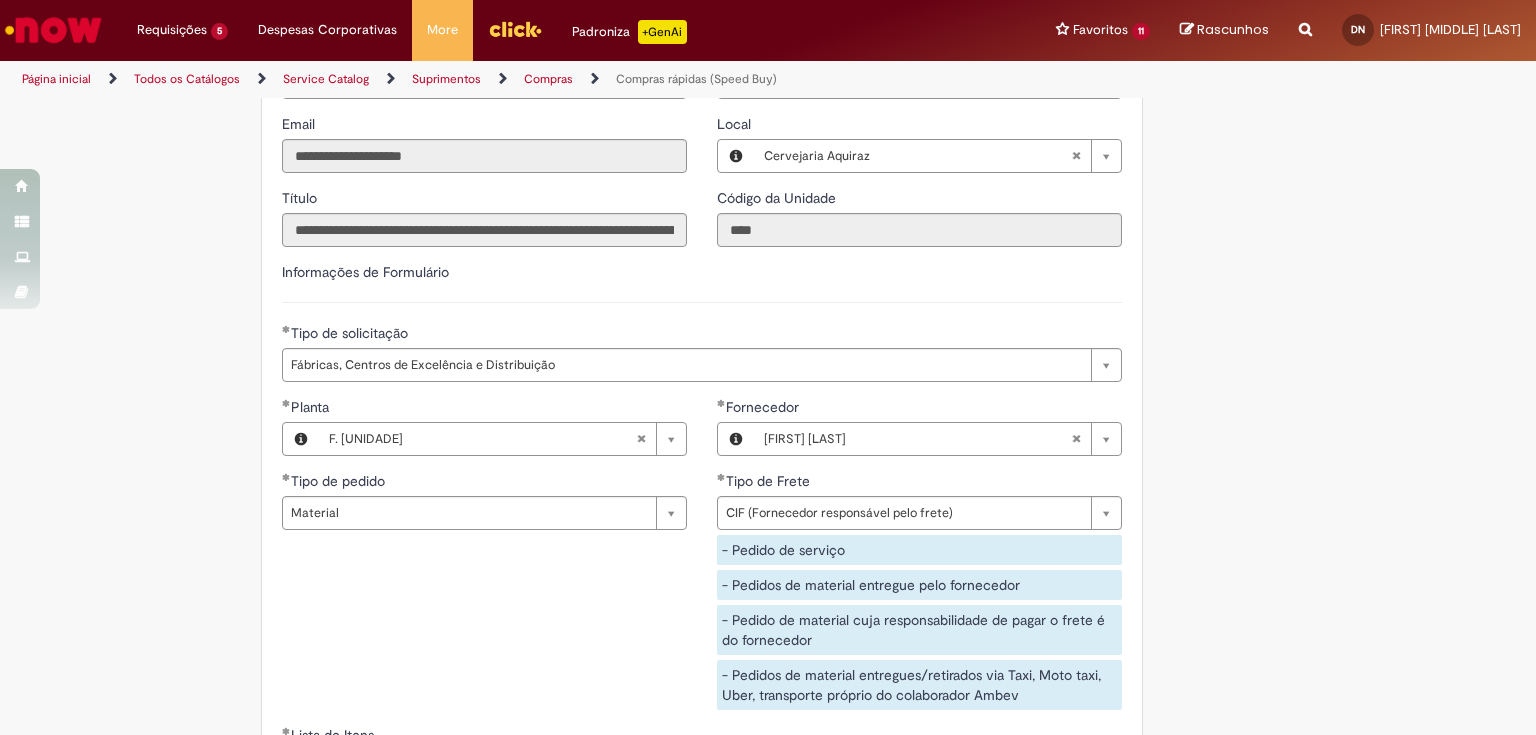 click on "Obrigatório um anexo.
Adicionar a Favoritos
Compras rápidas (Speed Buy)
Chamado destinado para a geração de pedido de compra de indiretos.
O Speed buy é a ferramenta oficial para a geração de pedidos de compra que atenda aos seguintes requisitos:
Compras de material e serviço indiretos
Compras inferiores a R$13.000 *
Compras com fornecedores nacionais
Compras de material sem contrato ativo no SAP para o centro solicitado
* Essa cota é referente ao tipo de solicitação padrão de Speed buy. Os chamados com cotas especiais podem possuir valores divergentes.
Regras de Utilização
No campo “Tipo de Solicitação” selecionar a opção correspondente a sua unidade de negócio.
Solicitação Padrão de Speed buy:
Fábricas, centros de Excelência e de Distribuição:  habilitado para todos usuários ambev
Ativos   de TI:" at bounding box center [768, -574] 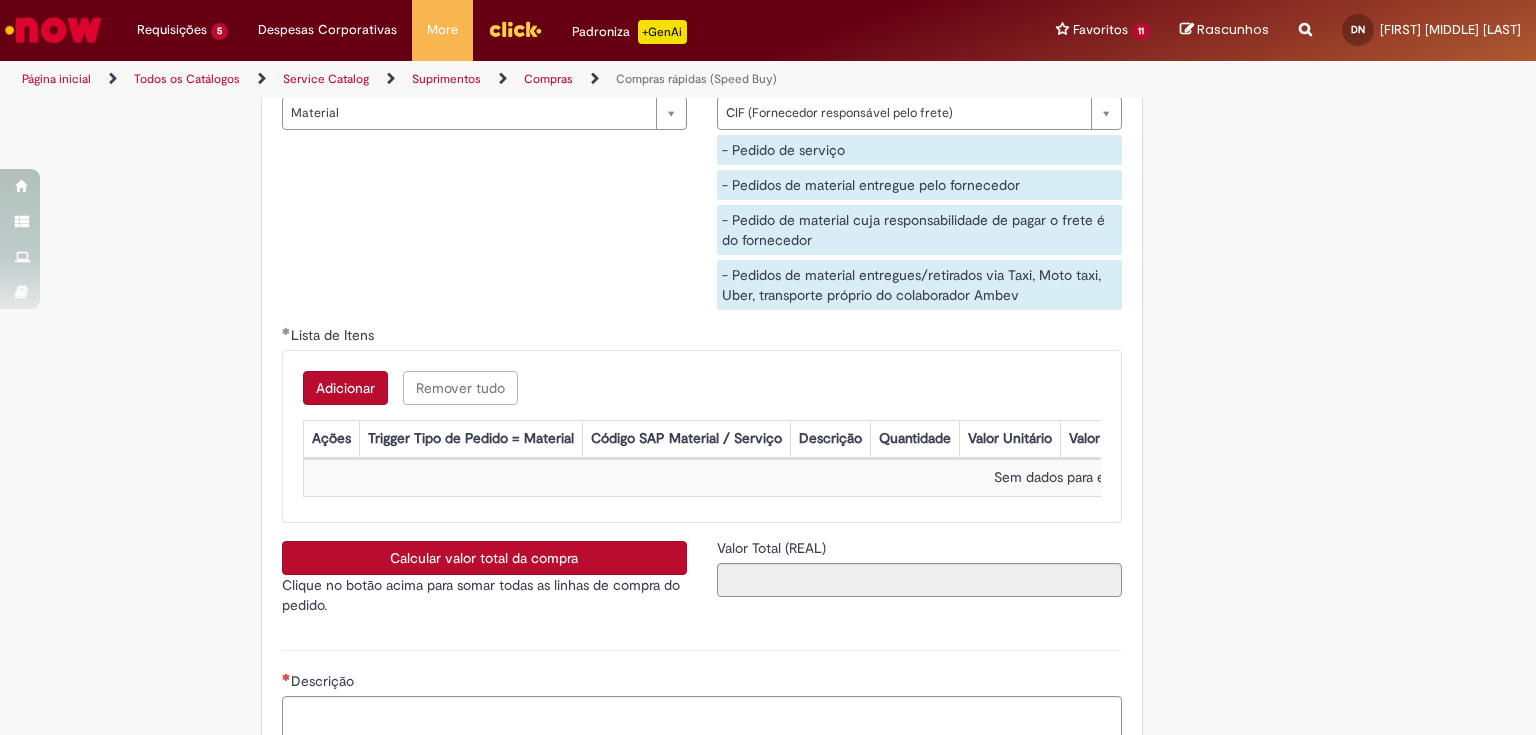 scroll, scrollTop: 3280, scrollLeft: 0, axis: vertical 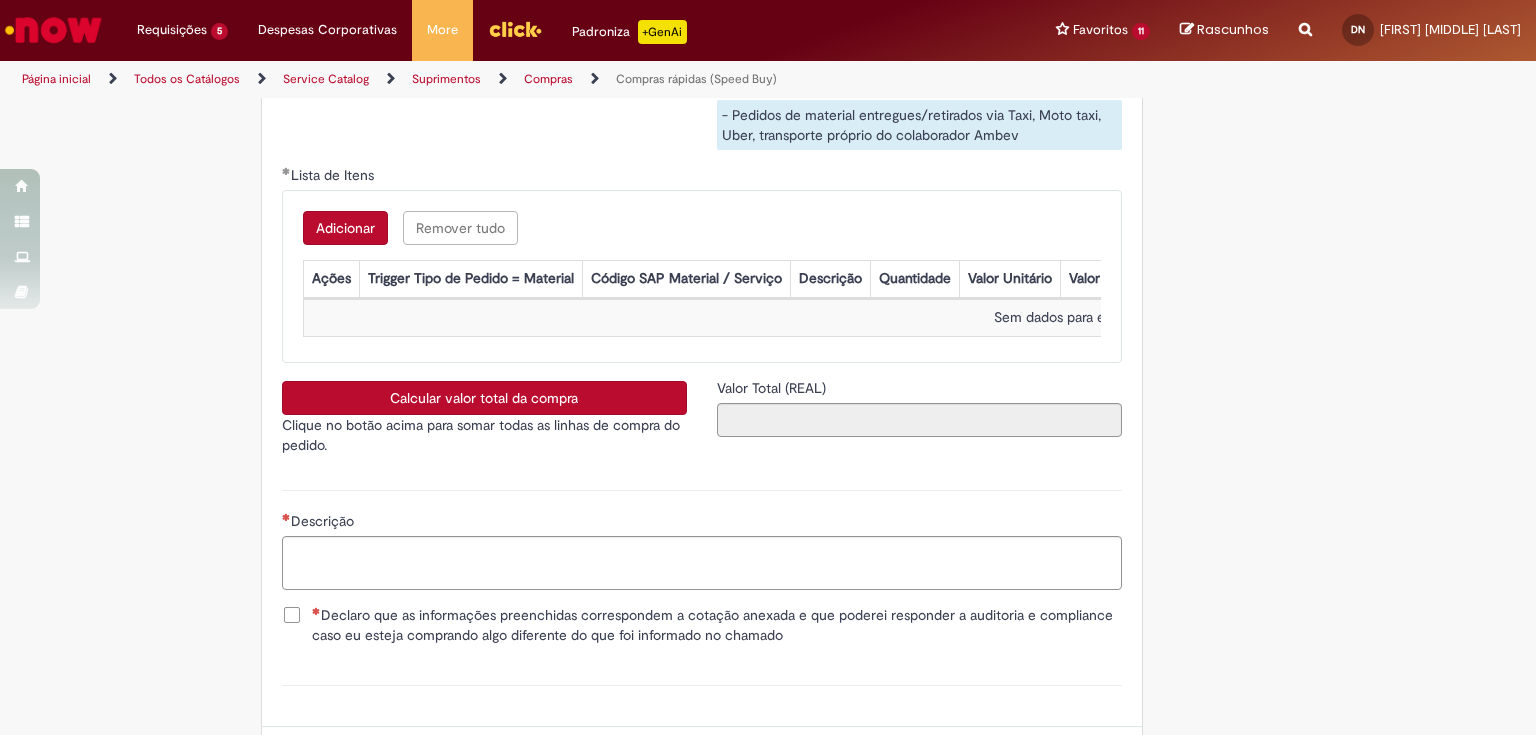 click on "Adicionar" at bounding box center [345, 228] 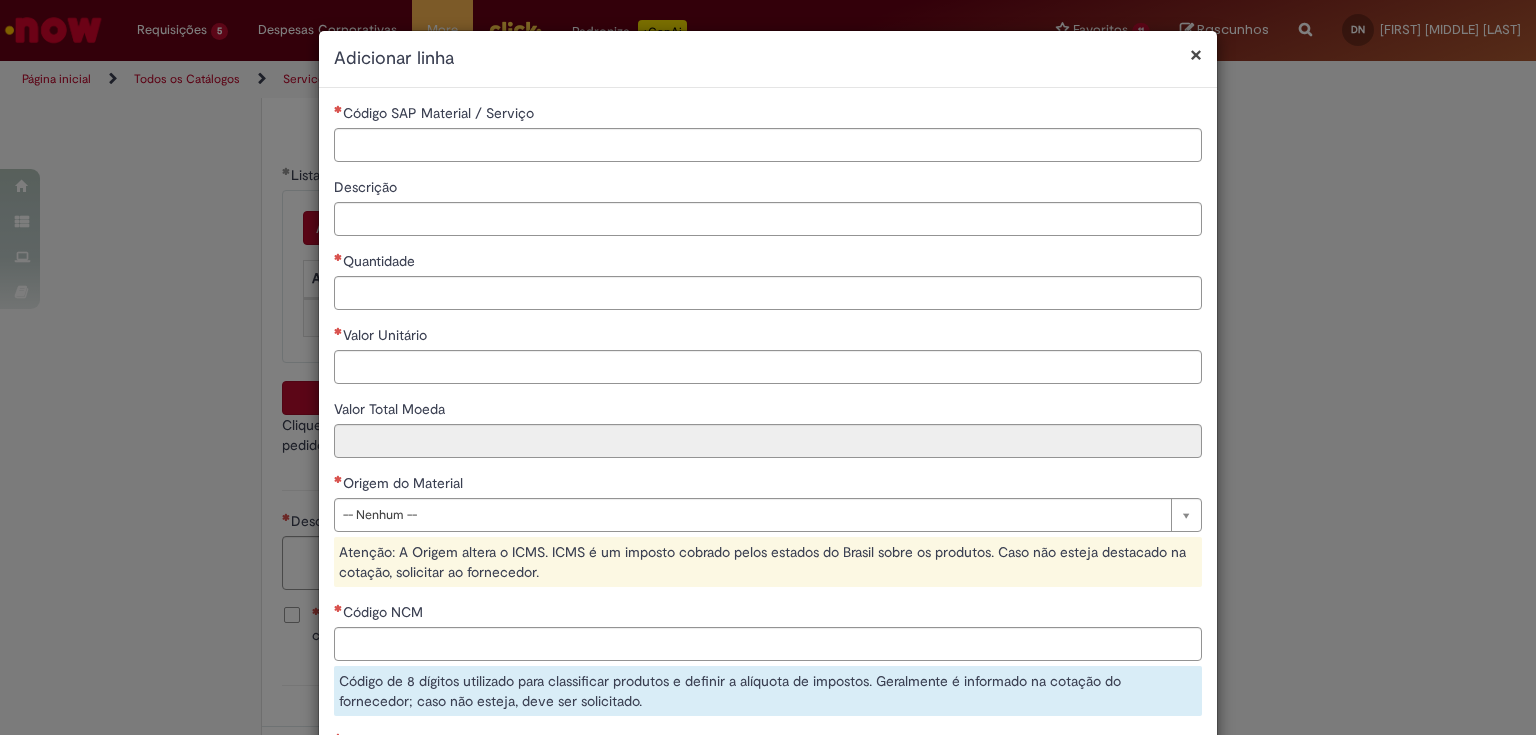 type 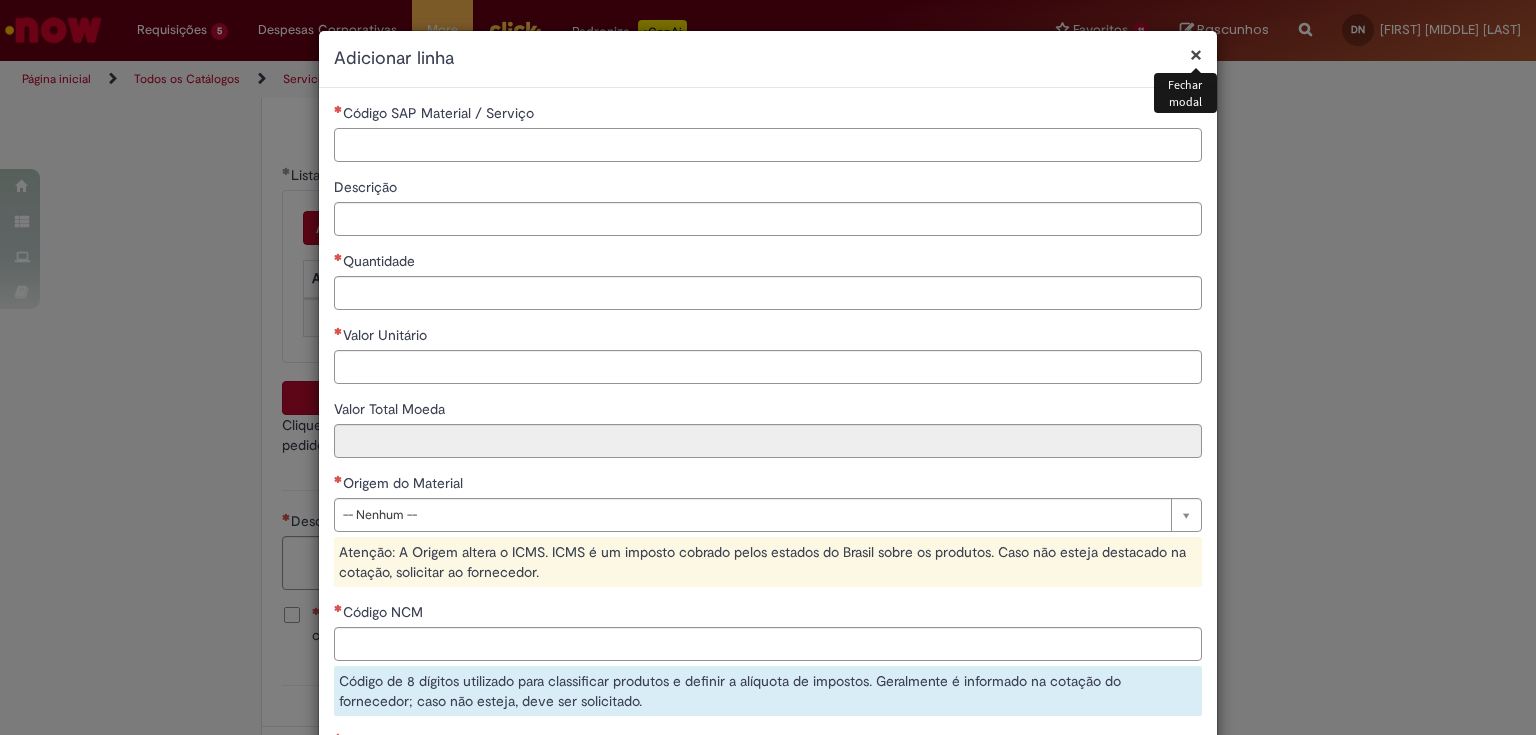 click on "Código SAP Material / Serviço" at bounding box center (768, 145) 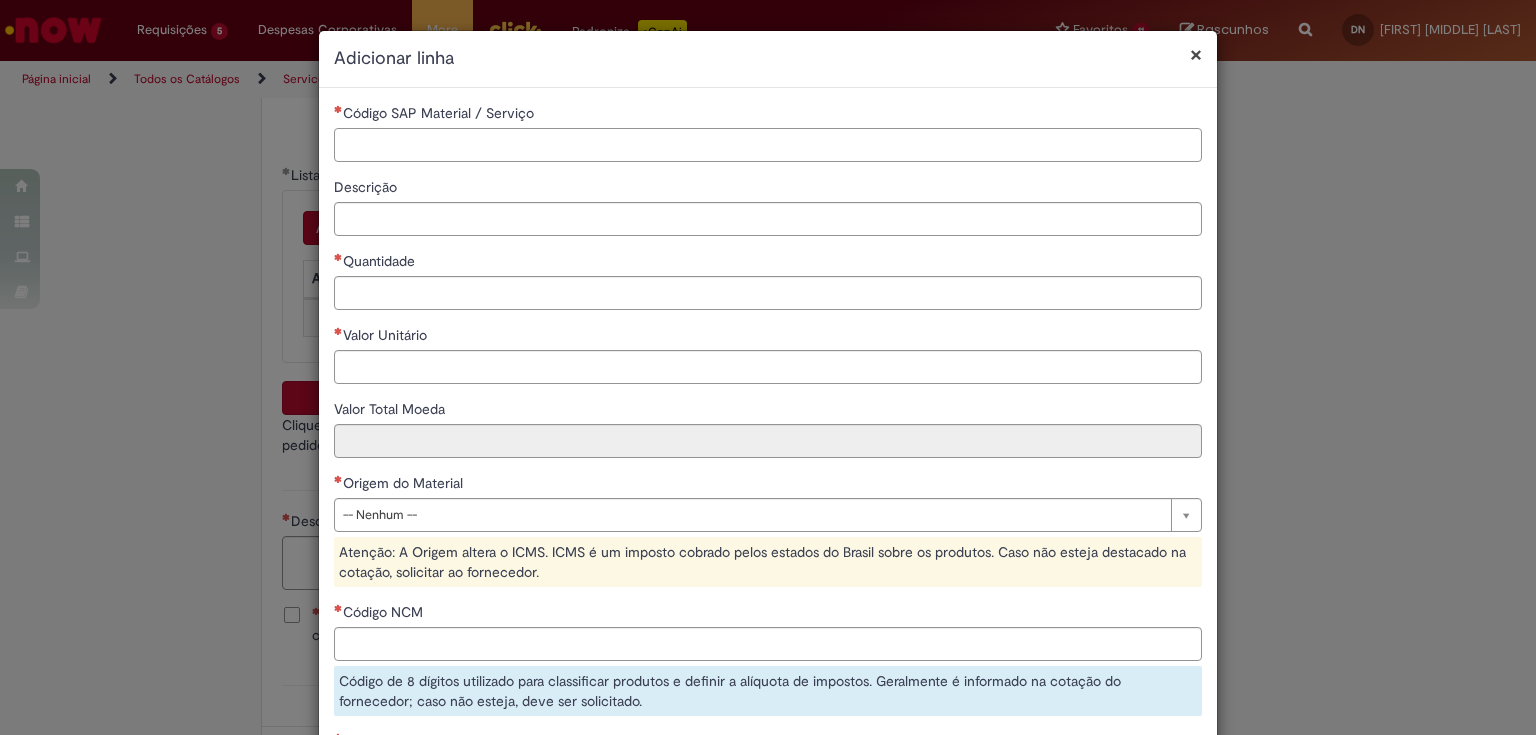 paste on "********" 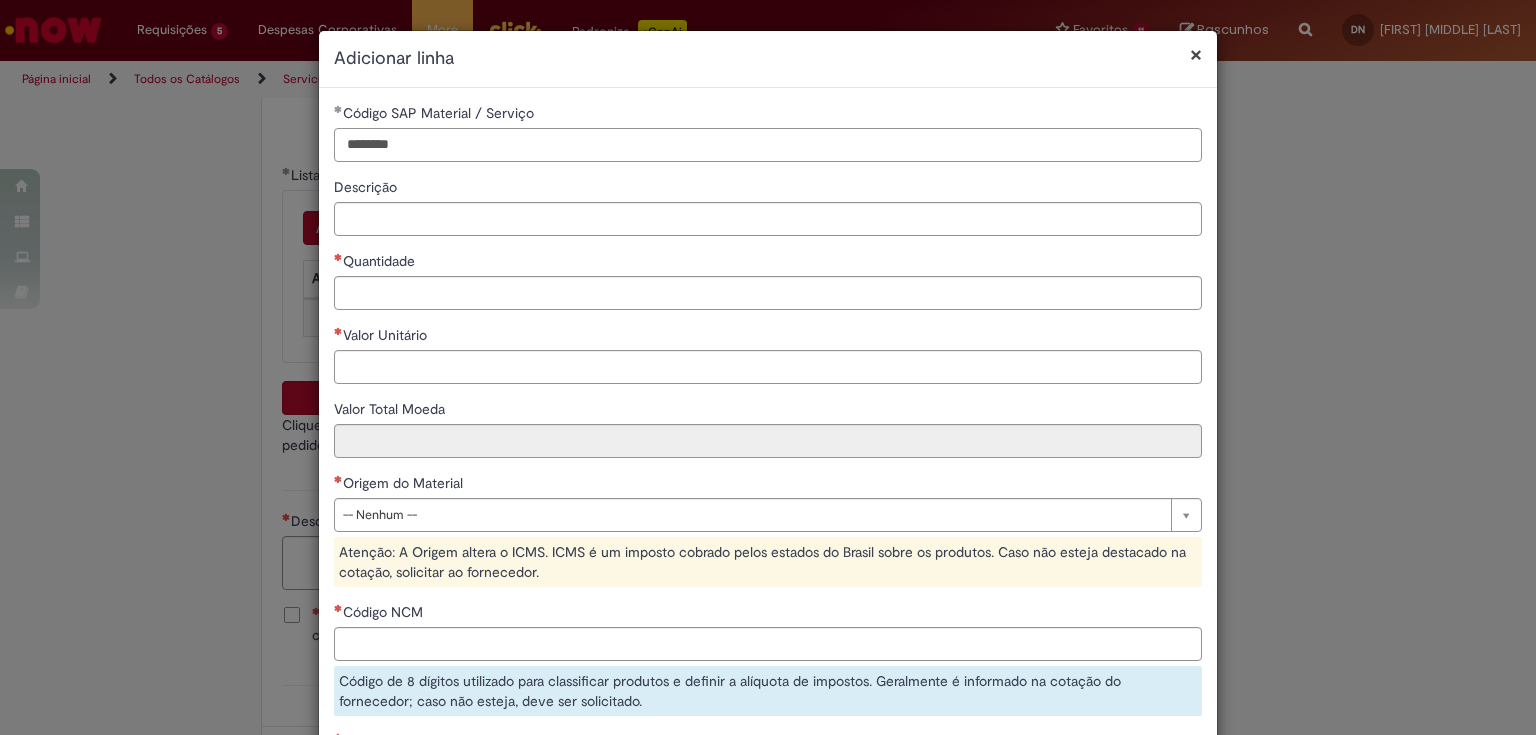type on "********" 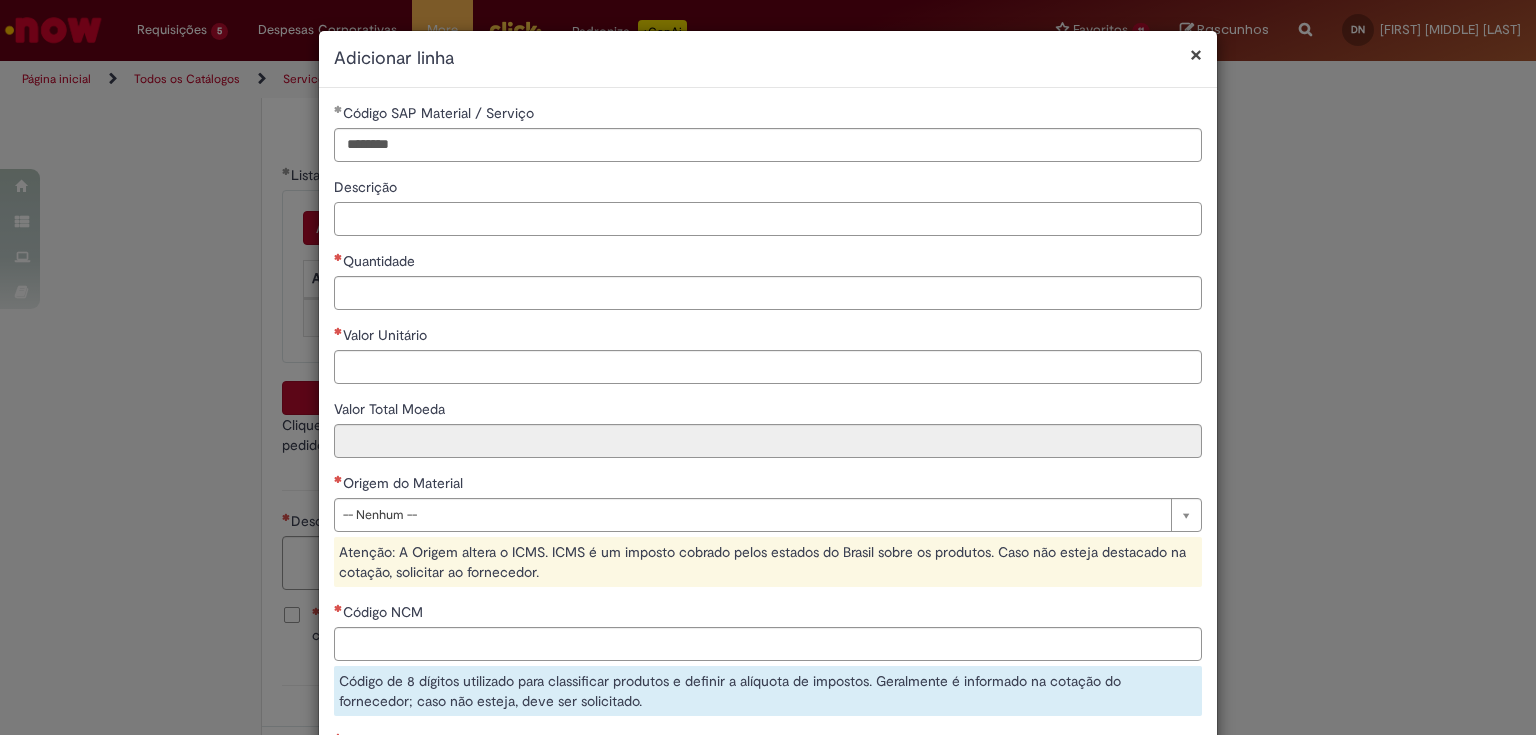 click on "Descrição" at bounding box center (768, 219) 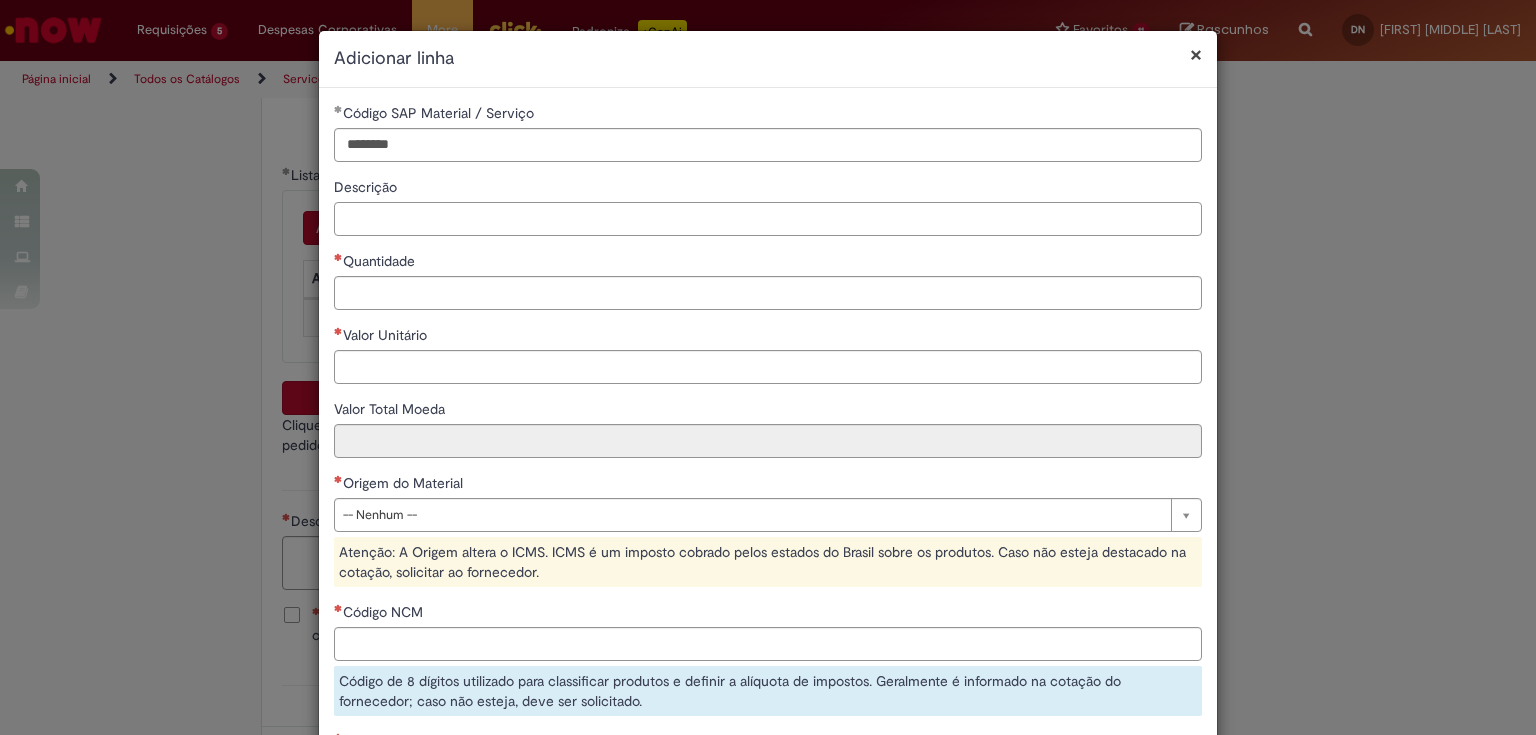 paste on "**********" 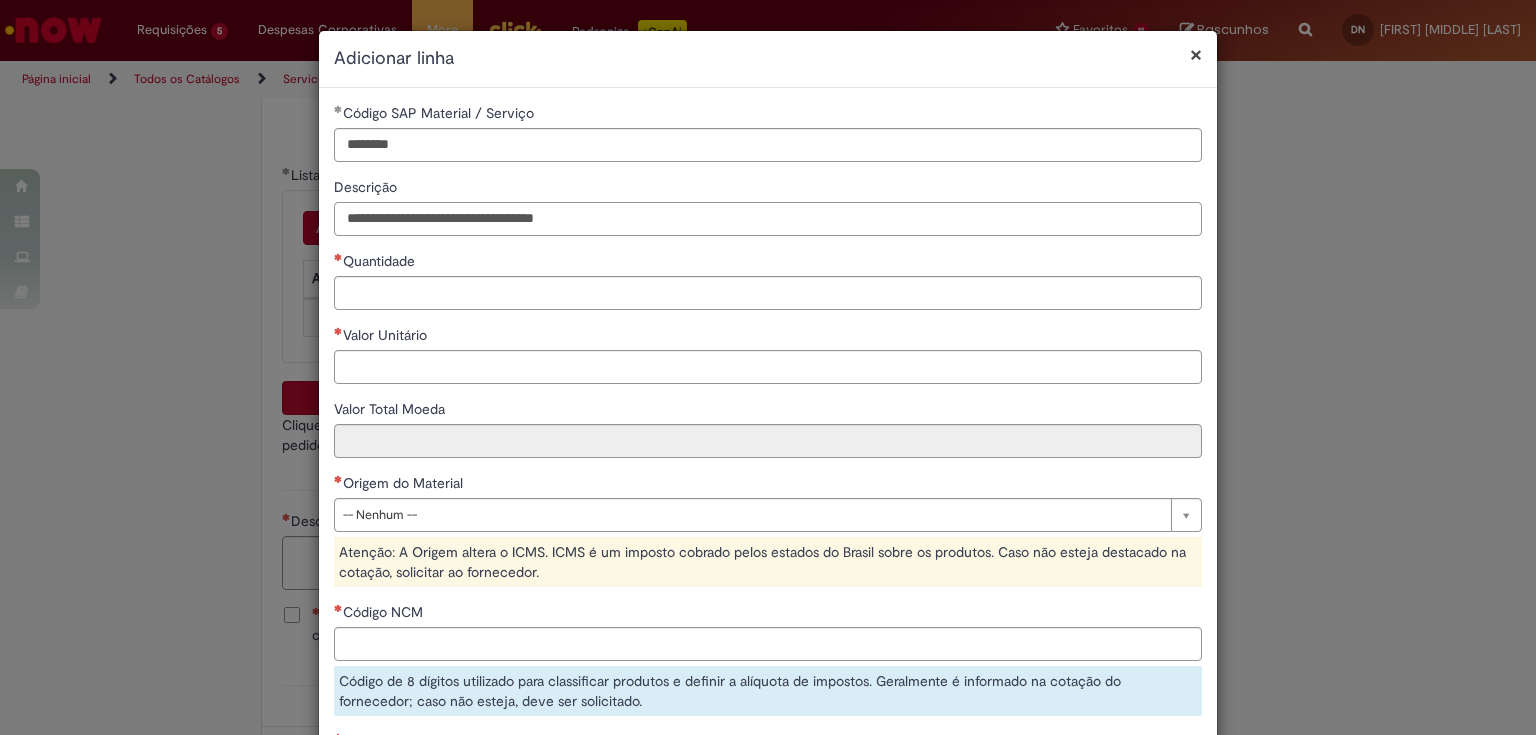 type on "**********" 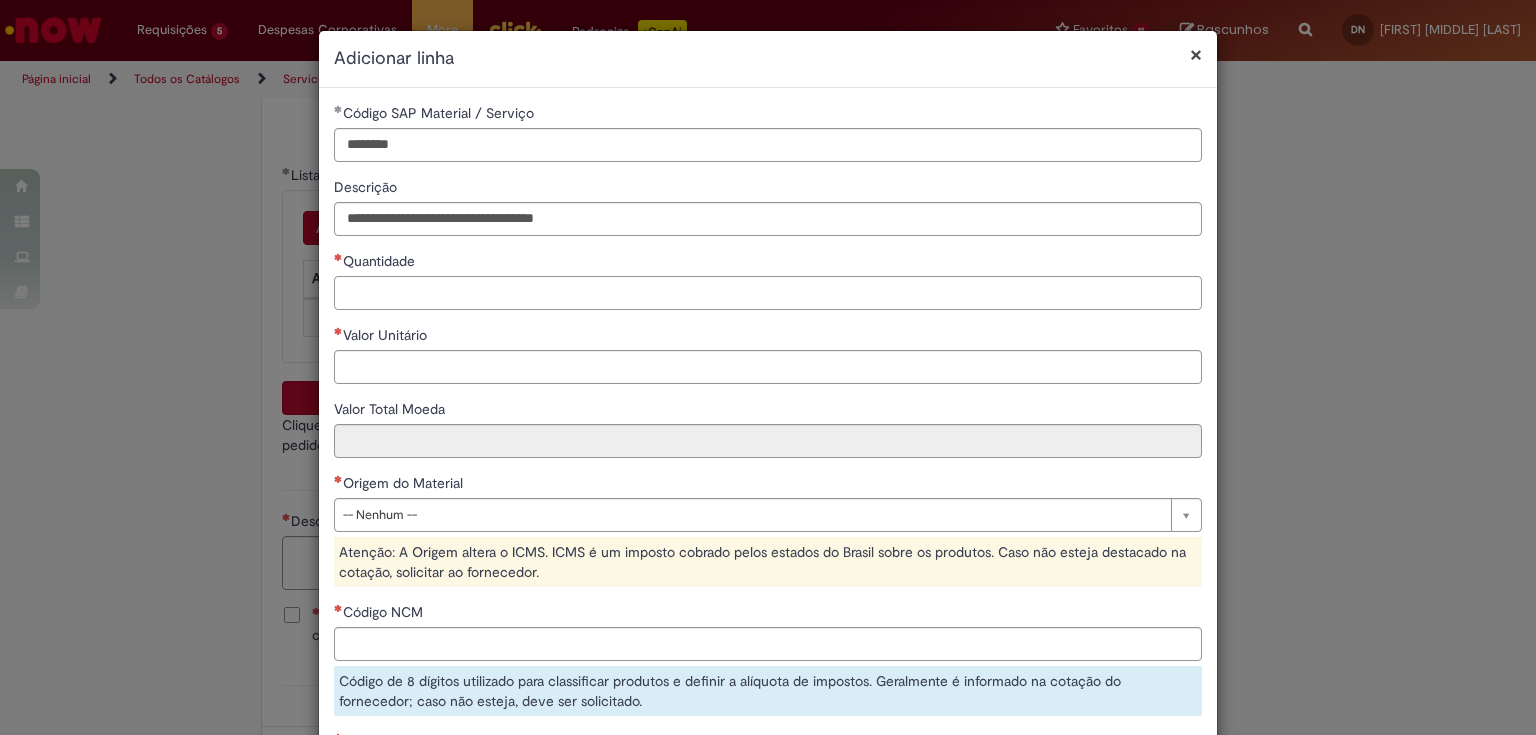 click on "Quantidade" at bounding box center (768, 293) 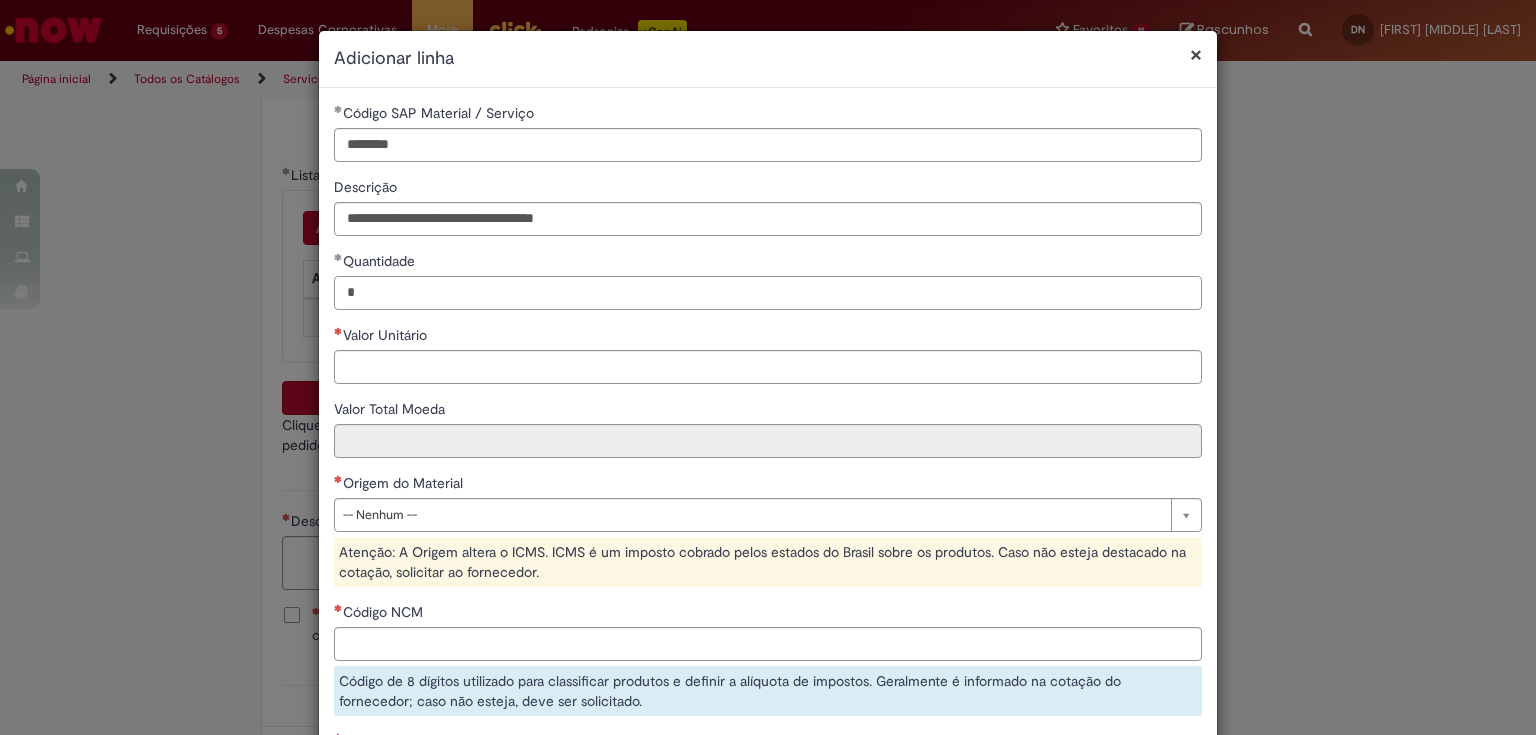 type on "*" 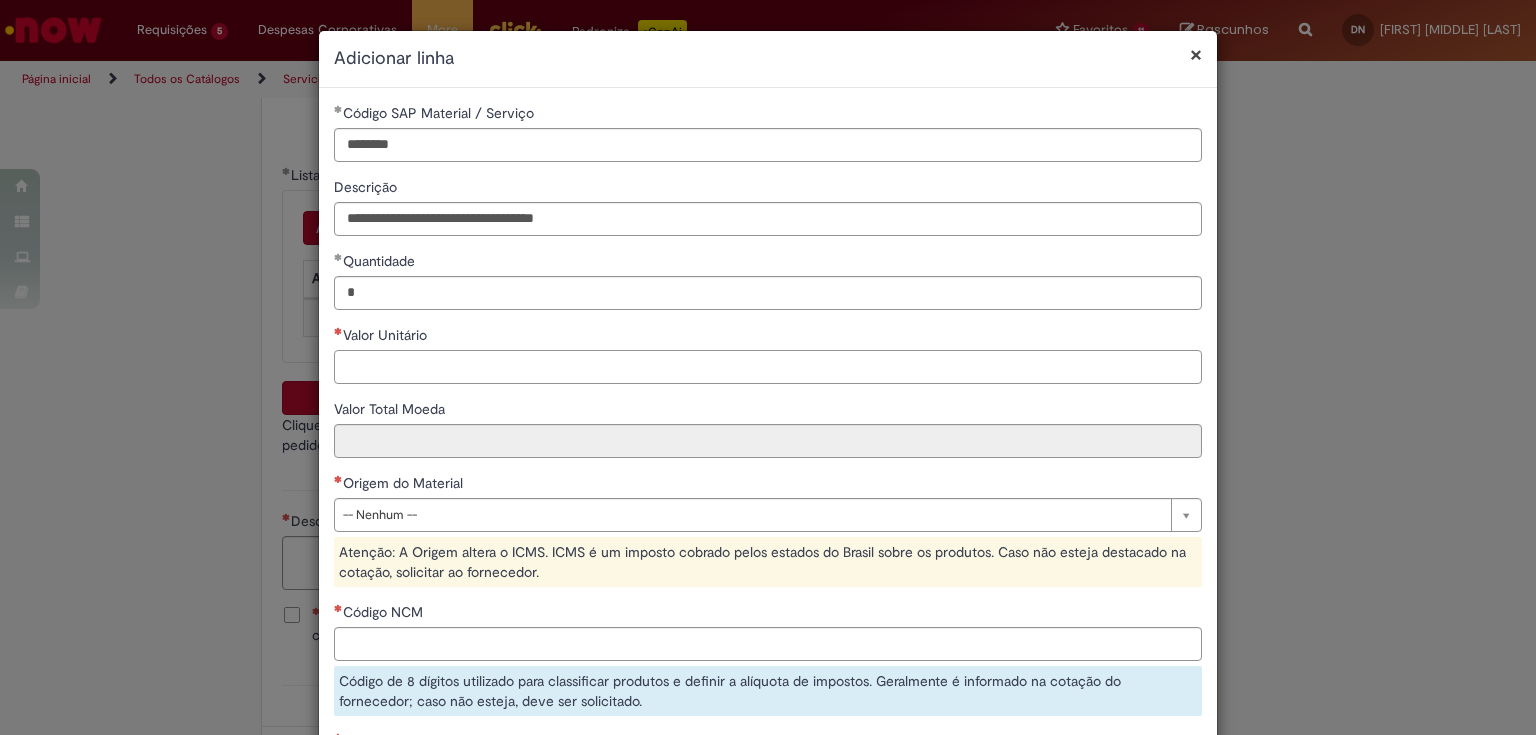 click on "Valor Unitário" at bounding box center (768, 367) 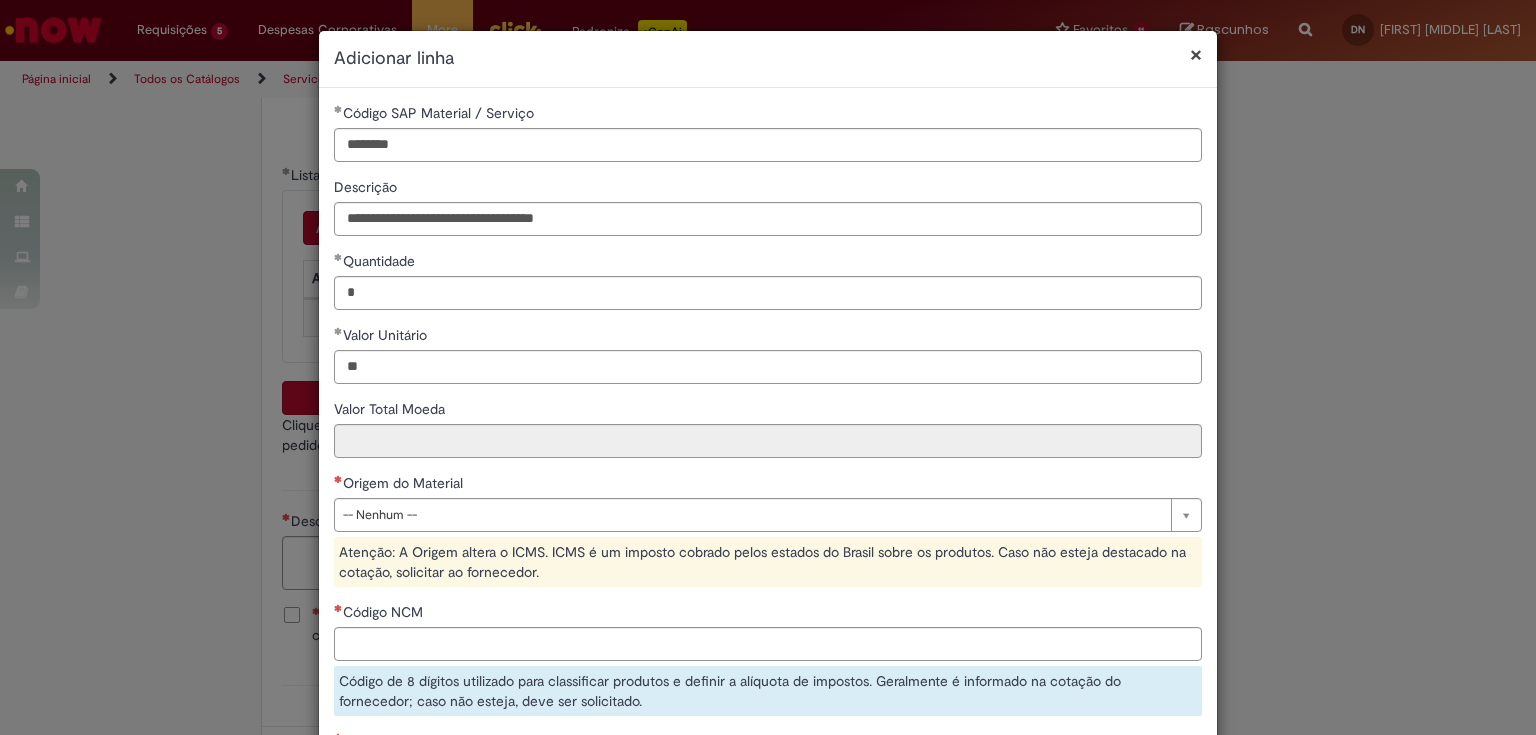type on "*****" 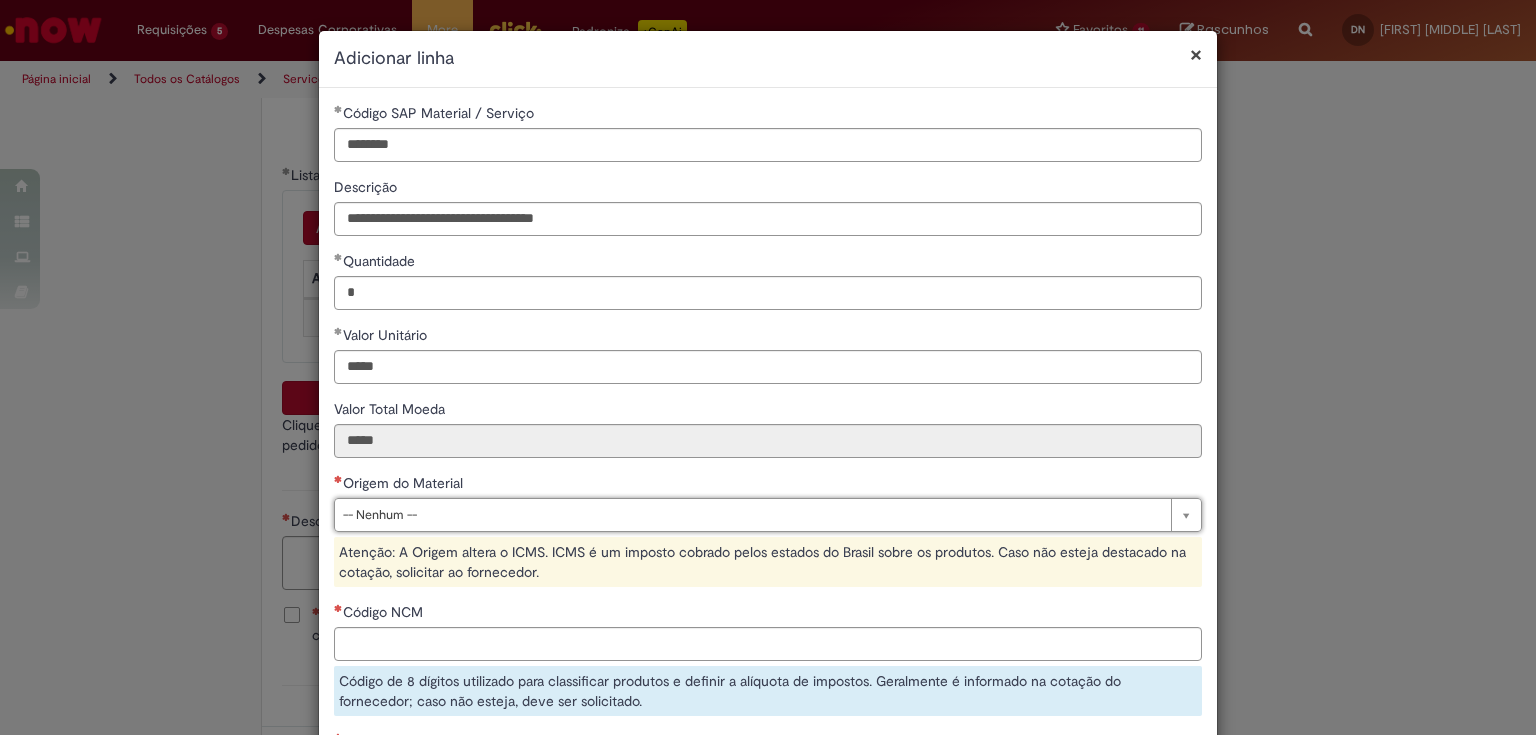 drag, startPoint x: 411, startPoint y: 353, endPoint x: 224, endPoint y: 357, distance: 187.04277 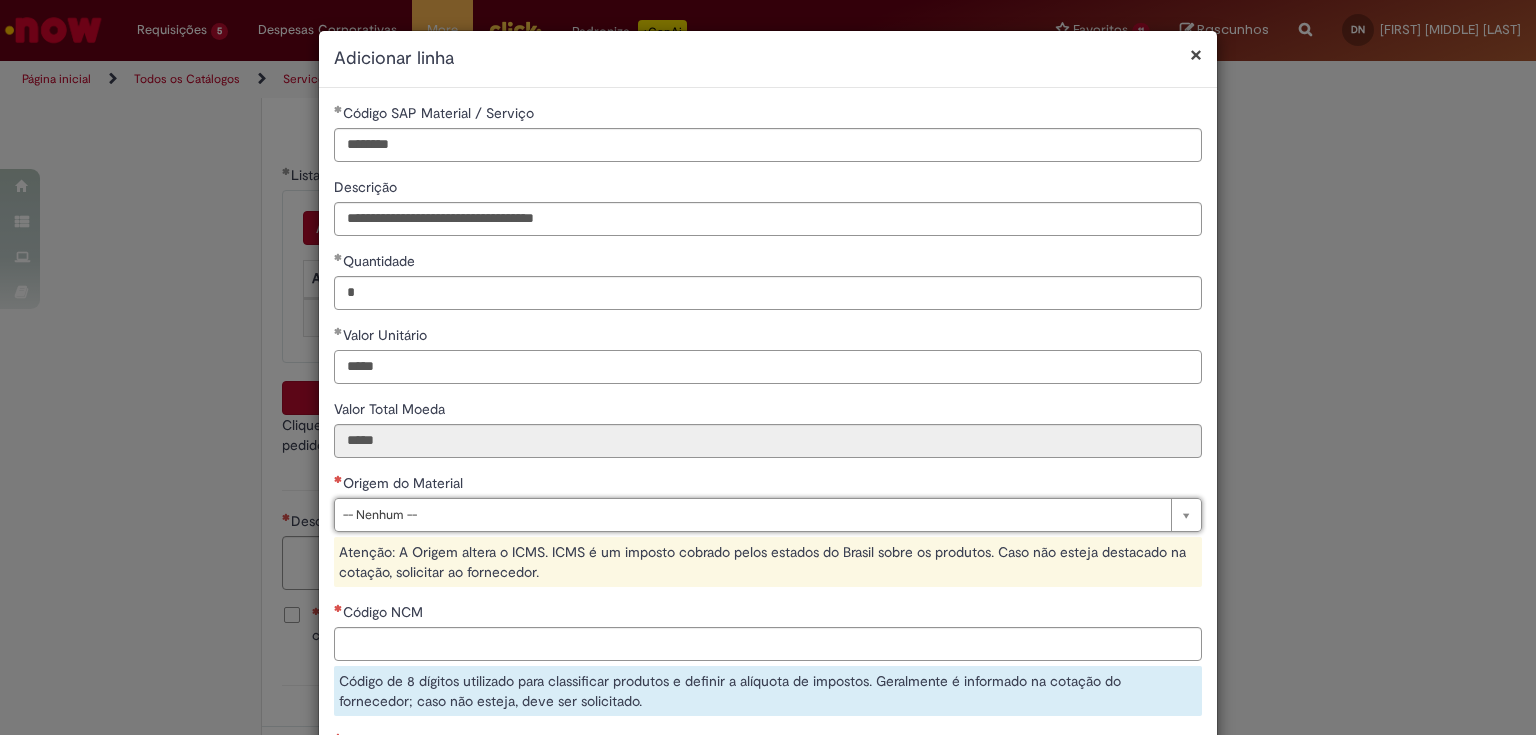 drag, startPoint x: 340, startPoint y: 373, endPoint x: 71, endPoint y: 359, distance: 269.36407 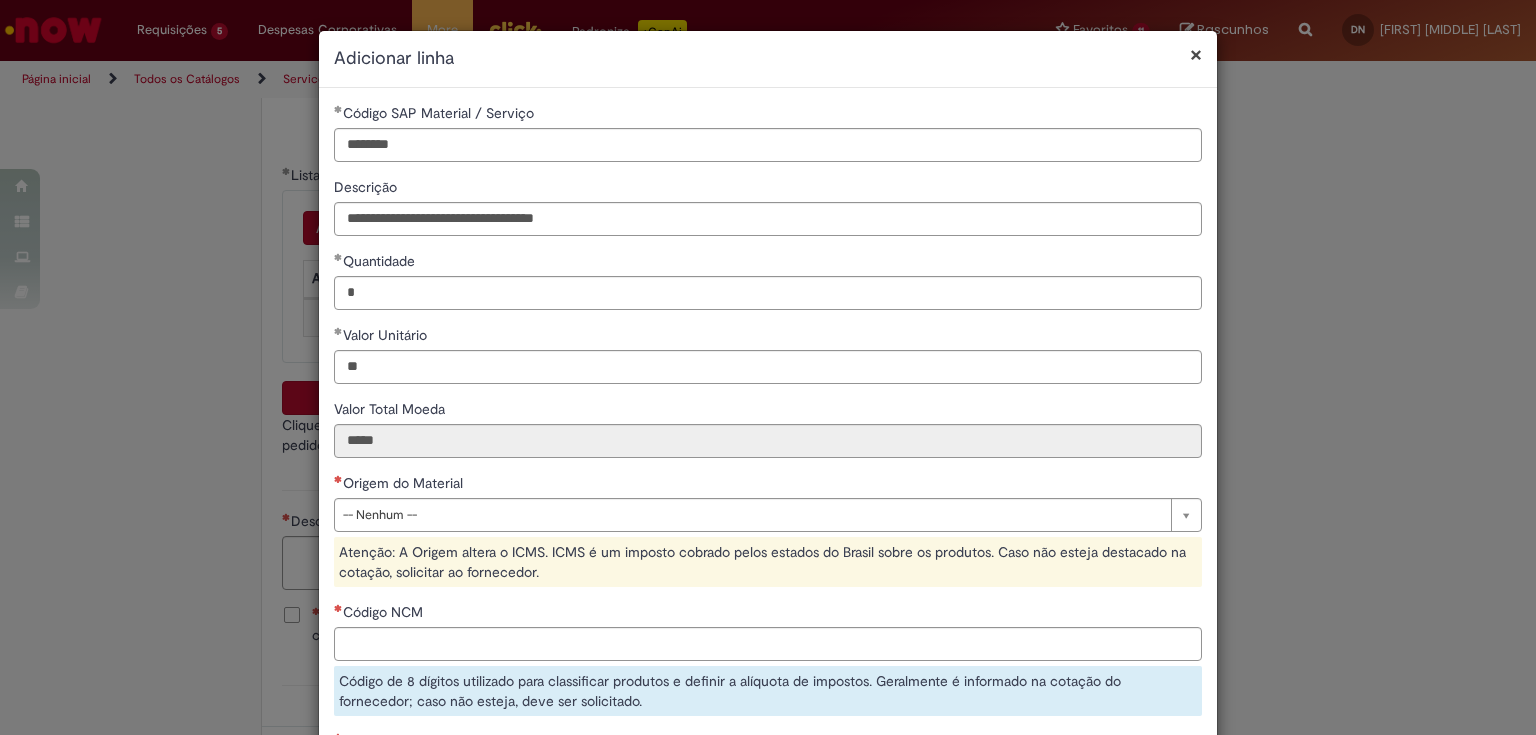 type on "*****" 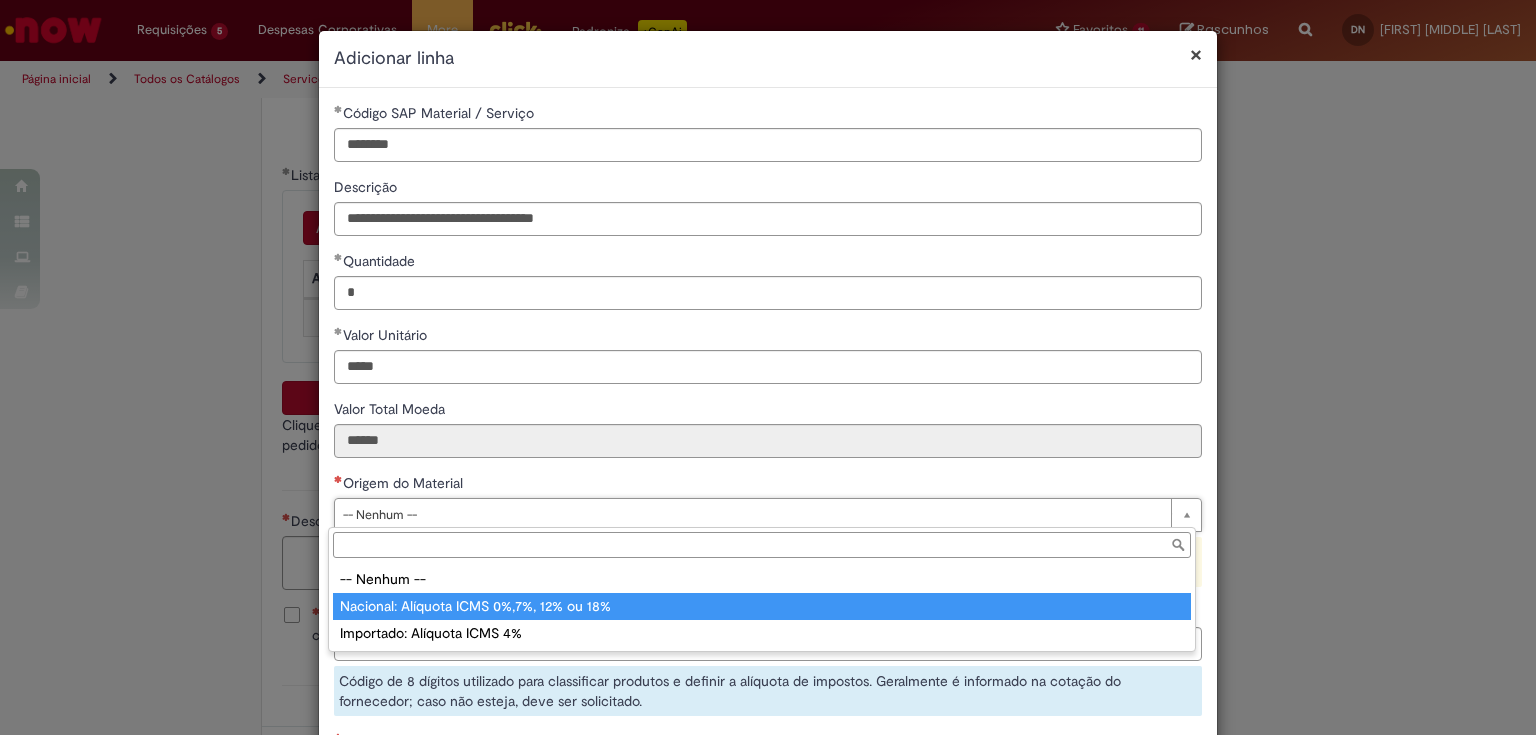 type on "**********" 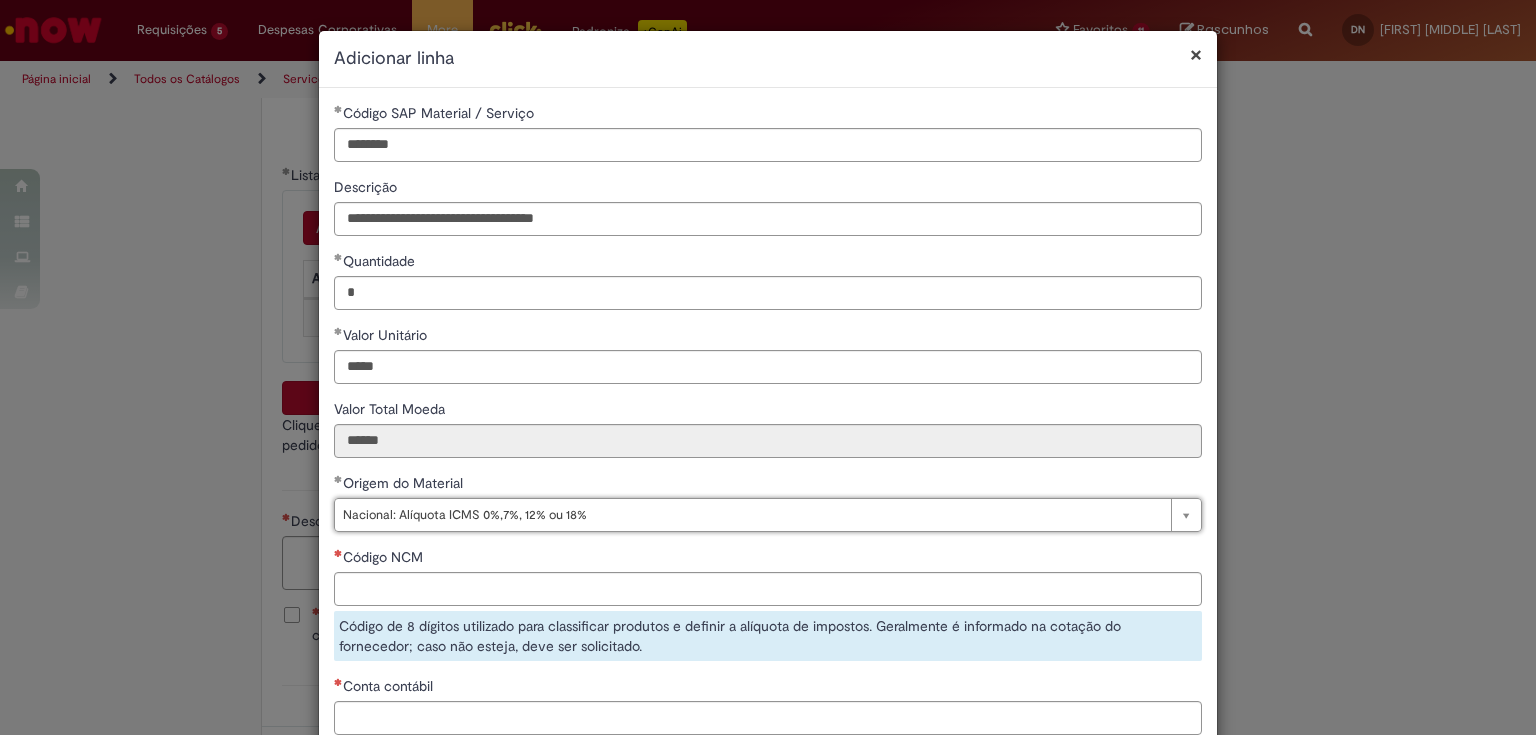 scroll, scrollTop: 80, scrollLeft: 0, axis: vertical 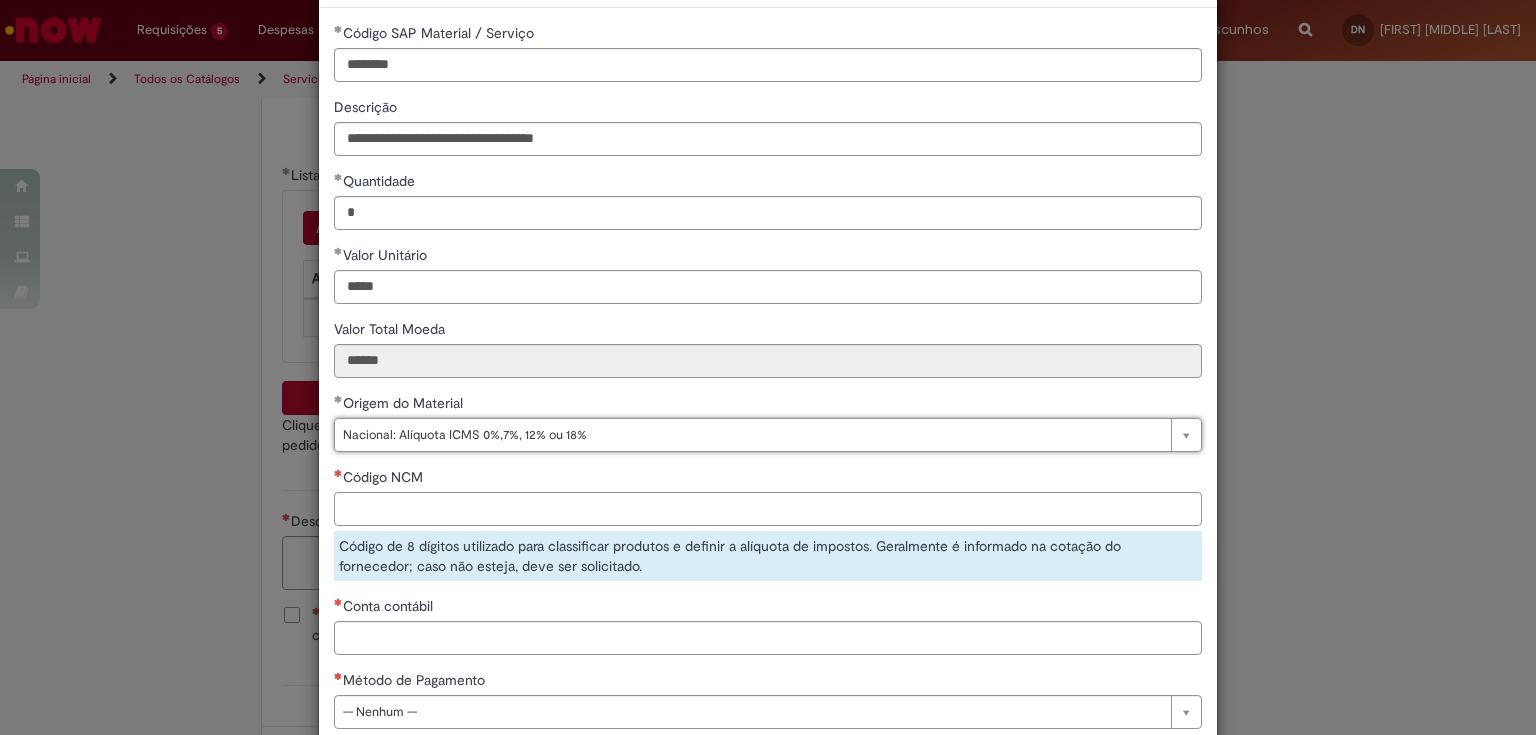 click on "Código NCM" at bounding box center (768, 509) 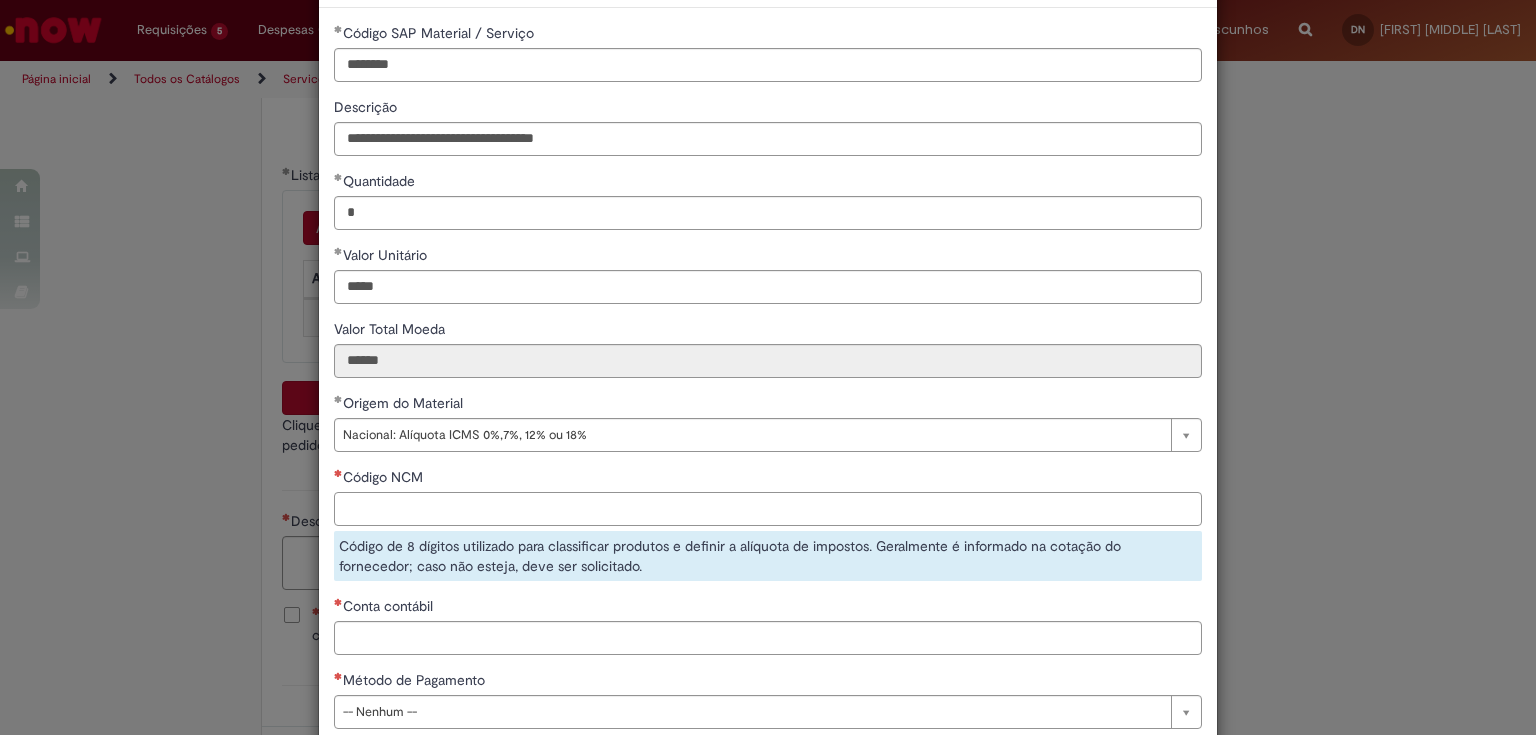 paste on "**********" 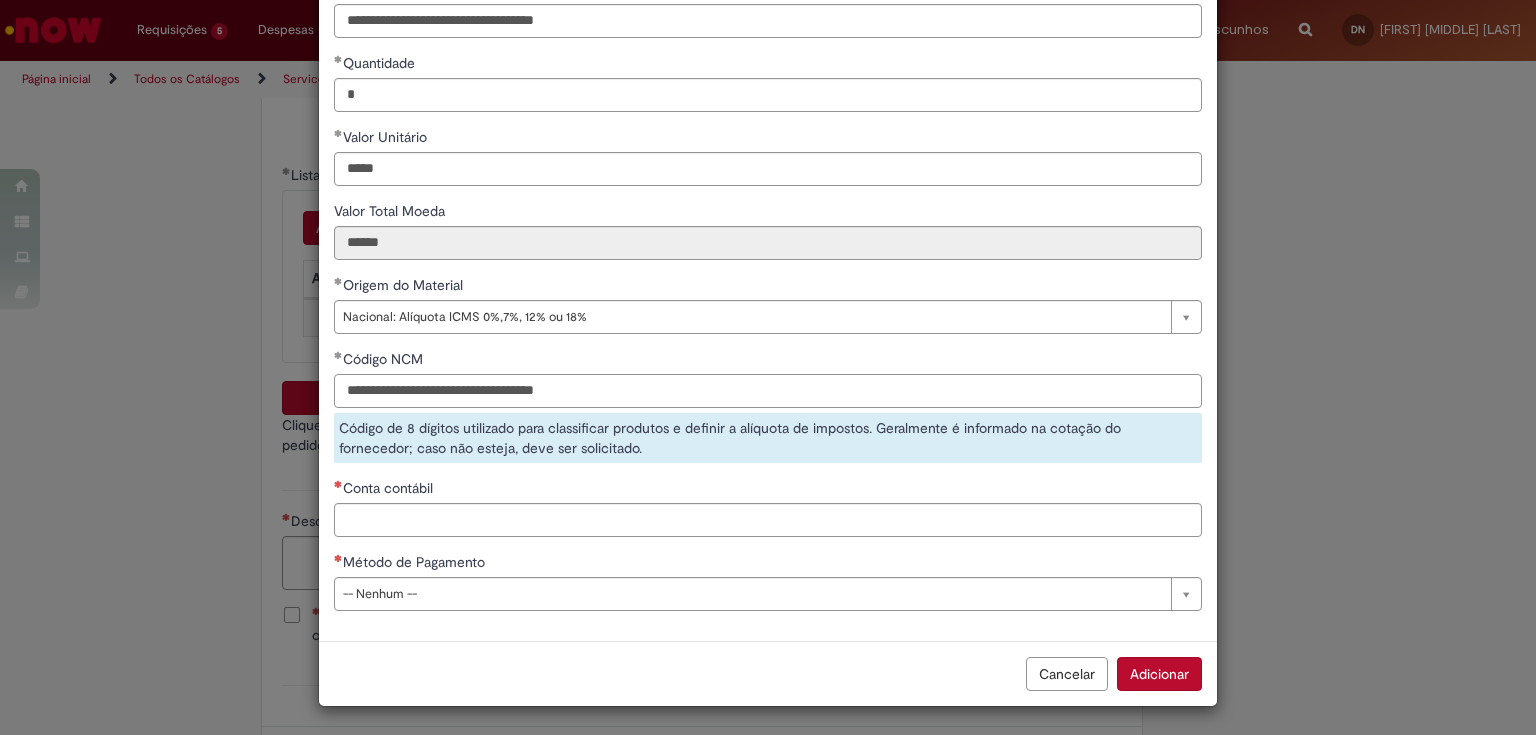 type on "**********" 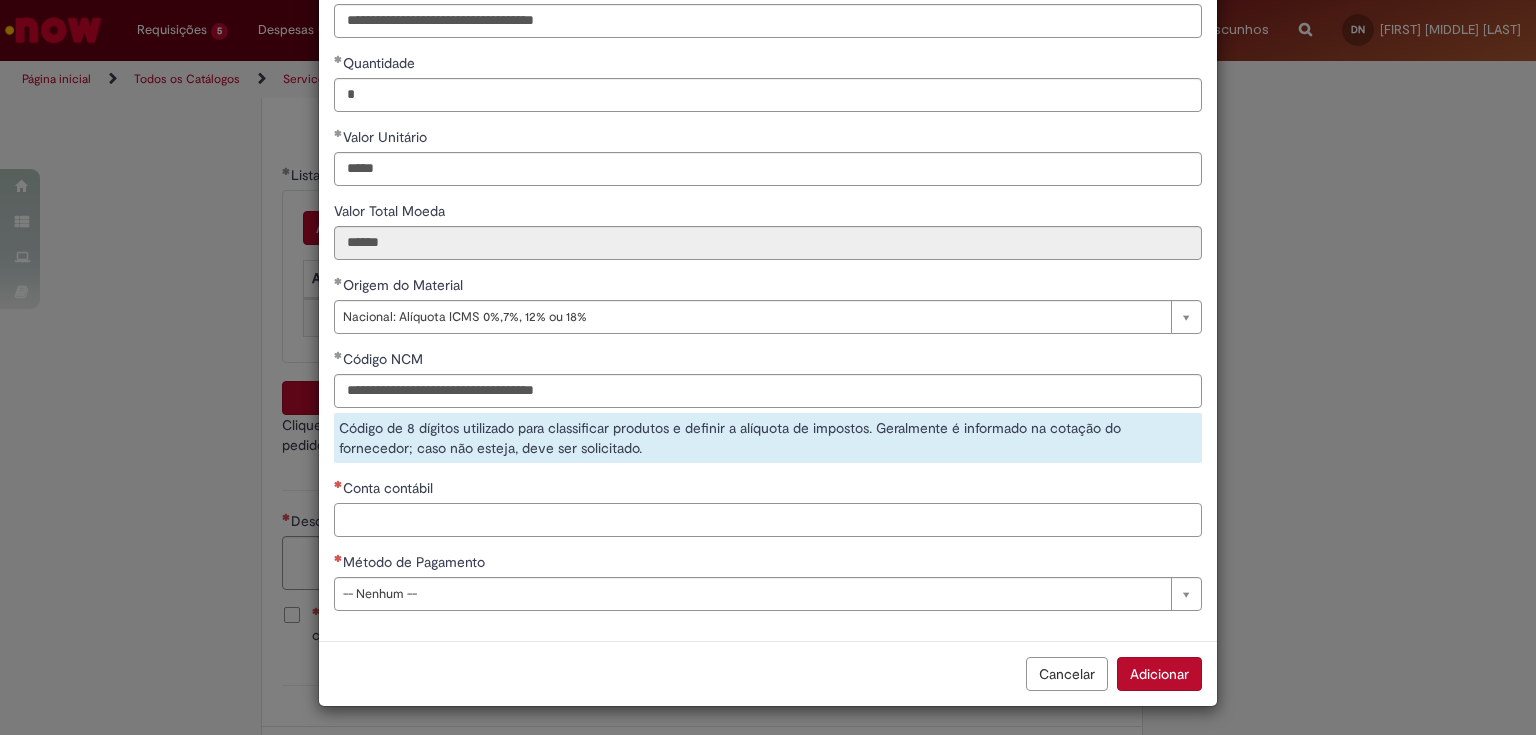 click on "Conta contábil" at bounding box center (768, 507) 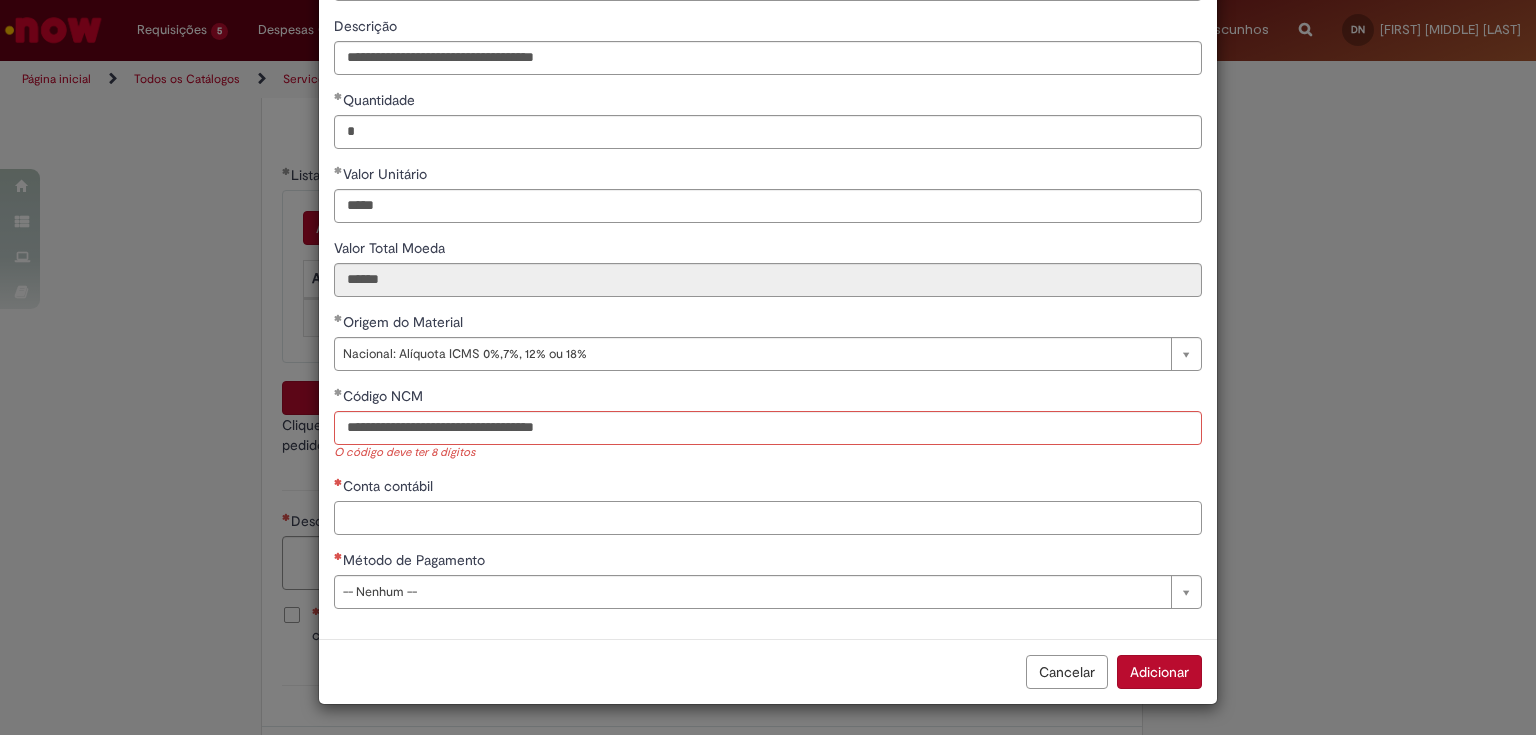 scroll, scrollTop: 143, scrollLeft: 0, axis: vertical 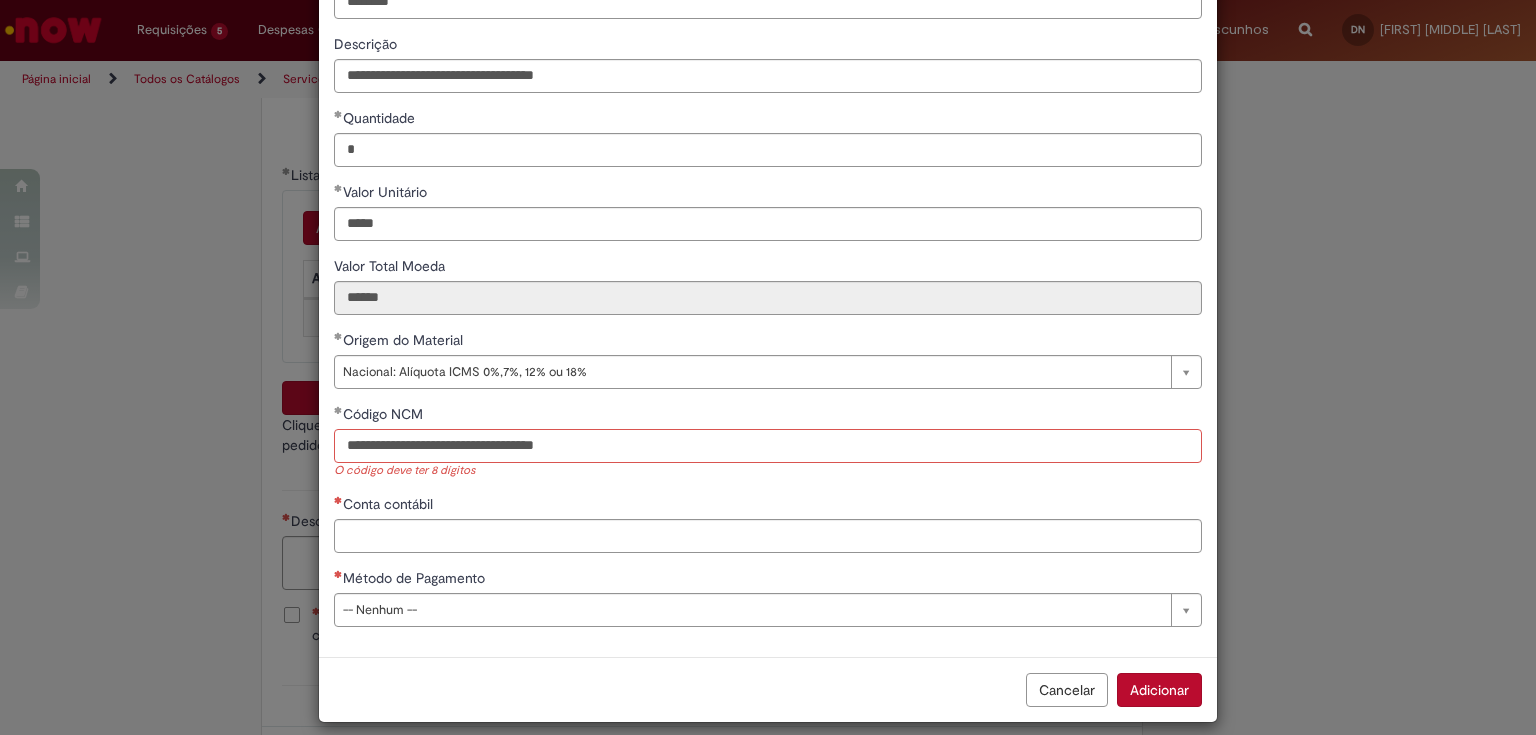 drag, startPoint x: 296, startPoint y: 440, endPoint x: 11, endPoint y: 430, distance: 285.17538 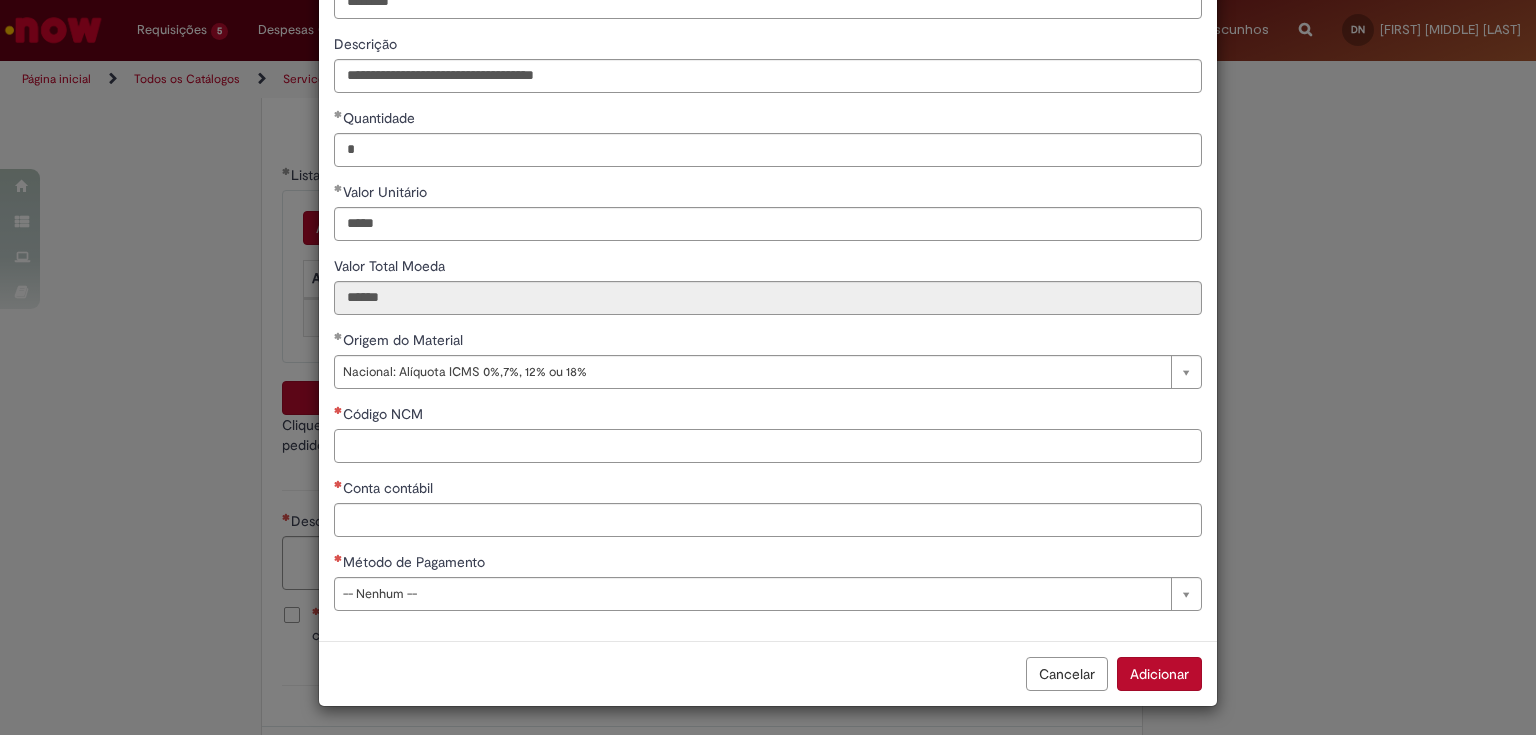 paste on "********" 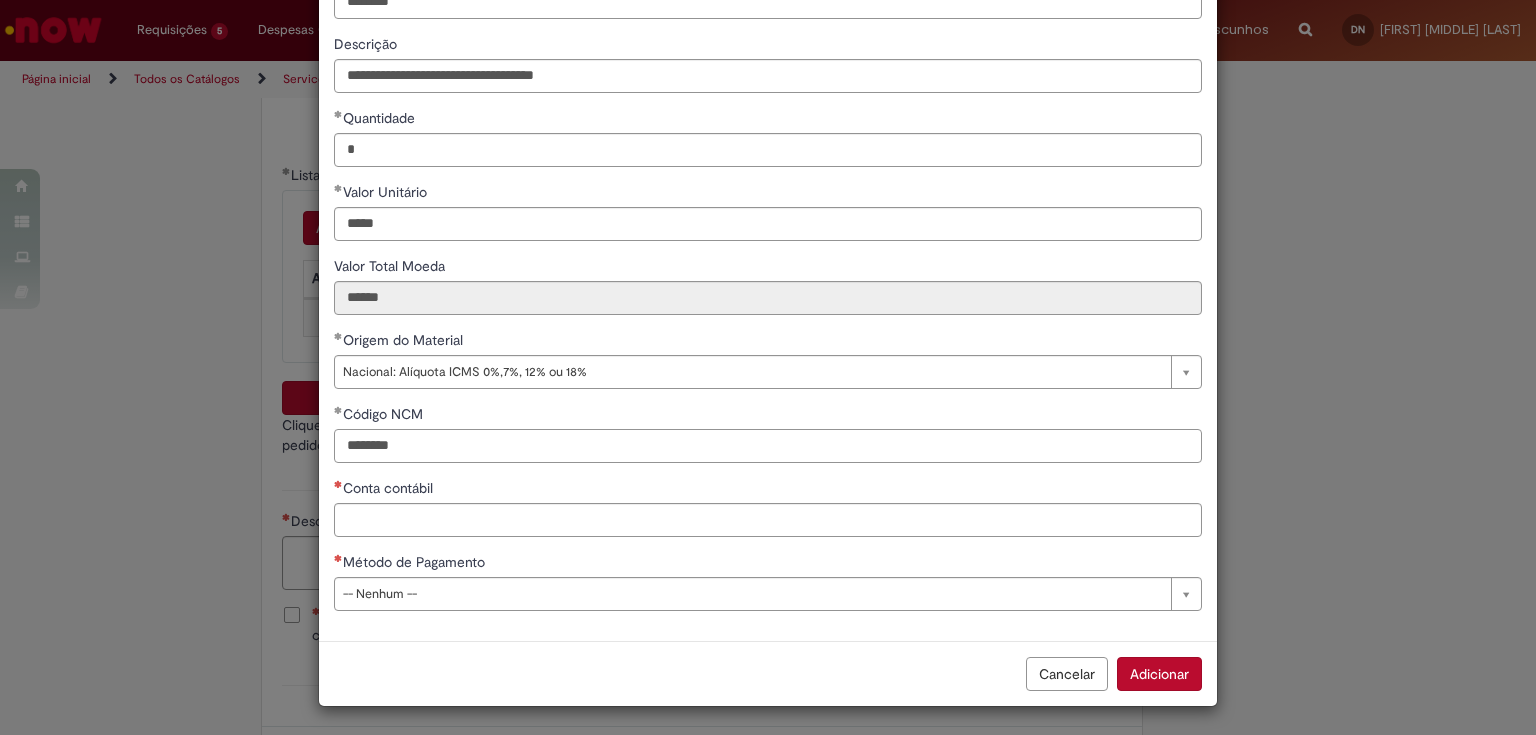 type on "********" 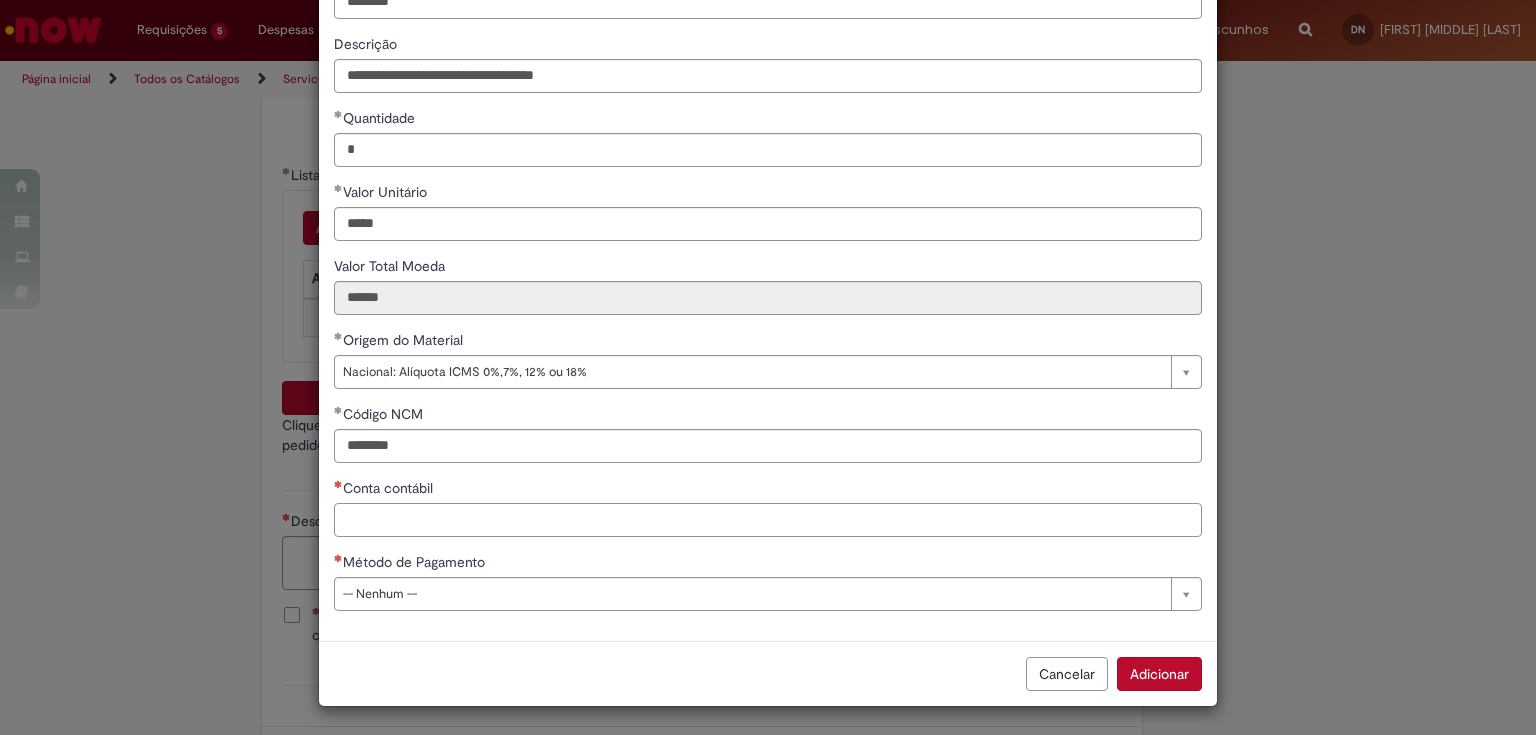 click on "Conta contábil" at bounding box center (768, 520) 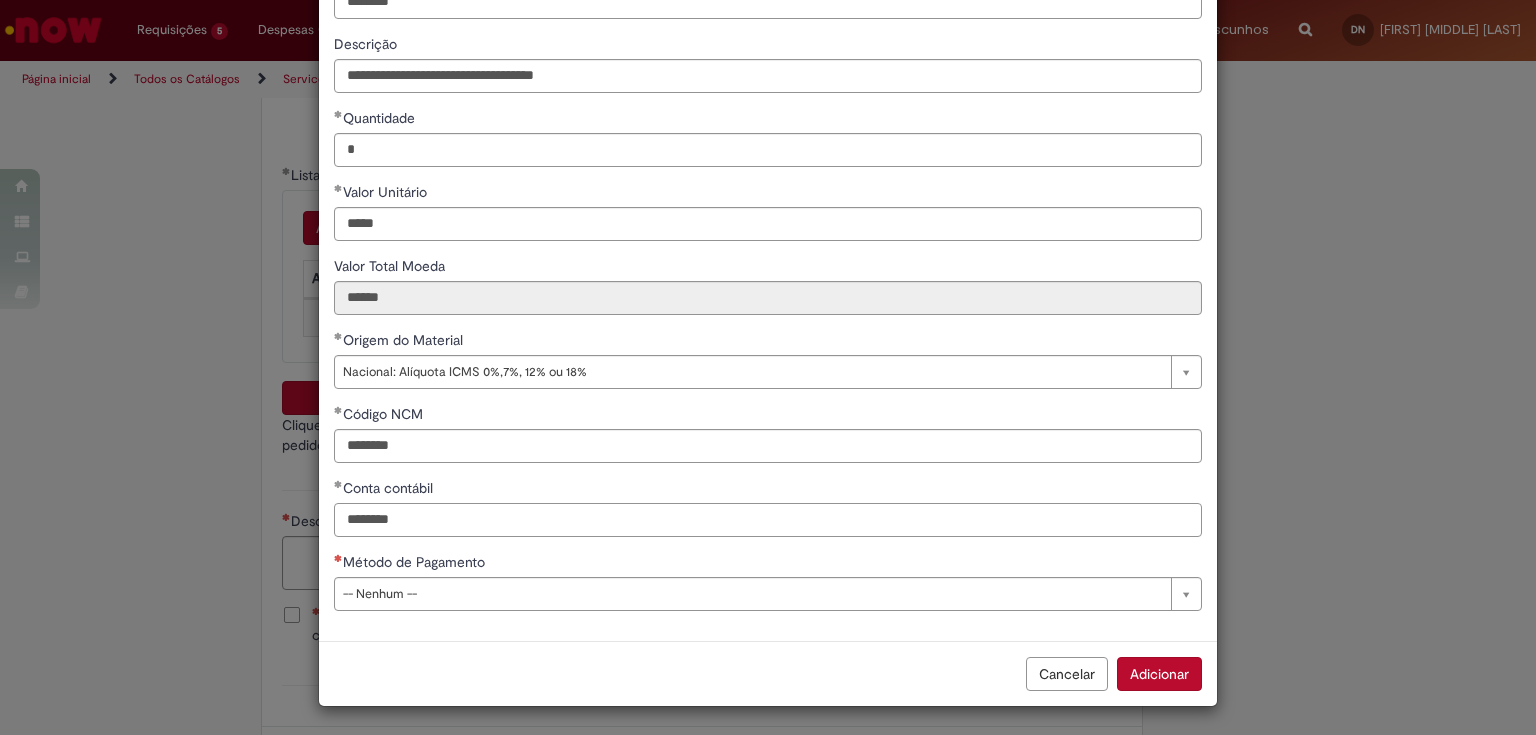 click on "********" at bounding box center [768, 520] 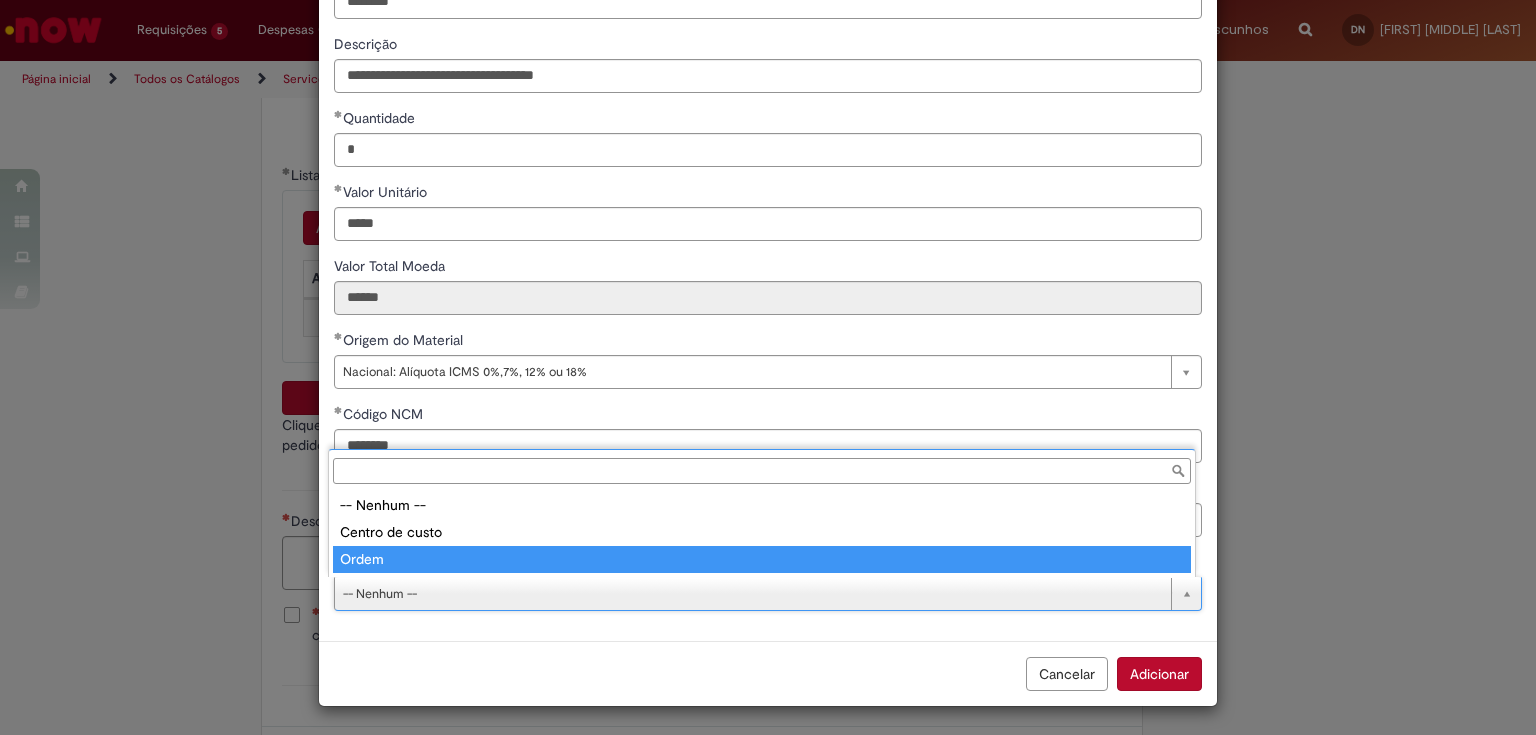 type on "*****" 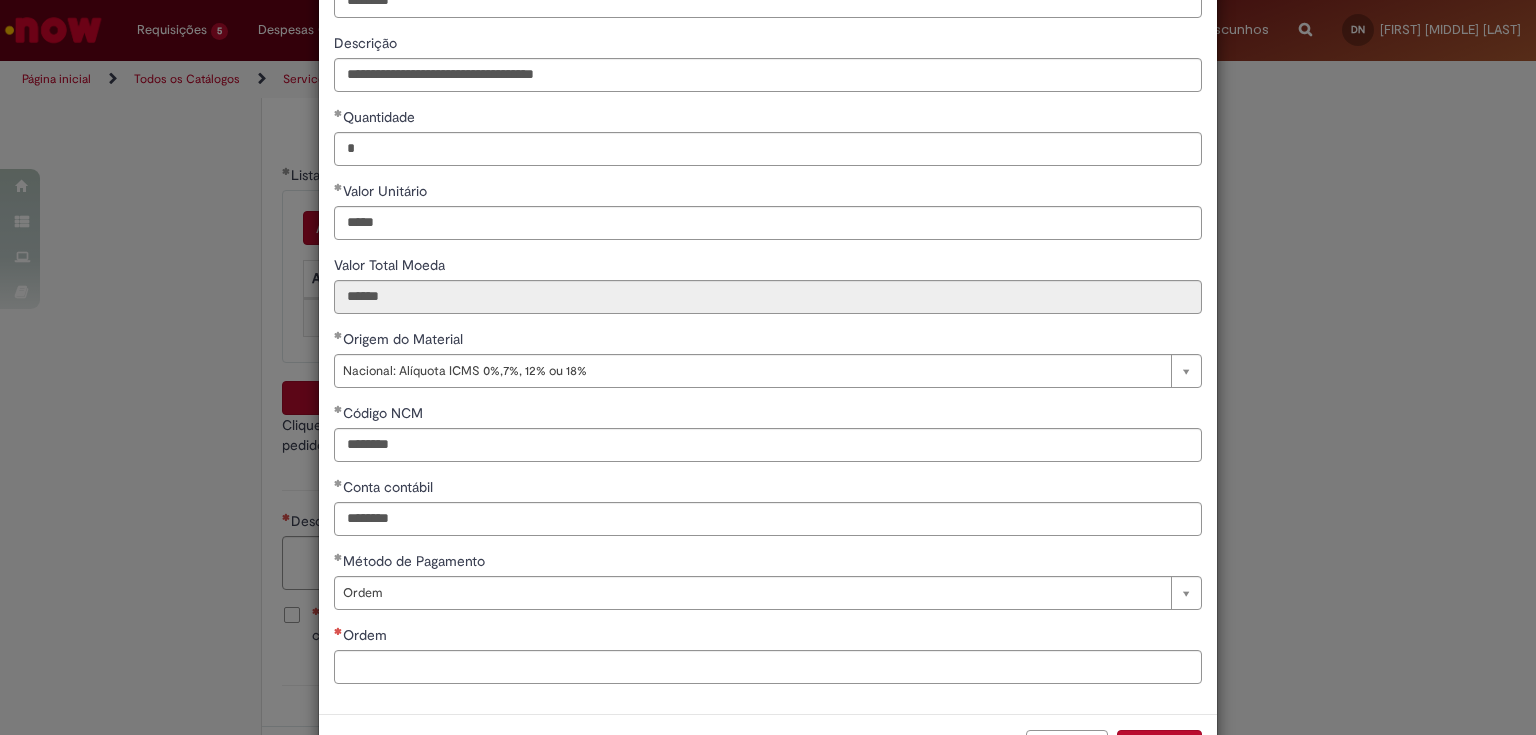 click on "**********" at bounding box center (768, 329) 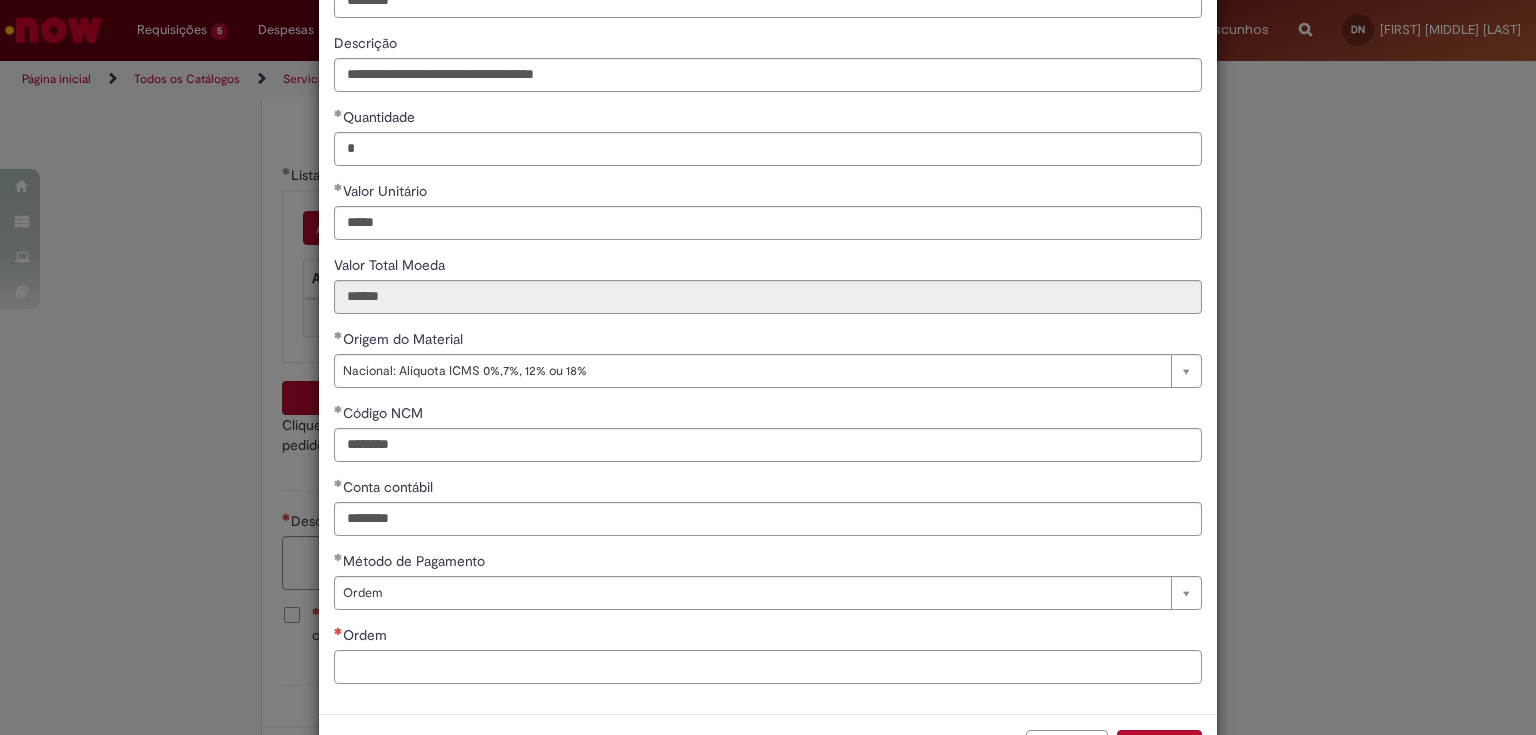 click on "Ordem" at bounding box center [768, 667] 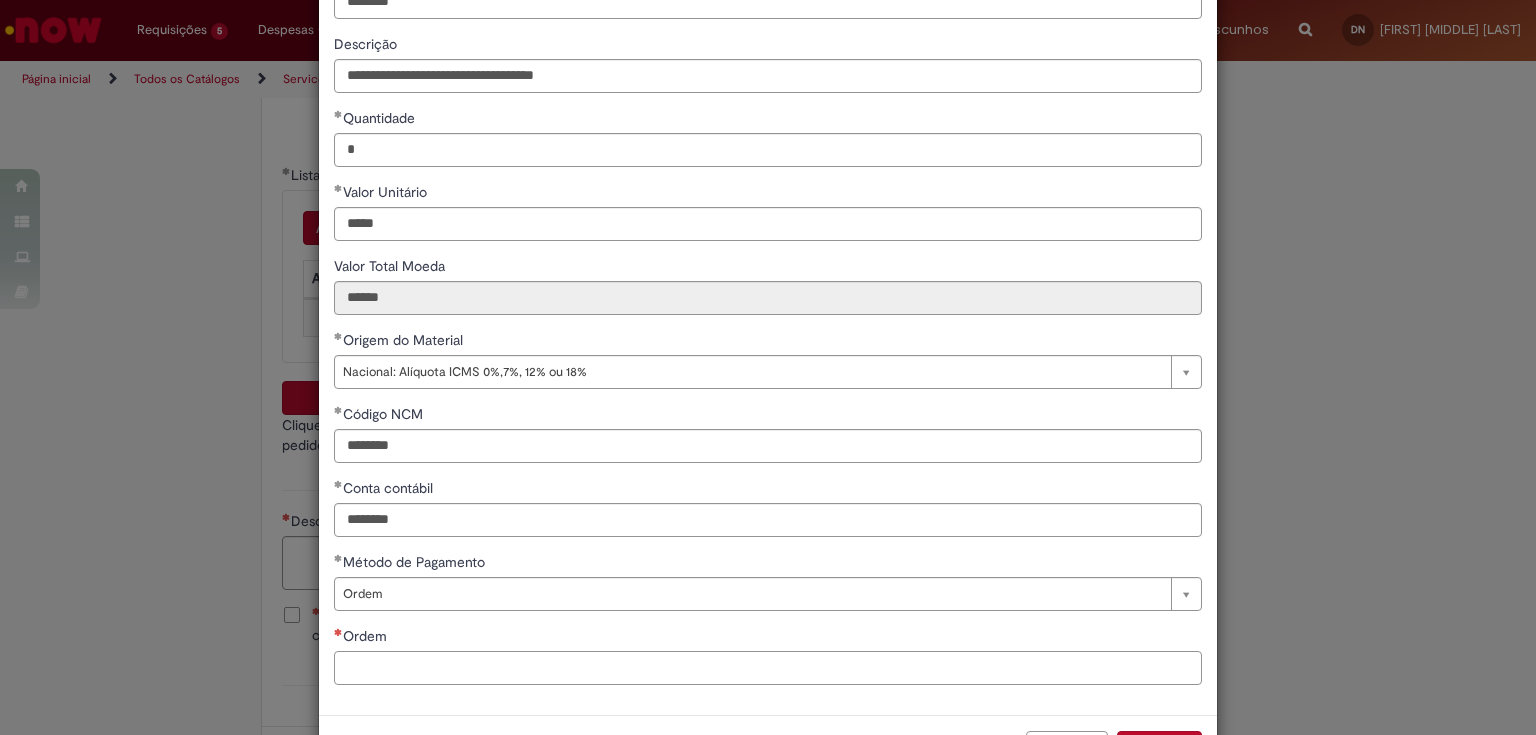 click on "Ordem" at bounding box center (768, 668) 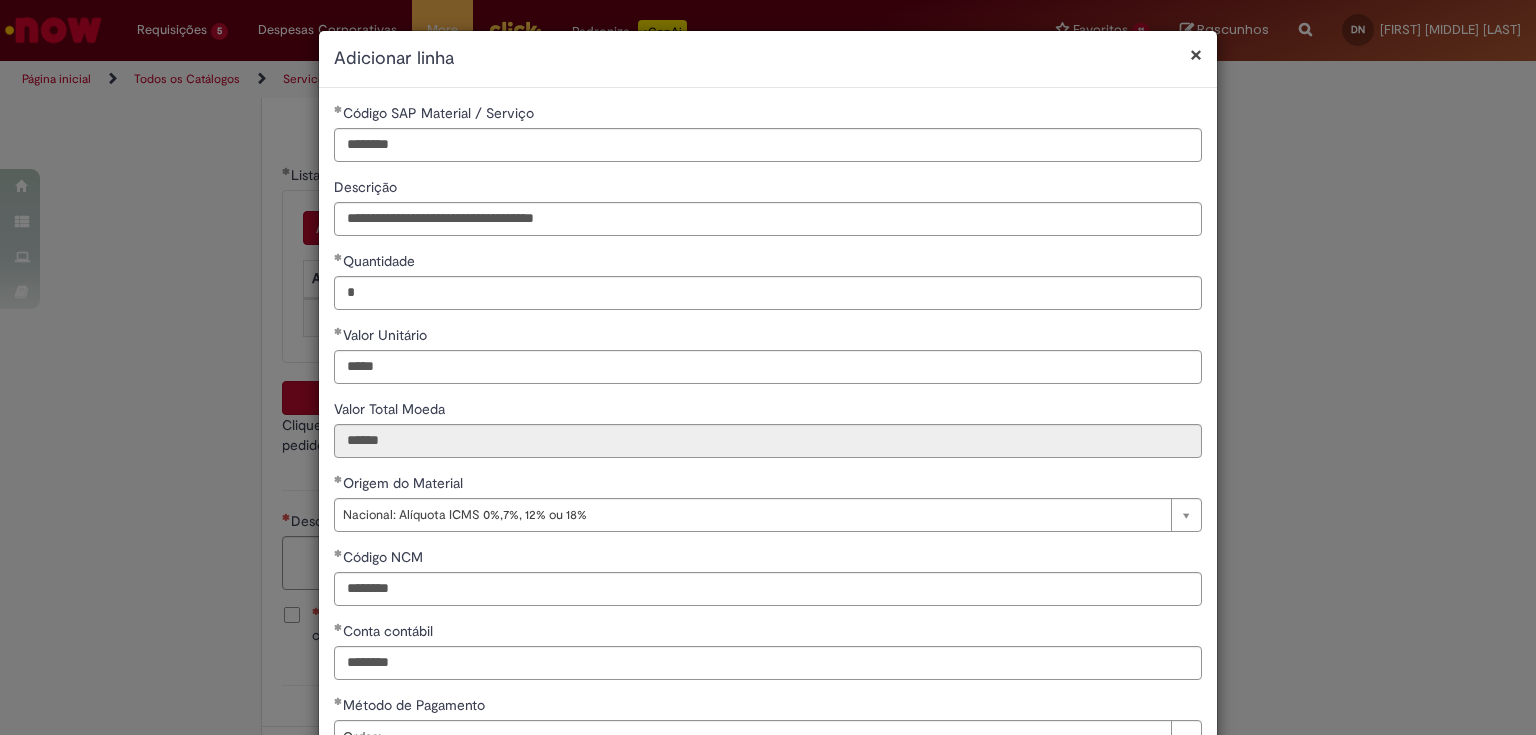 scroll, scrollTop: 217, scrollLeft: 0, axis: vertical 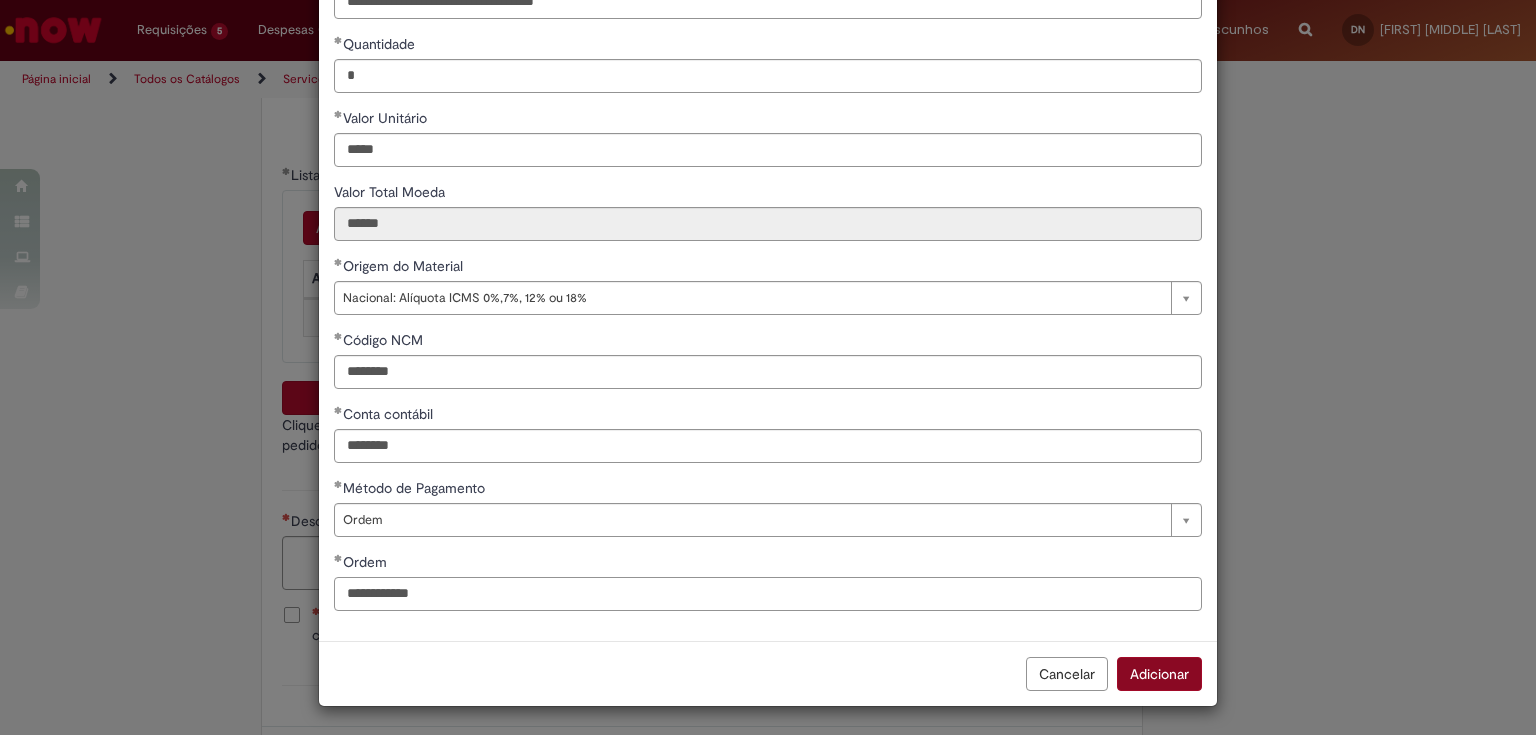 type on "**********" 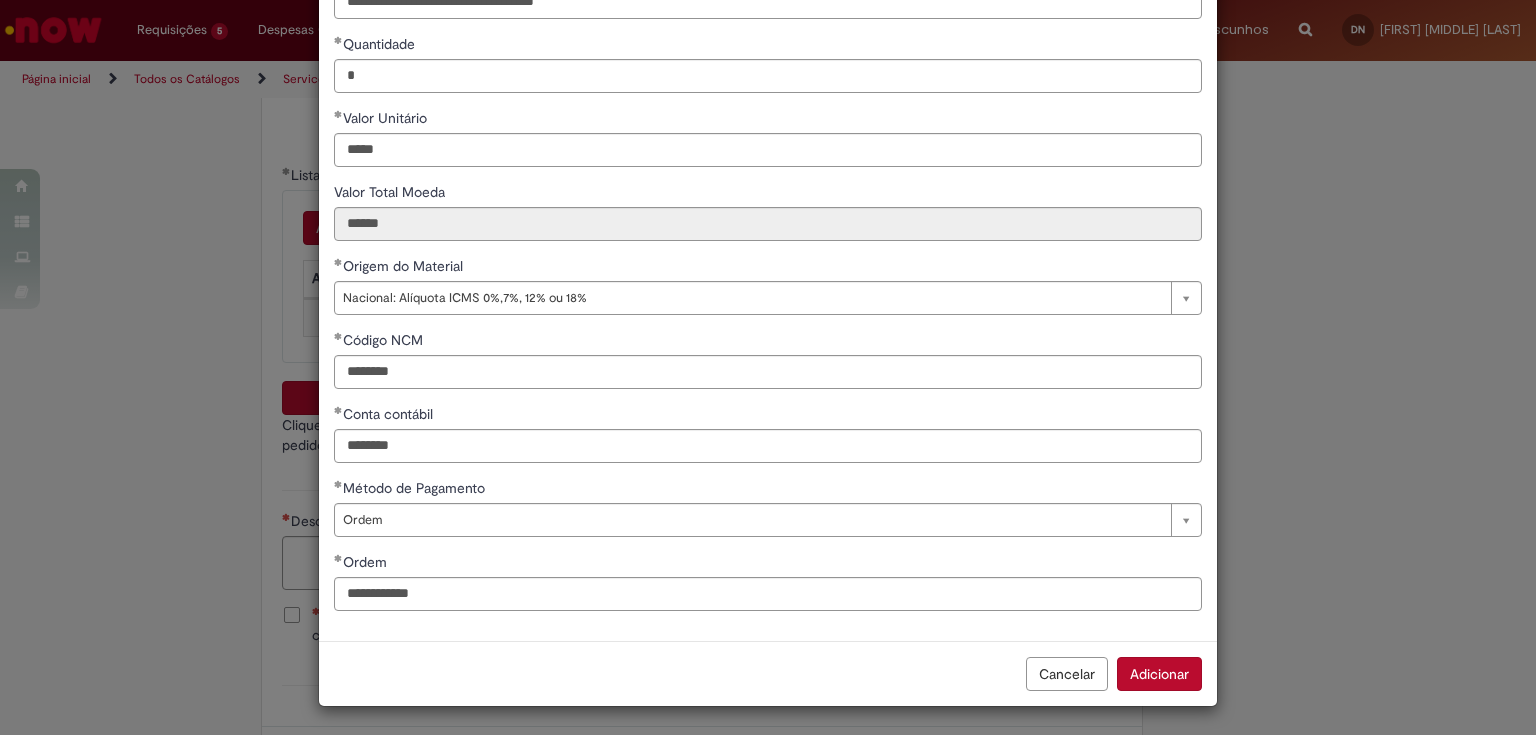 click on "Adicionar" at bounding box center (1159, 674) 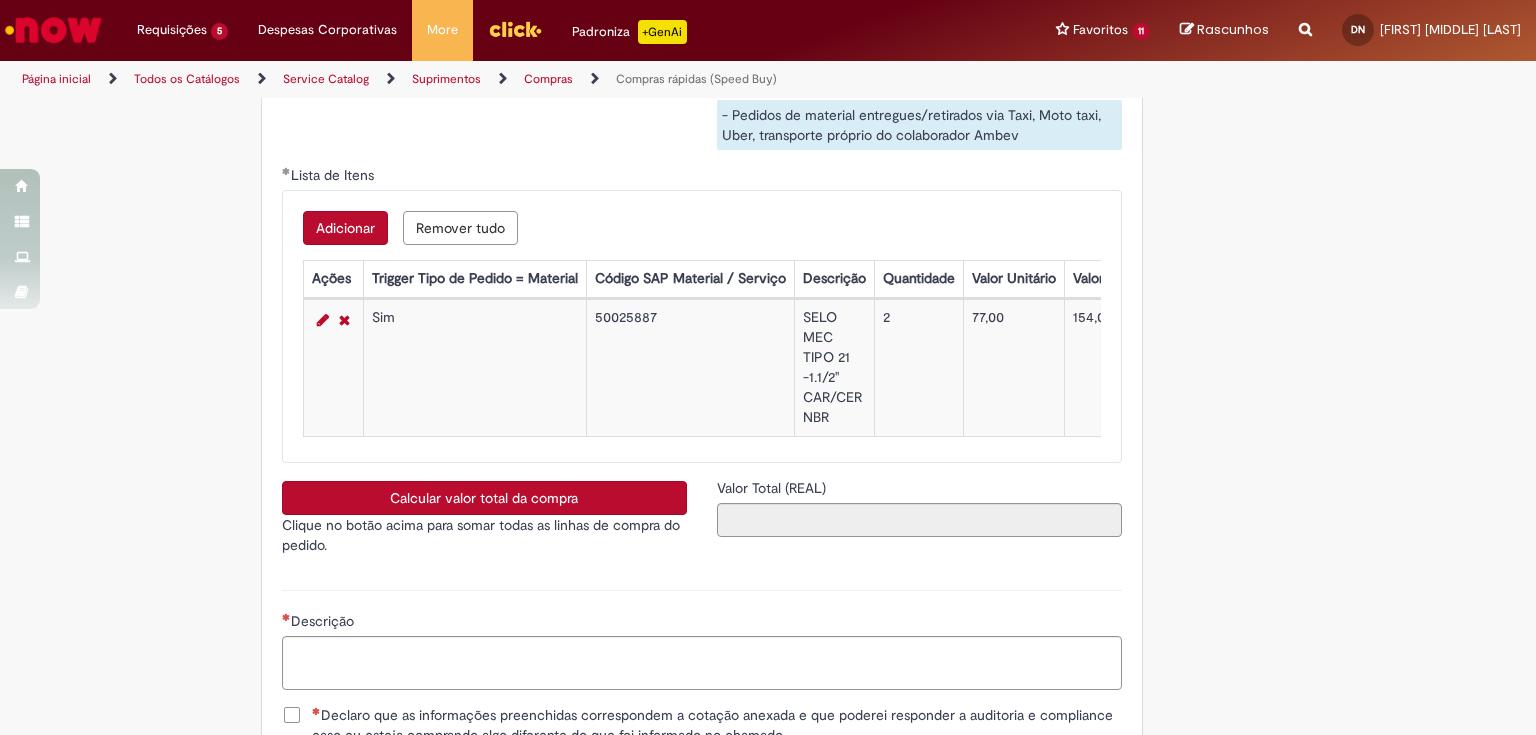 click on "Calcular valor total da compra" at bounding box center [484, 498] 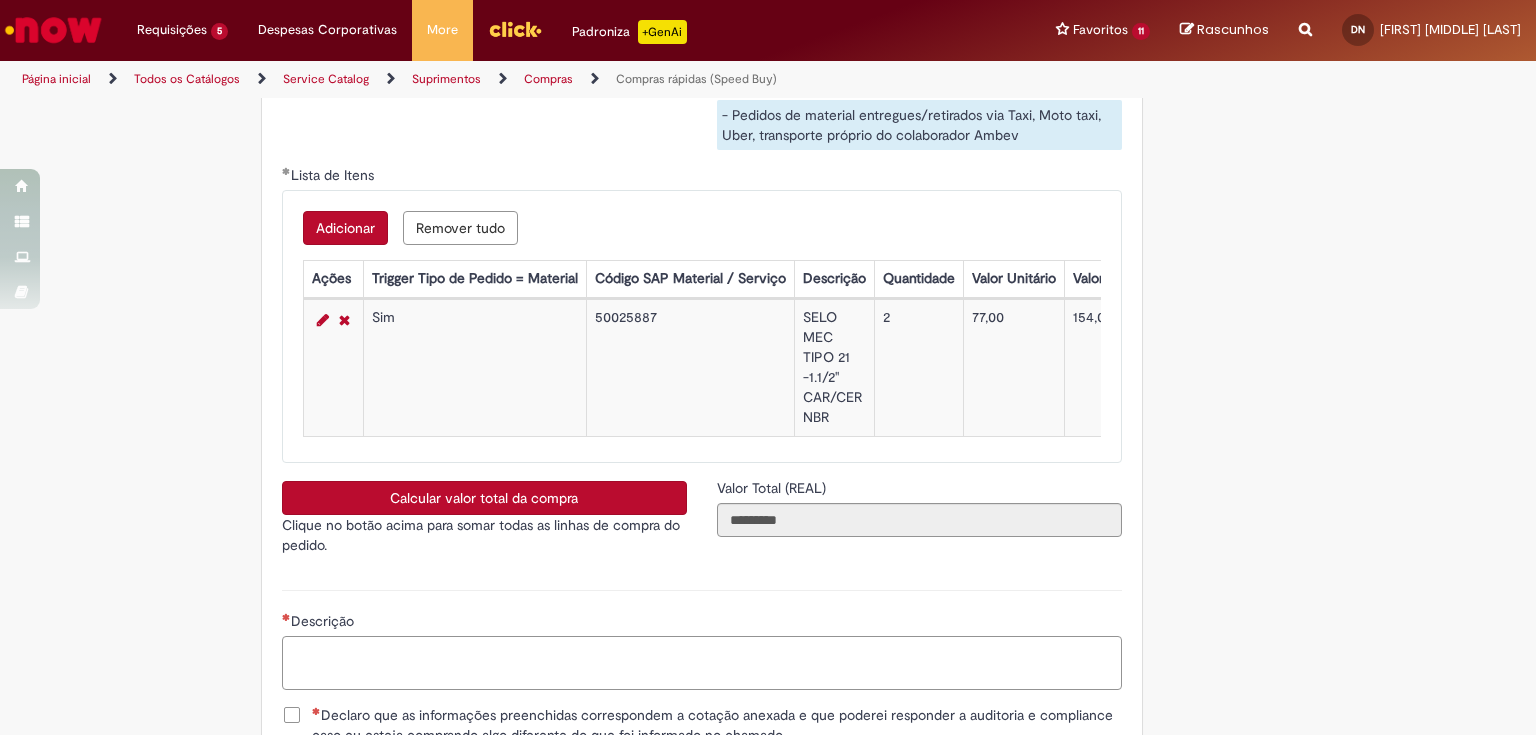 click on "Descrição" at bounding box center (702, 663) 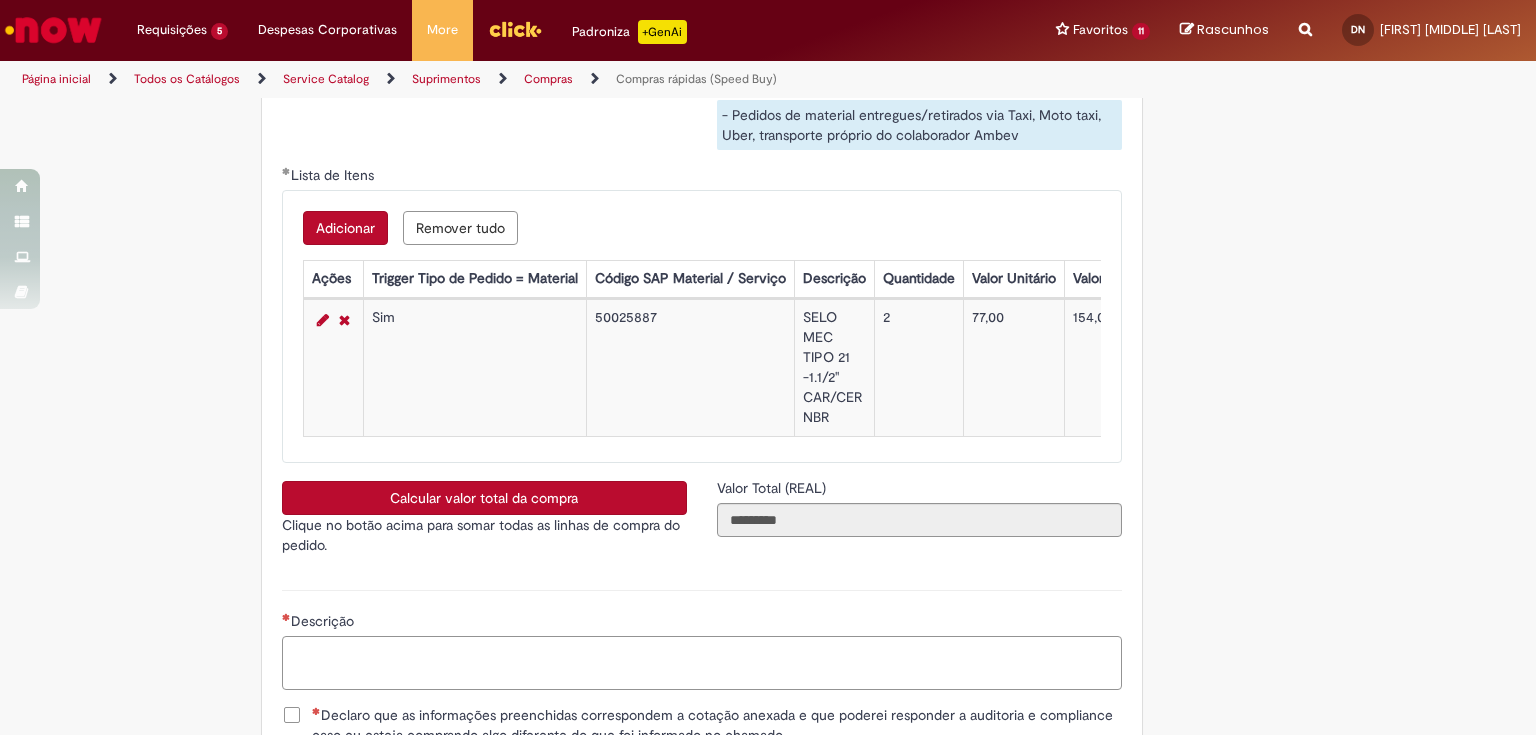 paste on "**********" 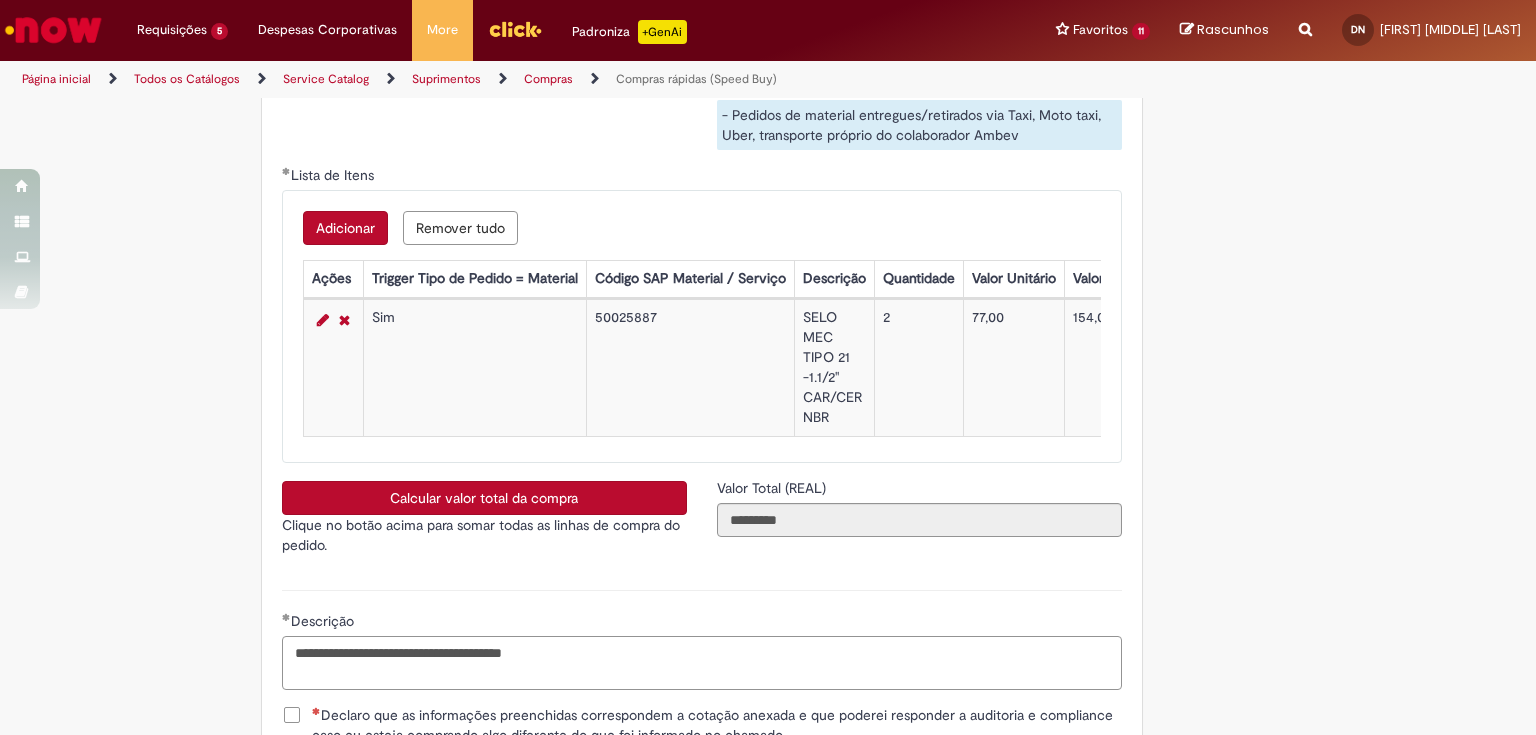 scroll, scrollTop: 3440, scrollLeft: 0, axis: vertical 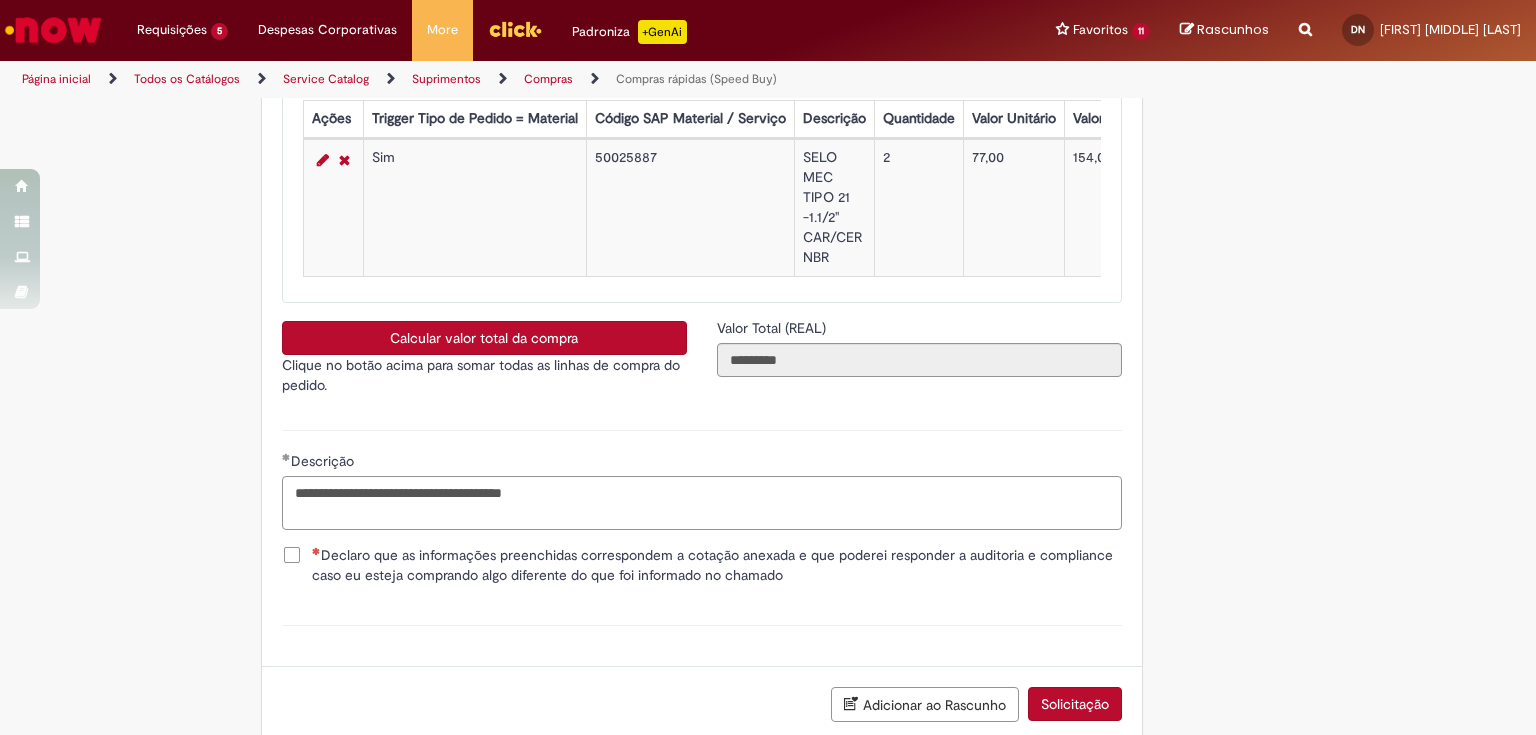 type on "**********" 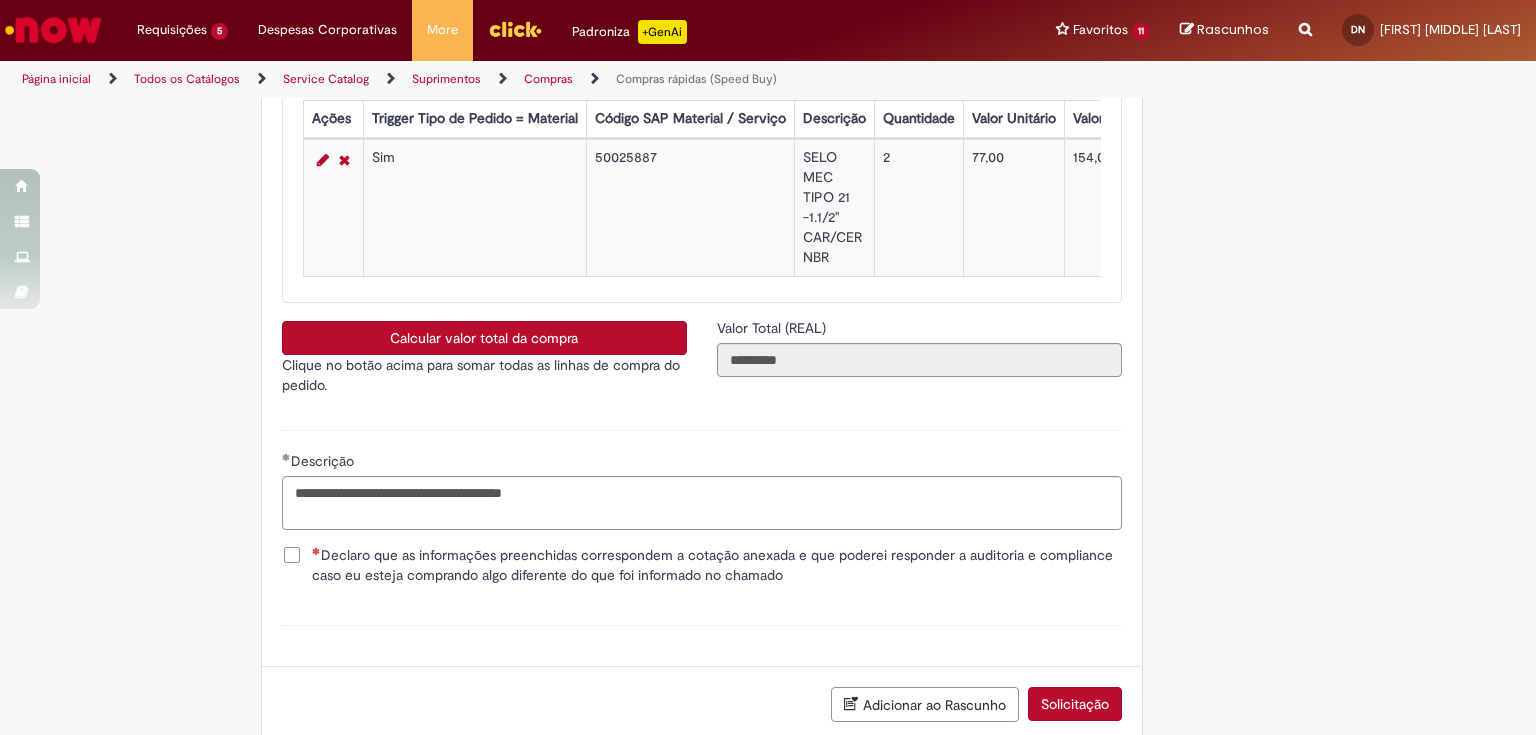 click on "Declaro que as informações preenchidas correspondem a cotação anexada e que poderei responder a auditoria e compliance caso eu esteja comprando algo diferente do que foi informado no chamado" at bounding box center [717, 565] 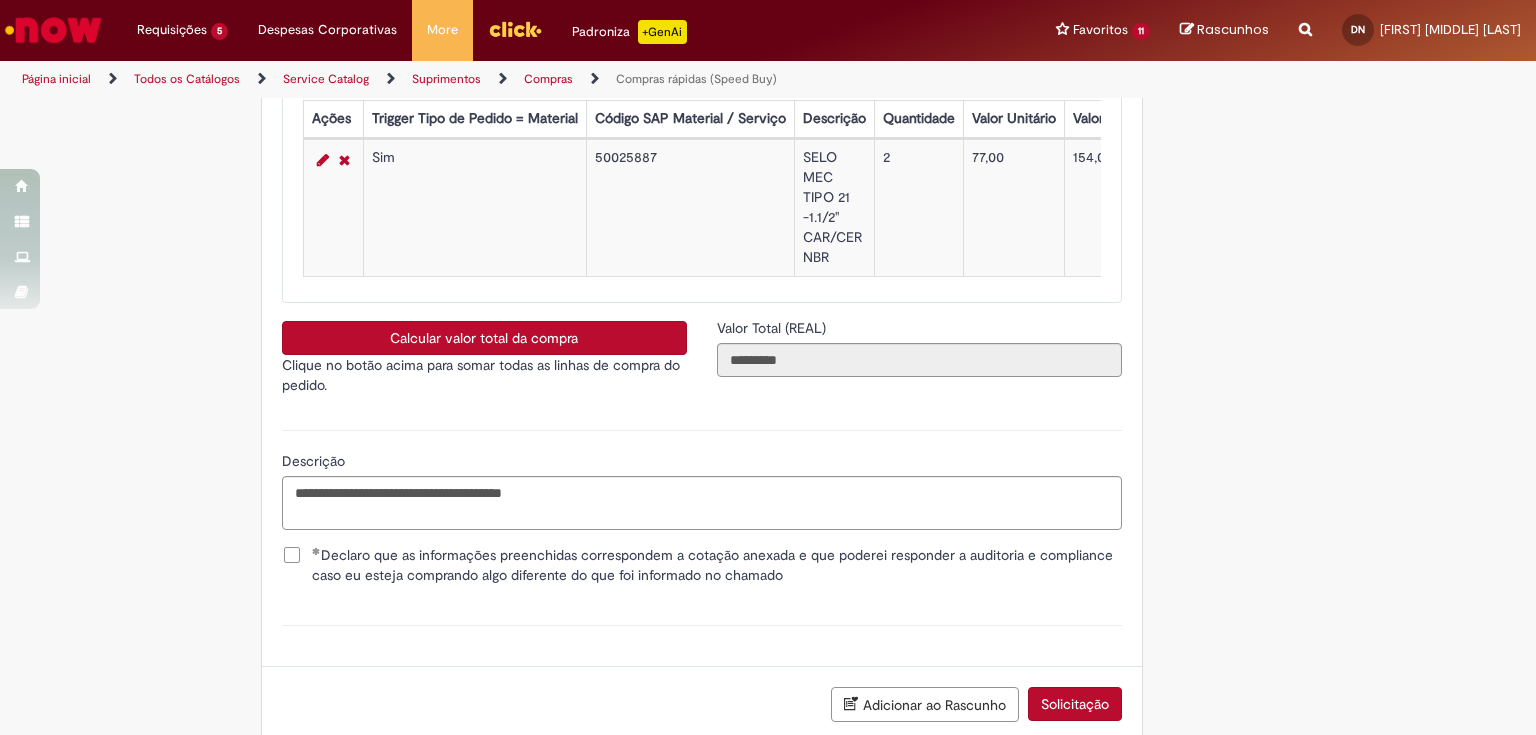 scroll, scrollTop: 3566, scrollLeft: 0, axis: vertical 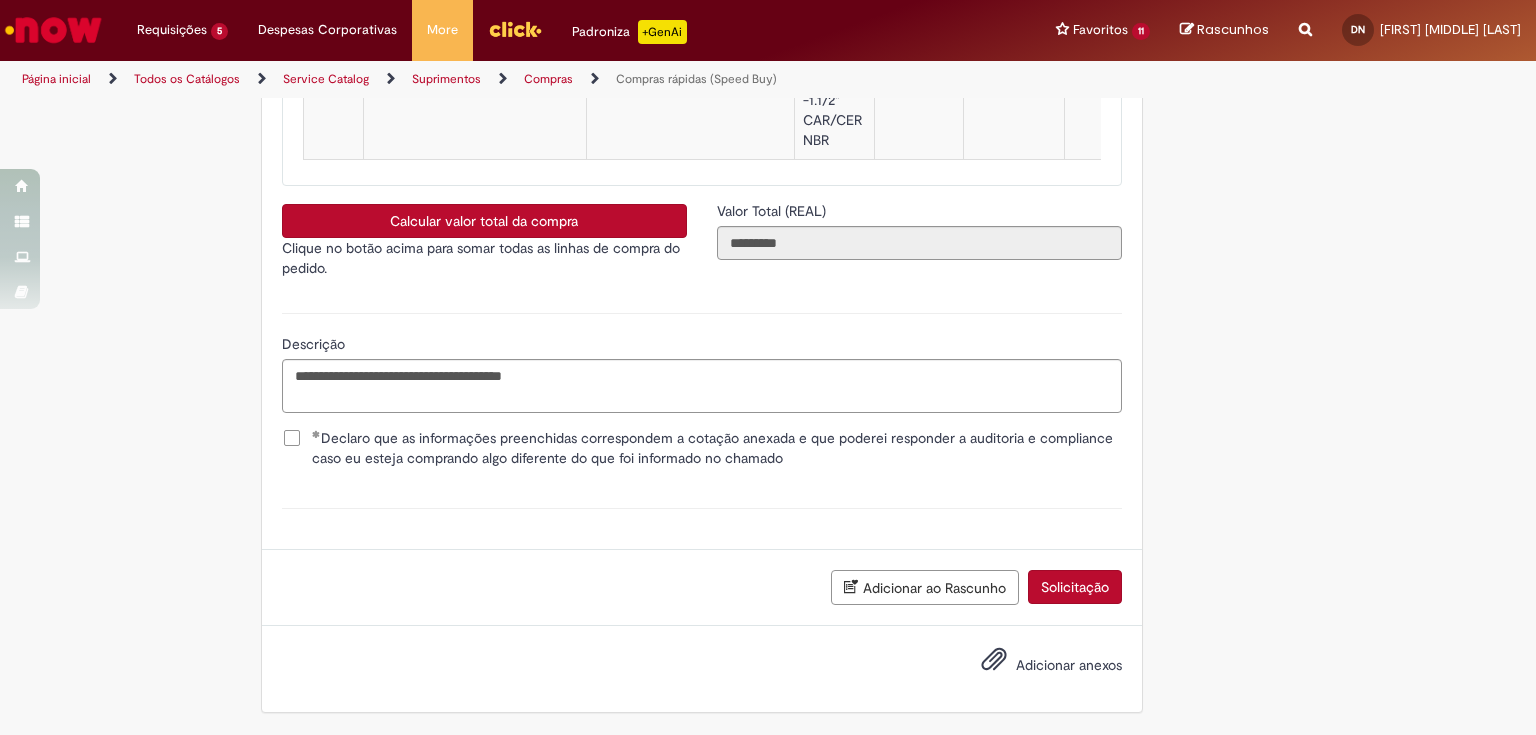 click on "Adicionar anexos" at bounding box center (1069, 665) 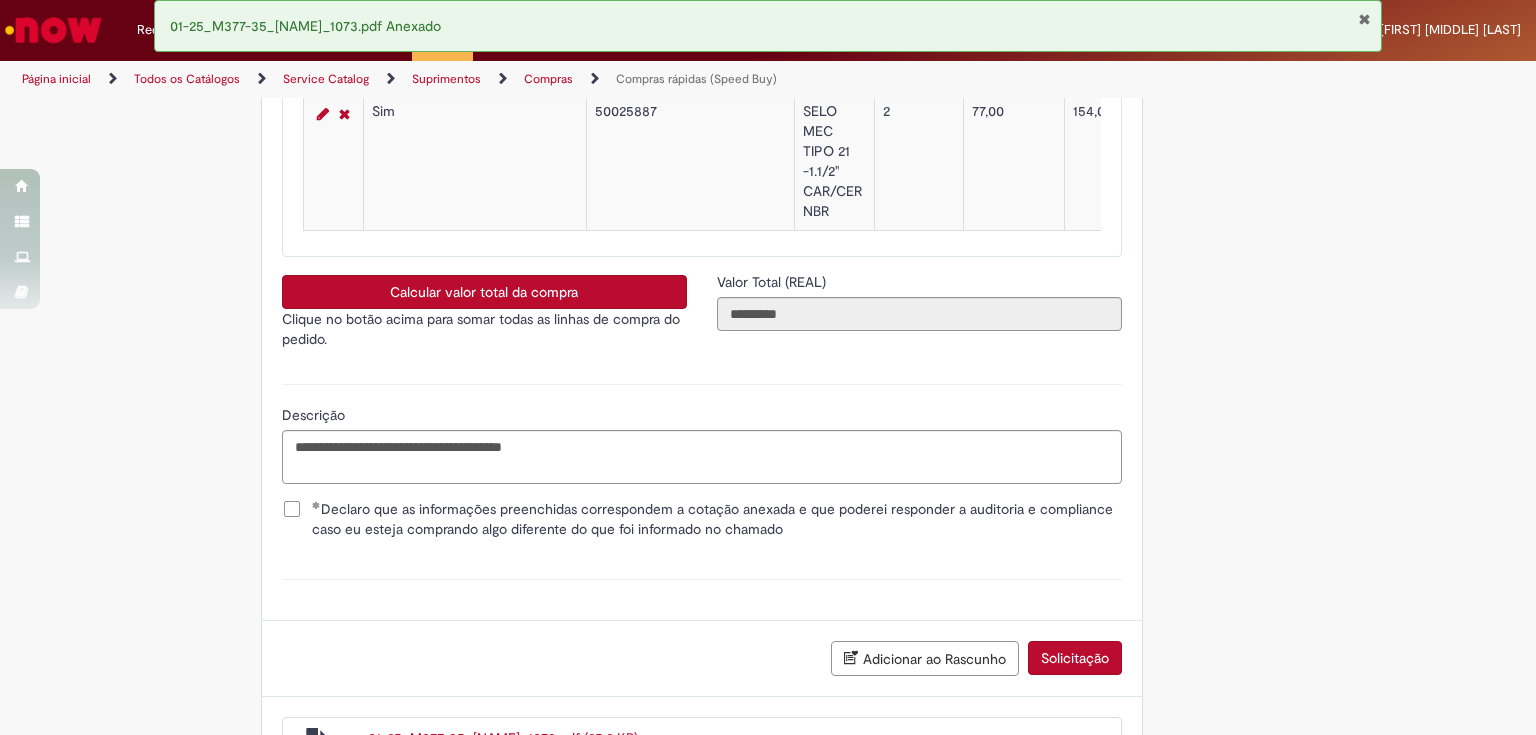 scroll, scrollTop: 3637, scrollLeft: 0, axis: vertical 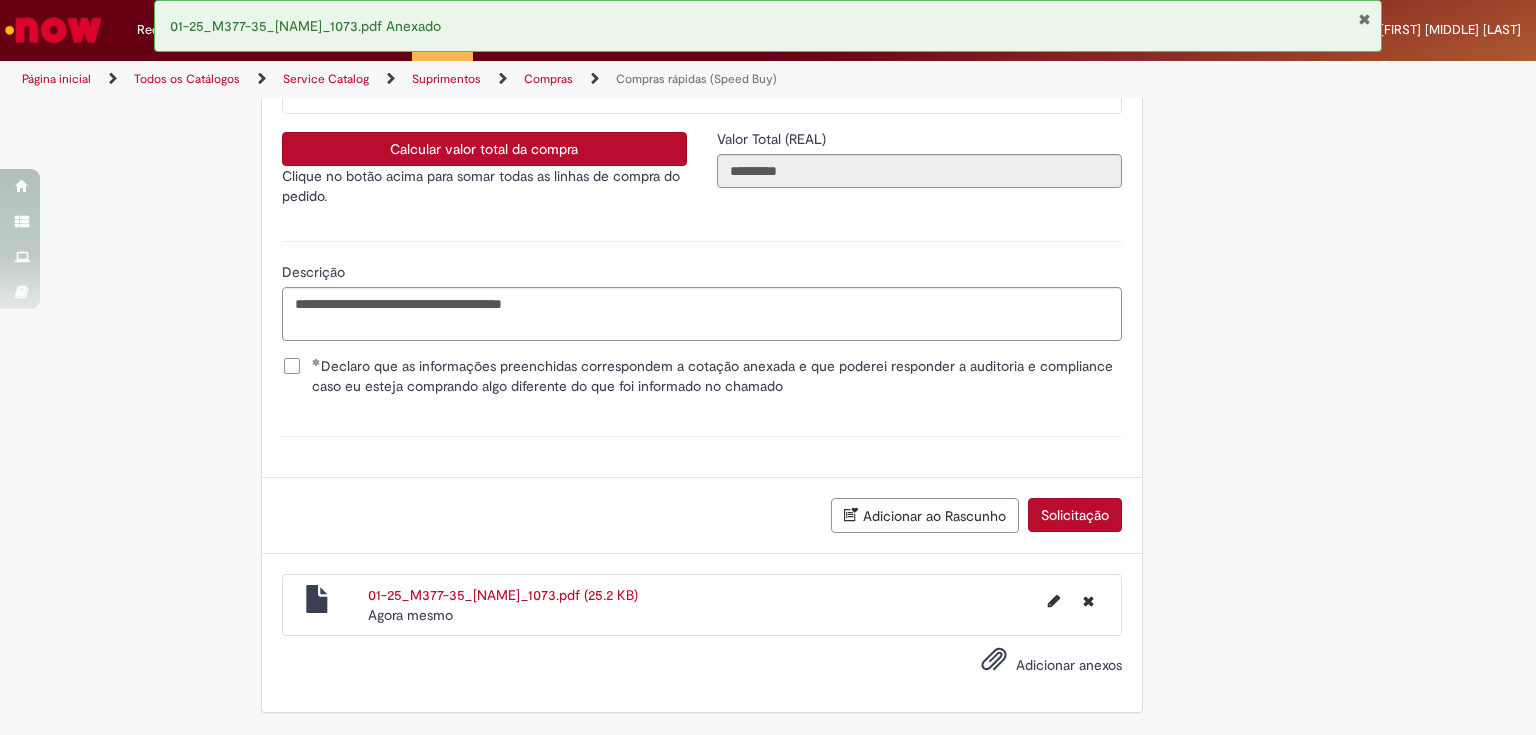 click on "Solicitação" at bounding box center (1075, 515) 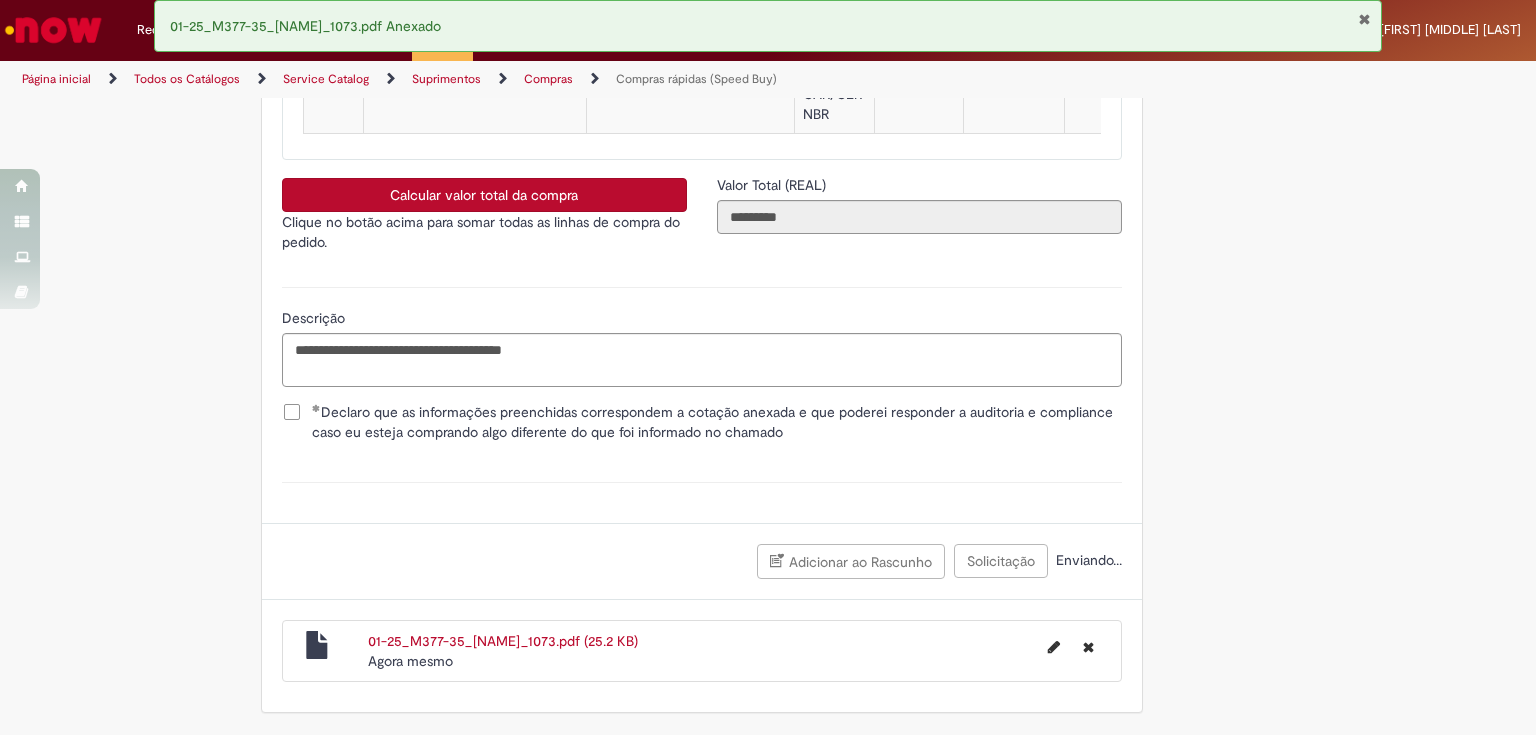 scroll, scrollTop: 3592, scrollLeft: 0, axis: vertical 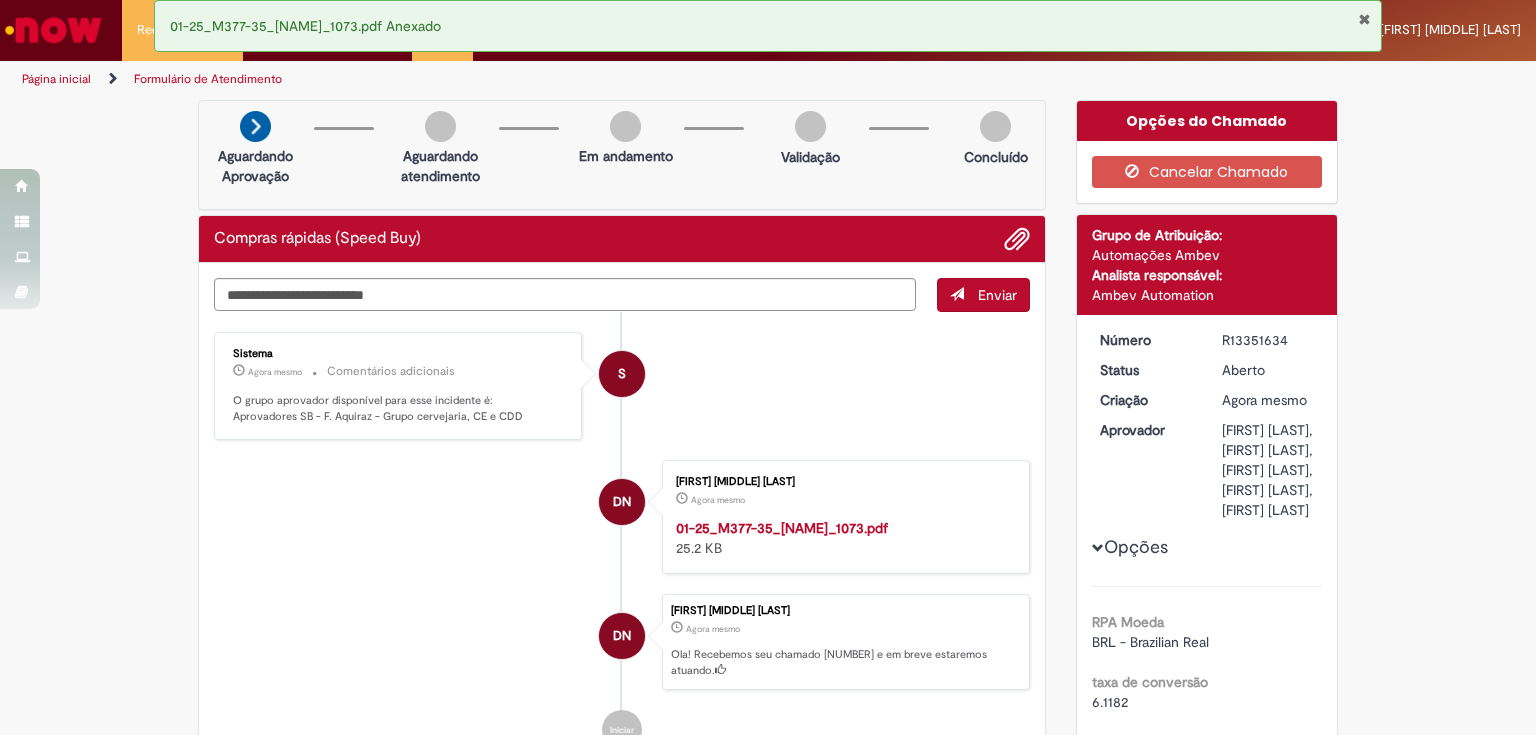 click at bounding box center [1364, 19] 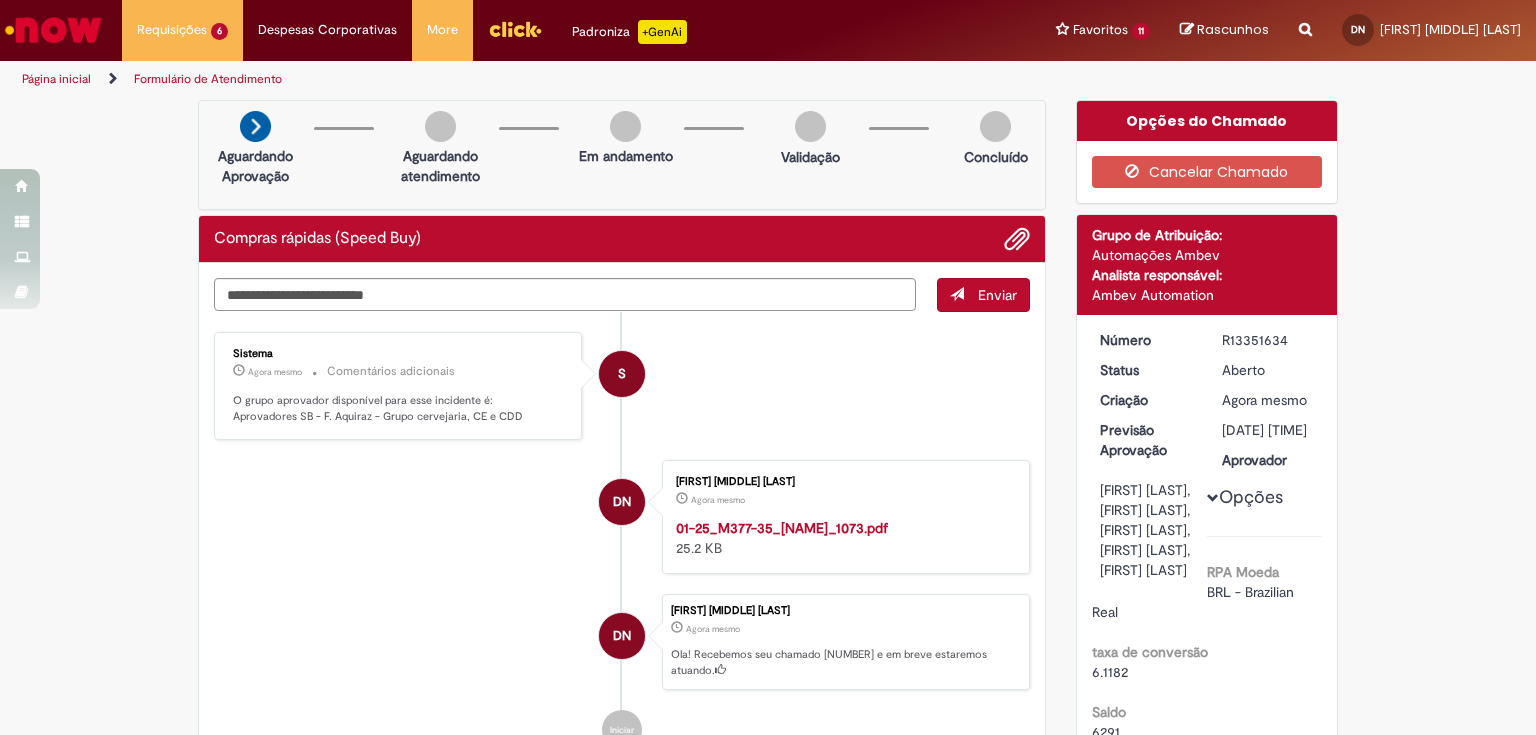 click on "Verificar Código de Barras
Aguardando Aprovação
Aguardando atendimento
Em andamento
Validação
Concluído
Compras rápidas (Speed Buy)
Enviar
S
Sistema
Agora mesmo Agora mesmo     Comentários adicionais
O grupo aprovador disponível para esse incidente é:
Aprovadores SB - [UNIDADE] - Grupo cervejaria, CE e CDD
DN" at bounding box center [768, 1700] 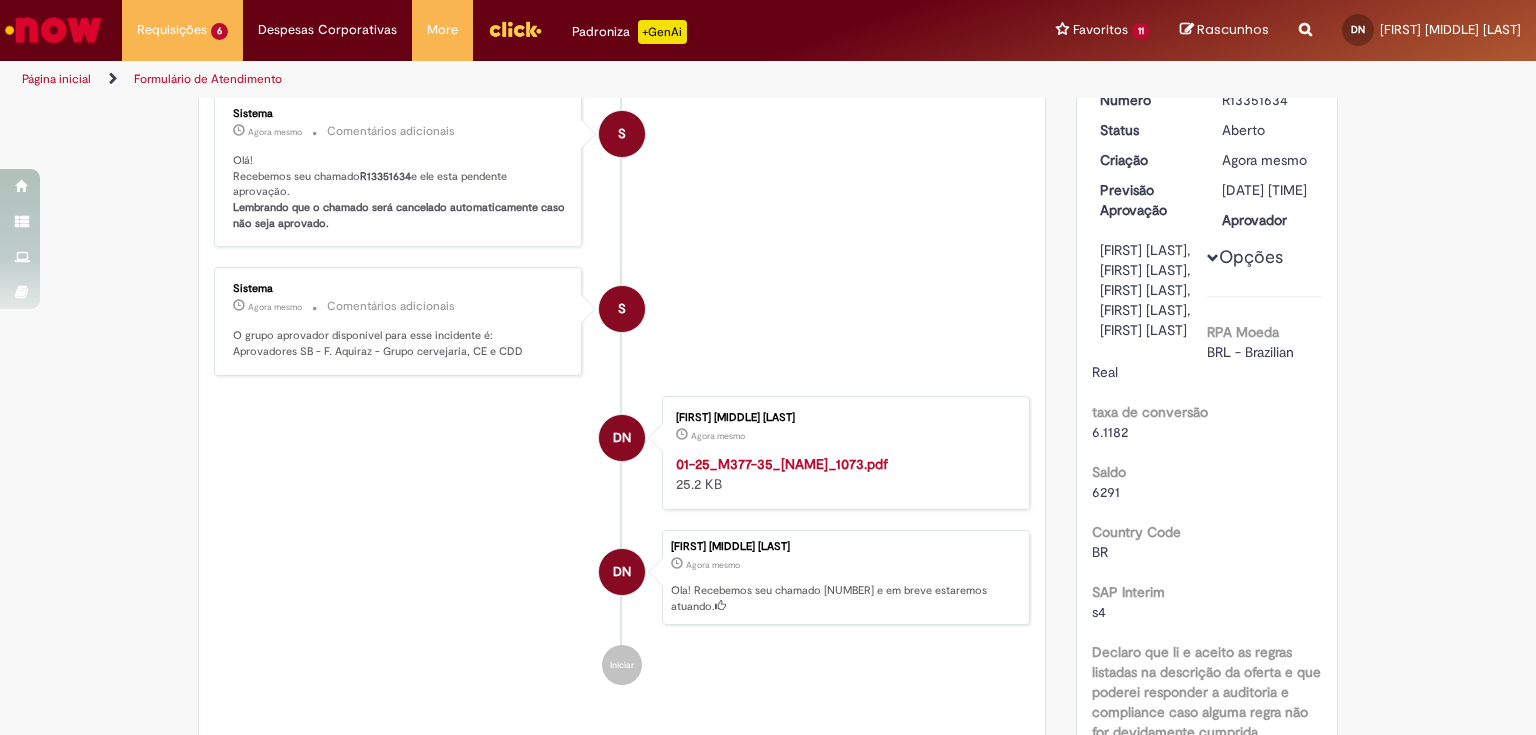 scroll, scrollTop: 0, scrollLeft: 0, axis: both 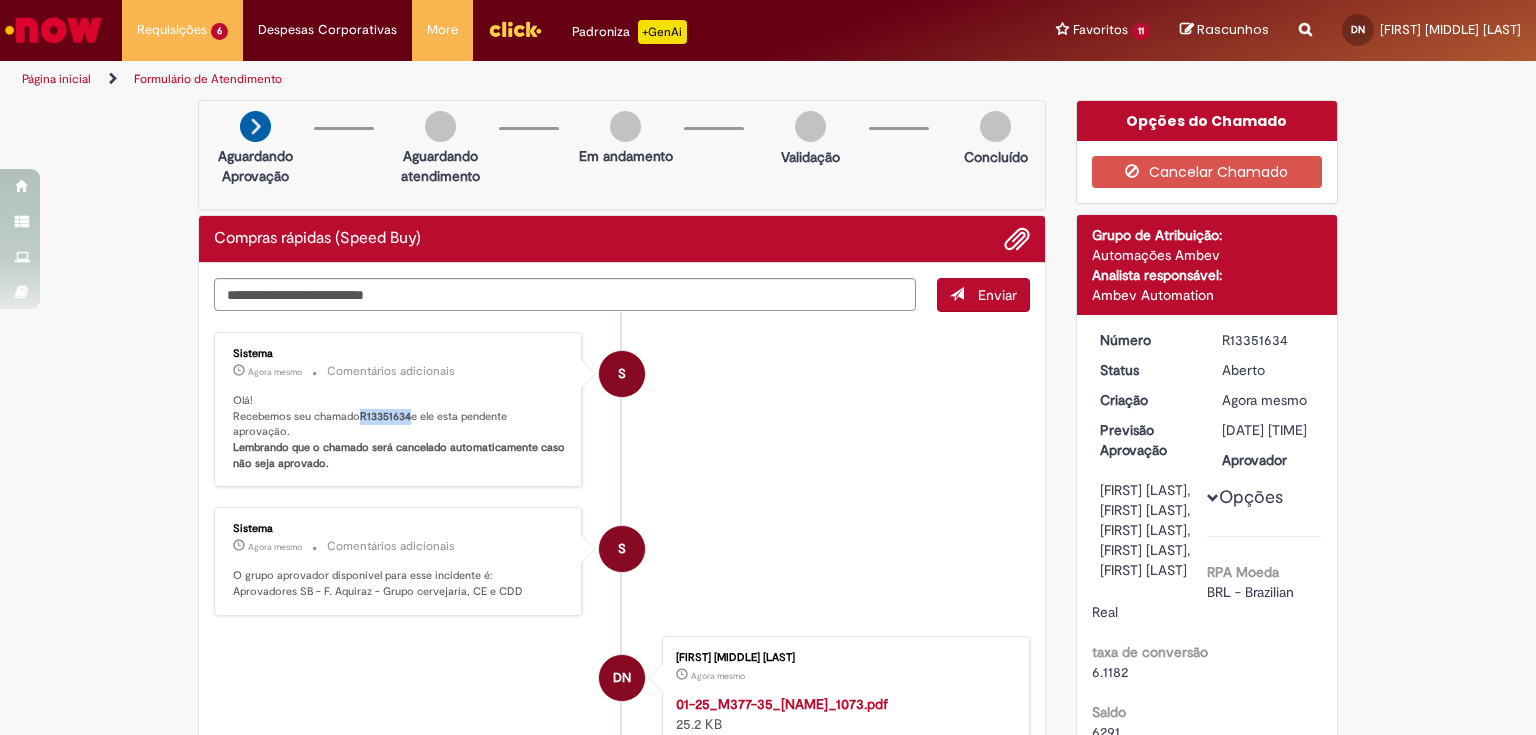 drag, startPoint x: 356, startPoint y: 418, endPoint x: 404, endPoint y: 417, distance: 48.010414 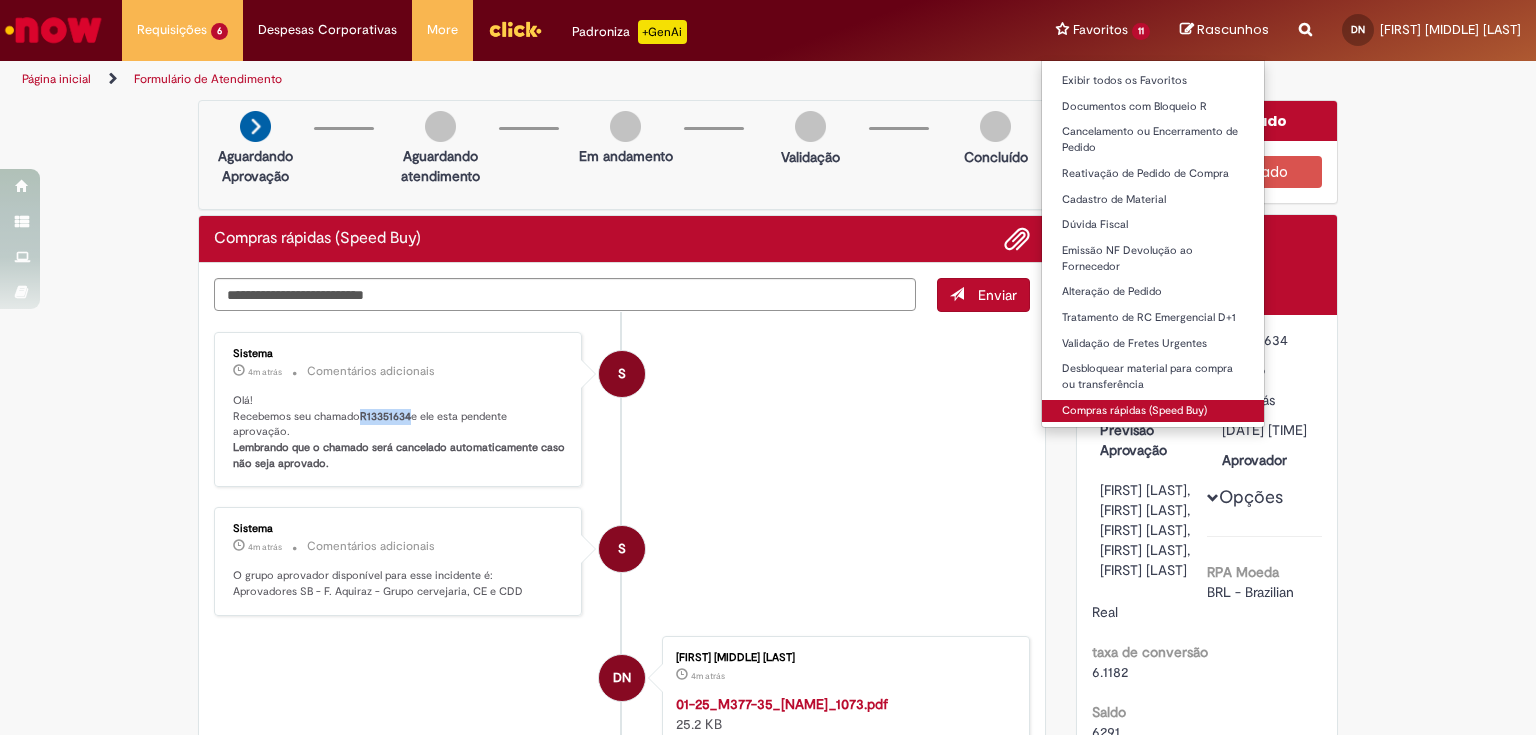 click on "Compras rápidas (Speed Buy)" at bounding box center [1153, 411] 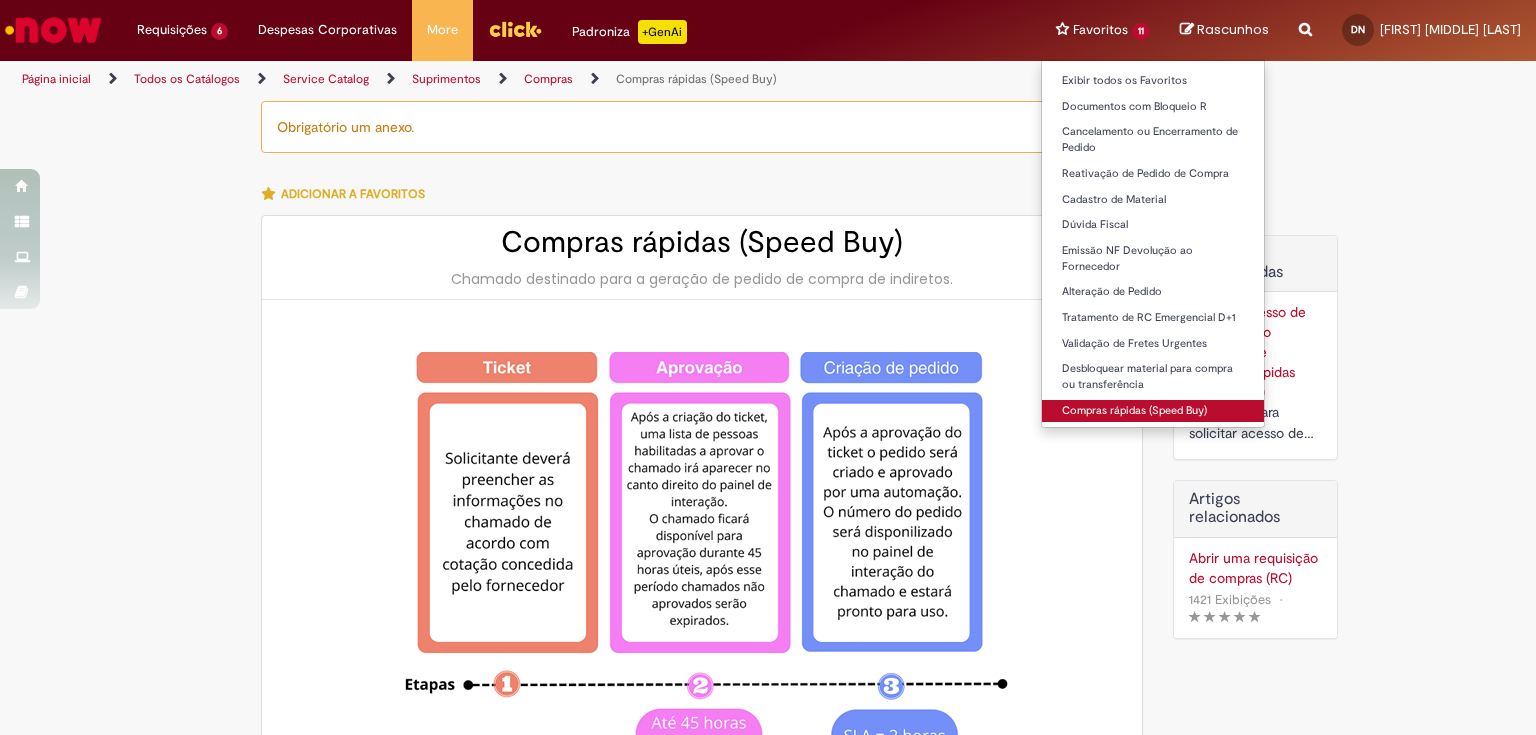 type on "********" 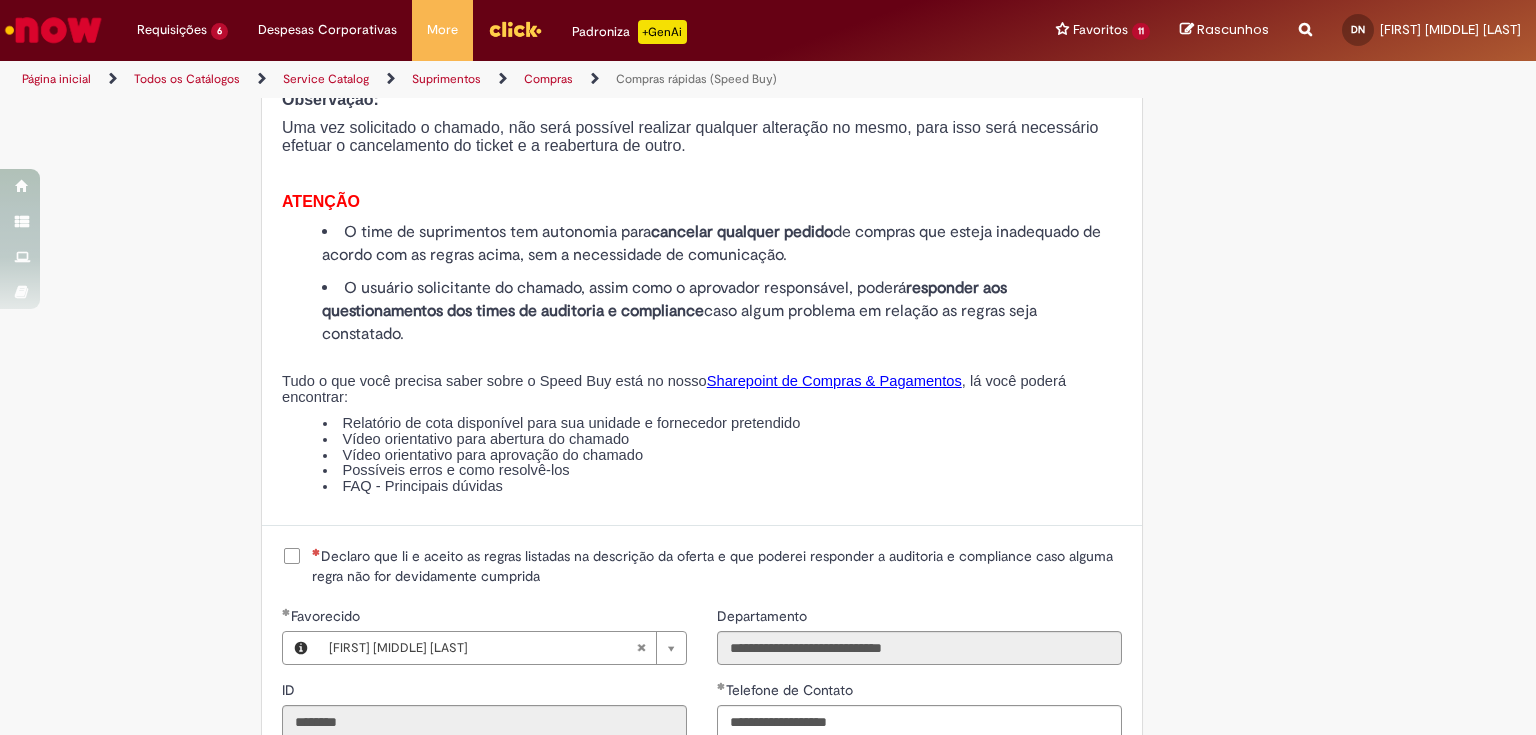 scroll, scrollTop: 2400, scrollLeft: 0, axis: vertical 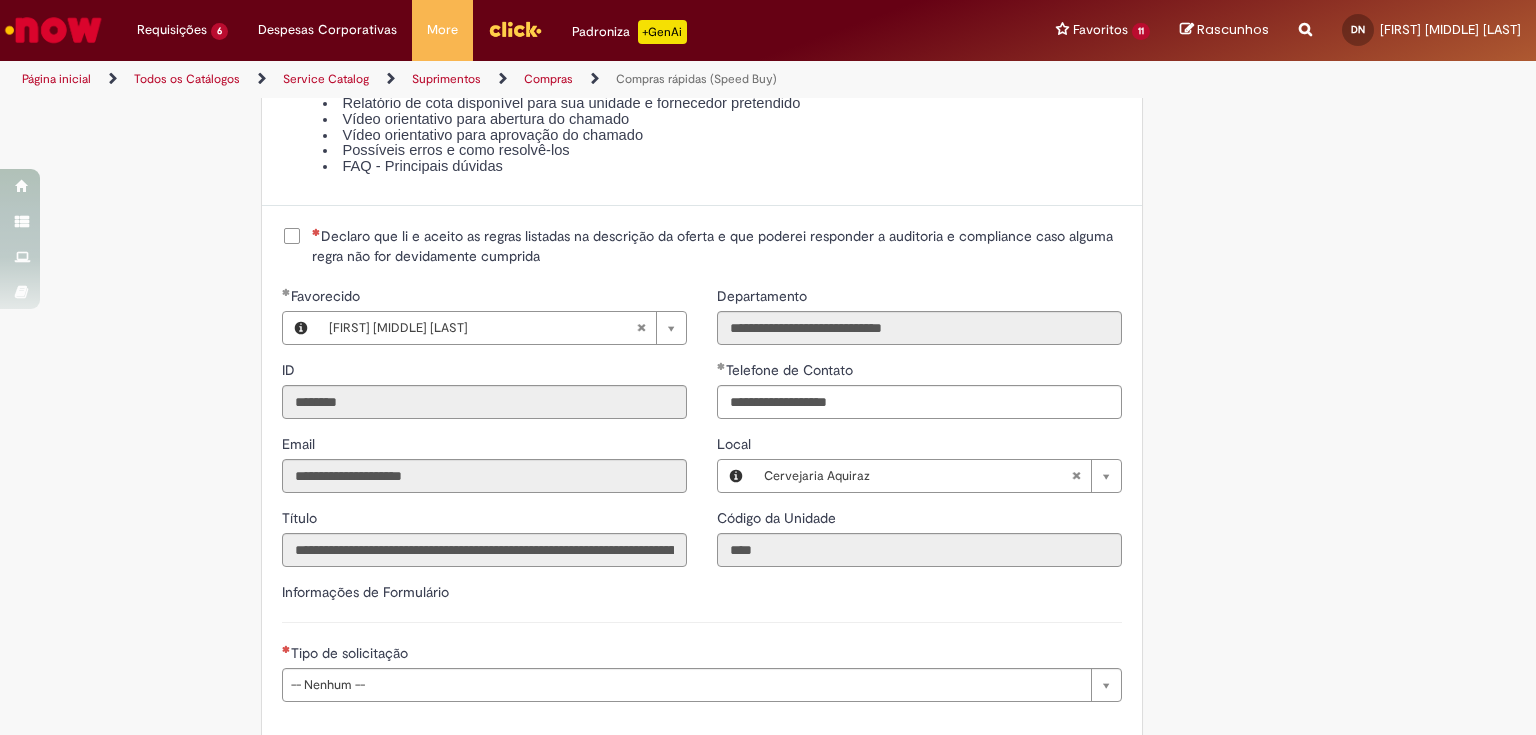 click on "Declaro que li e aceito as regras listadas na descrição da oferta e que poderei responder a auditoria e compliance caso alguma regra não for devidamente cumprida" at bounding box center (717, 246) 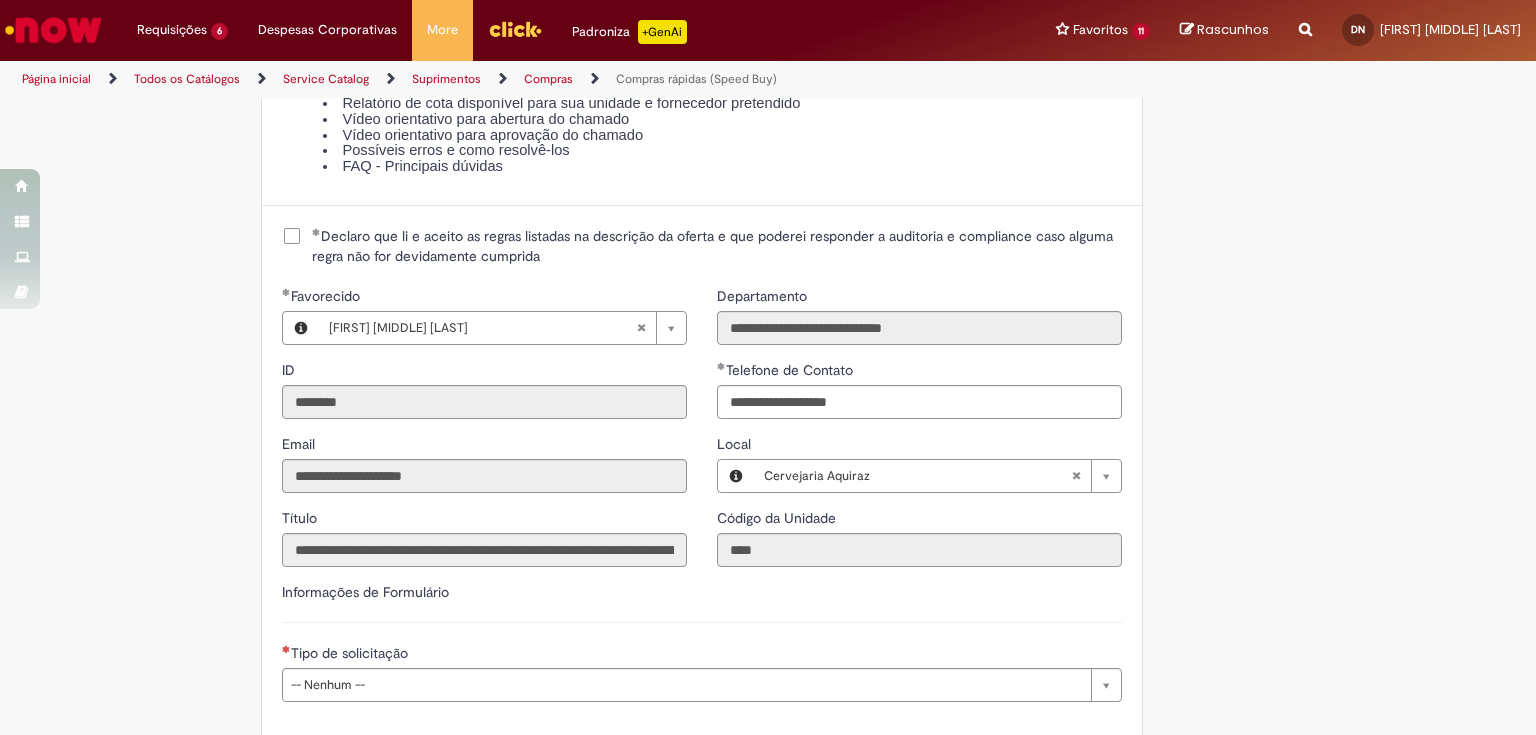 click on "Obrigatório um anexo.
Adicionar a Favoritos
Compras rápidas (Speed Buy)
Chamado destinado para a geração de pedido de compra de indiretos.
O Speed buy é a ferramenta oficial para a geração de pedidos de compra que atenda aos seguintes requisitos:
Compras de material e serviço indiretos
Compras inferiores a R$13.000 *
Compras com fornecedores nacionais
Compras de material sem contrato ativo no SAP para o centro solicitado
* Essa cota é referente ao tipo de solicitação padrão de Speed buy. Os chamados com cotas especiais podem possuir valores divergentes.
Regras de Utilização
No campo “Tipo de Solicitação” selecionar a opção correspondente a sua unidade de negócio.
Solicitação Padrão de Speed buy:
Fábricas, centros de Excelência e de Distribuição:  habilitado para todos usuários ambev
Ativos   de TI:" at bounding box center [768, -570] 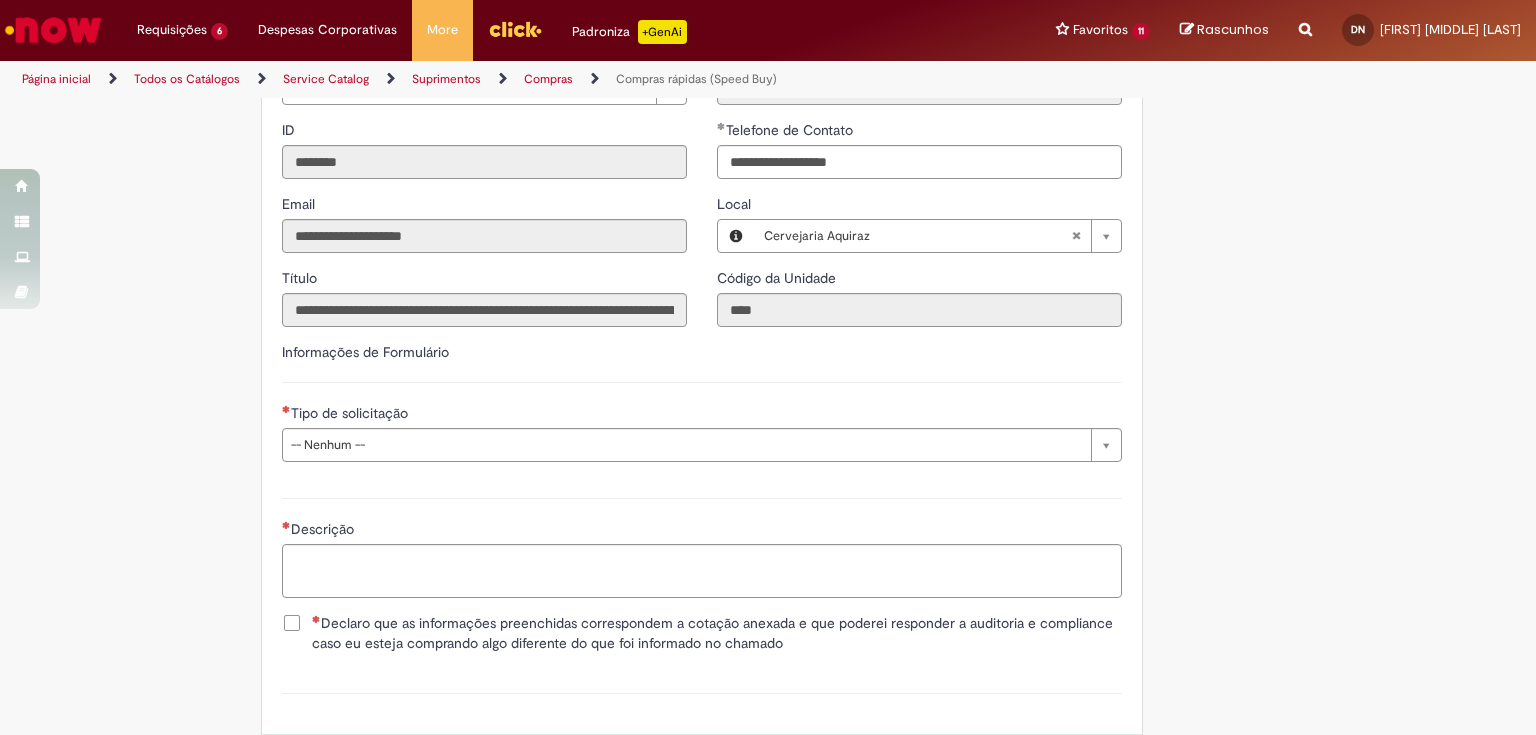 scroll, scrollTop: 2824, scrollLeft: 0, axis: vertical 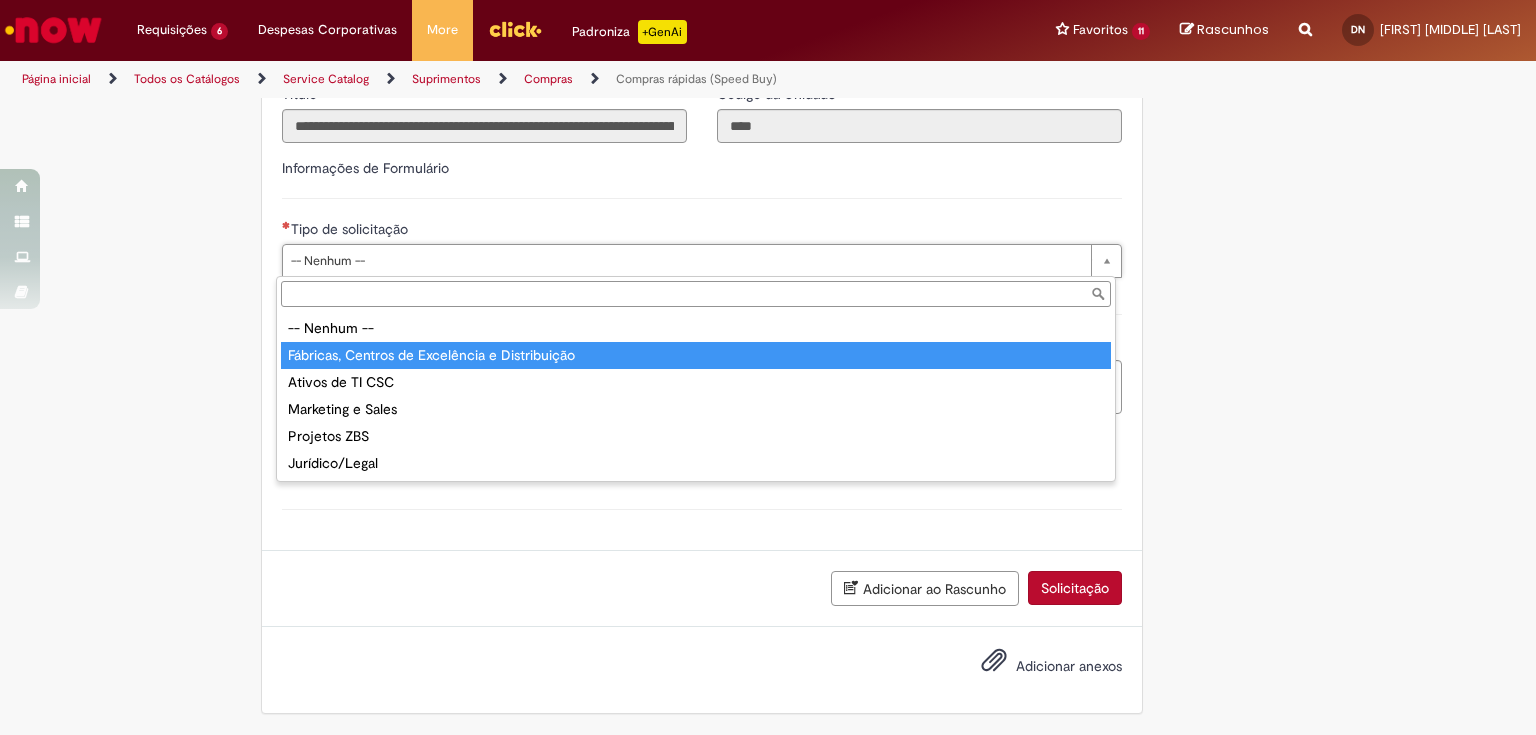 type on "**********" 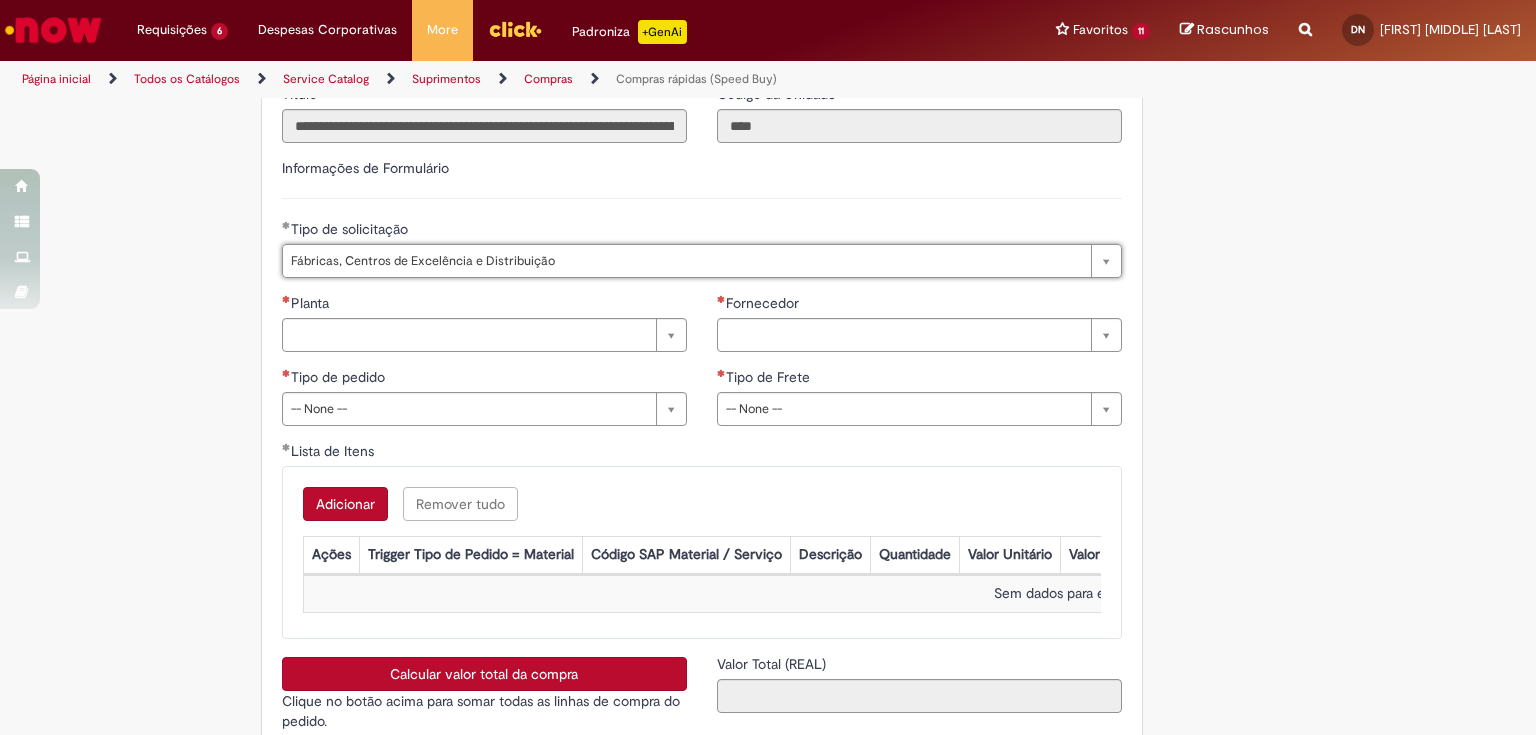 click on "Planta" at bounding box center (484, 305) 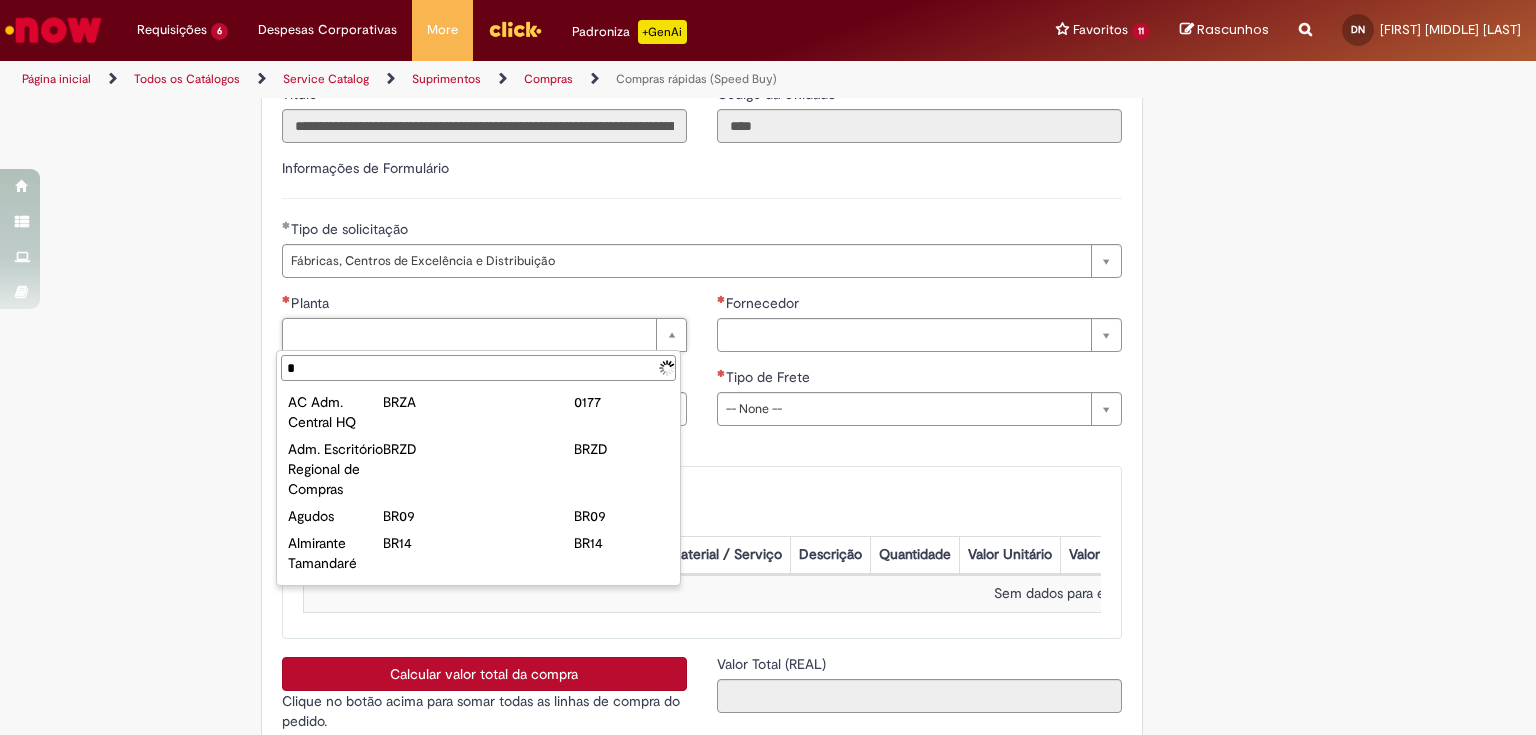 type on "**" 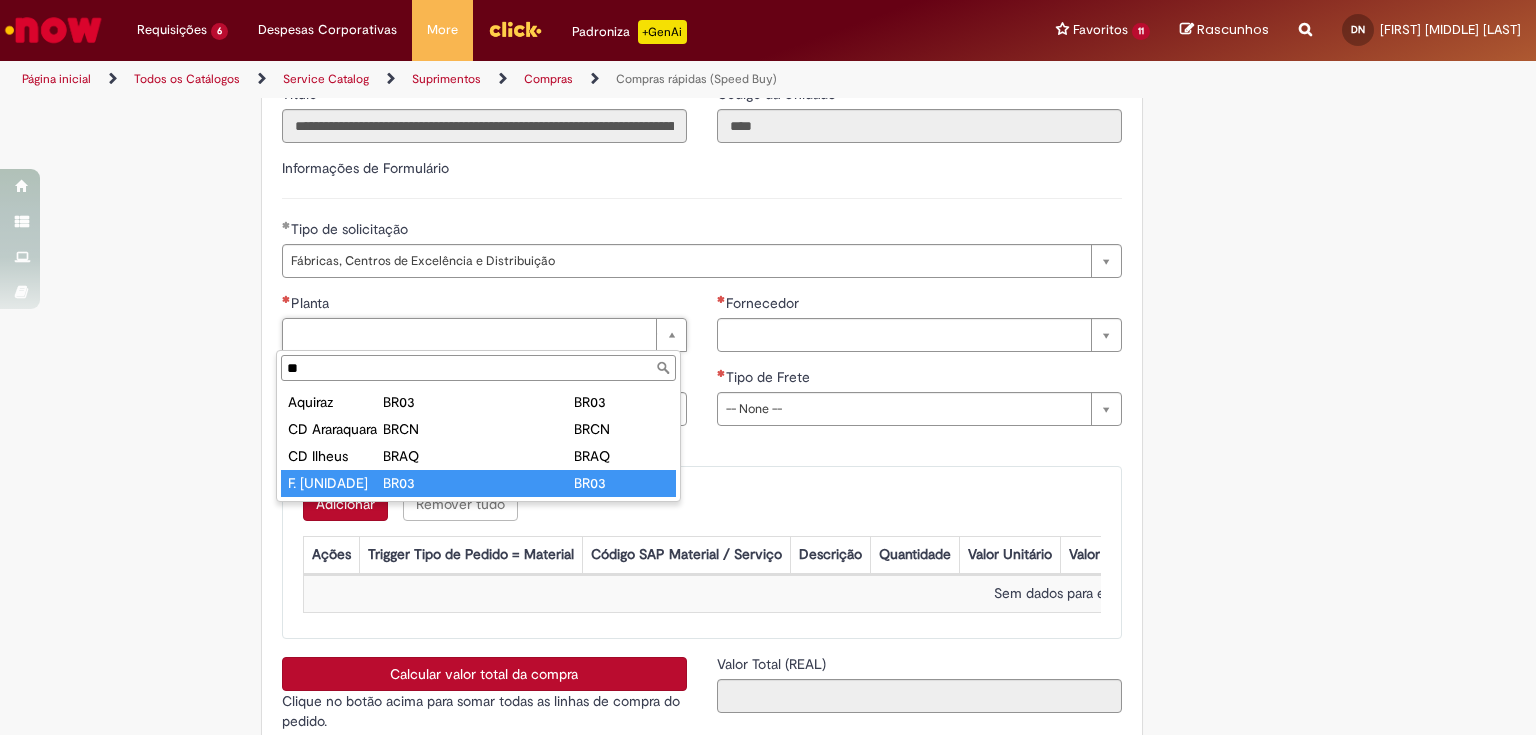 type on "**********" 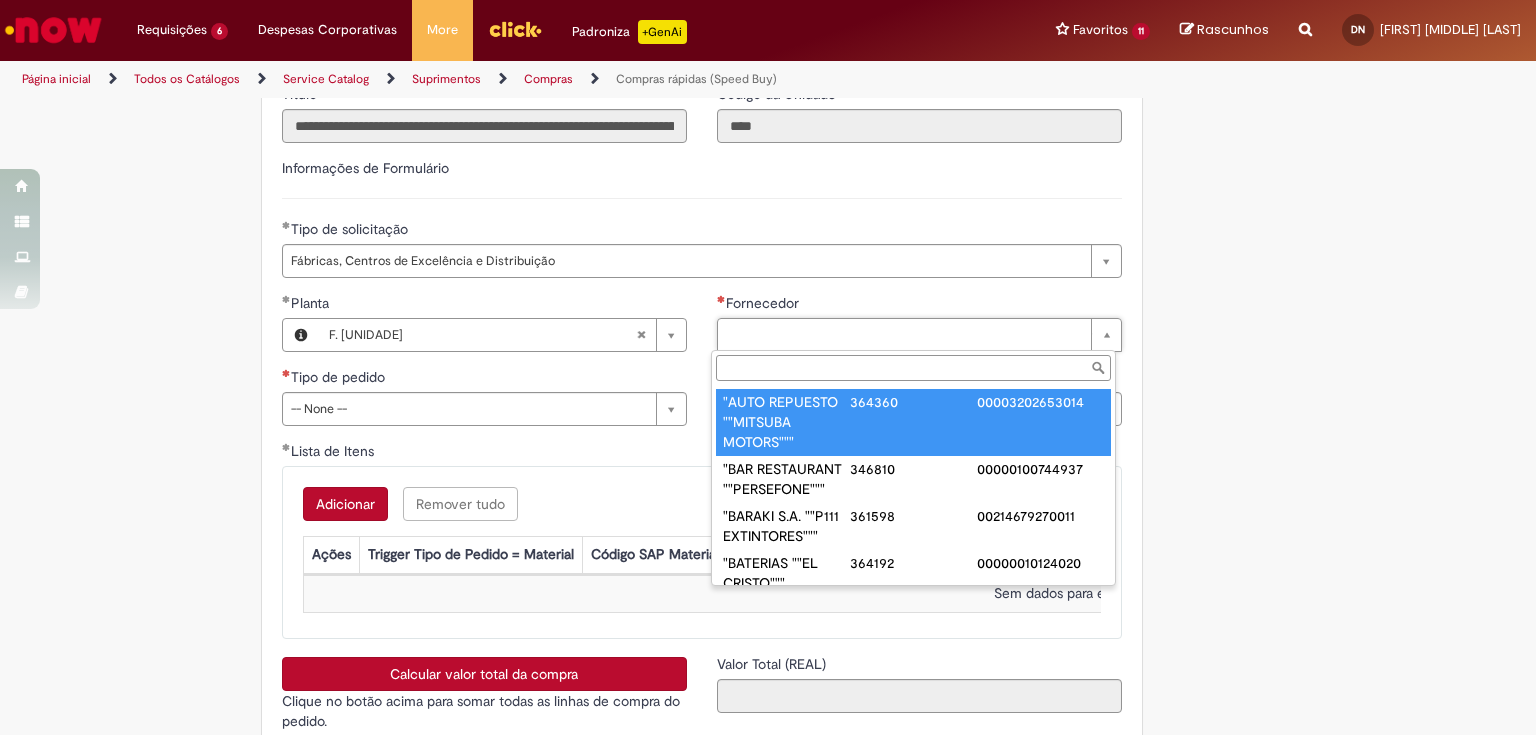 paste on "**********" 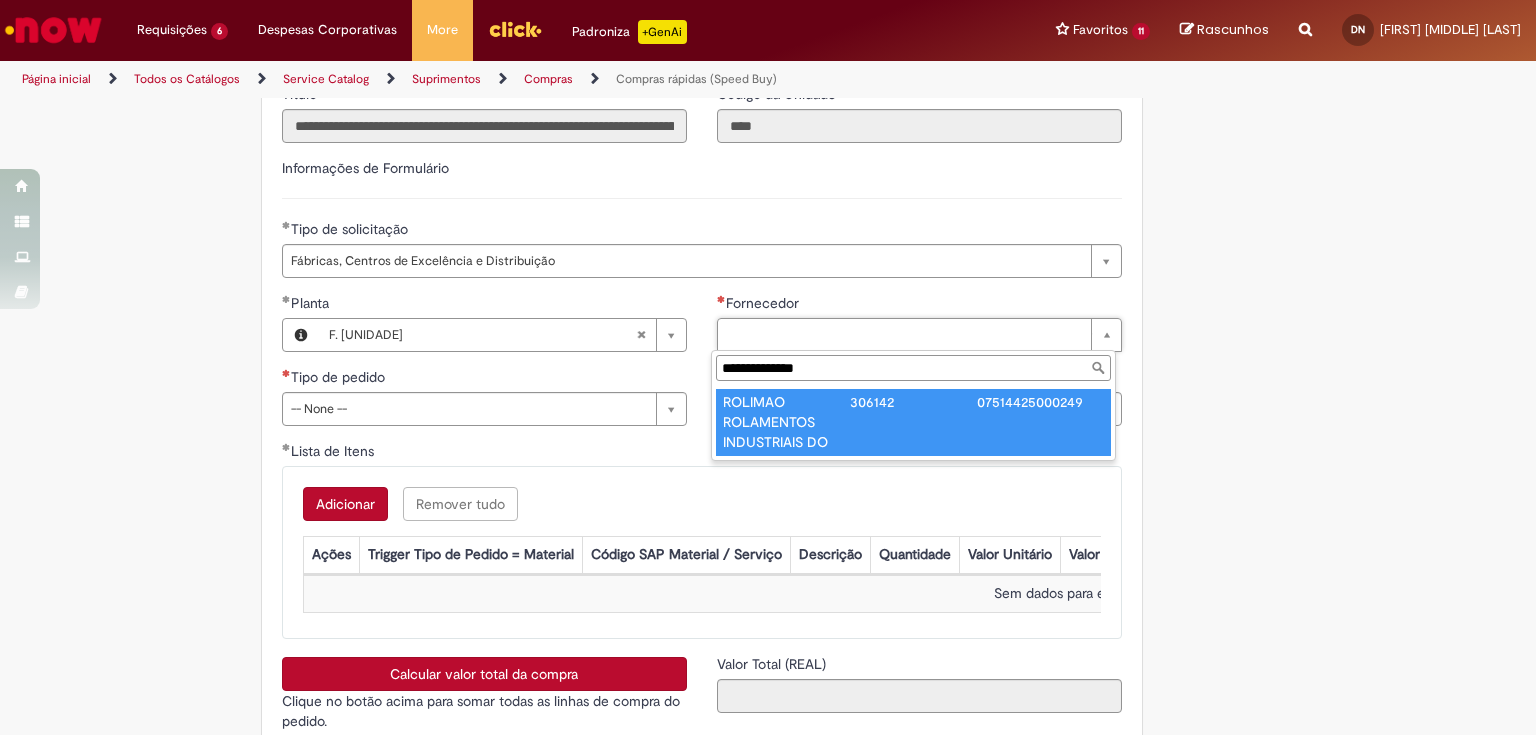 type on "**********" 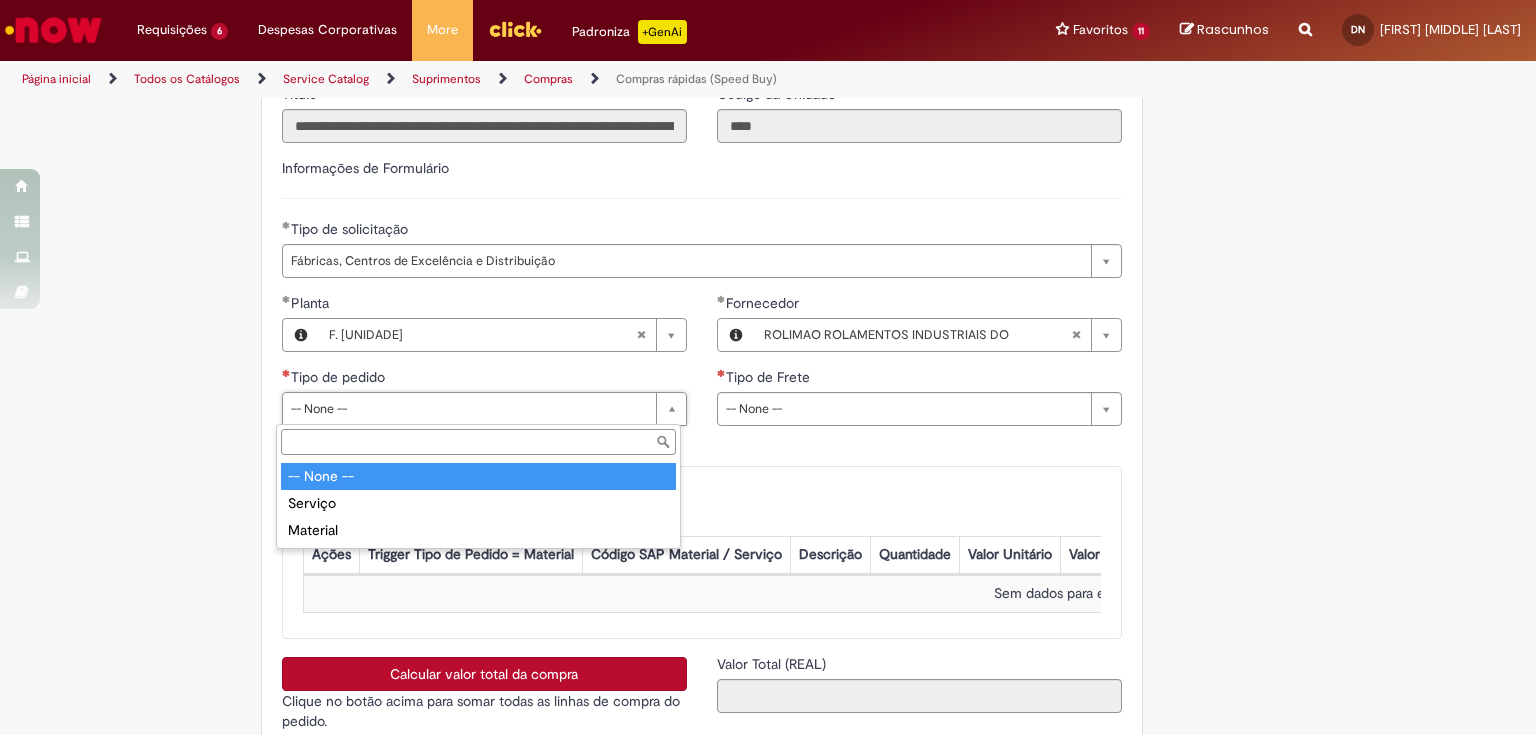 drag, startPoint x: 478, startPoint y: 411, endPoint x: 460, endPoint y: 421, distance: 20.59126 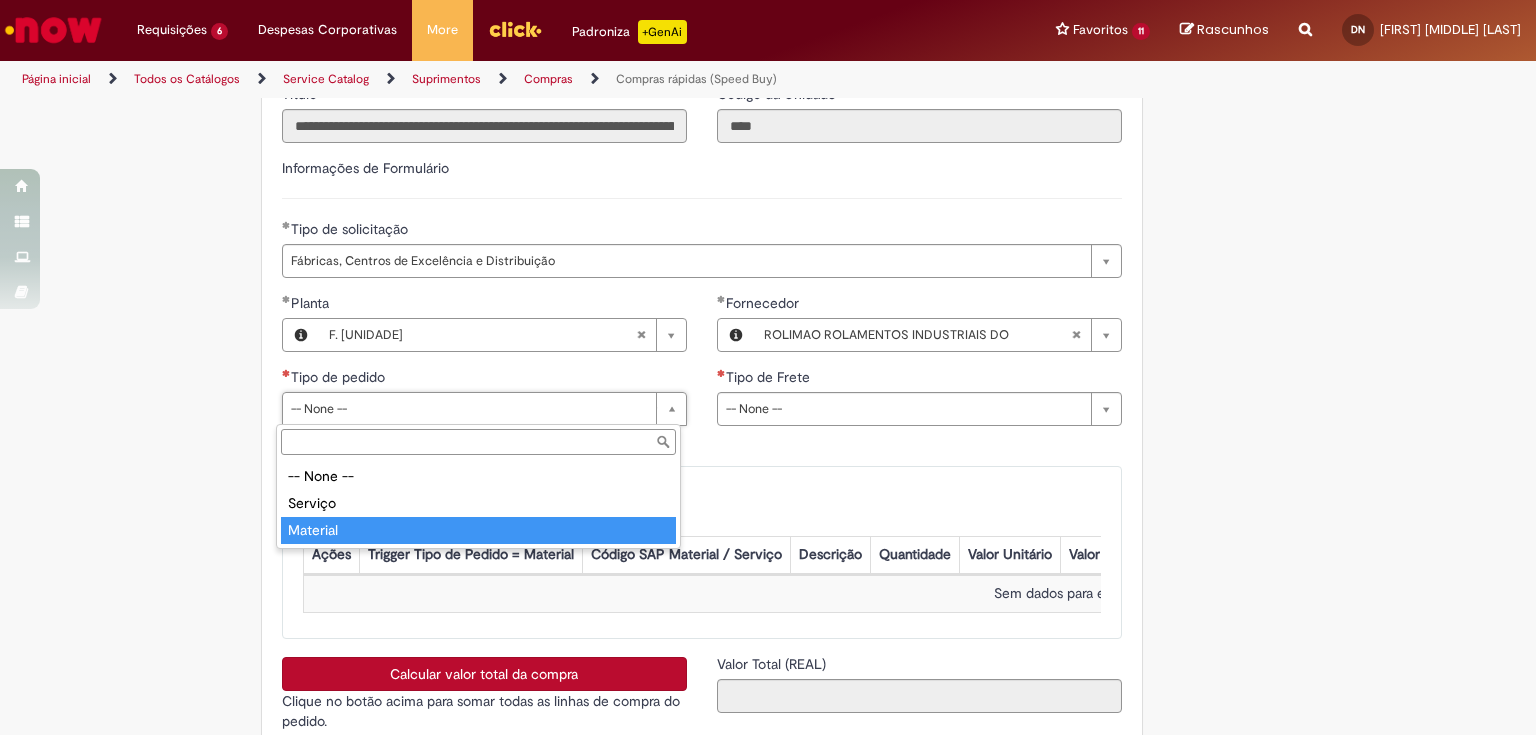 type on "********" 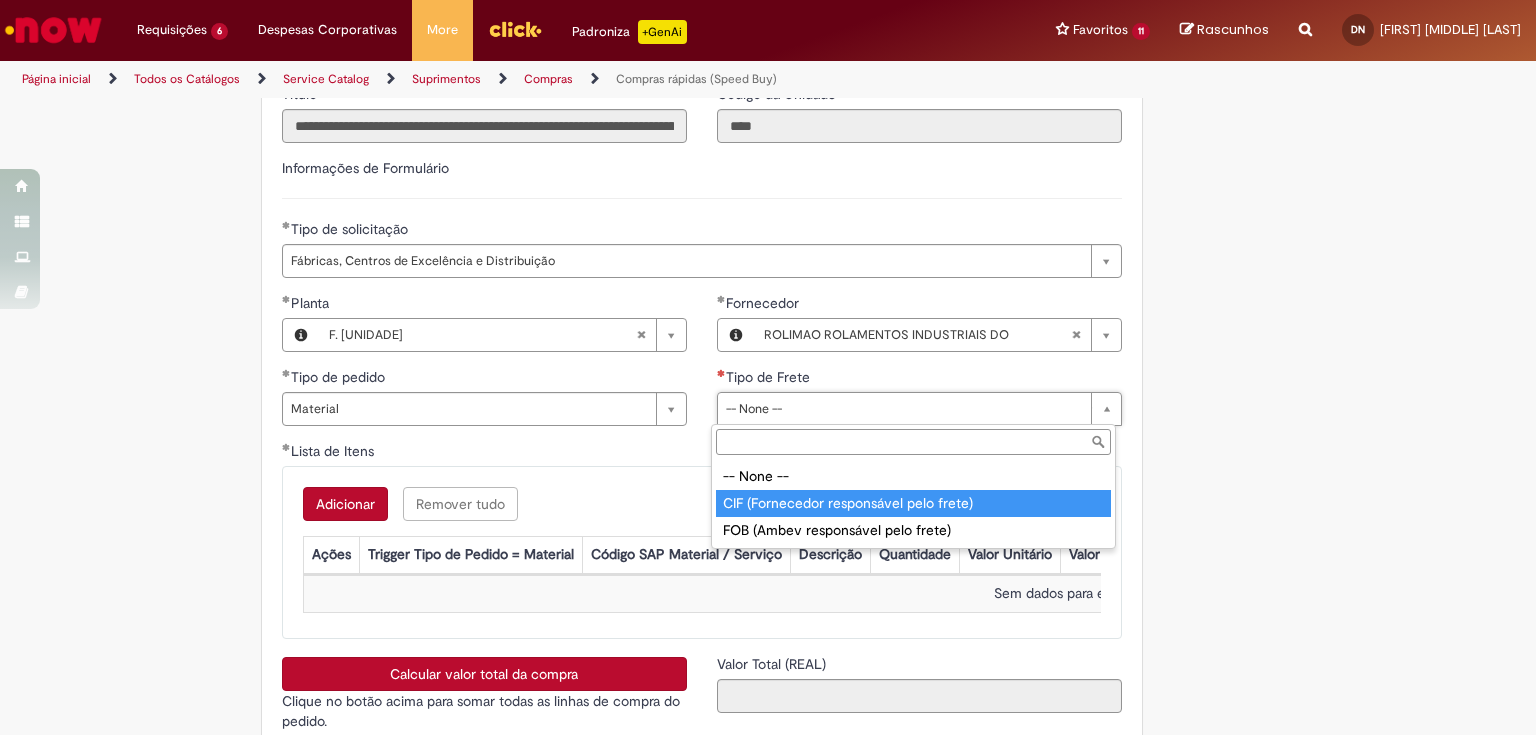 type on "**********" 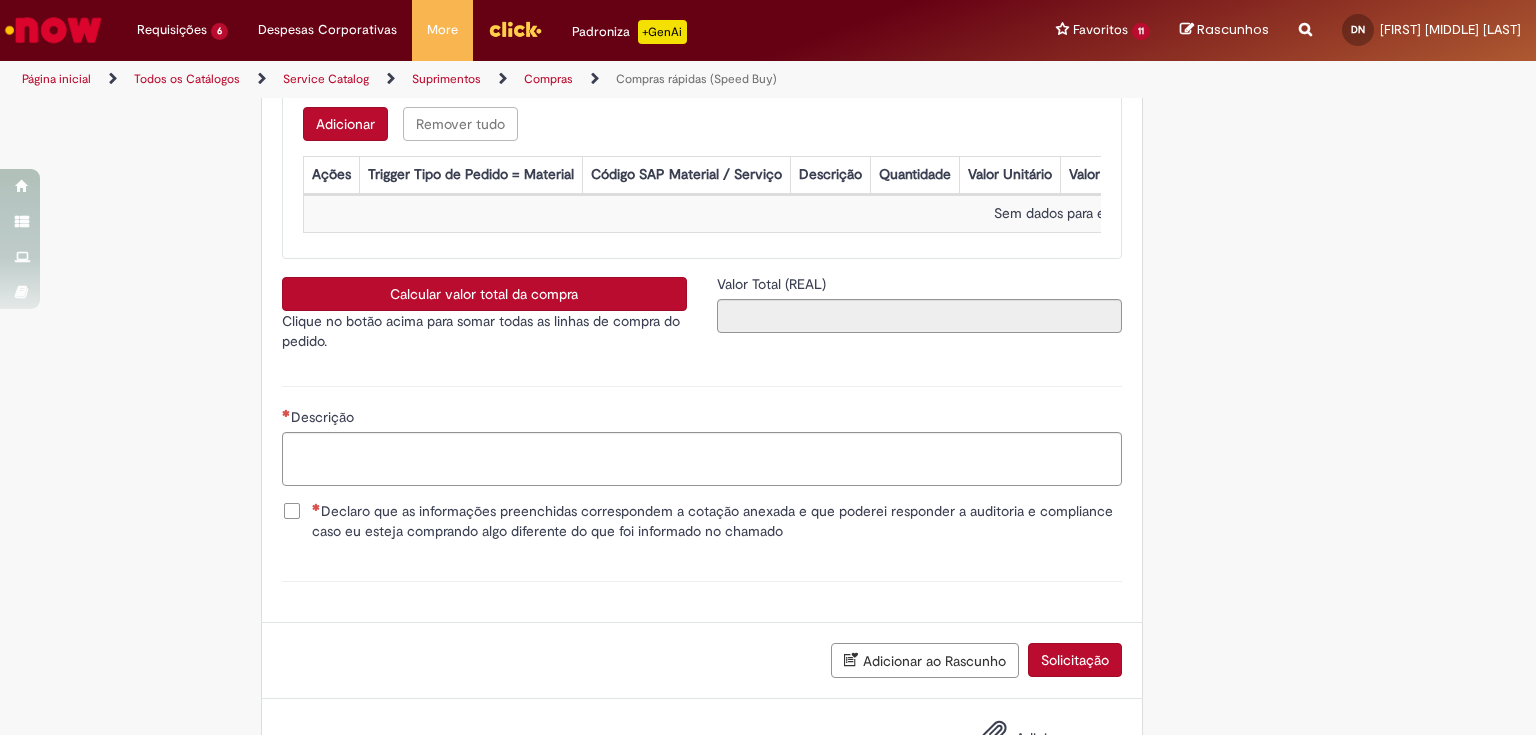 scroll, scrollTop: 3304, scrollLeft: 0, axis: vertical 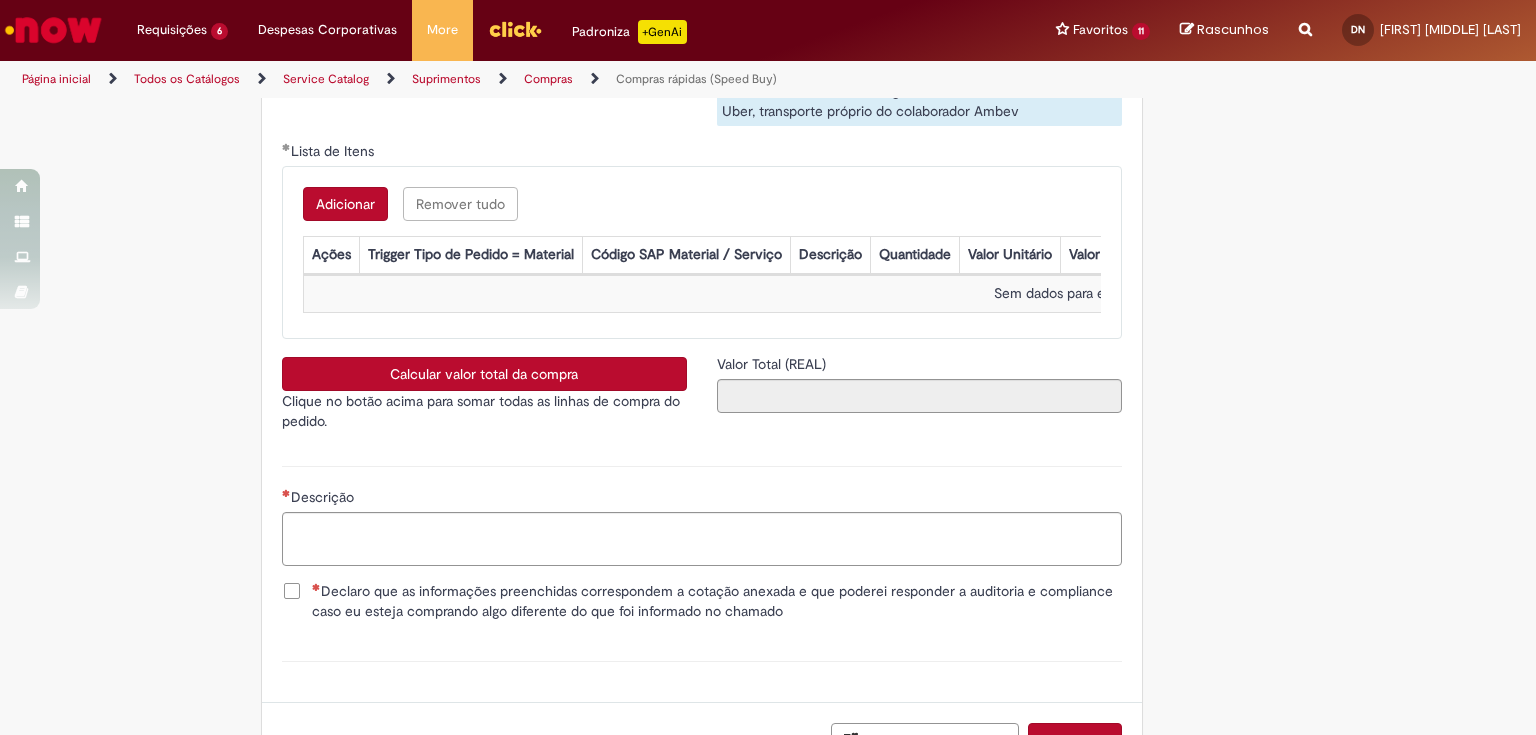 click on "Adicionar" at bounding box center [345, 204] 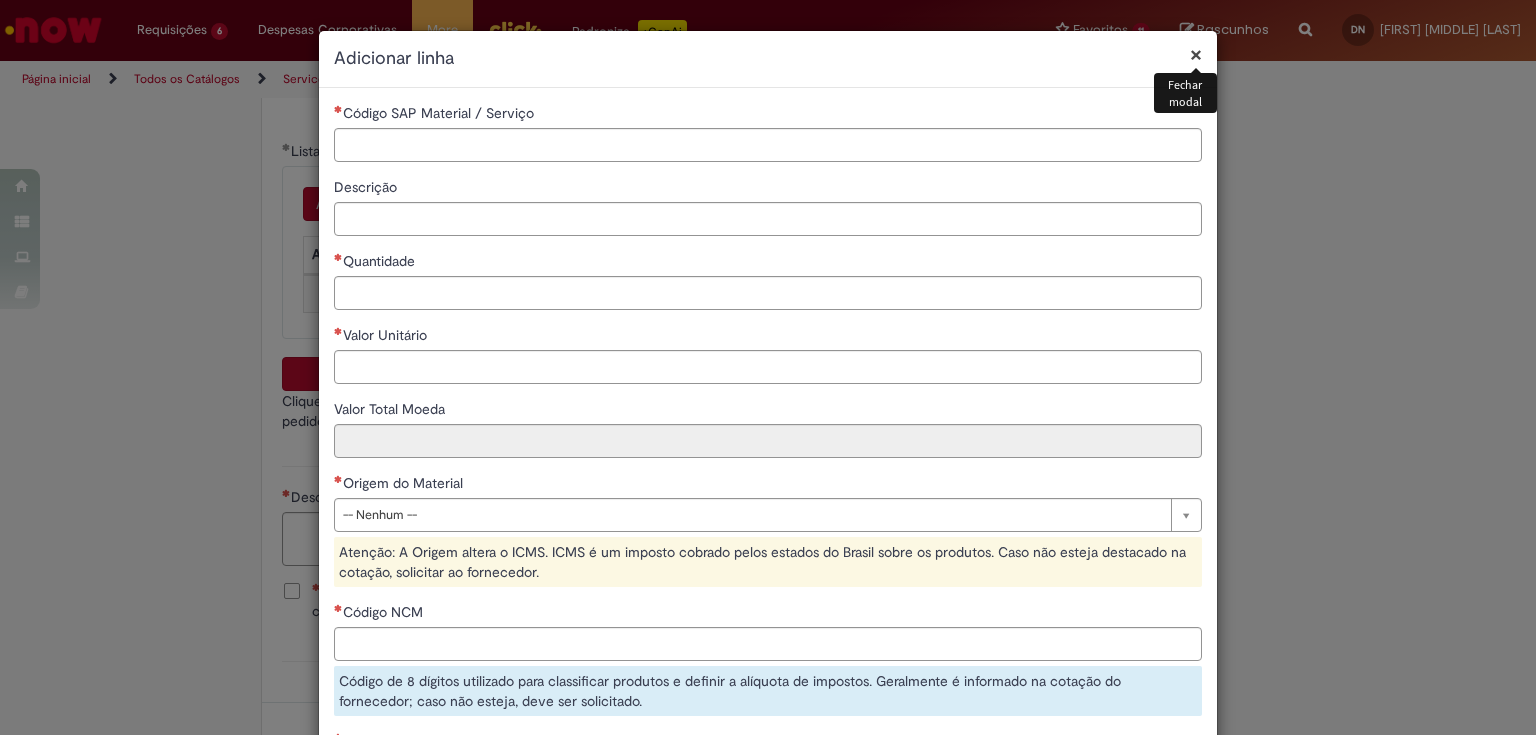 type 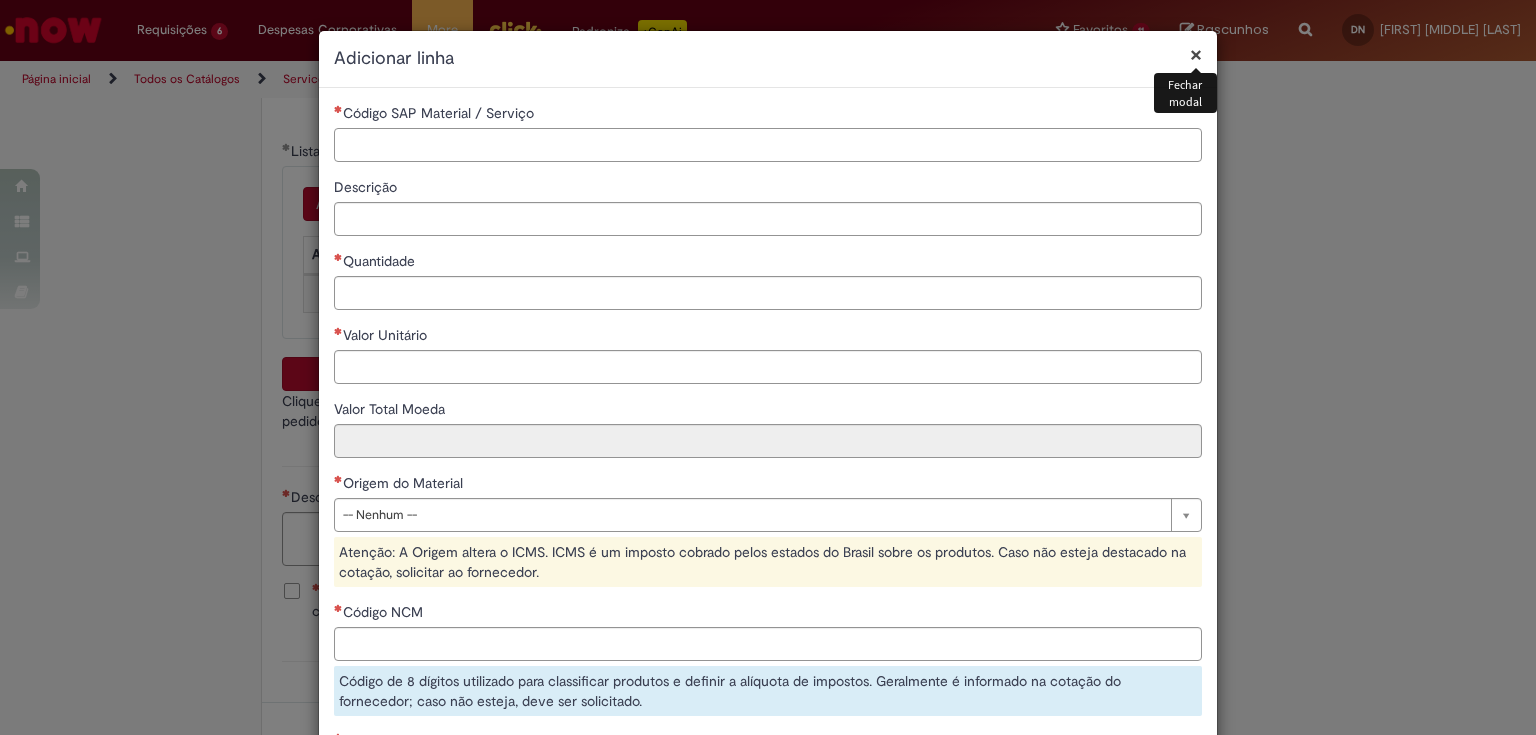 click on "Código SAP Material / Serviço" at bounding box center (768, 145) 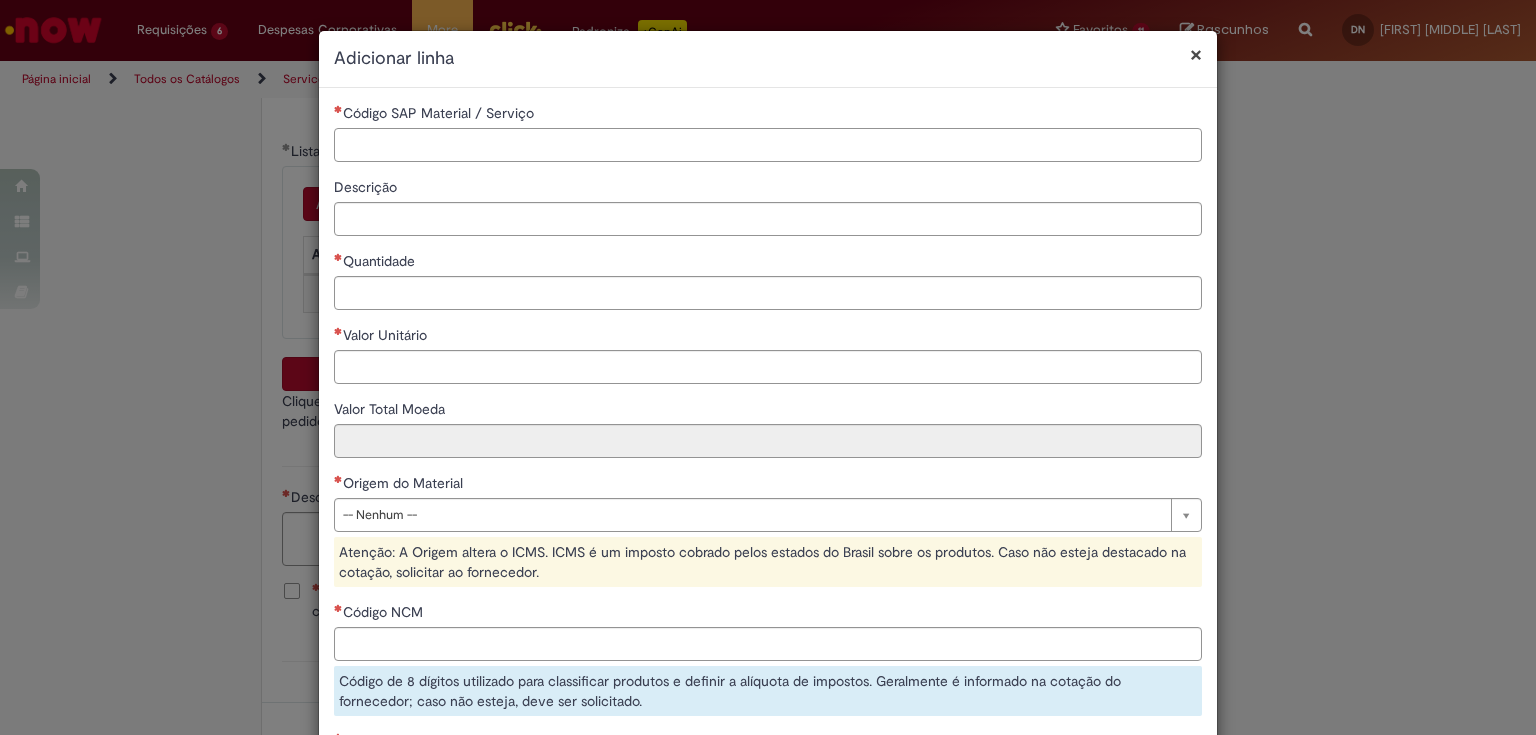 paste on "********" 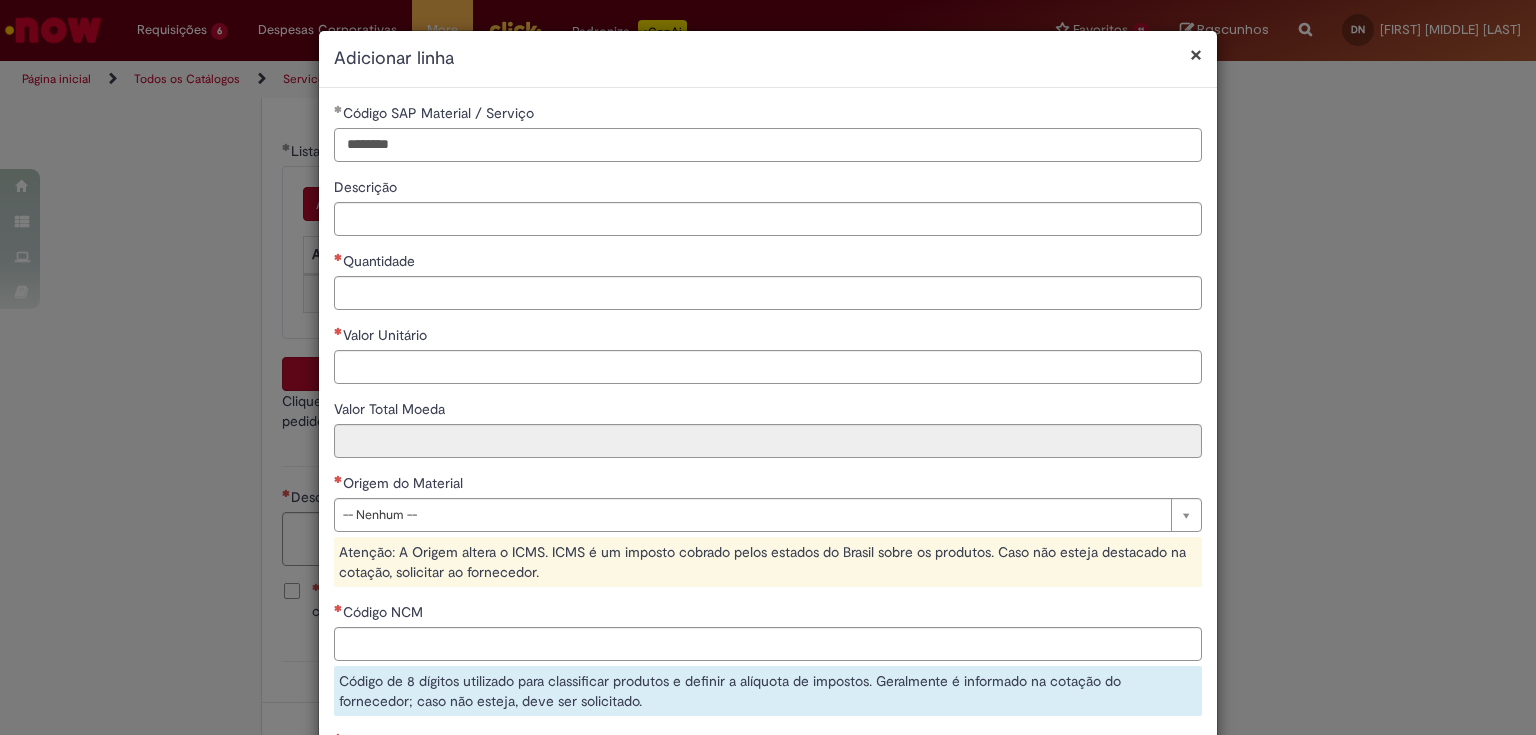type on "********" 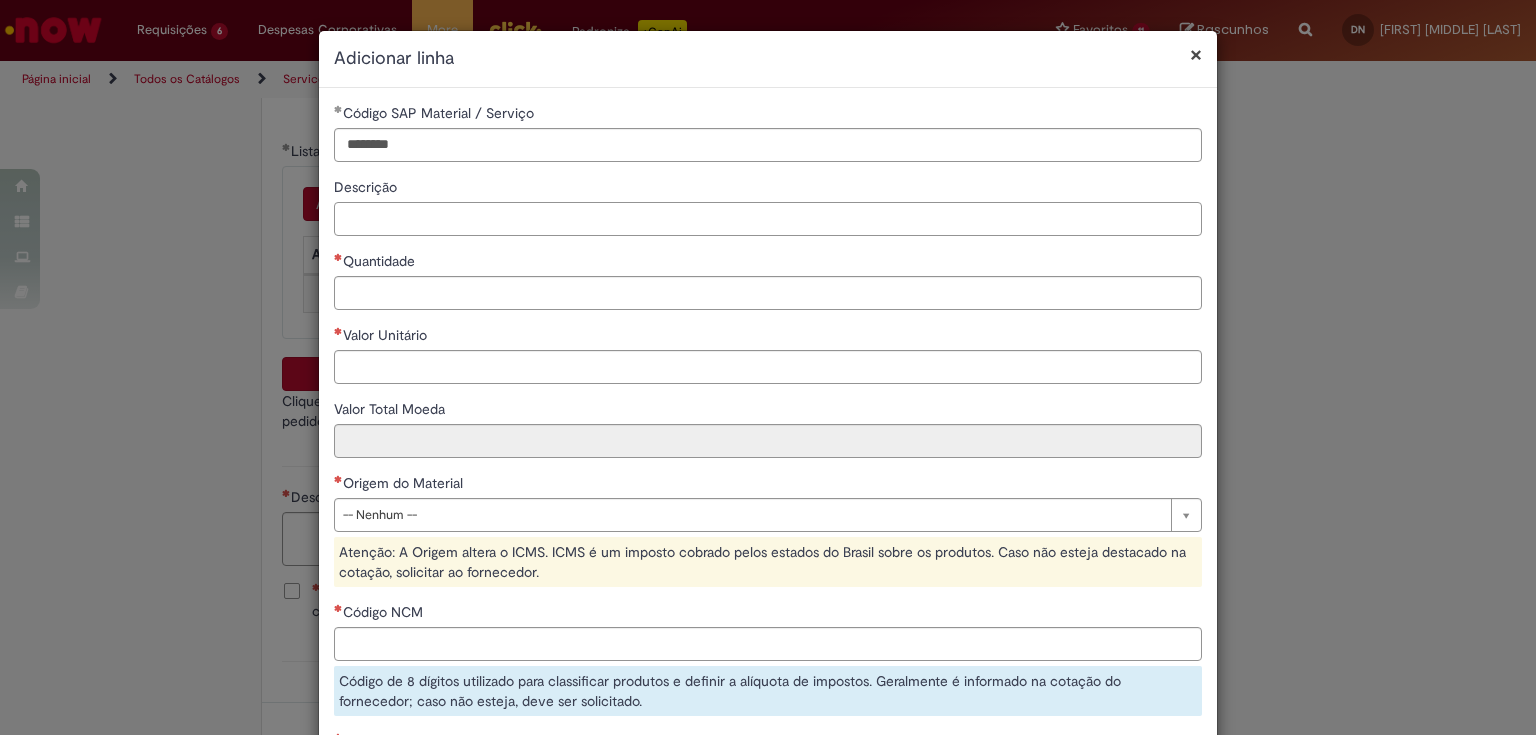 click on "Descrição" at bounding box center [768, 219] 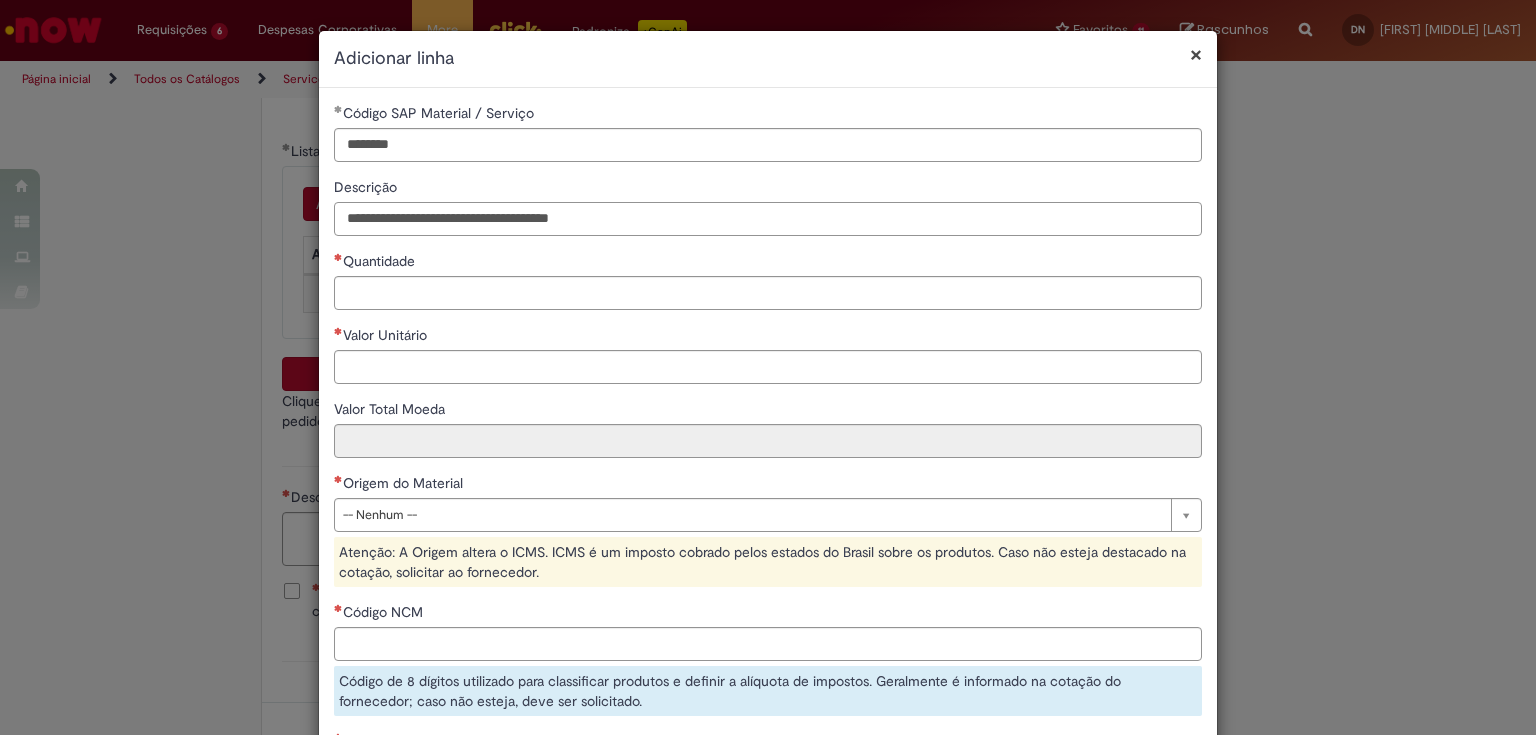 type on "**********" 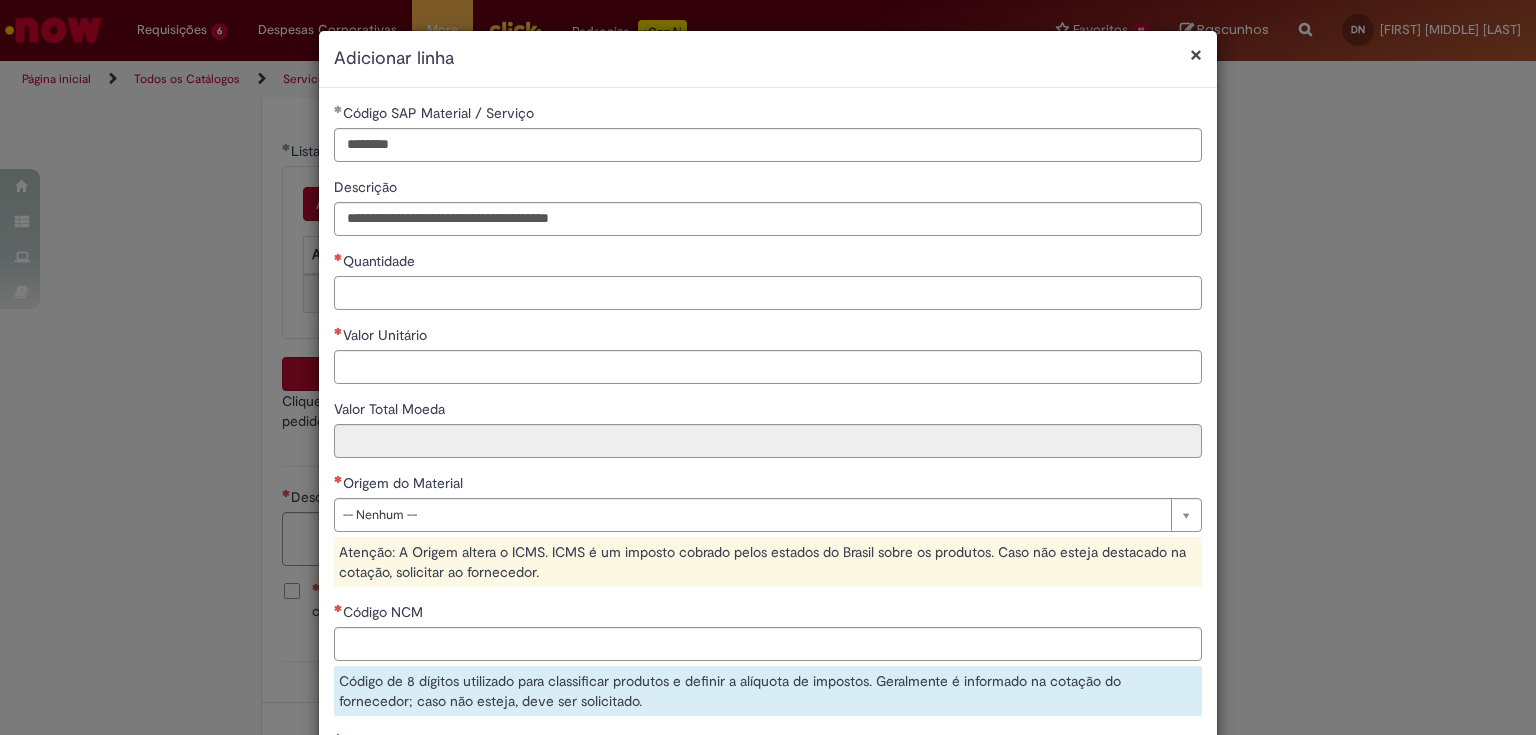 click on "Quantidade" at bounding box center [768, 293] 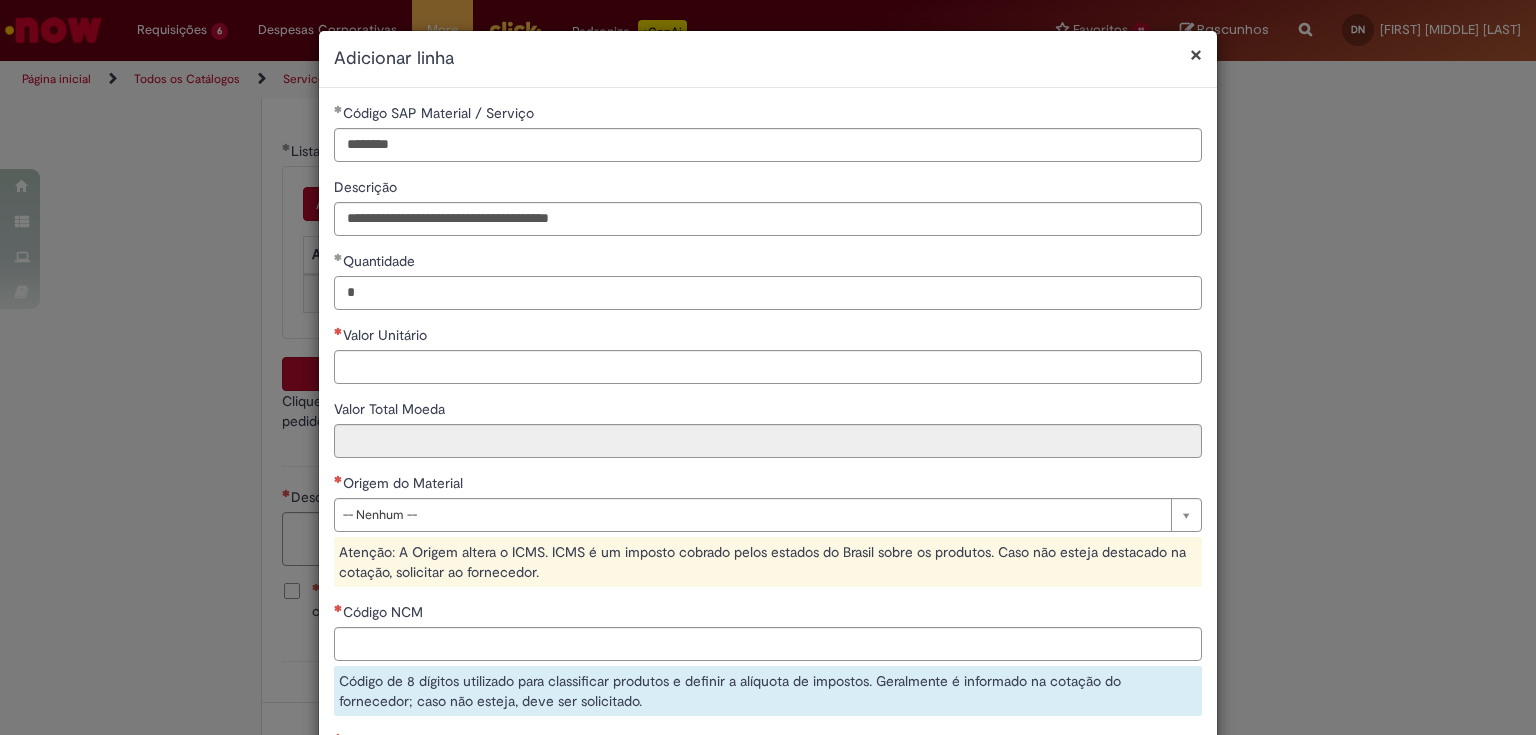 type on "*" 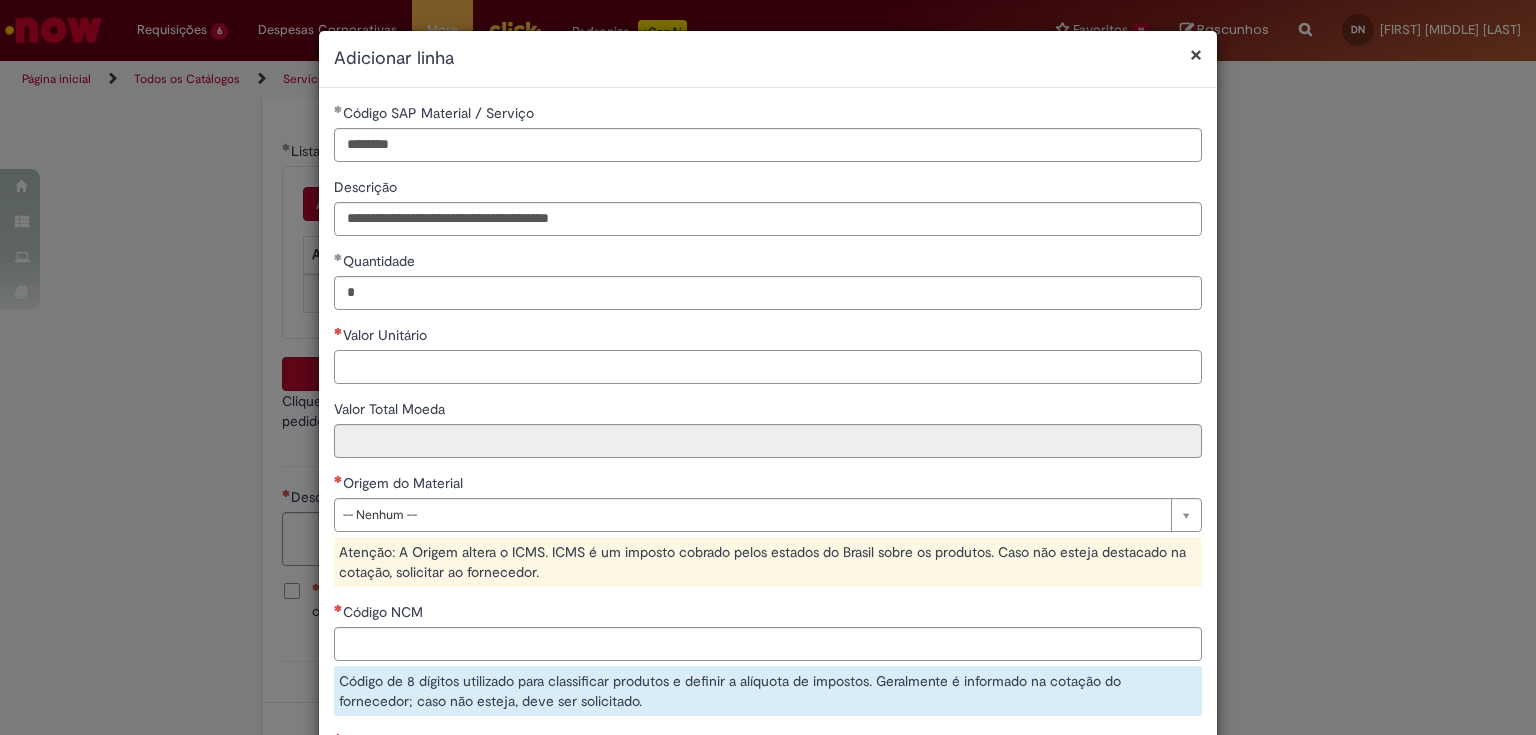 click on "Valor Unitário" at bounding box center [768, 367] 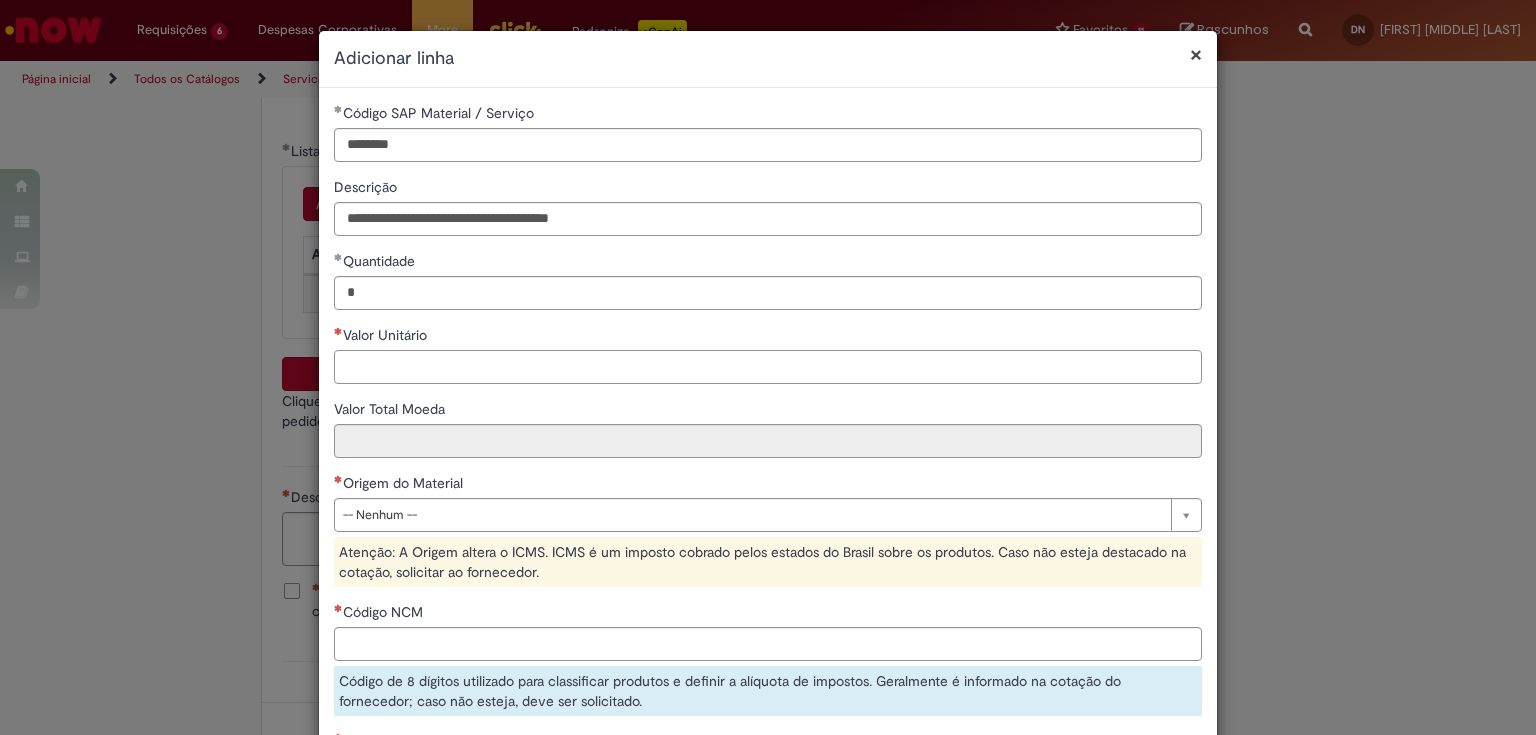 click on "Valor Unitário" at bounding box center (768, 367) 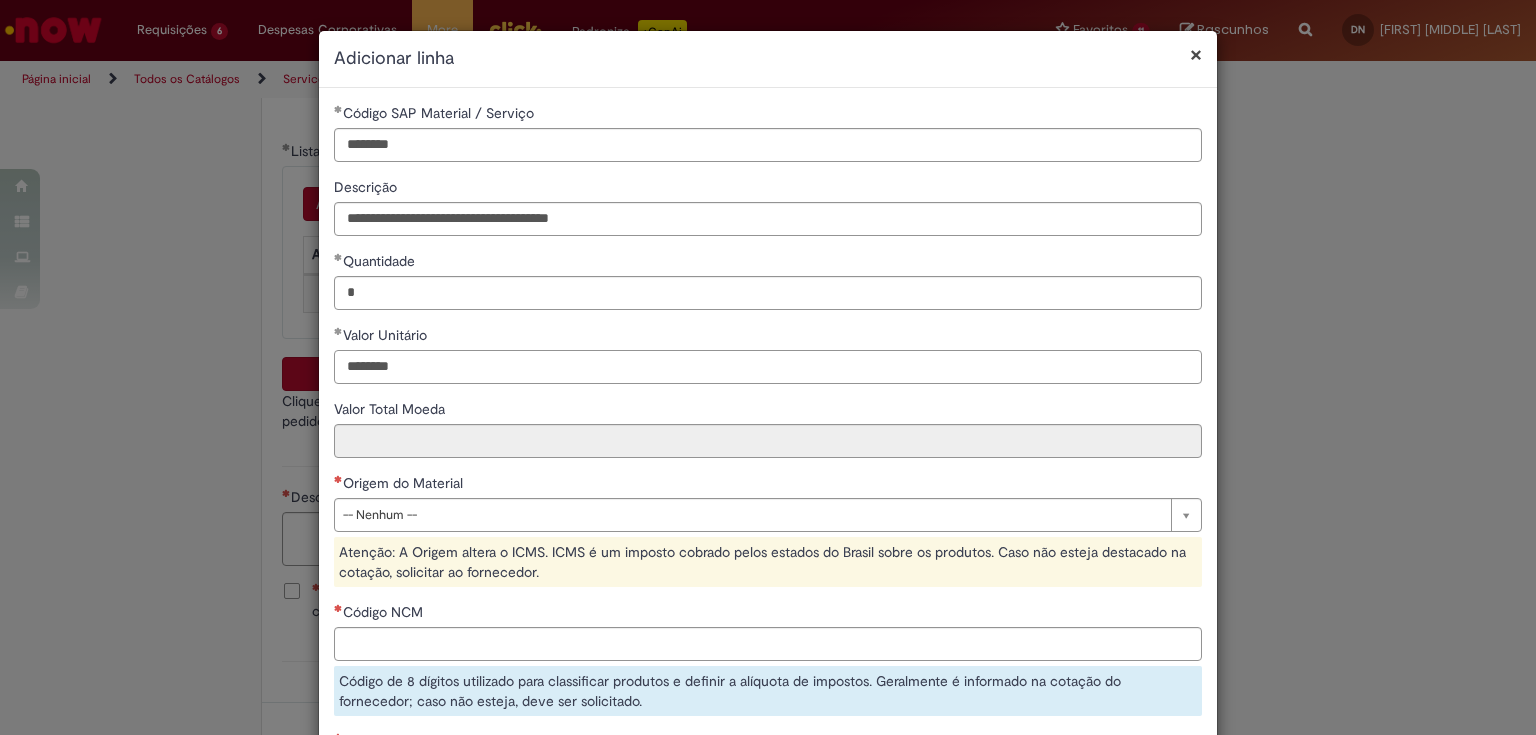 type on "*******" 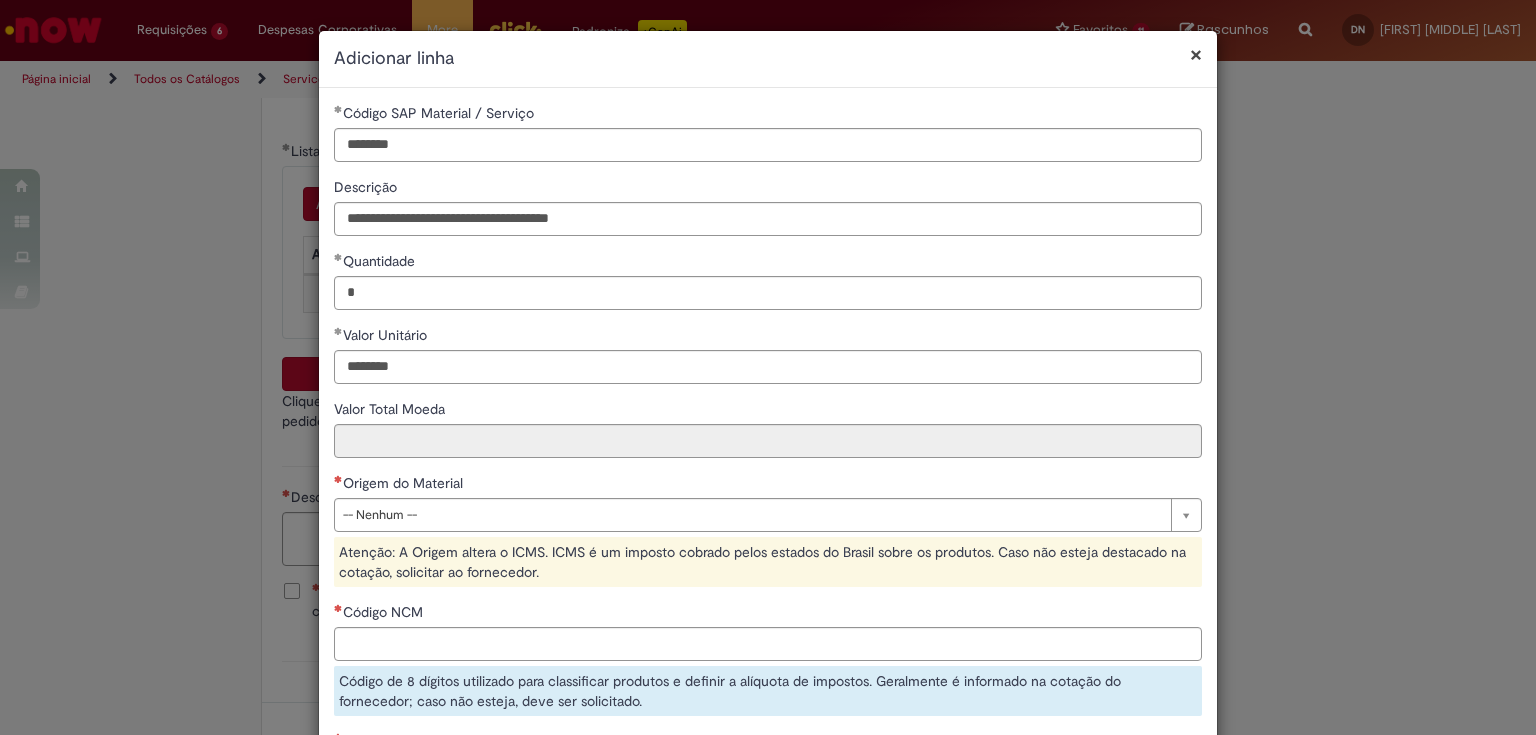 type 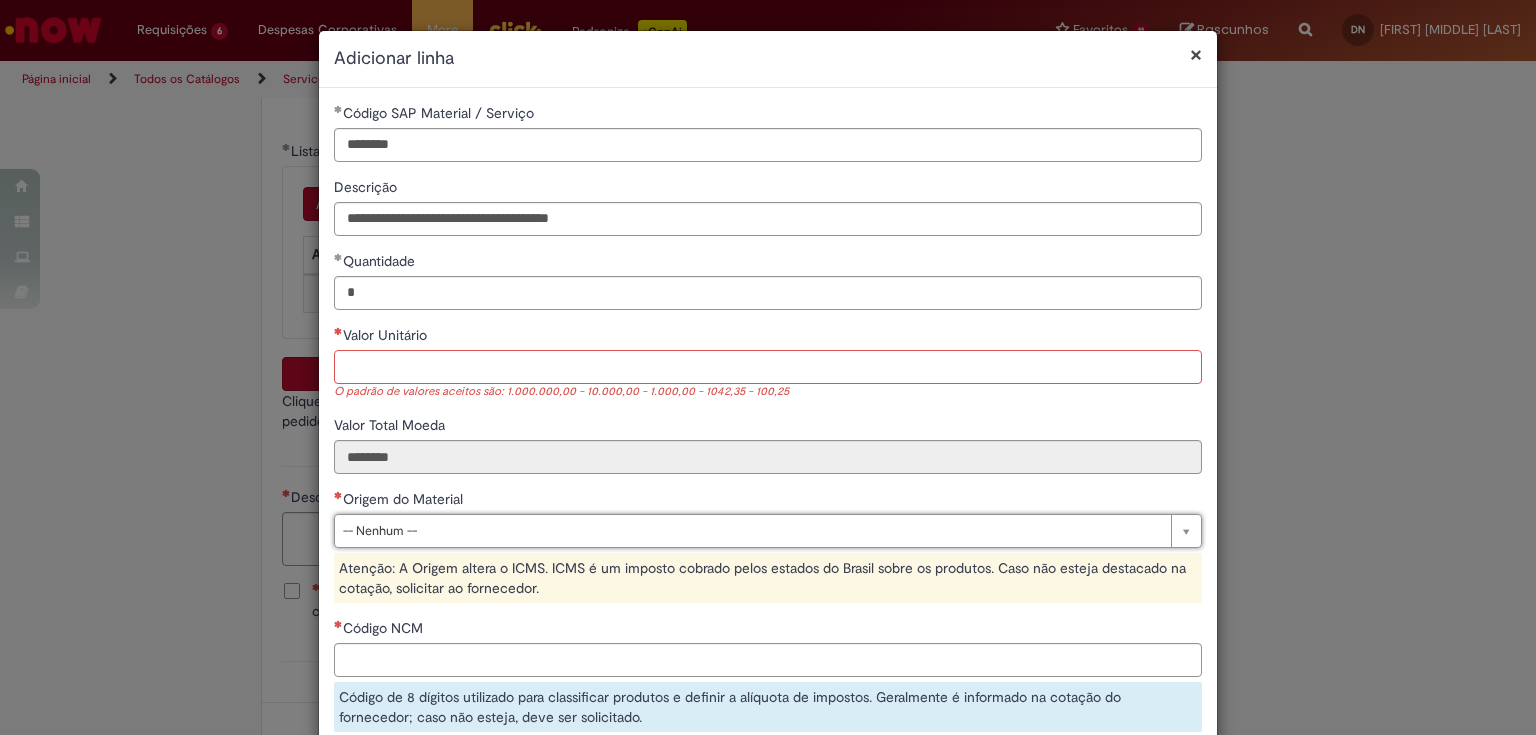 click on "Valor Unitário" at bounding box center (768, 367) 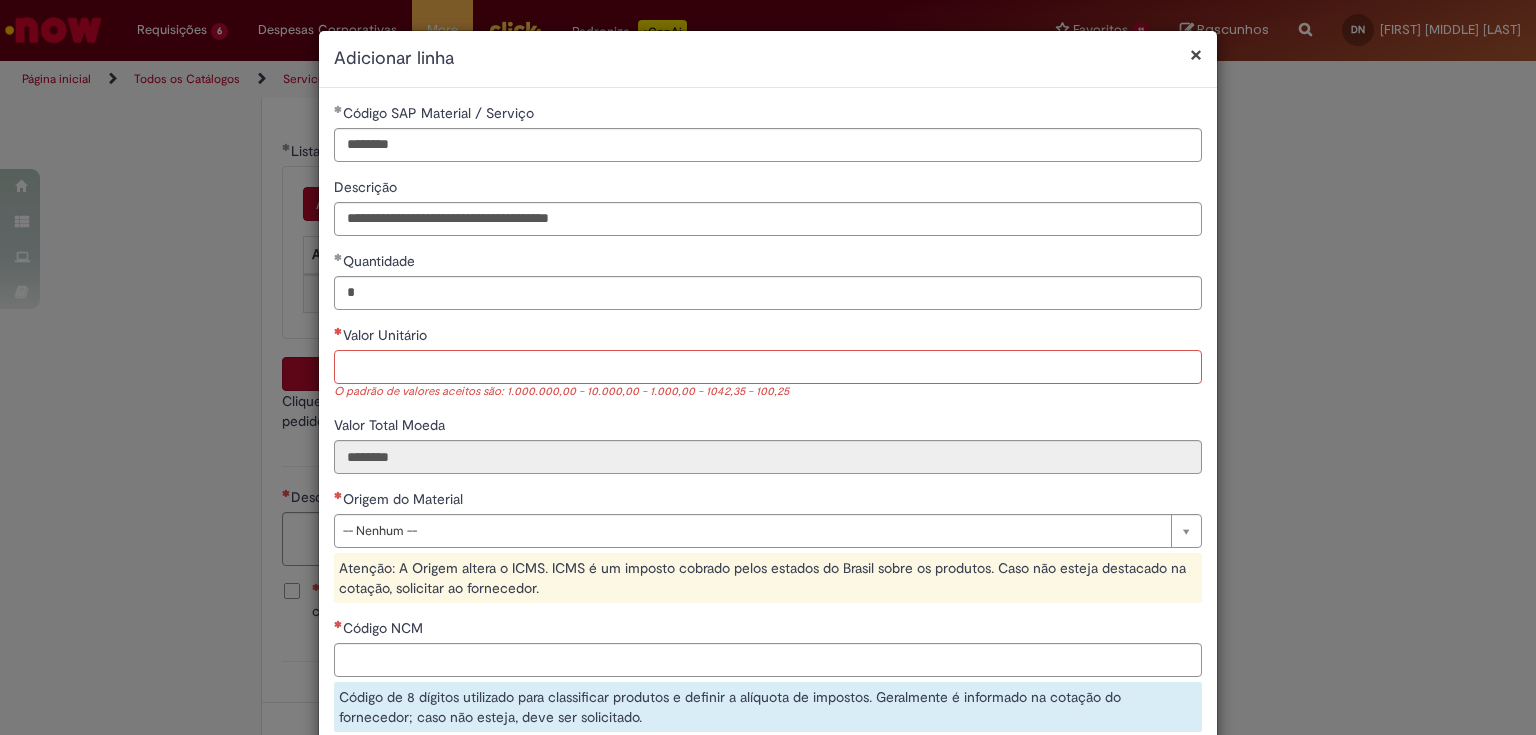 paste on "*******" 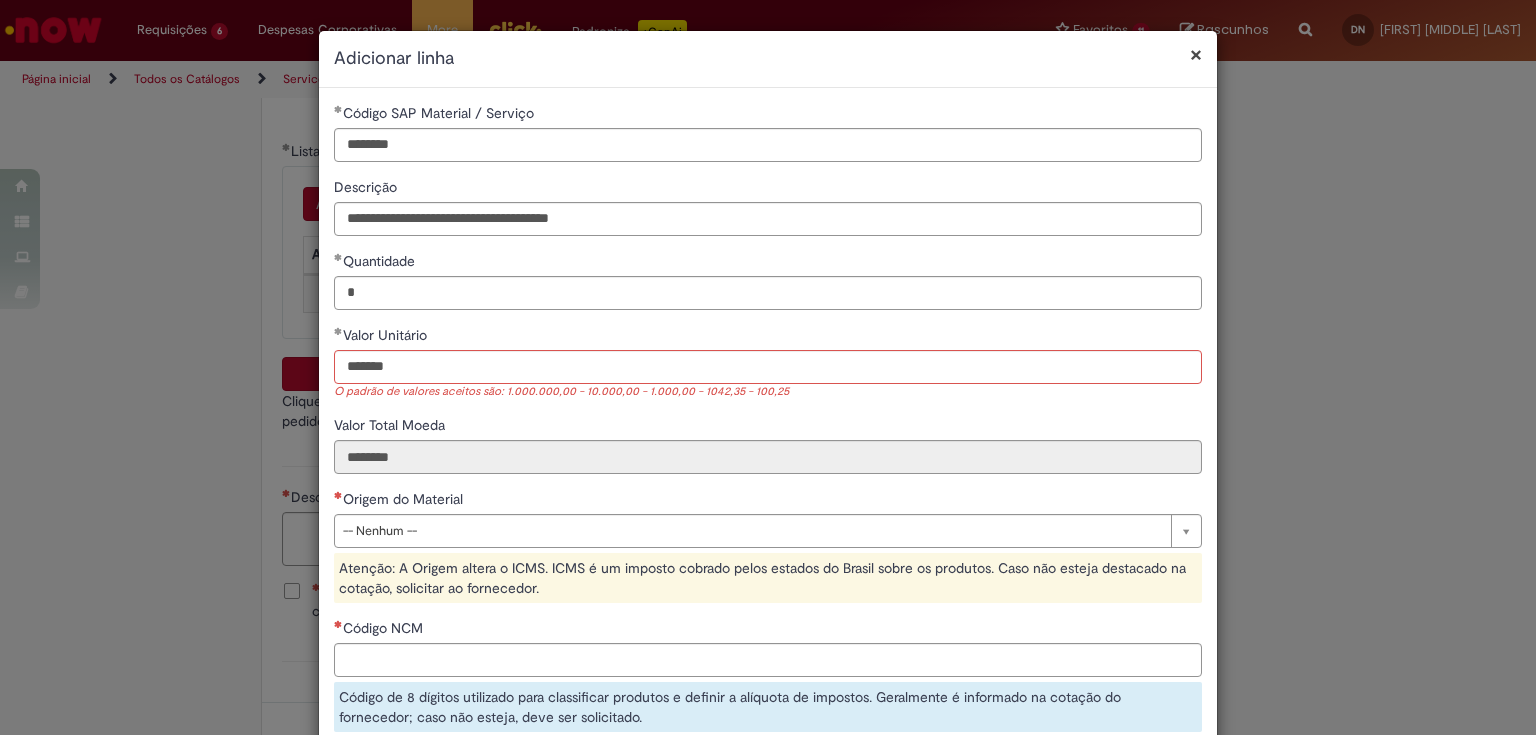 type on "********" 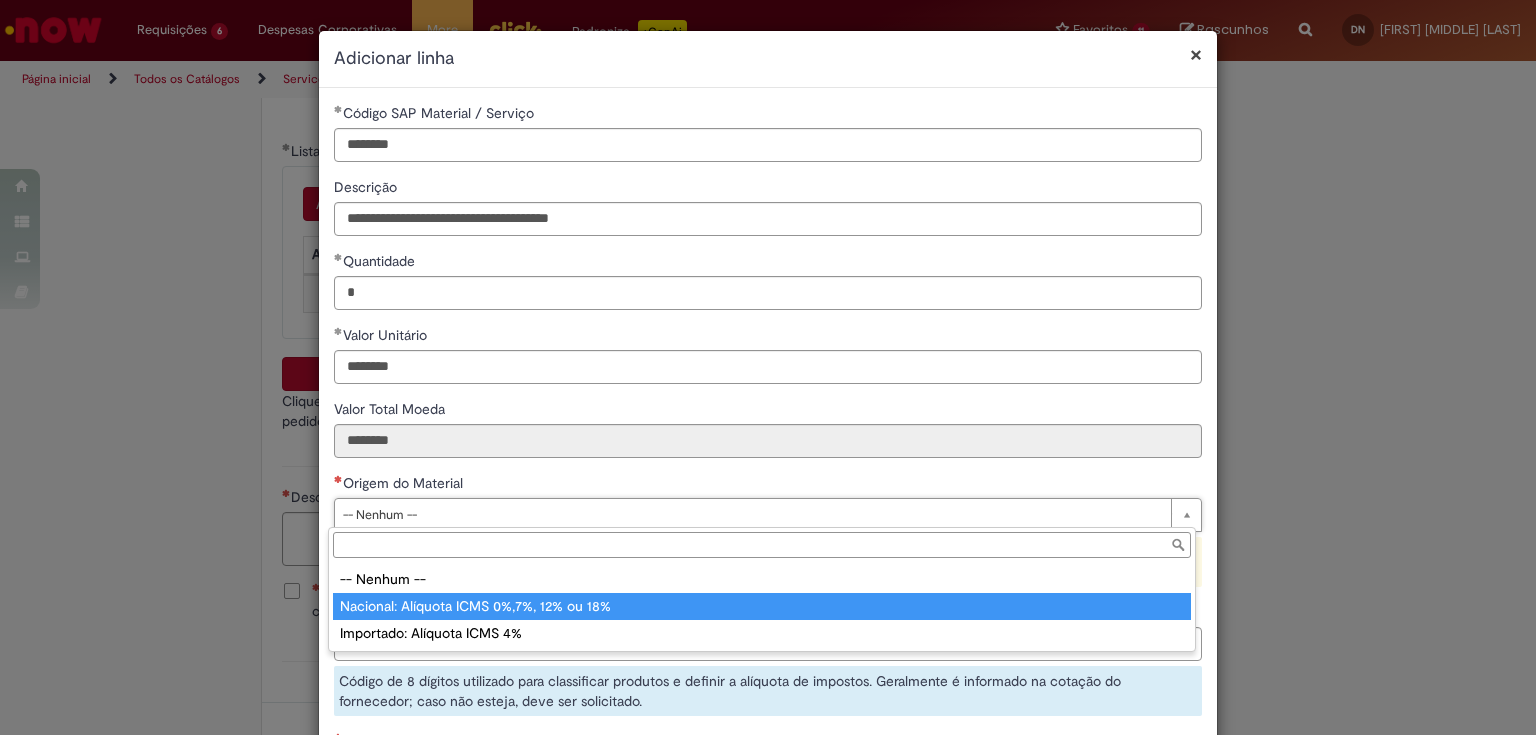type on "**********" 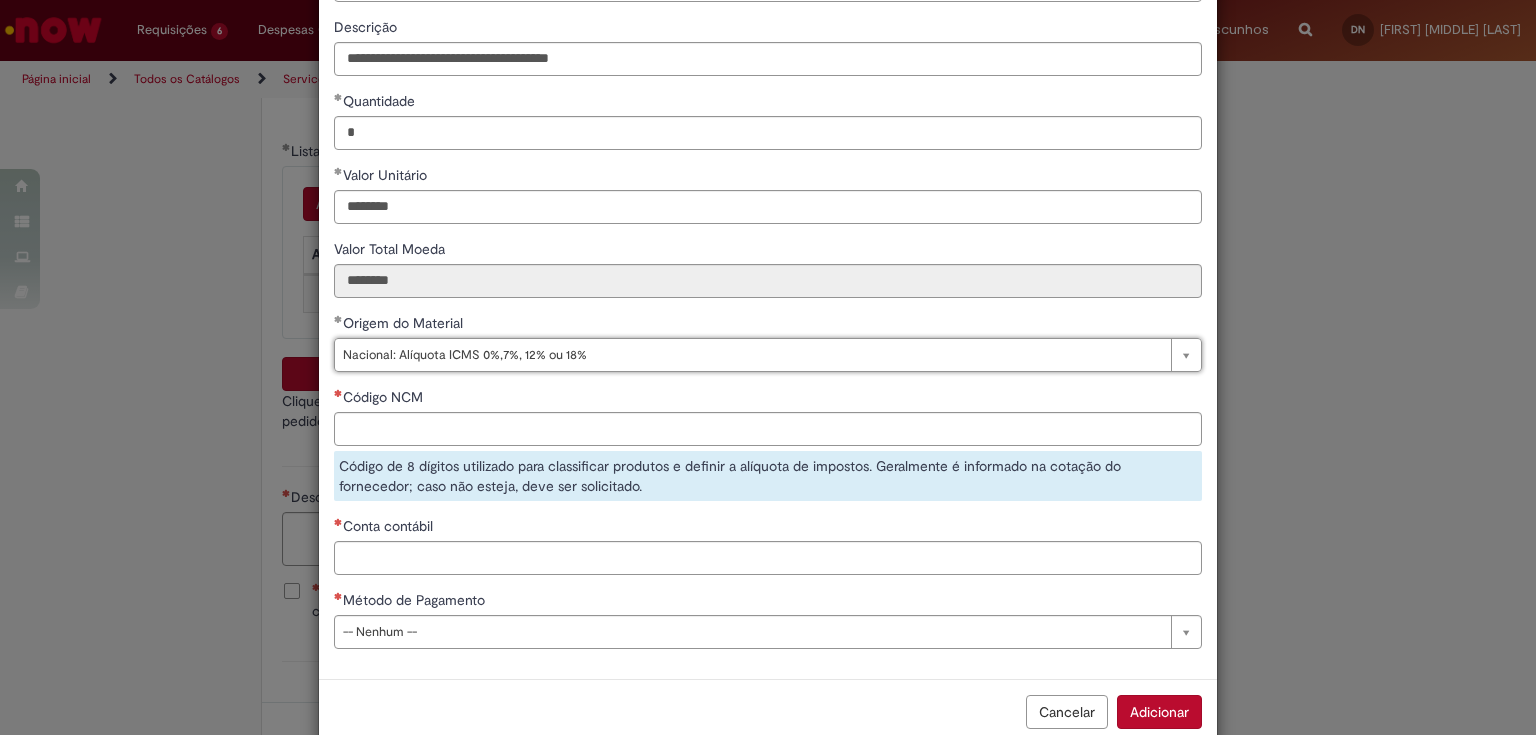 drag, startPoint x: 640, startPoint y: 397, endPoint x: 638, endPoint y: 424, distance: 27.073973 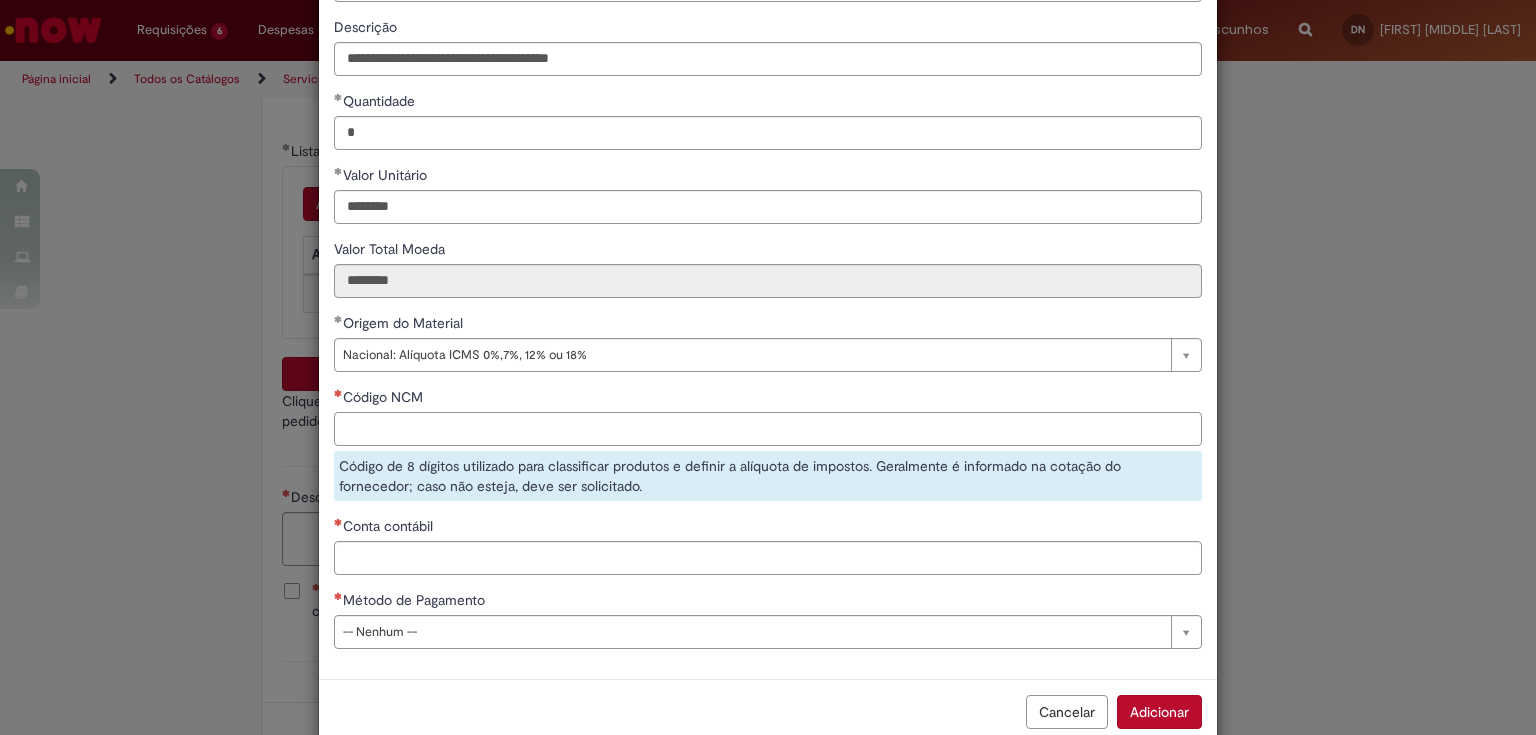 click on "Código NCM" at bounding box center [768, 429] 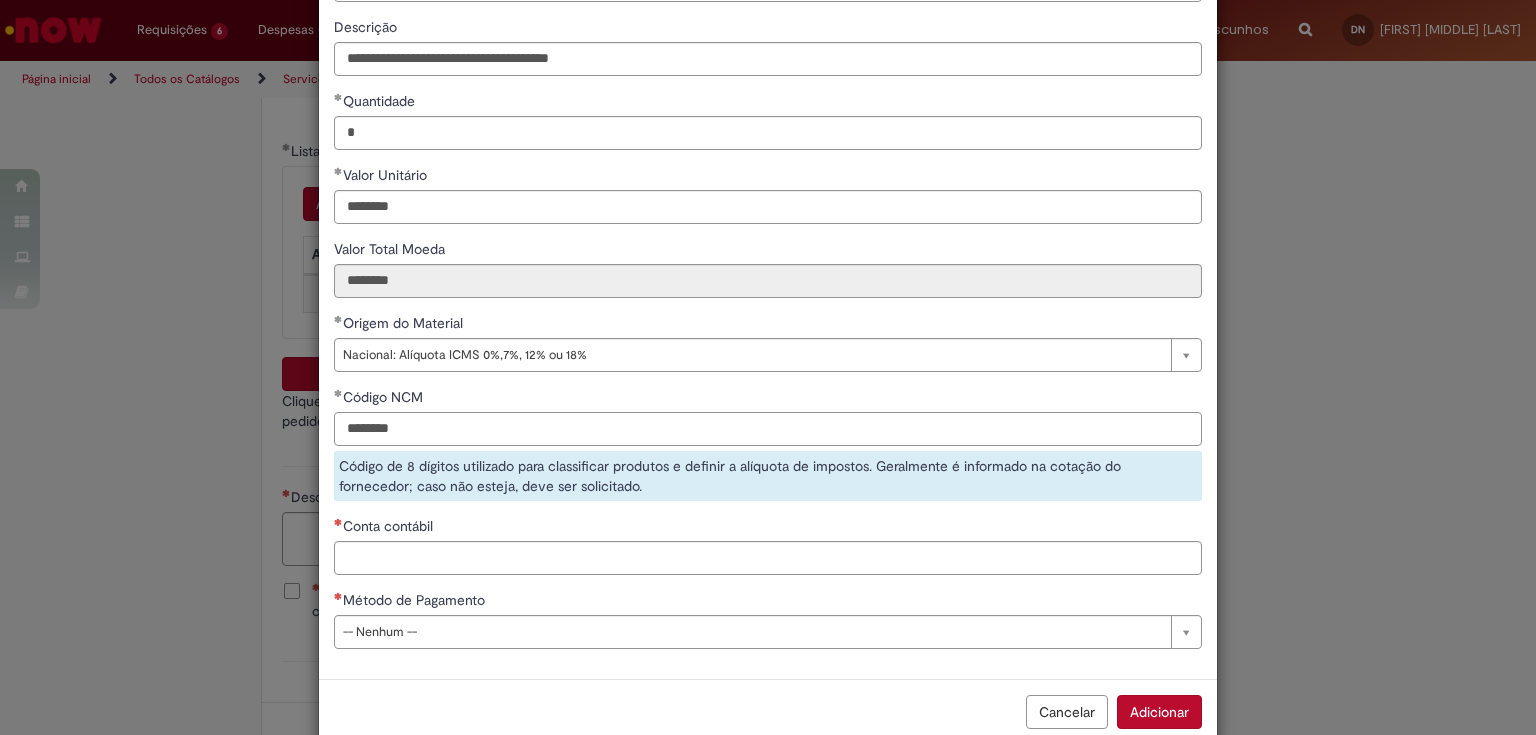 type on "********" 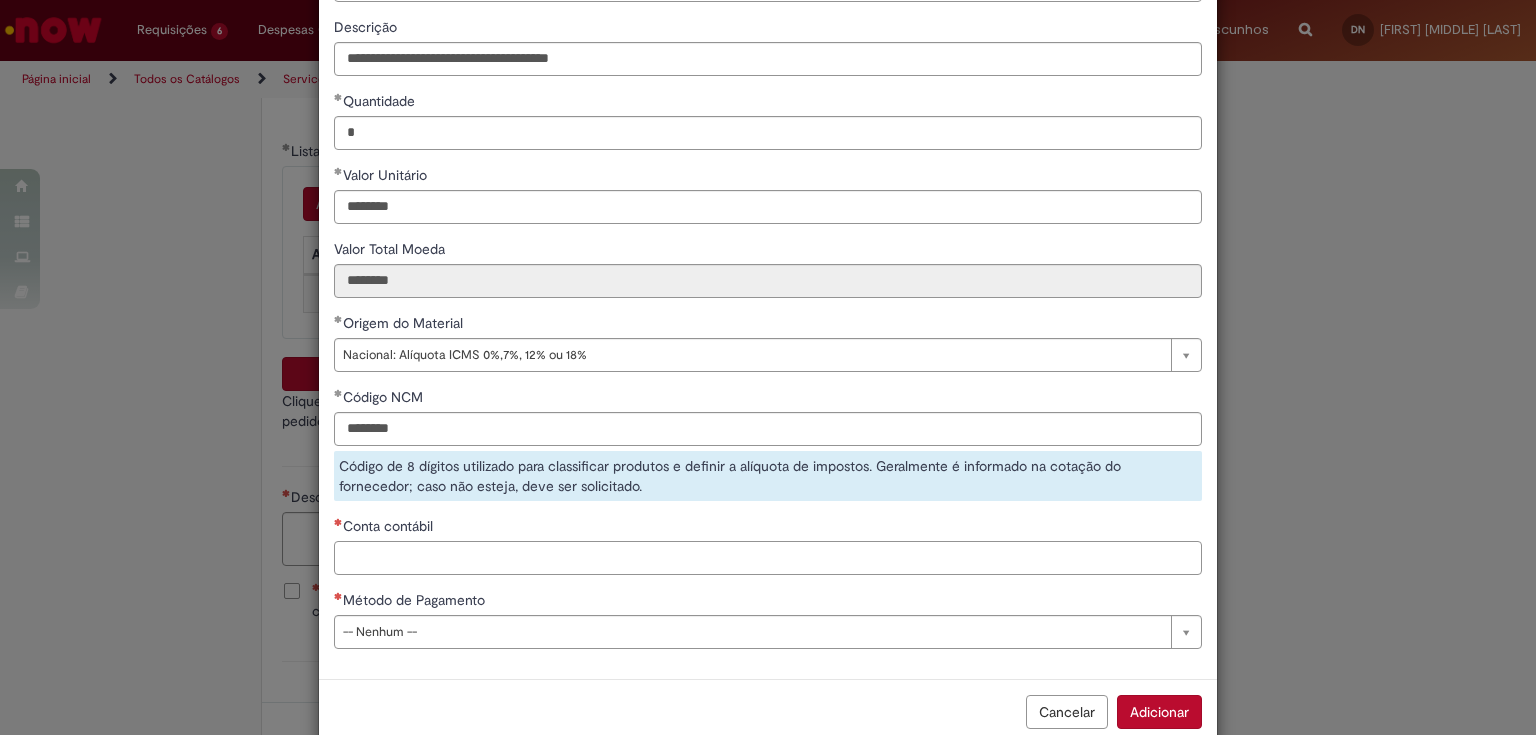 click on "**********" at bounding box center (768, 303) 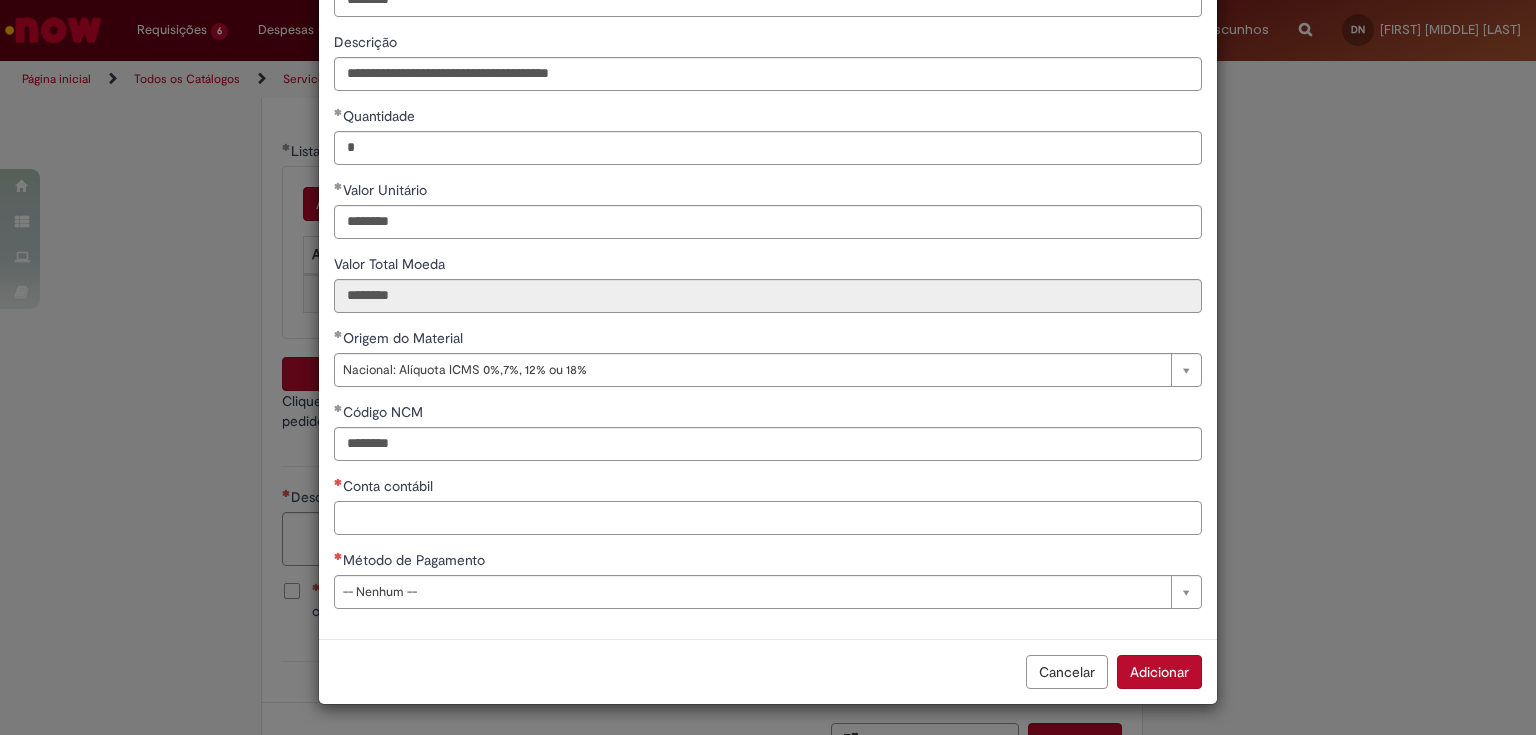 scroll, scrollTop: 143, scrollLeft: 0, axis: vertical 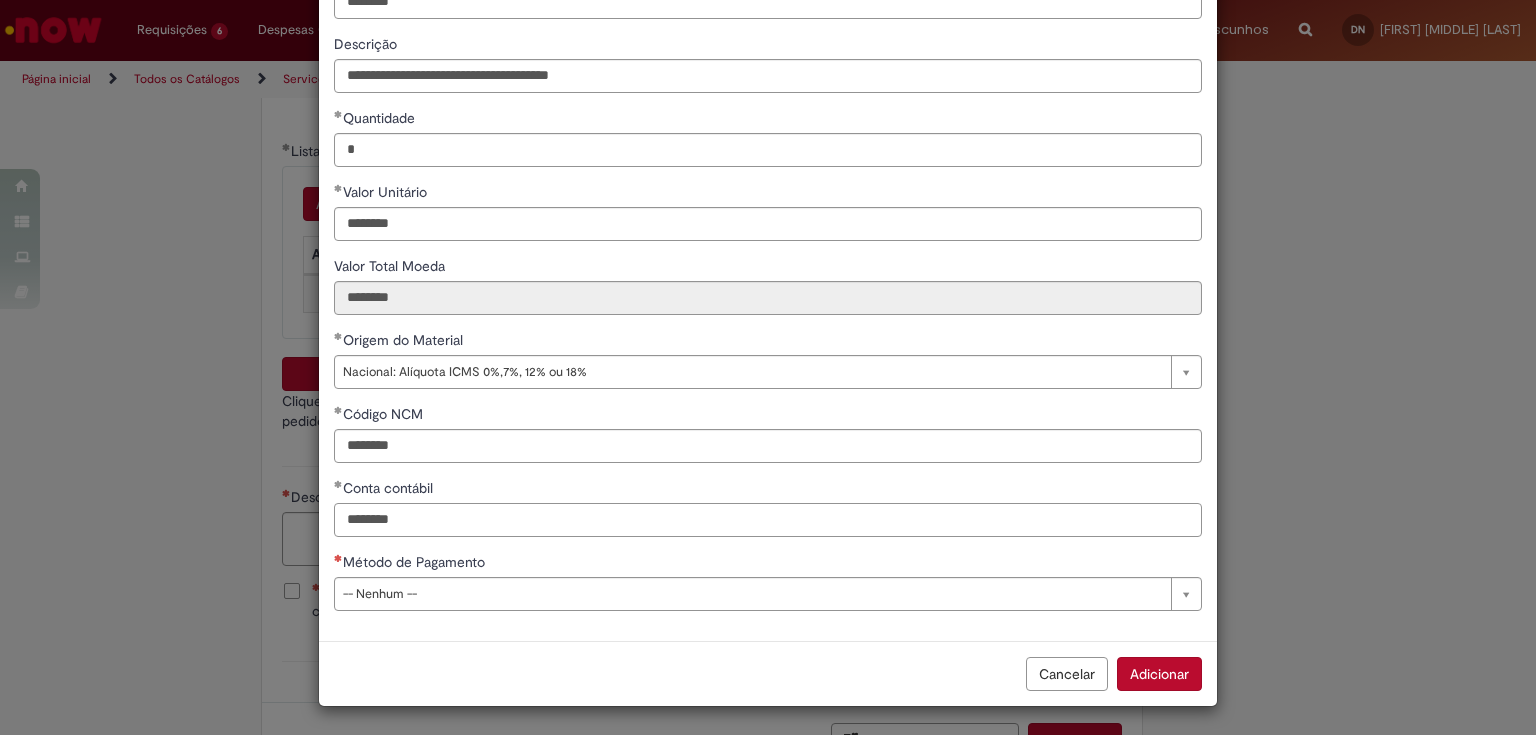 type on "********" 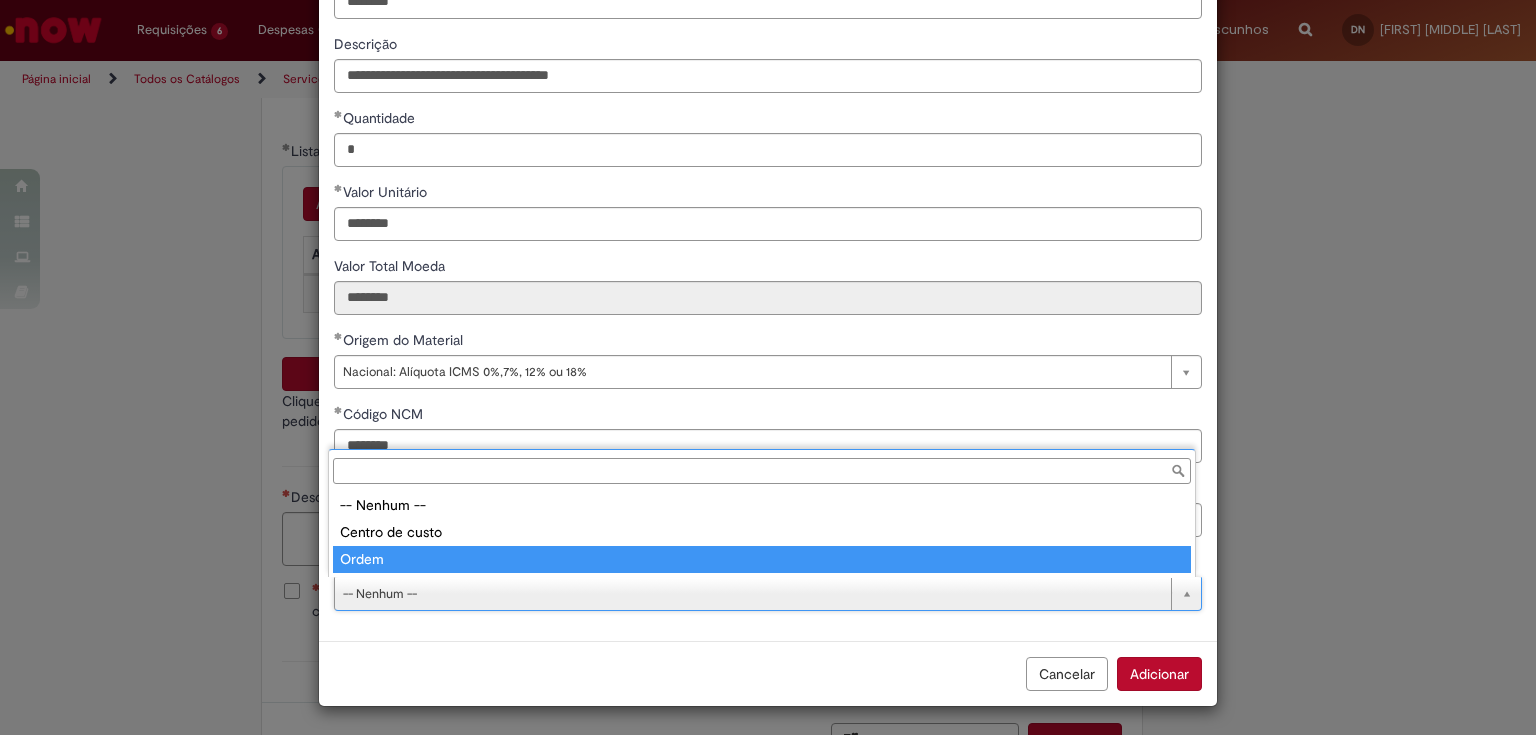 drag, startPoint x: 367, startPoint y: 560, endPoint x: 378, endPoint y: 561, distance: 11.045361 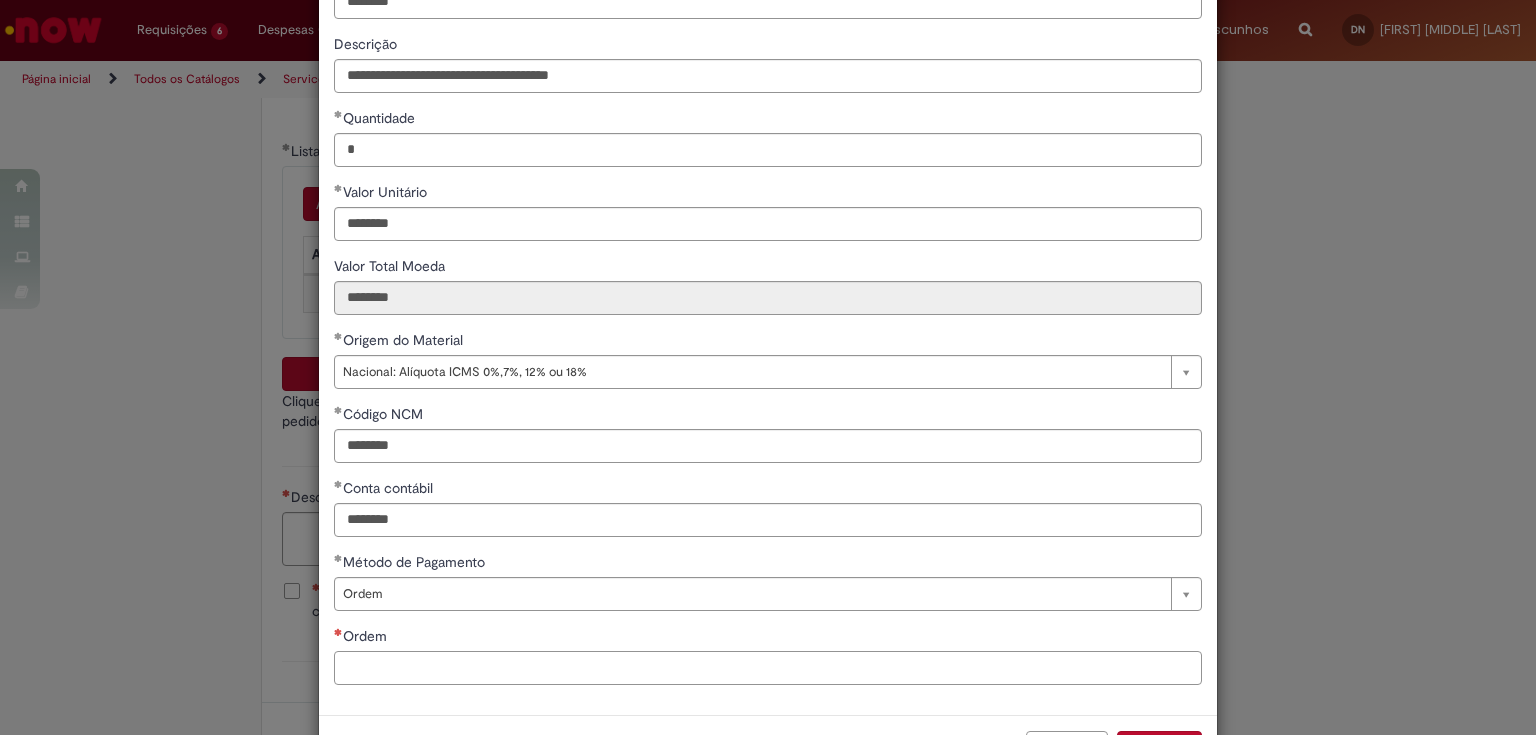 click on "Ordem" at bounding box center [768, 668] 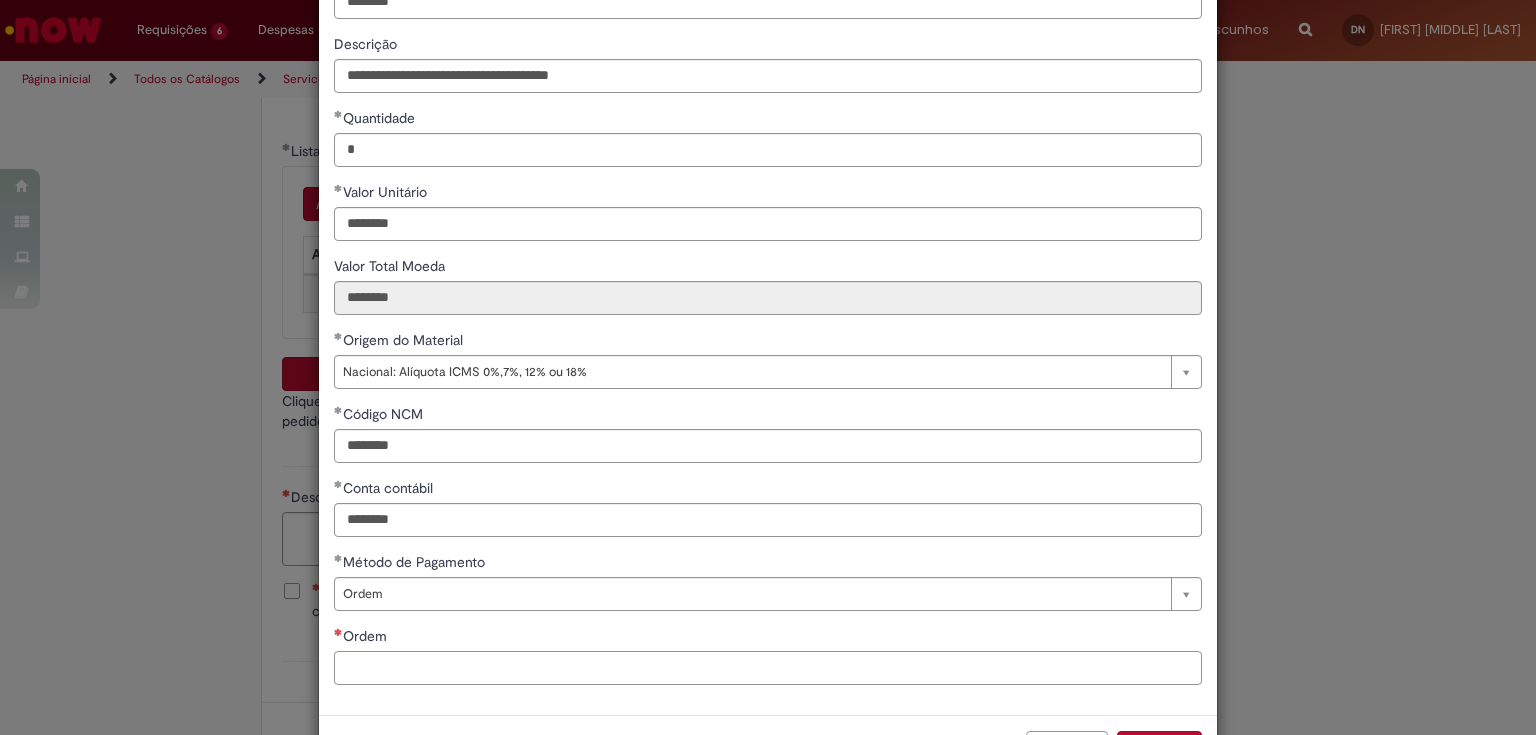paste on "**********" 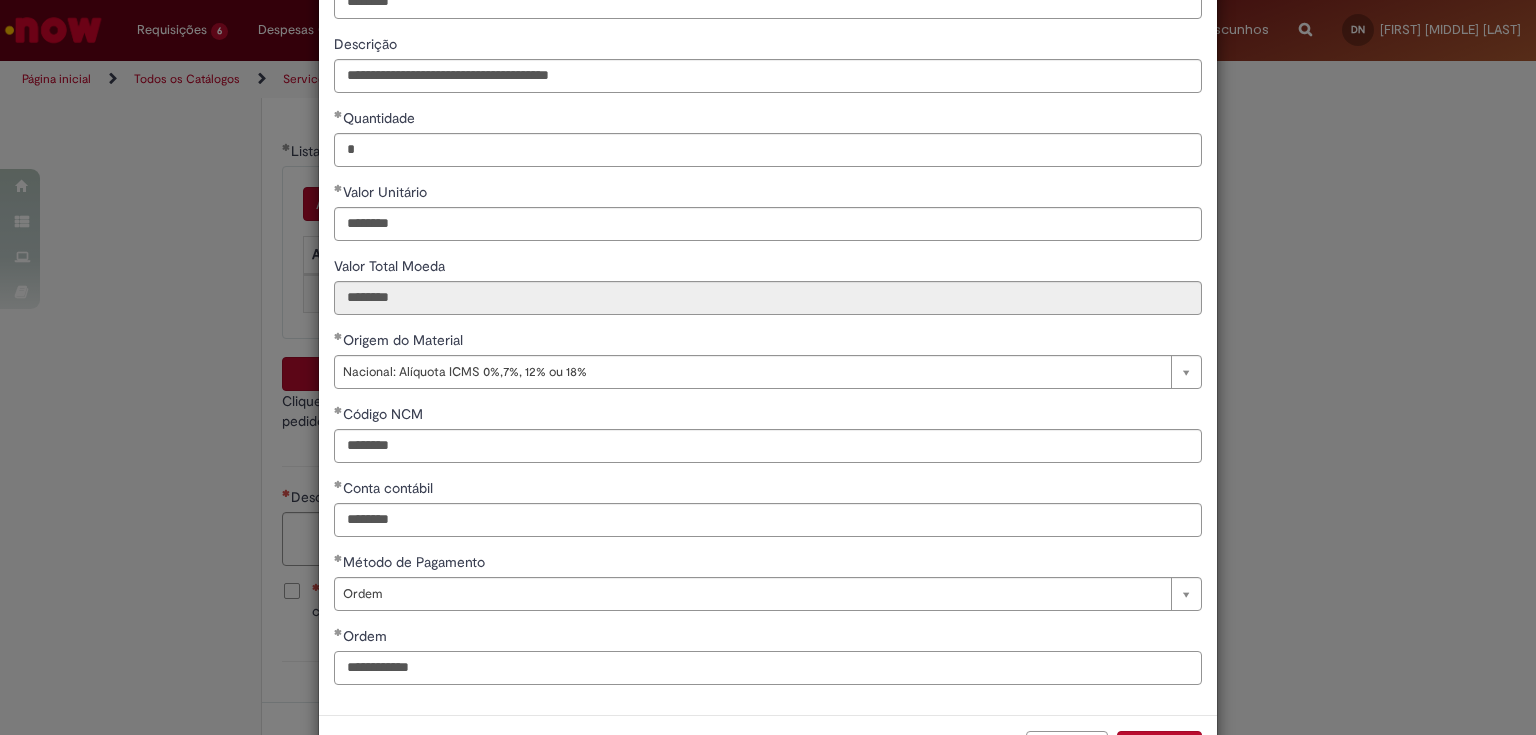 scroll, scrollTop: 217, scrollLeft: 0, axis: vertical 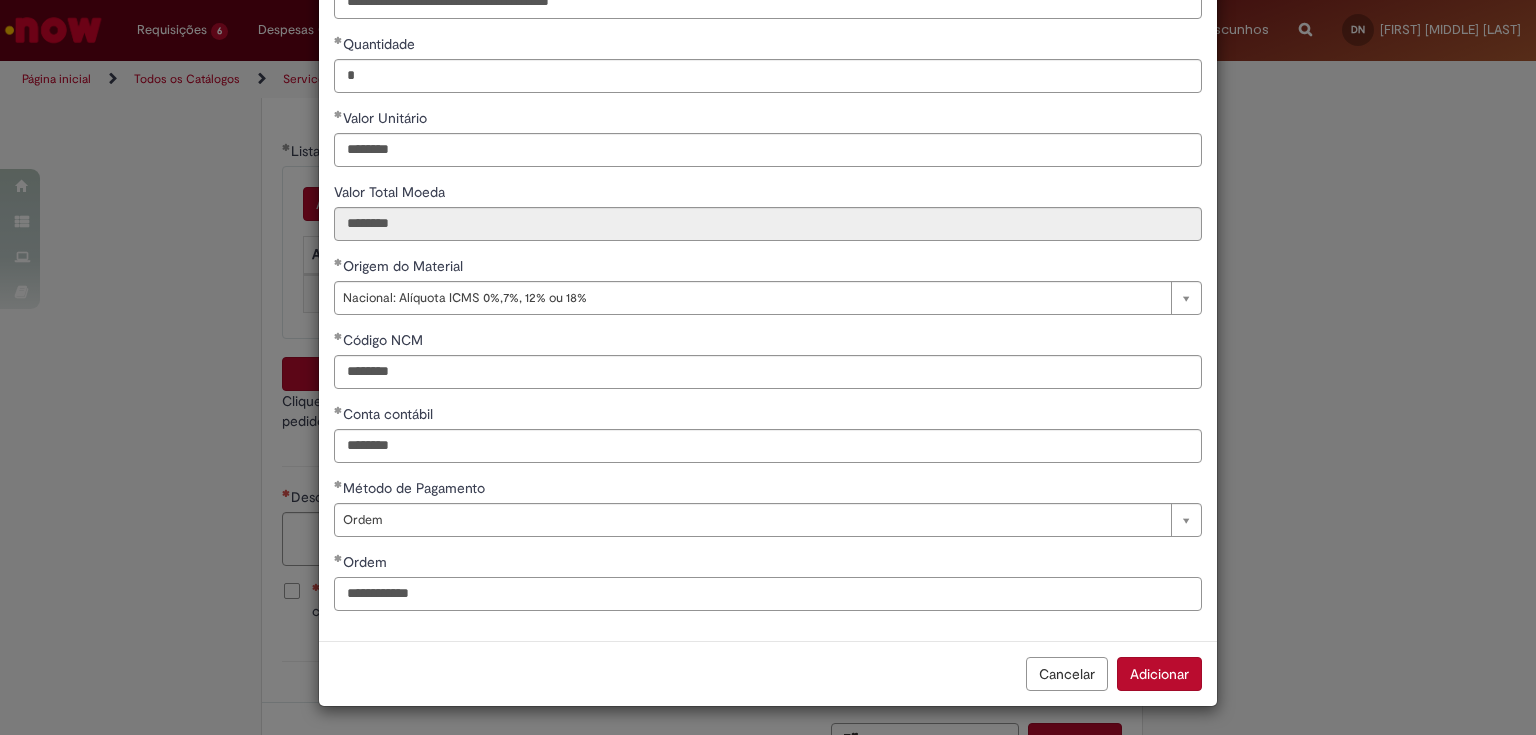 type on "**********" 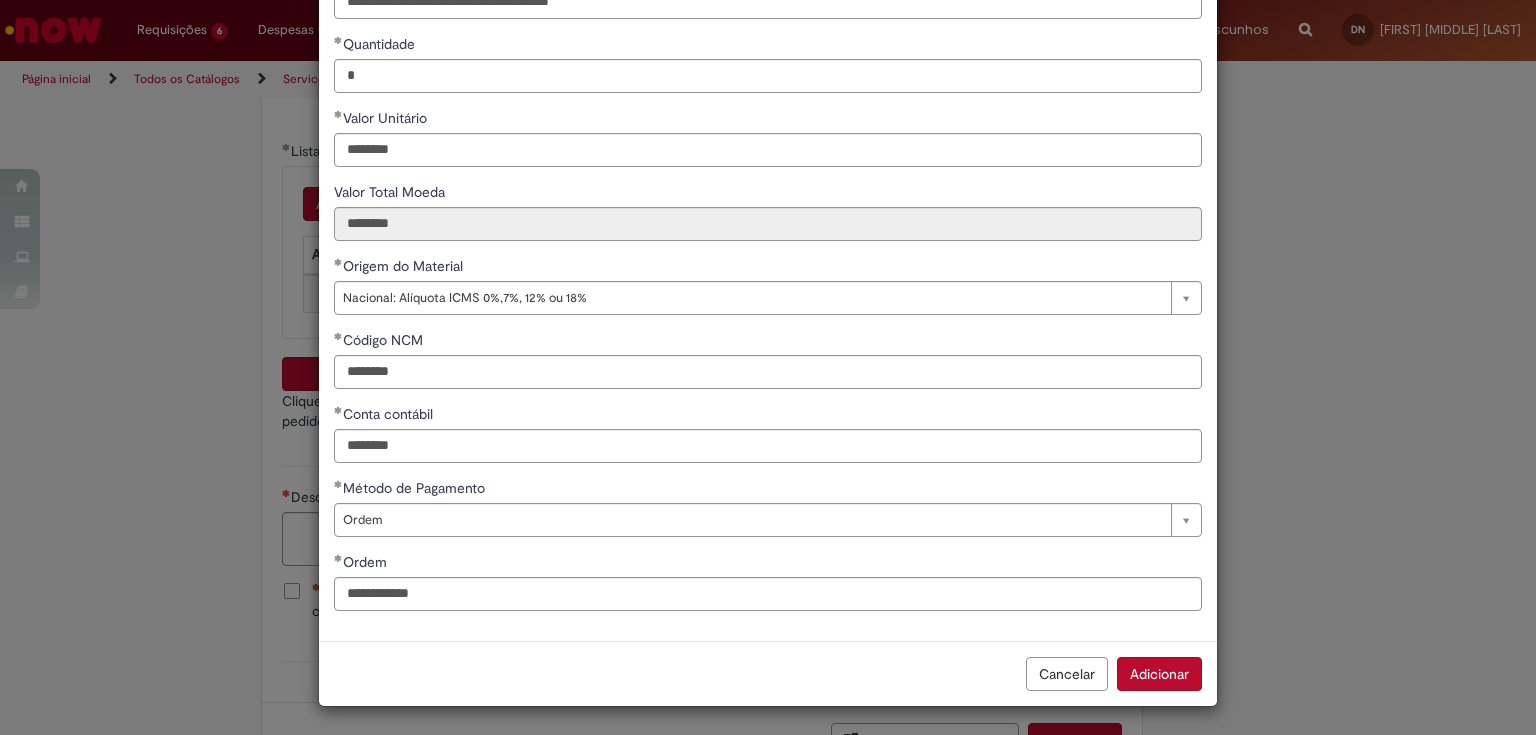 click on "Adicionar" at bounding box center [1159, 674] 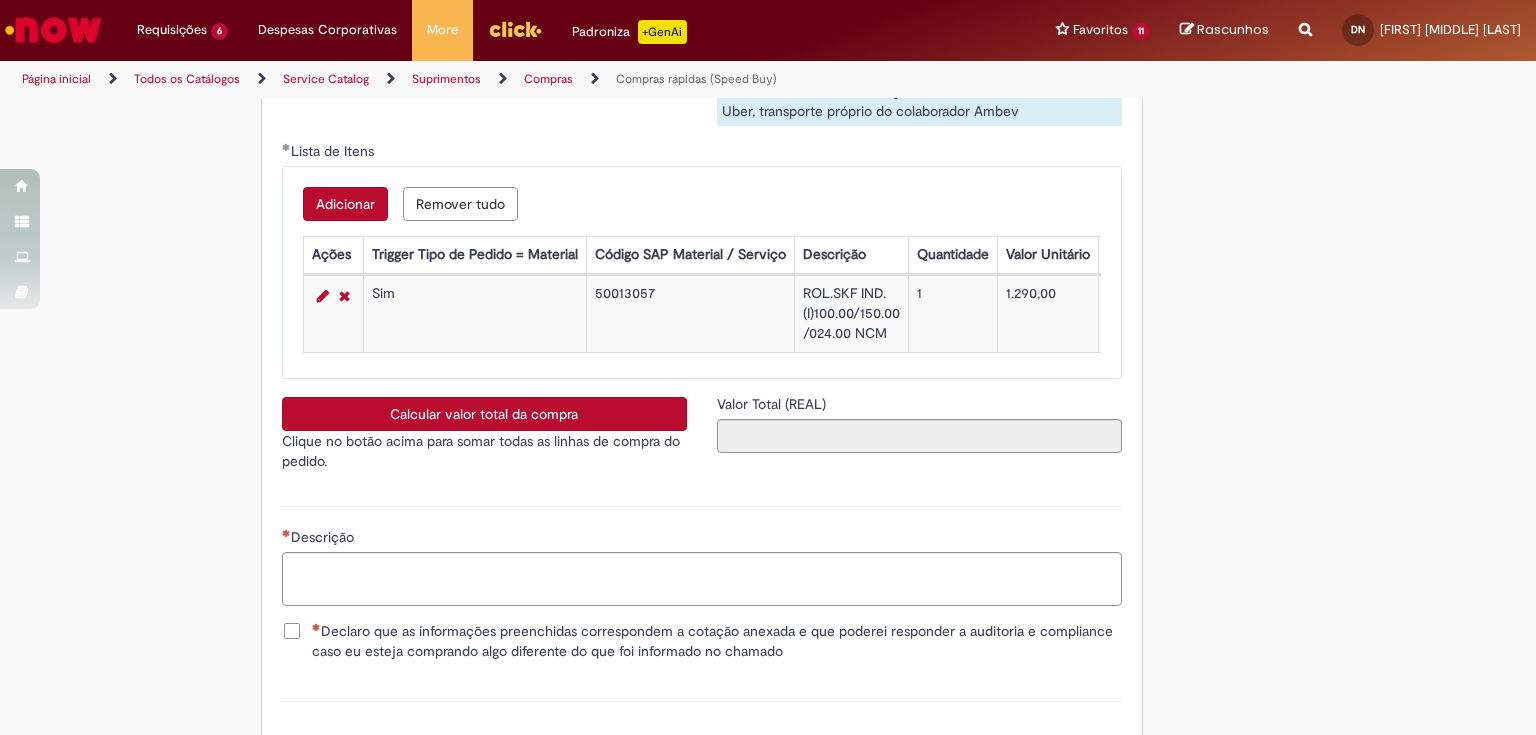 click on "Adicionar" at bounding box center [345, 204] 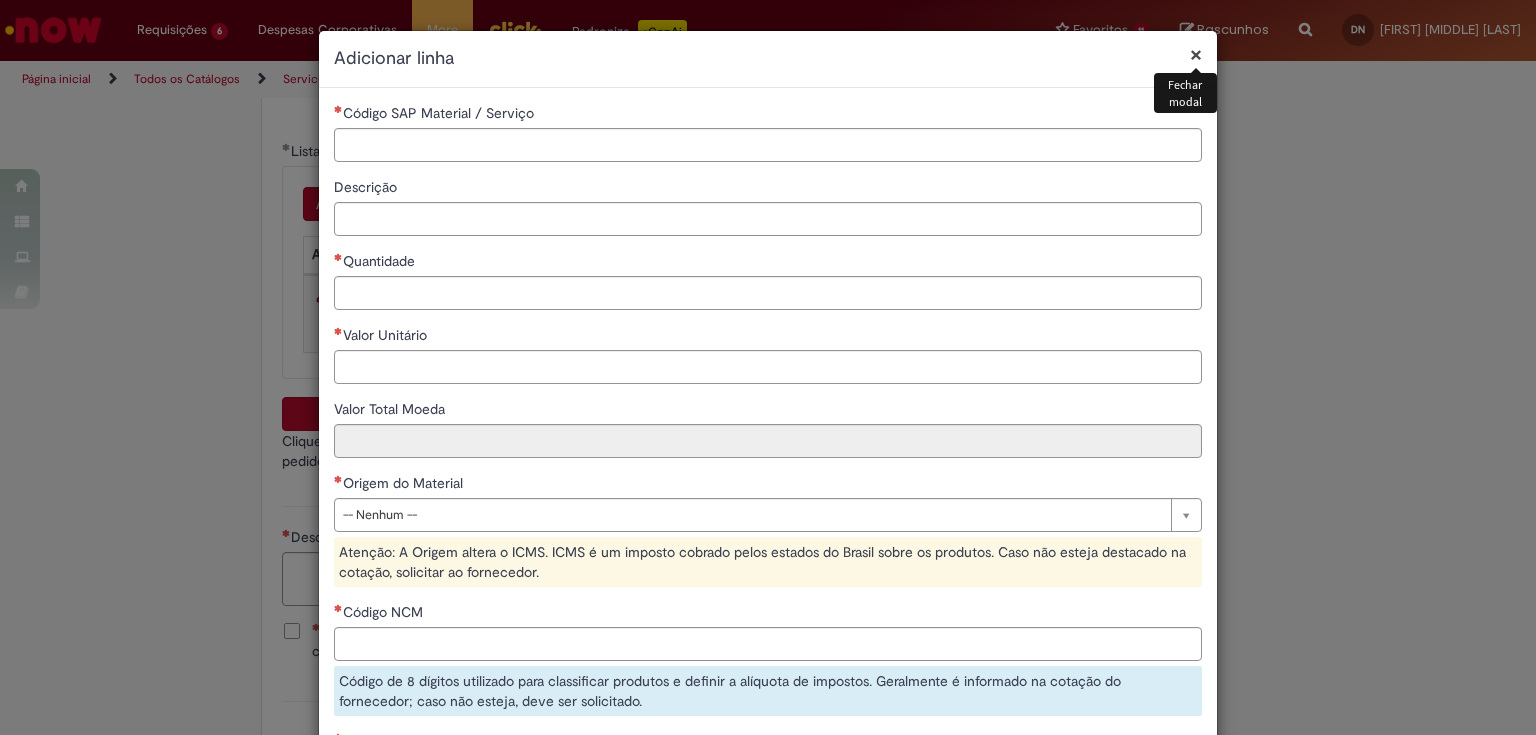 type 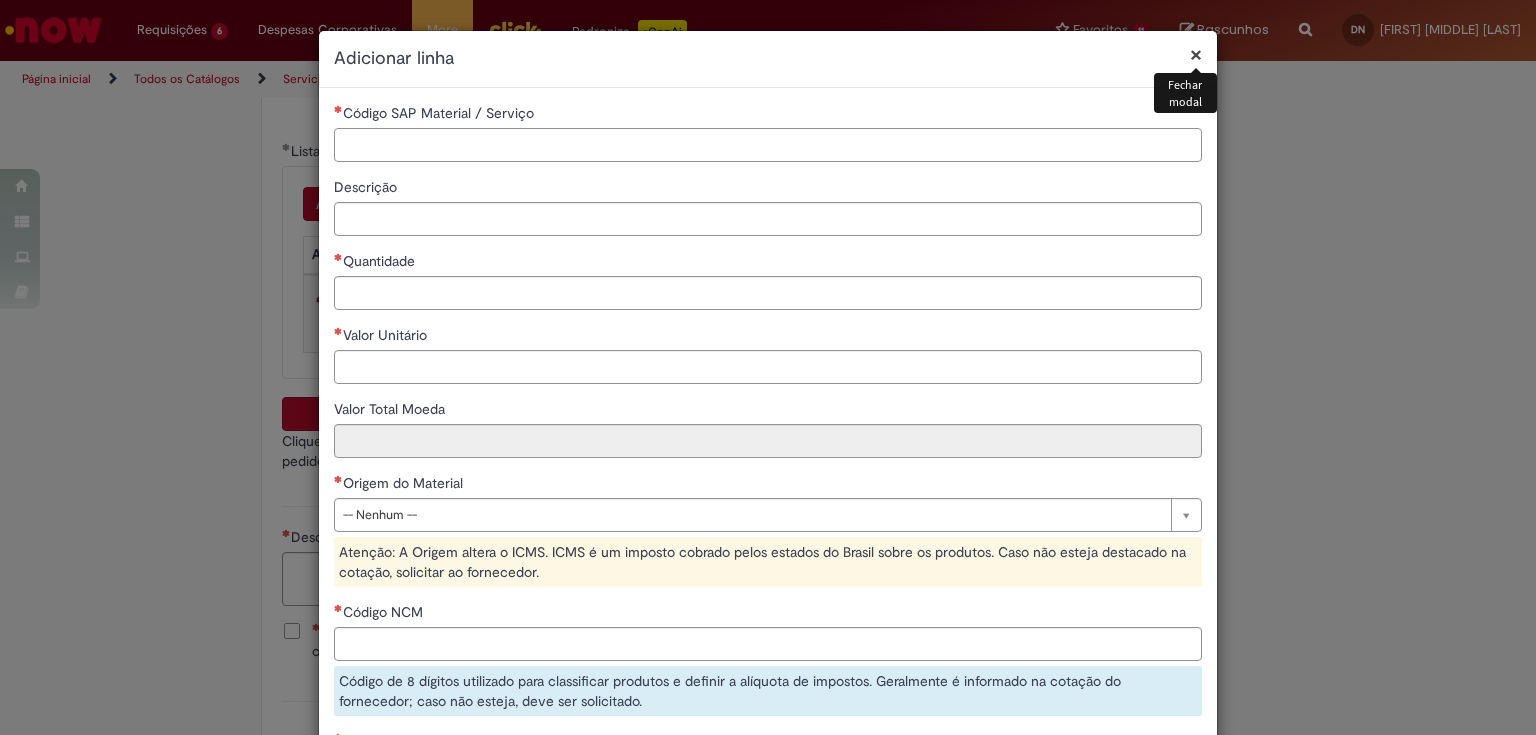 click on "Código SAP Material / Serviço" at bounding box center (768, 145) 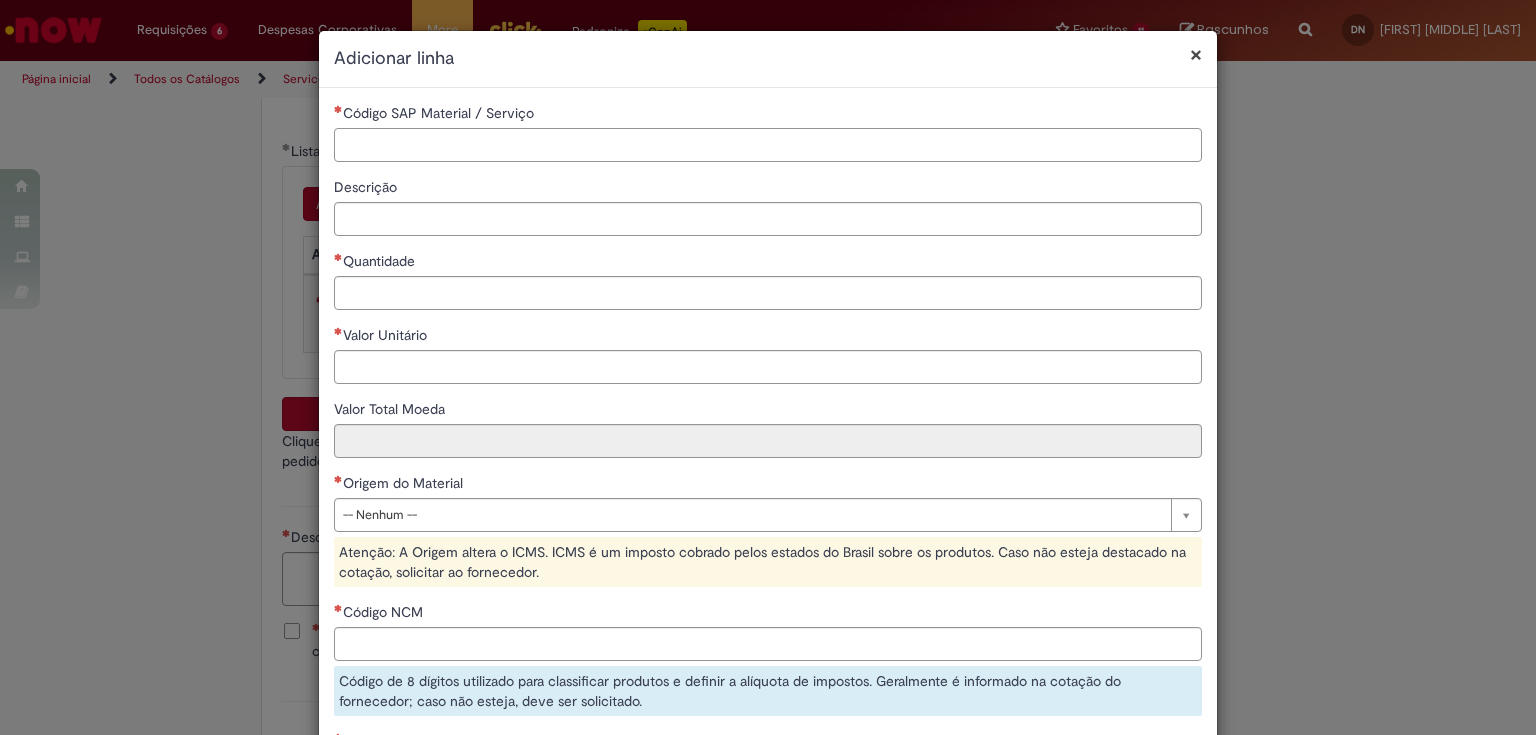 paste on "********" 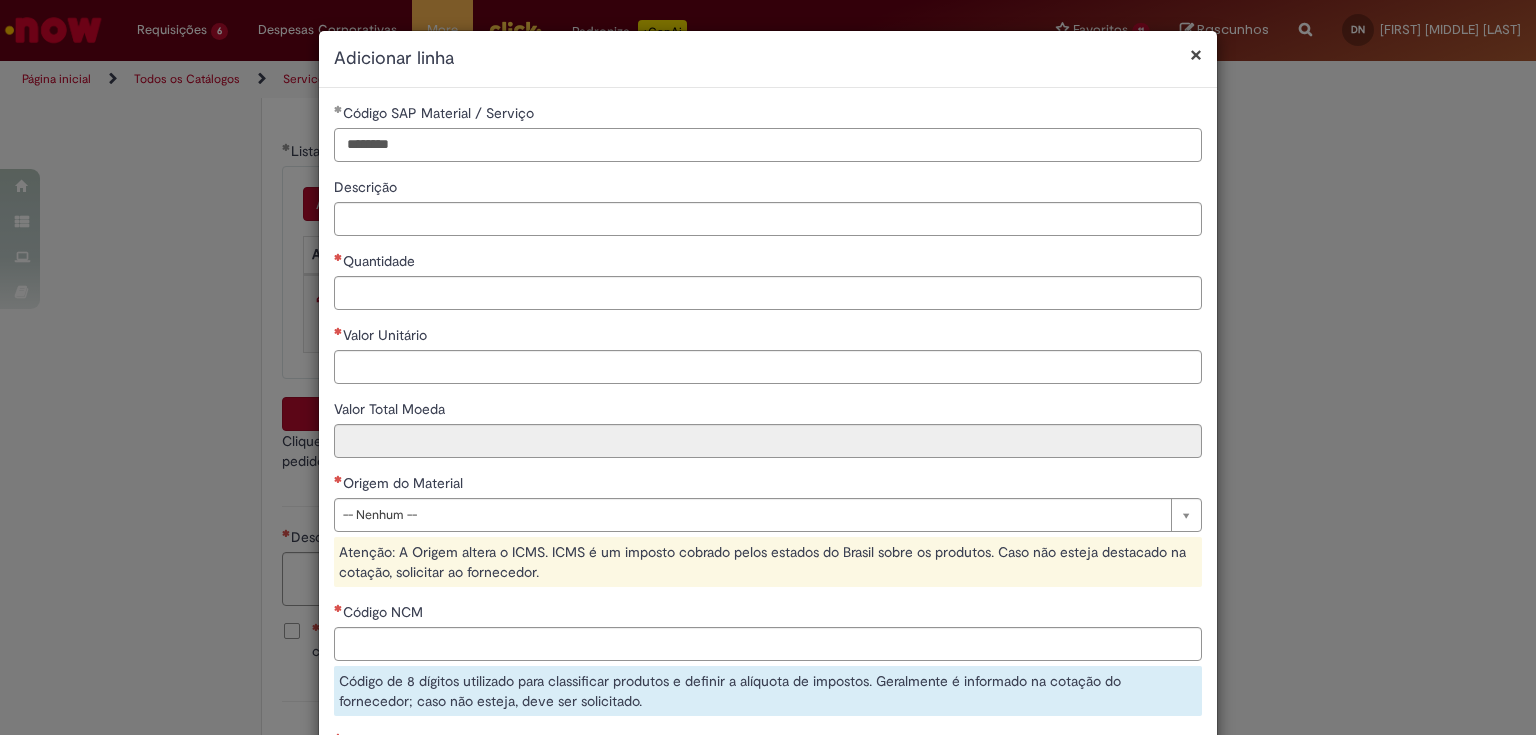 type on "********" 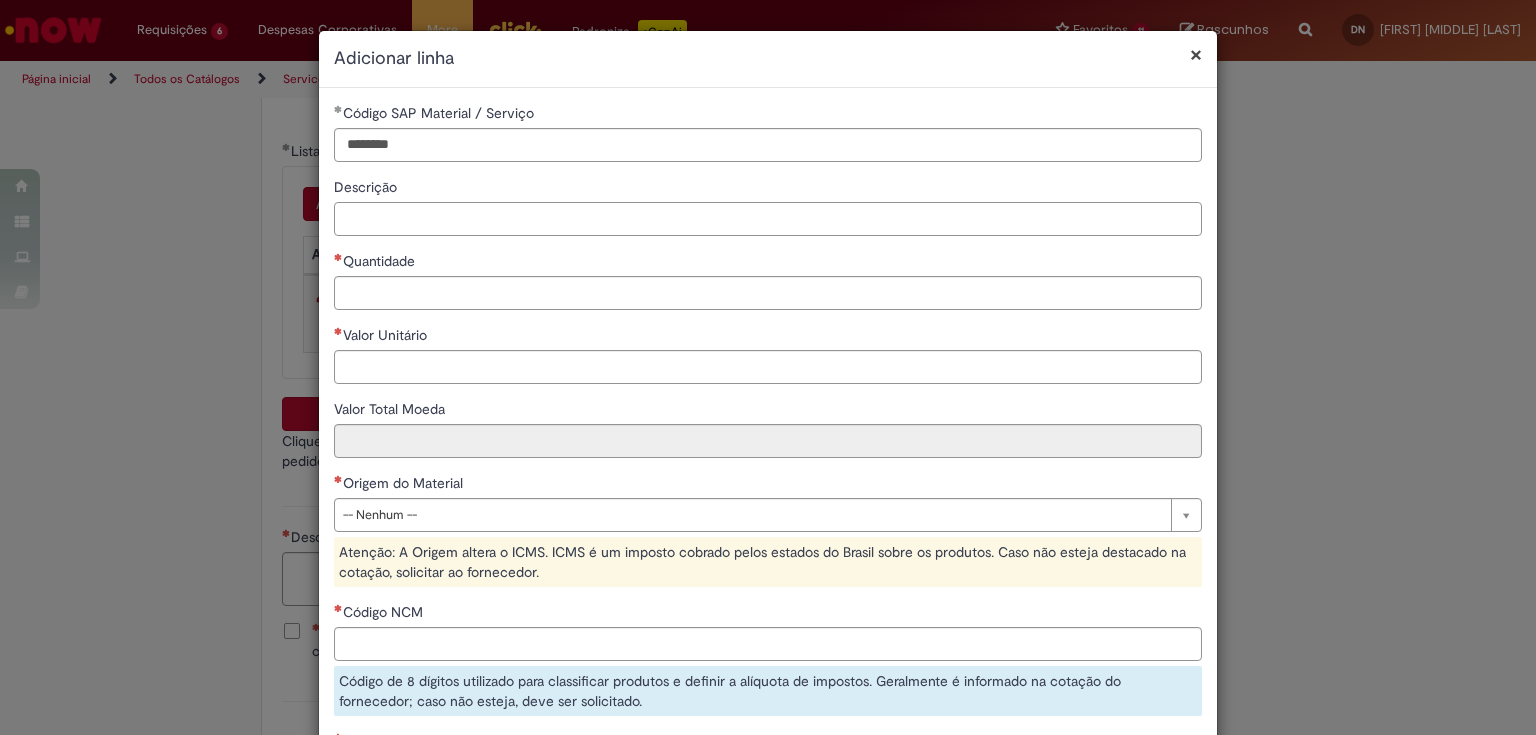 click on "Descrição" at bounding box center (768, 219) 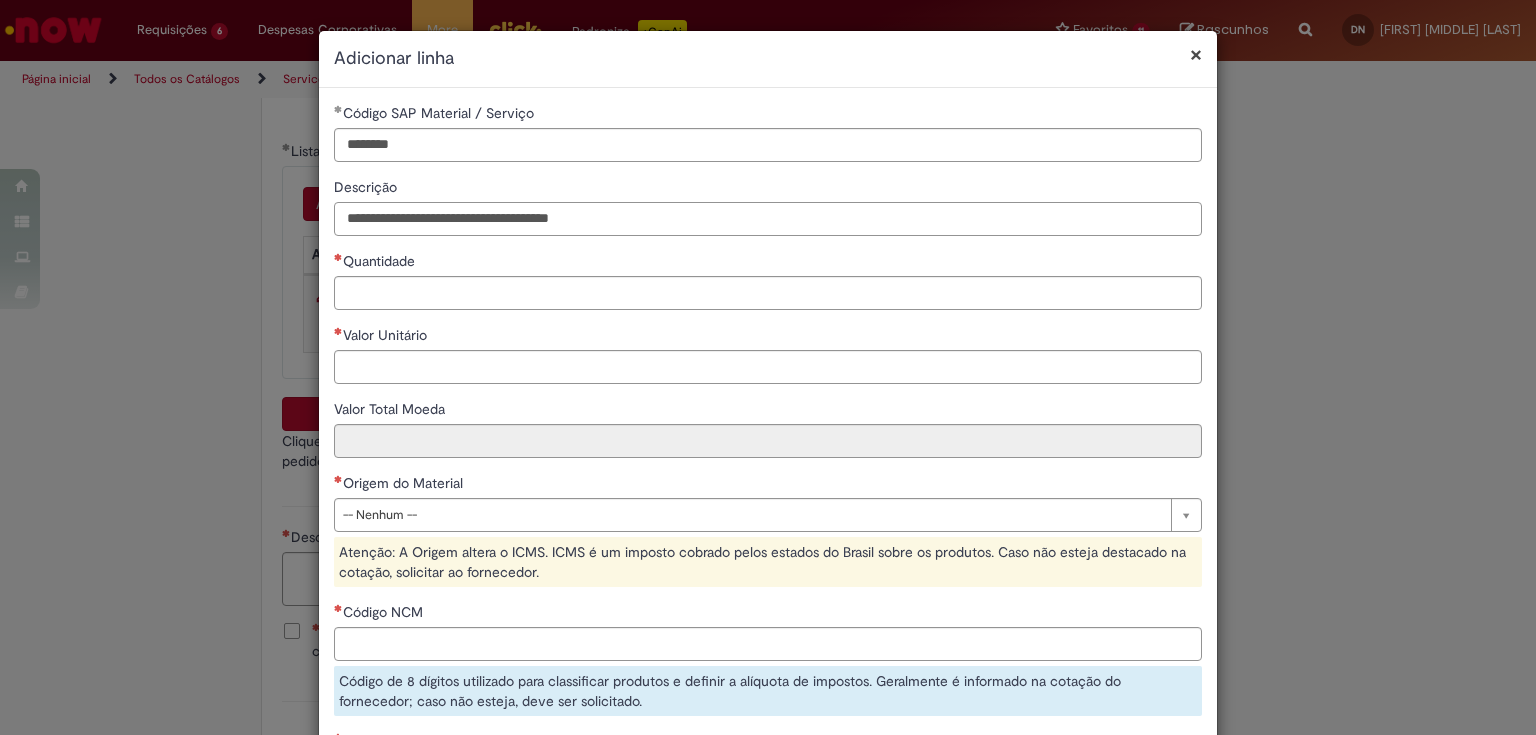 type on "**********" 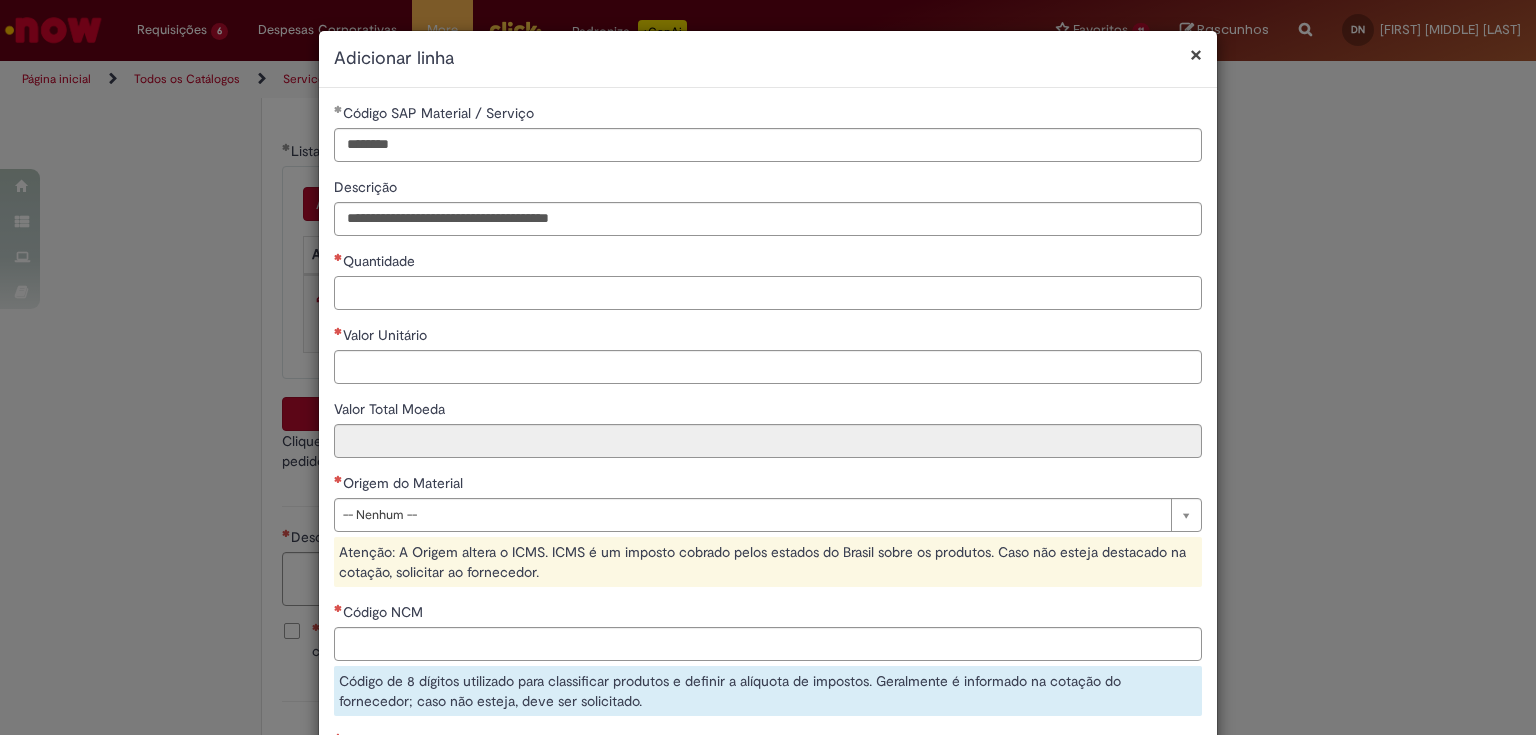 click on "Quantidade" at bounding box center [768, 293] 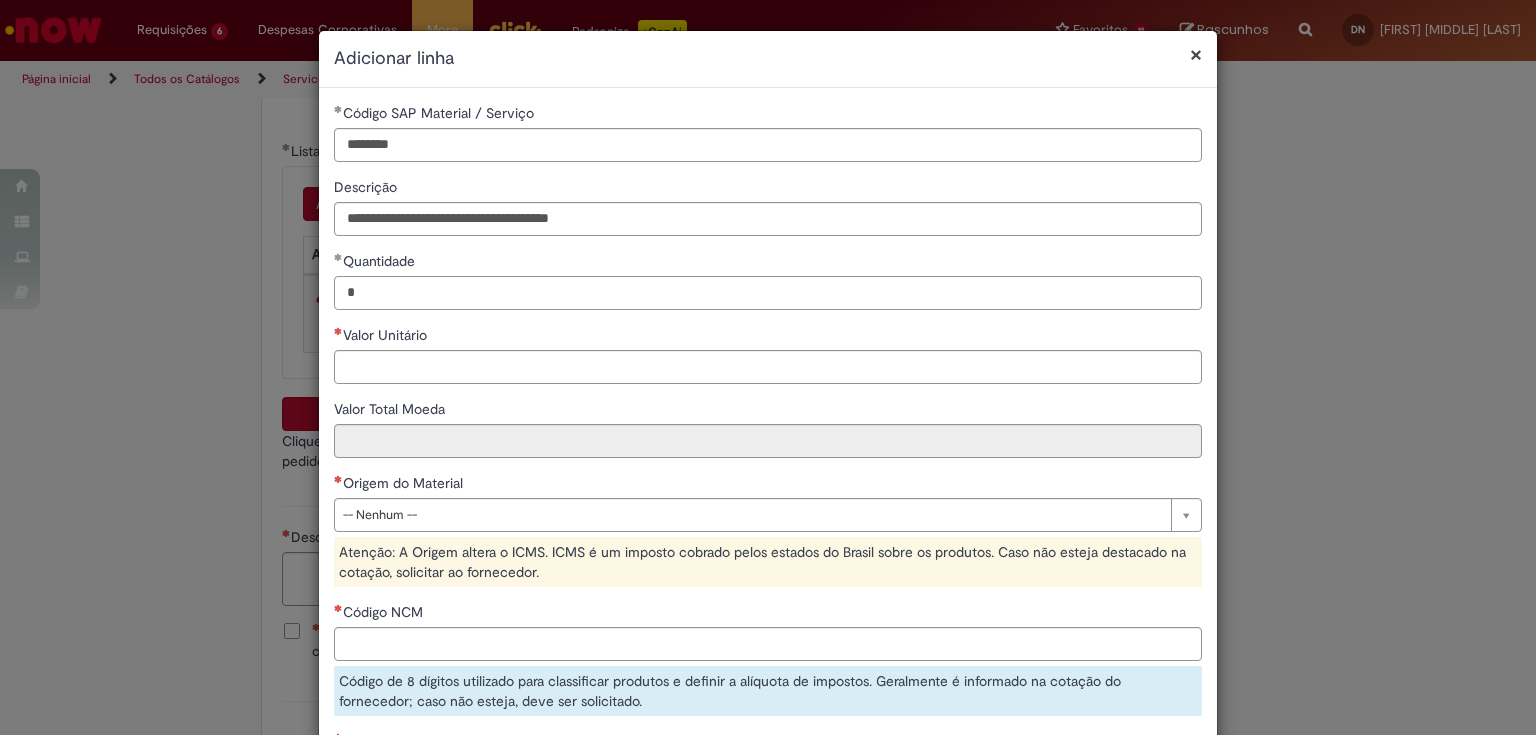type on "*" 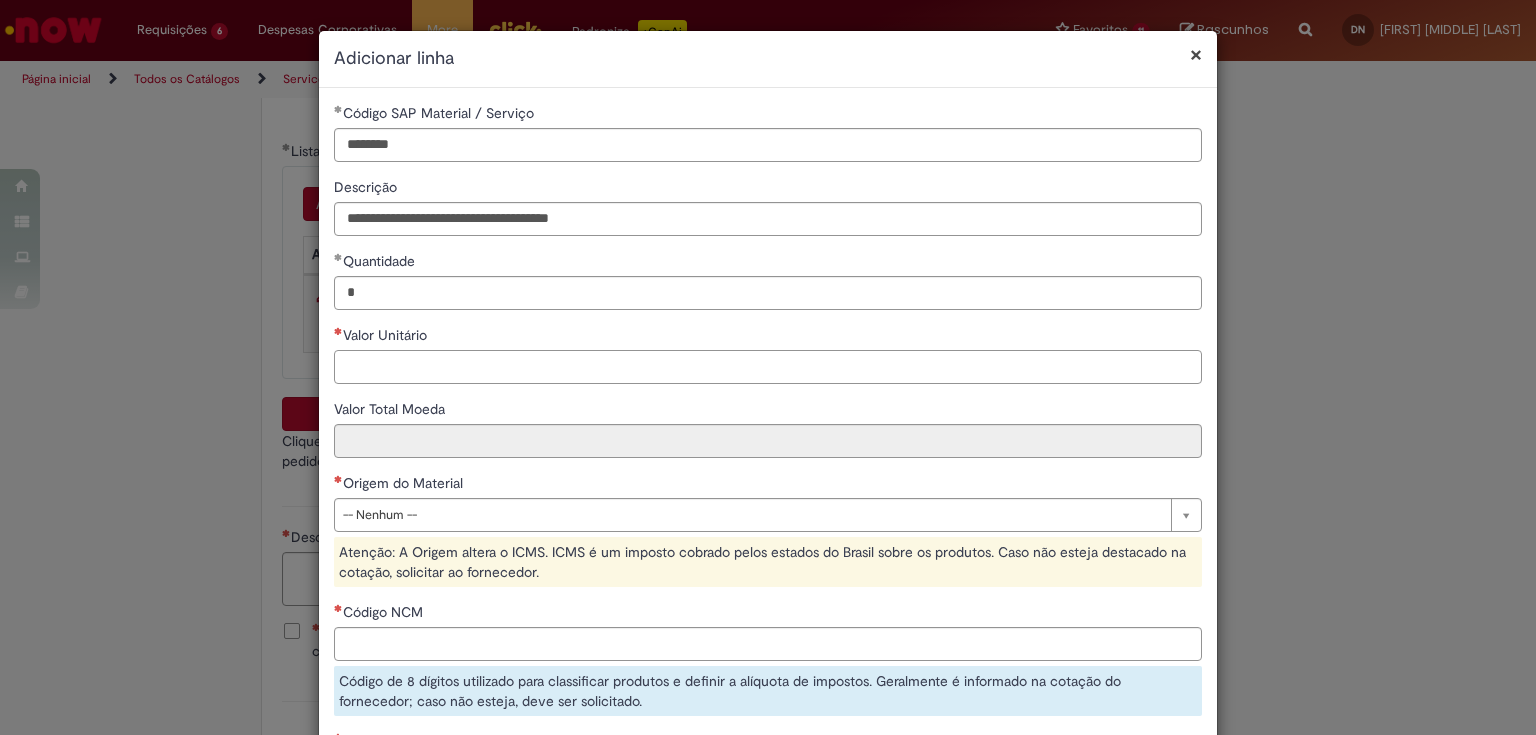 click on "Valor Unitário" at bounding box center [768, 367] 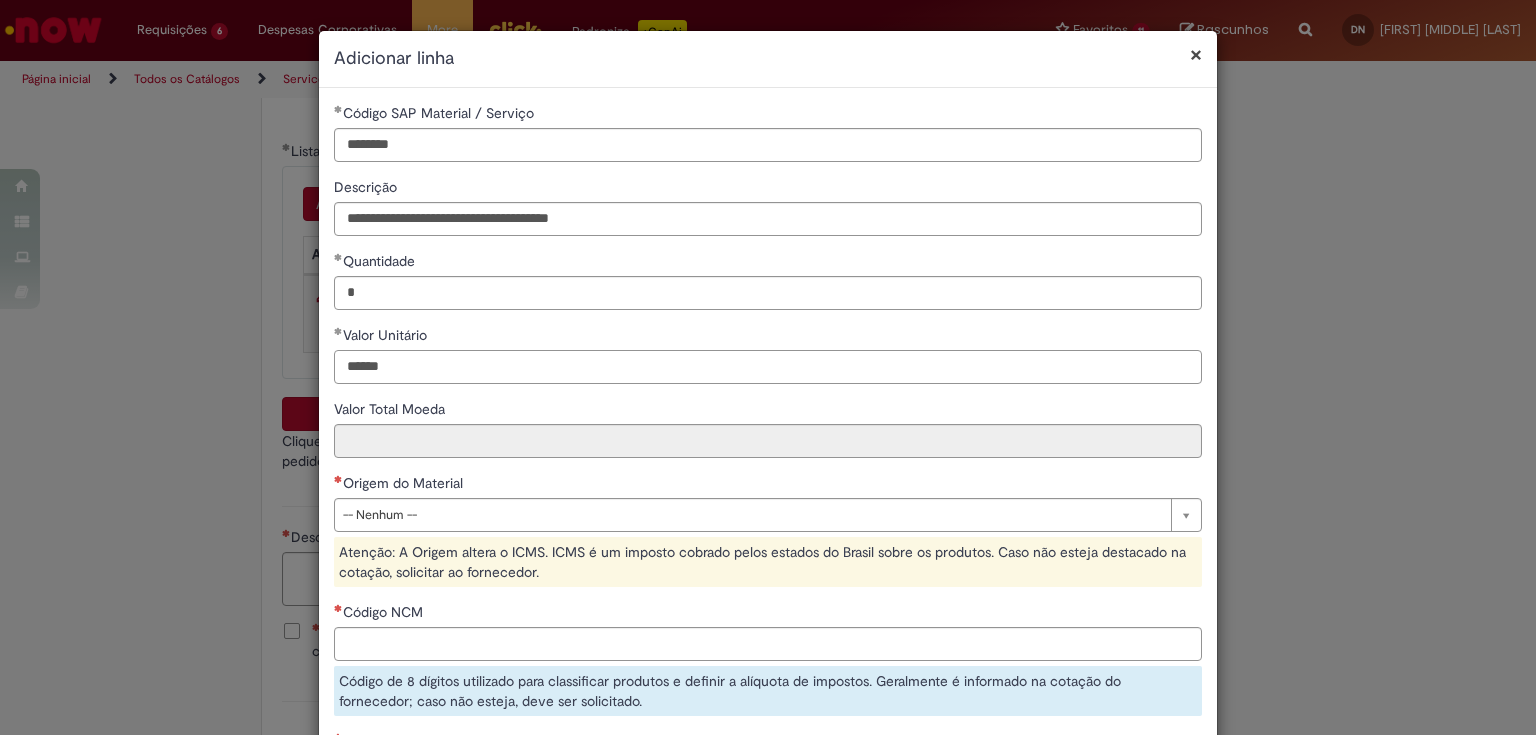 type on "******" 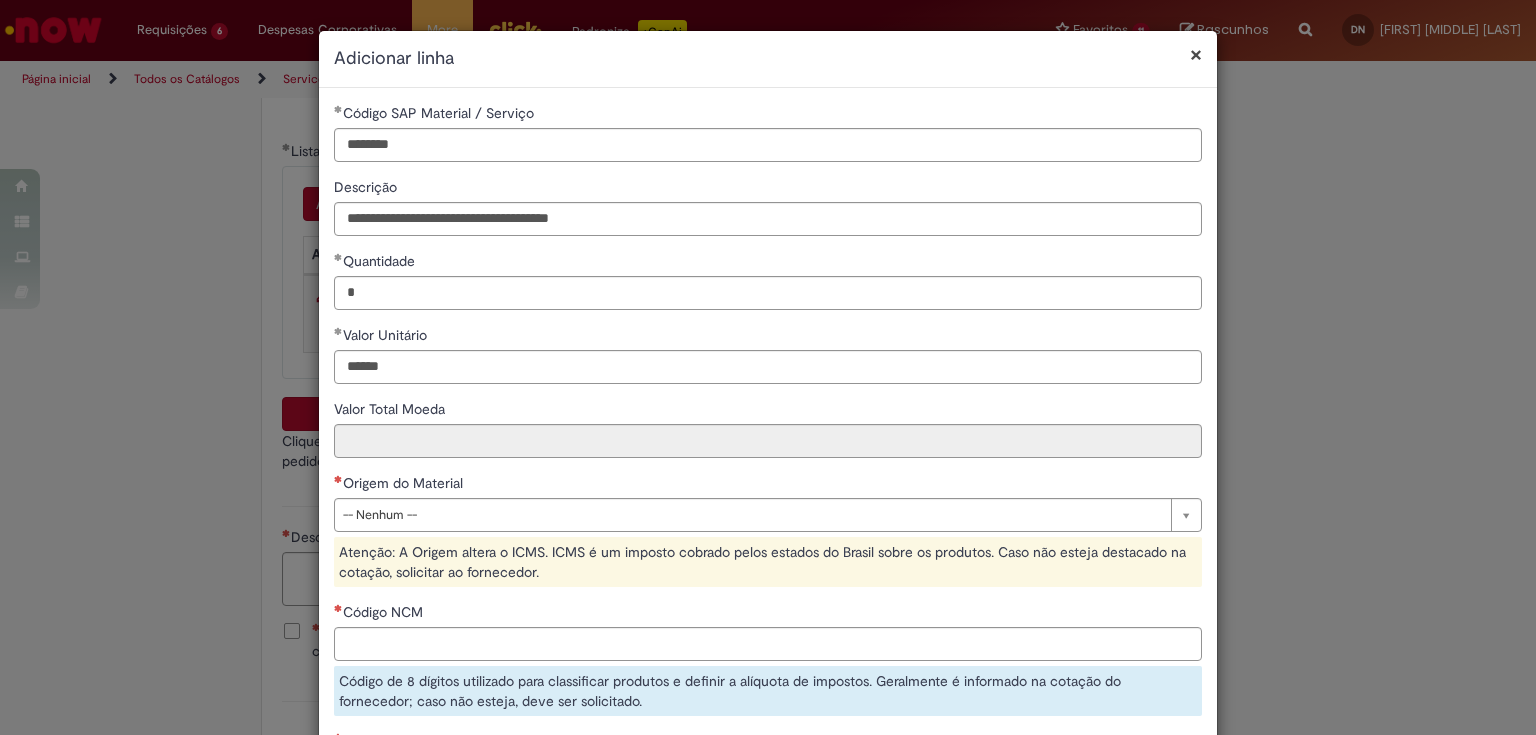 type on "******" 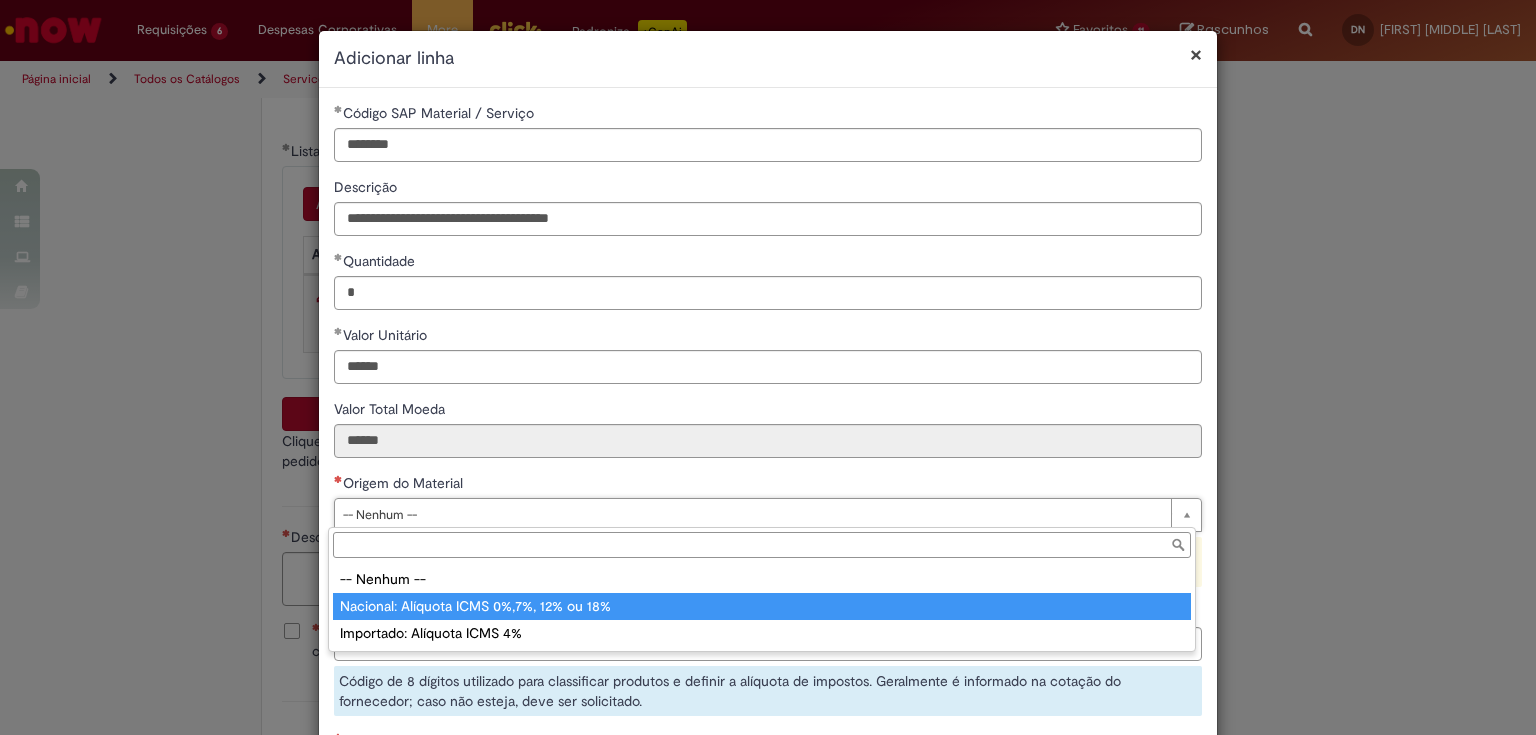 type on "**********" 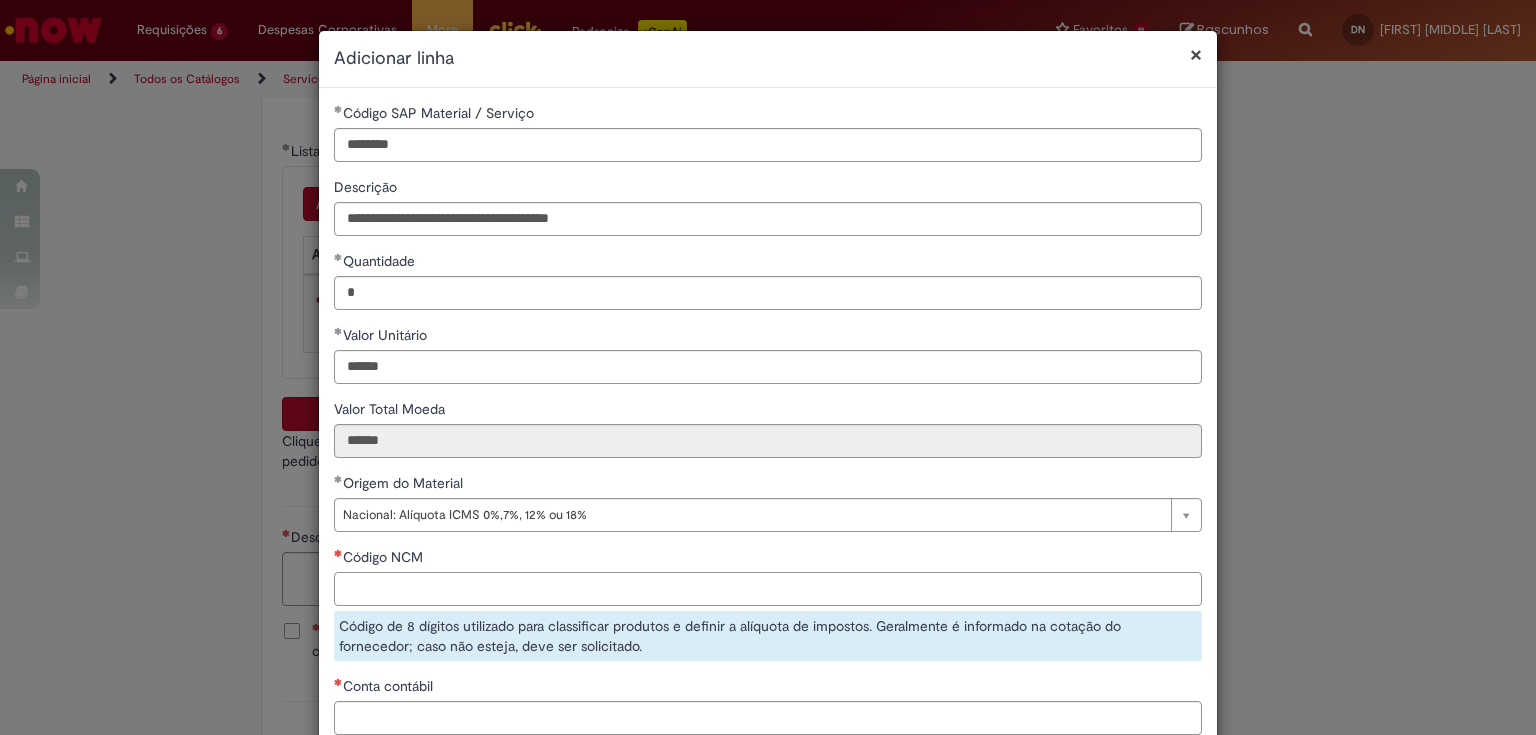 click on "Código NCM" at bounding box center (768, 589) 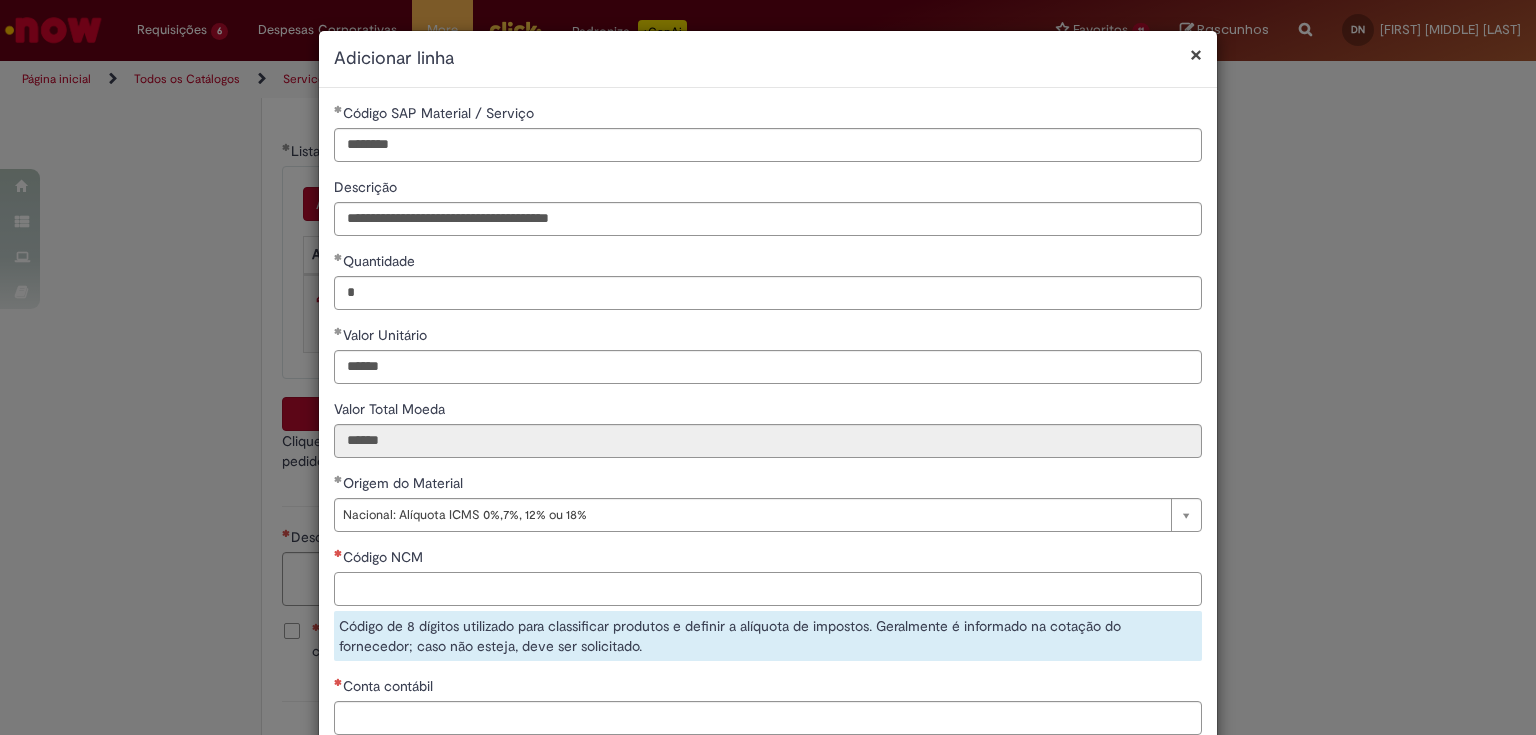 paste on "********" 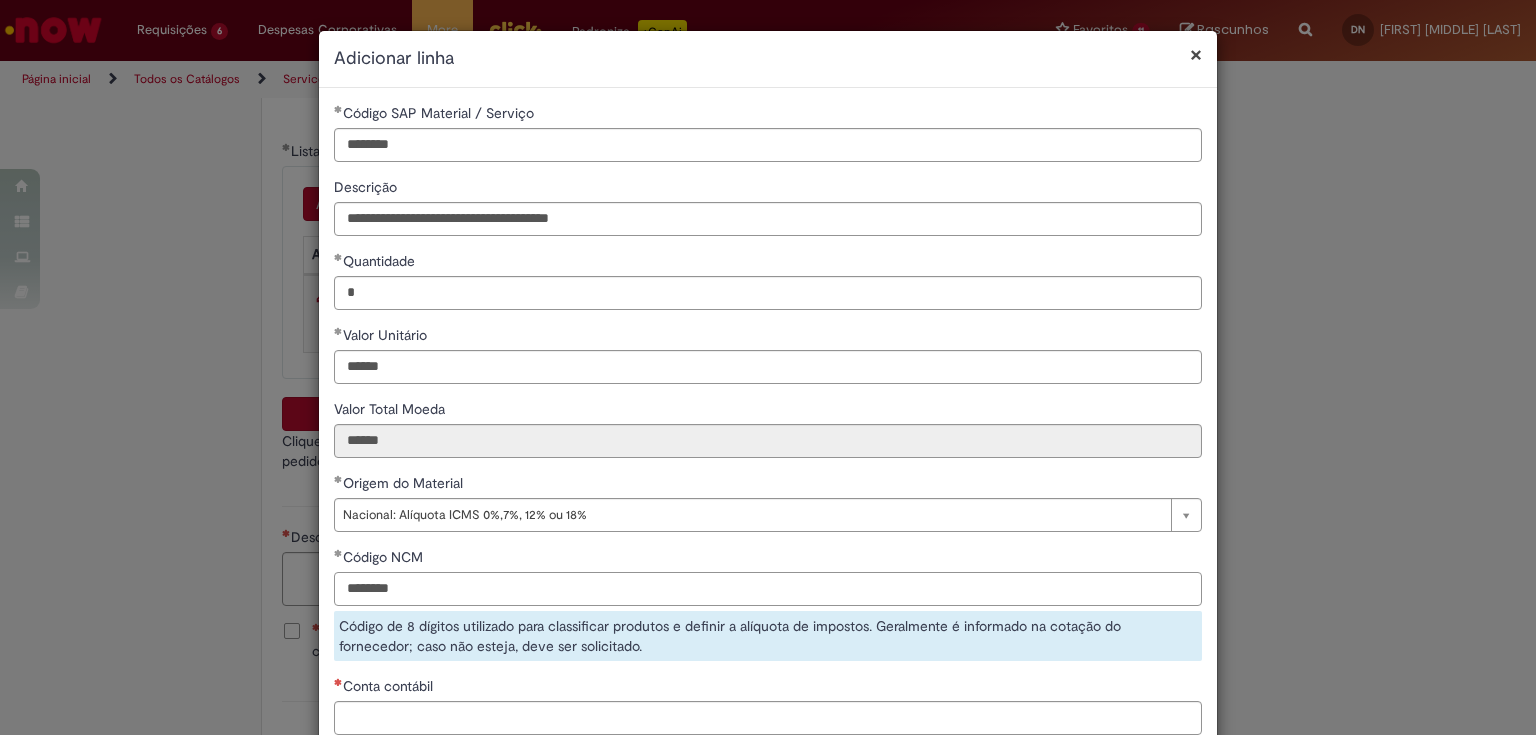 scroll, scrollTop: 80, scrollLeft: 0, axis: vertical 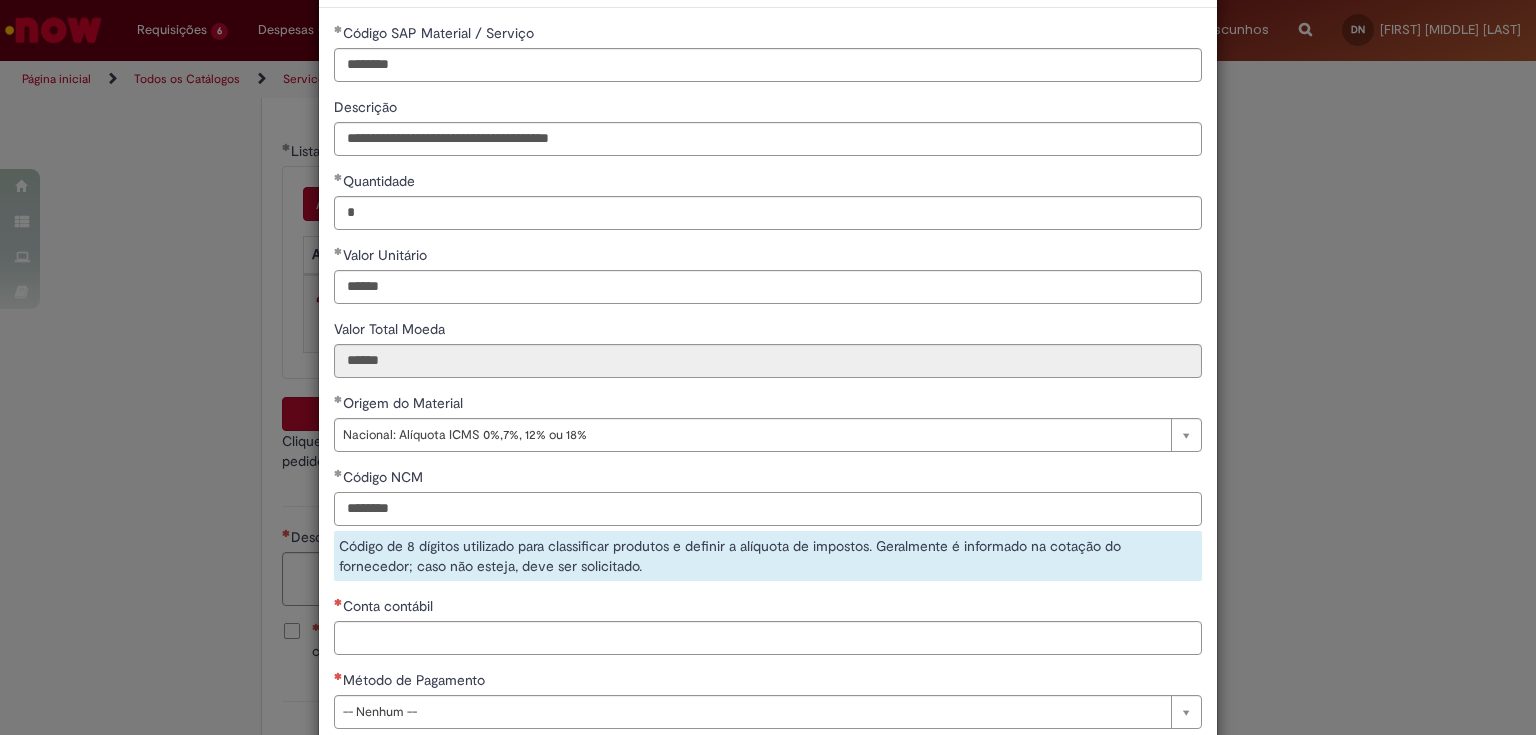 type on "********" 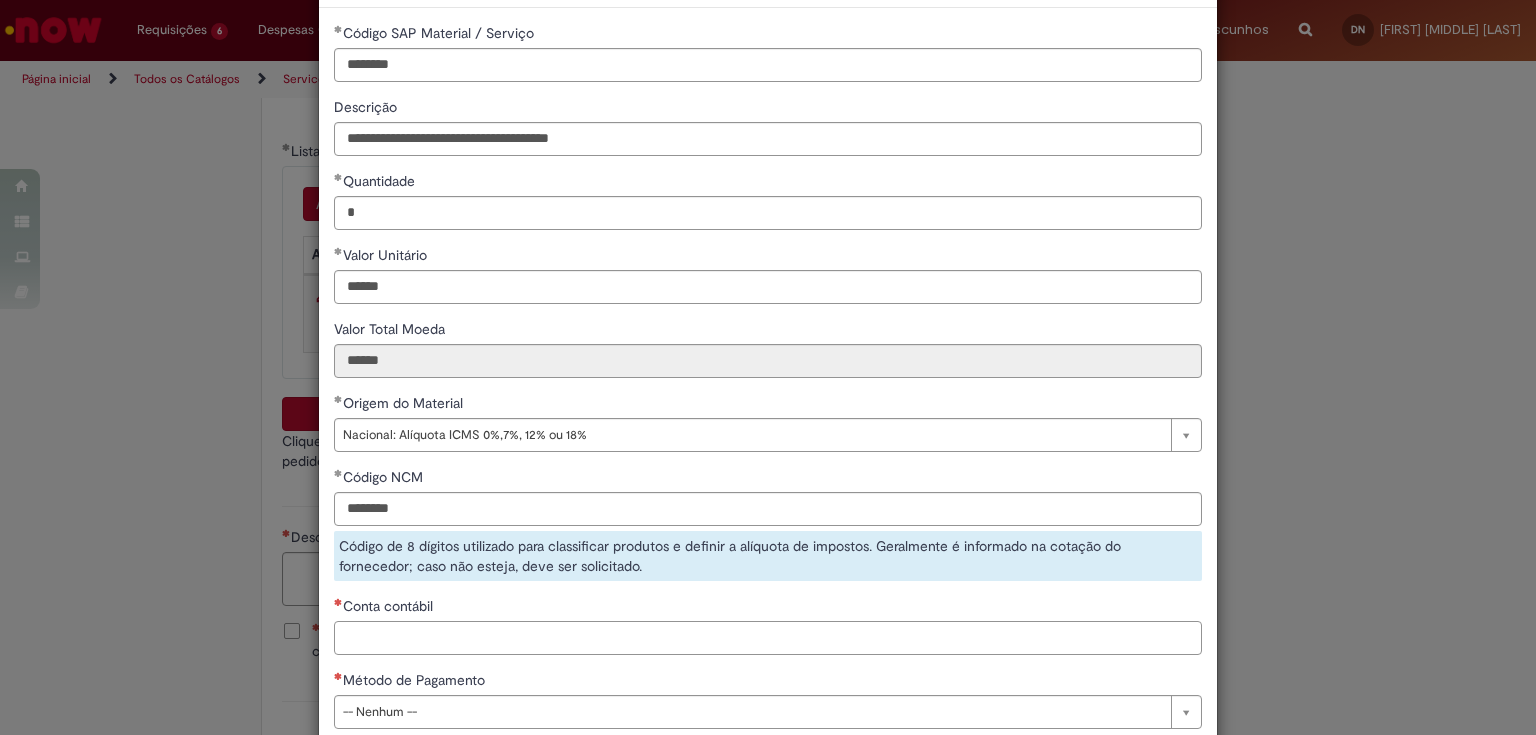 click on "**********" at bounding box center (768, 383) 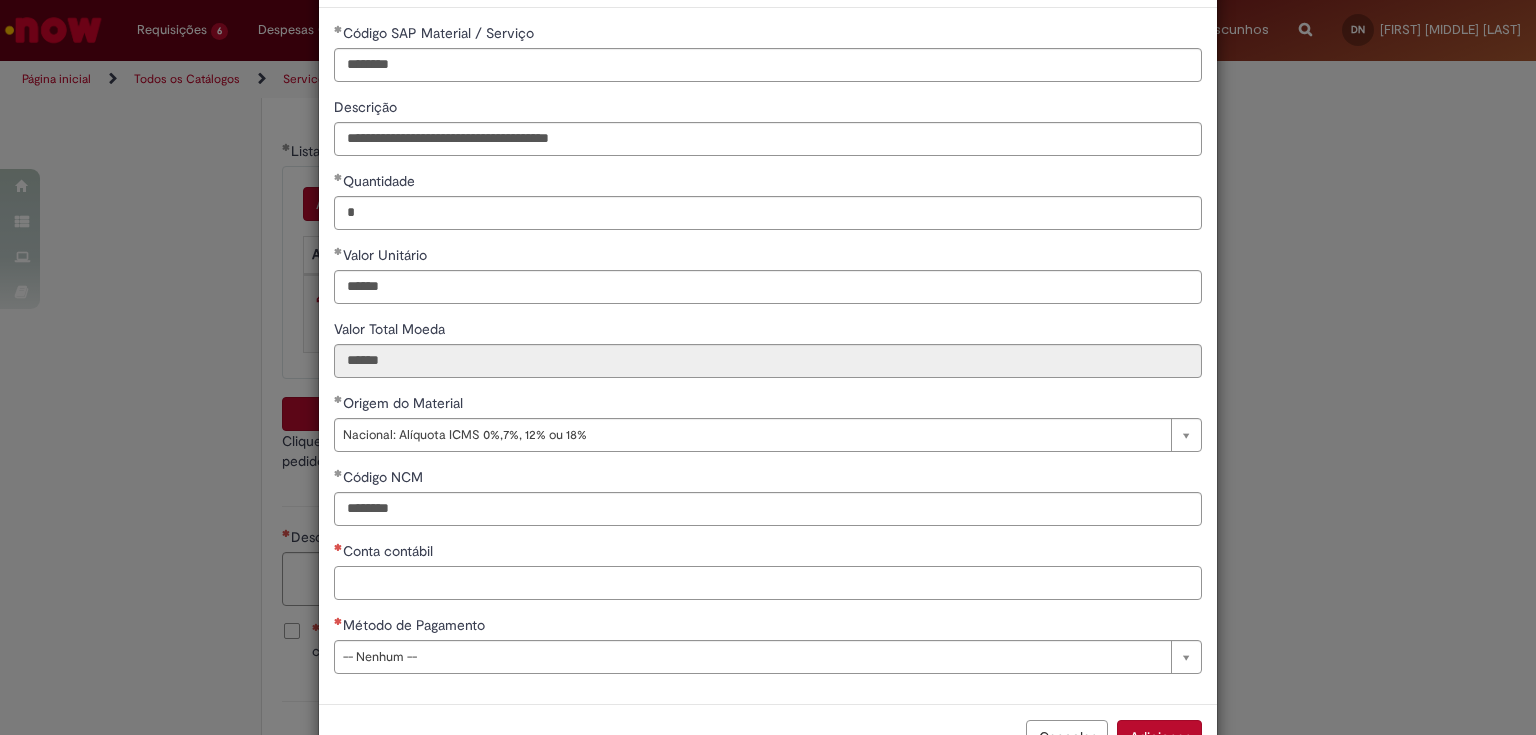 click on "Conta contábil" at bounding box center [768, 583] 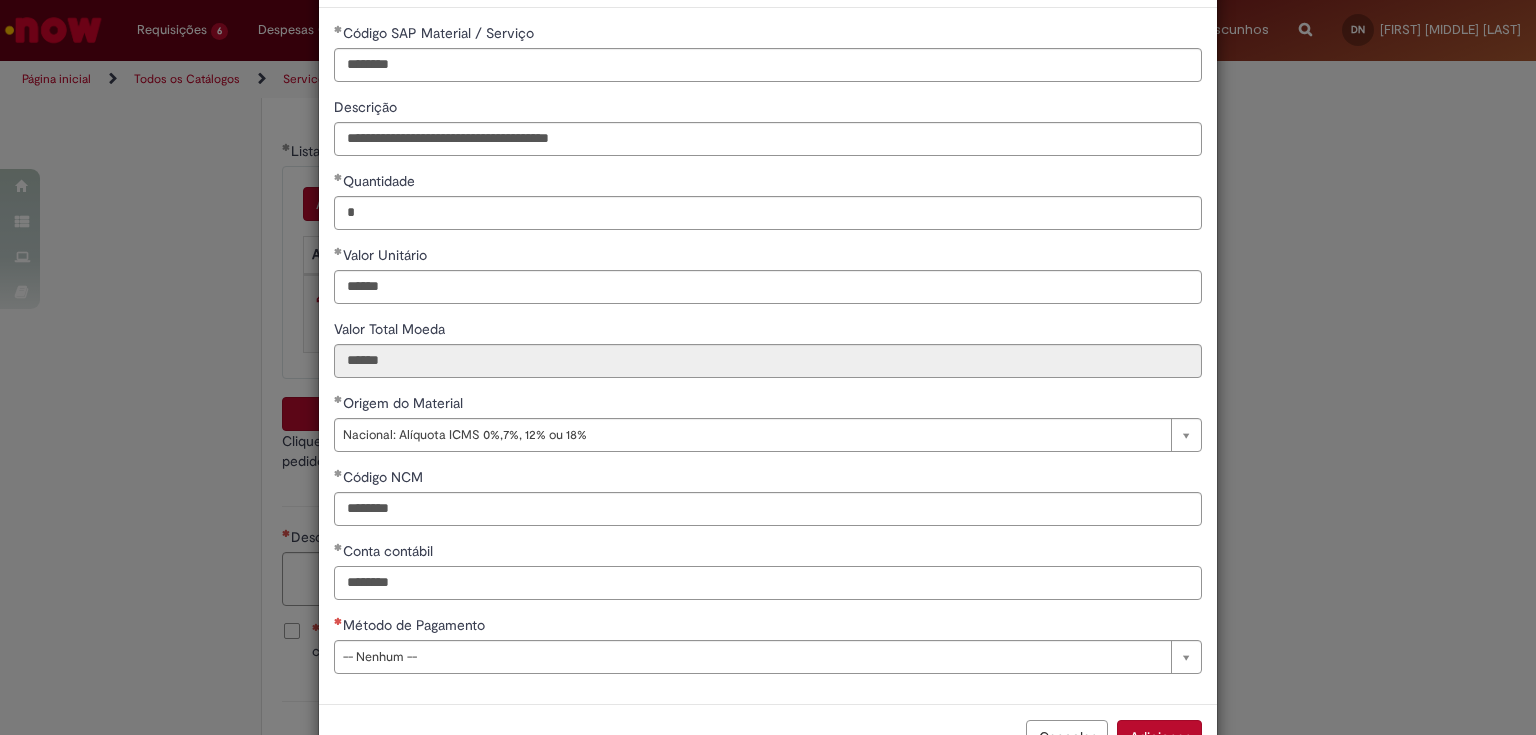 type on "********" 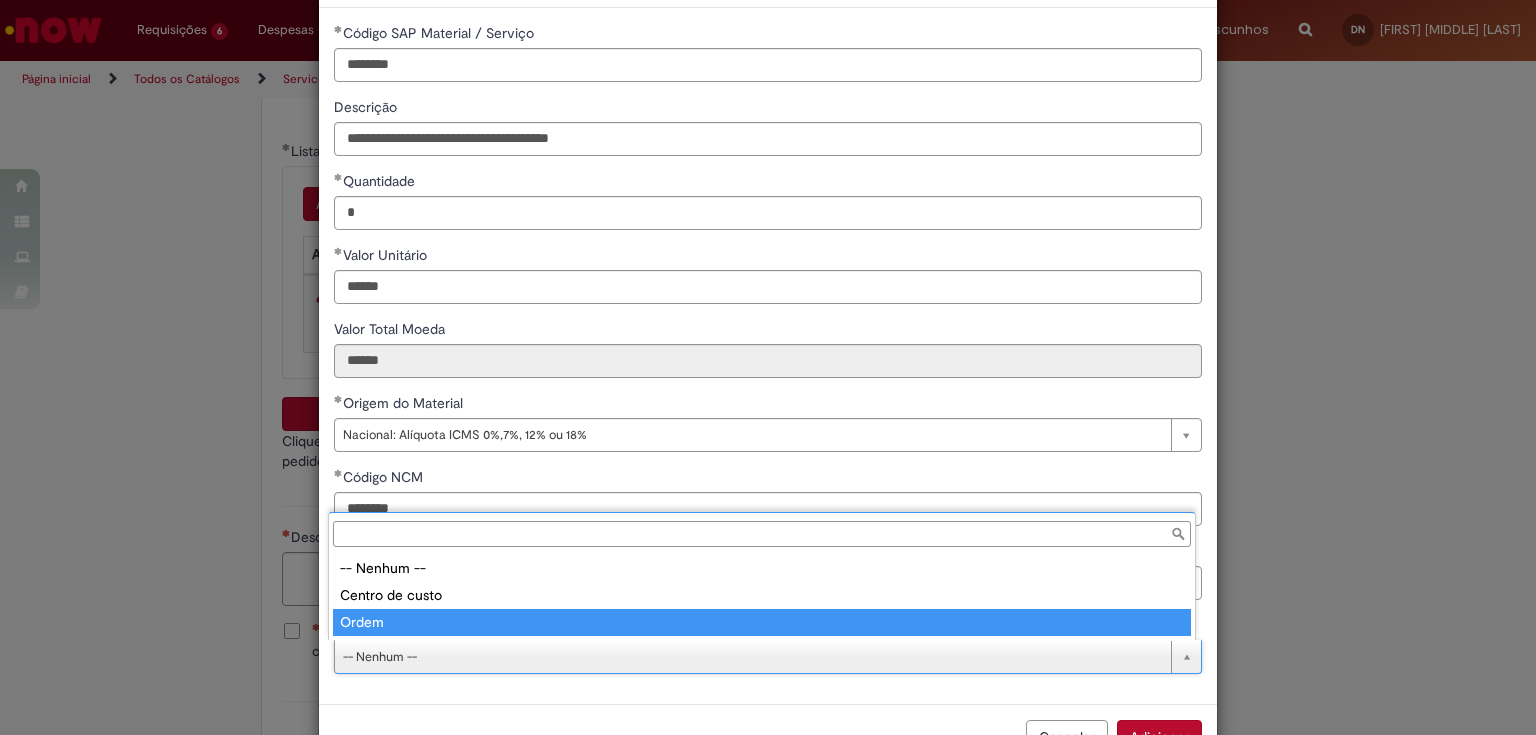 type on "*****" 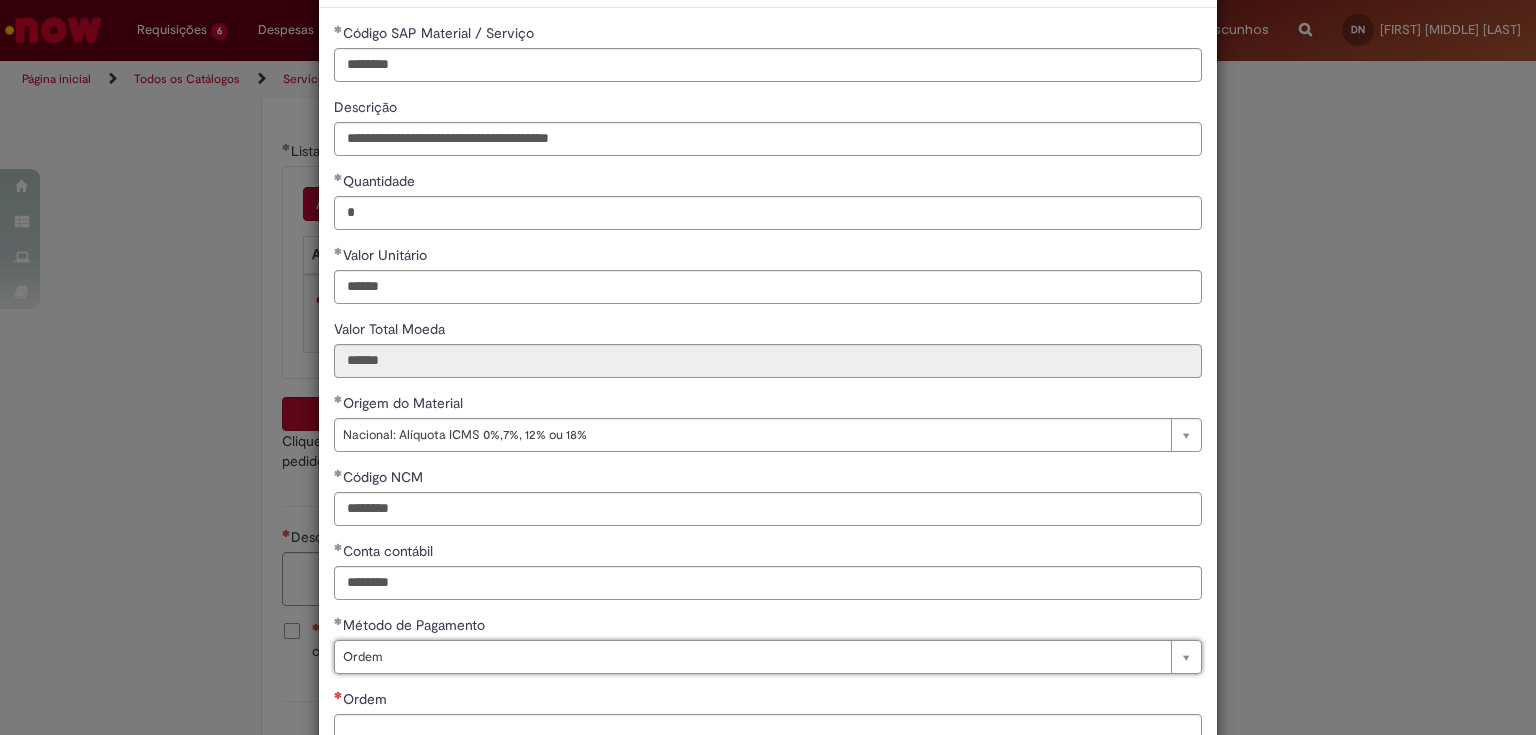 scroll, scrollTop: 217, scrollLeft: 0, axis: vertical 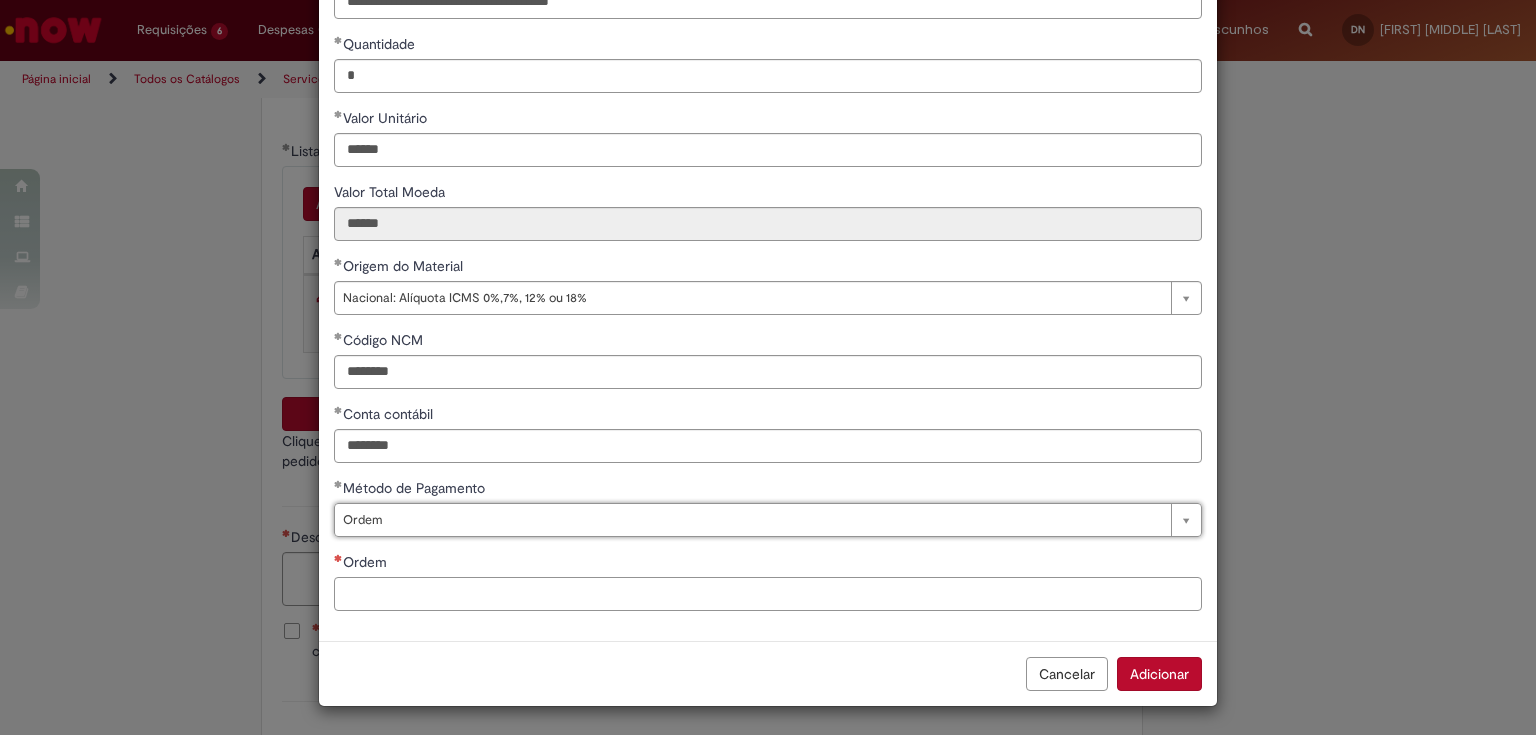 click on "Ordem" at bounding box center (768, 594) 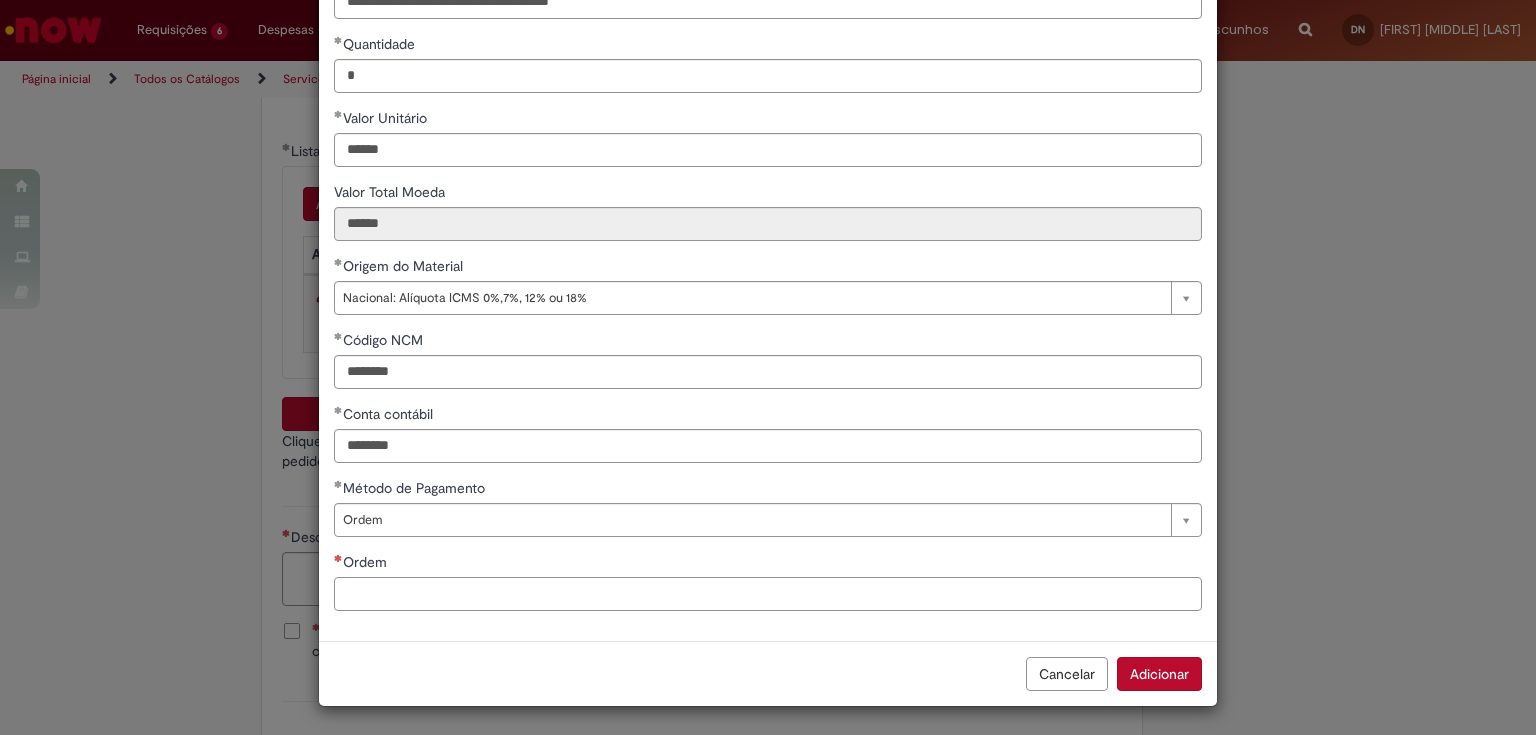 paste on "**********" 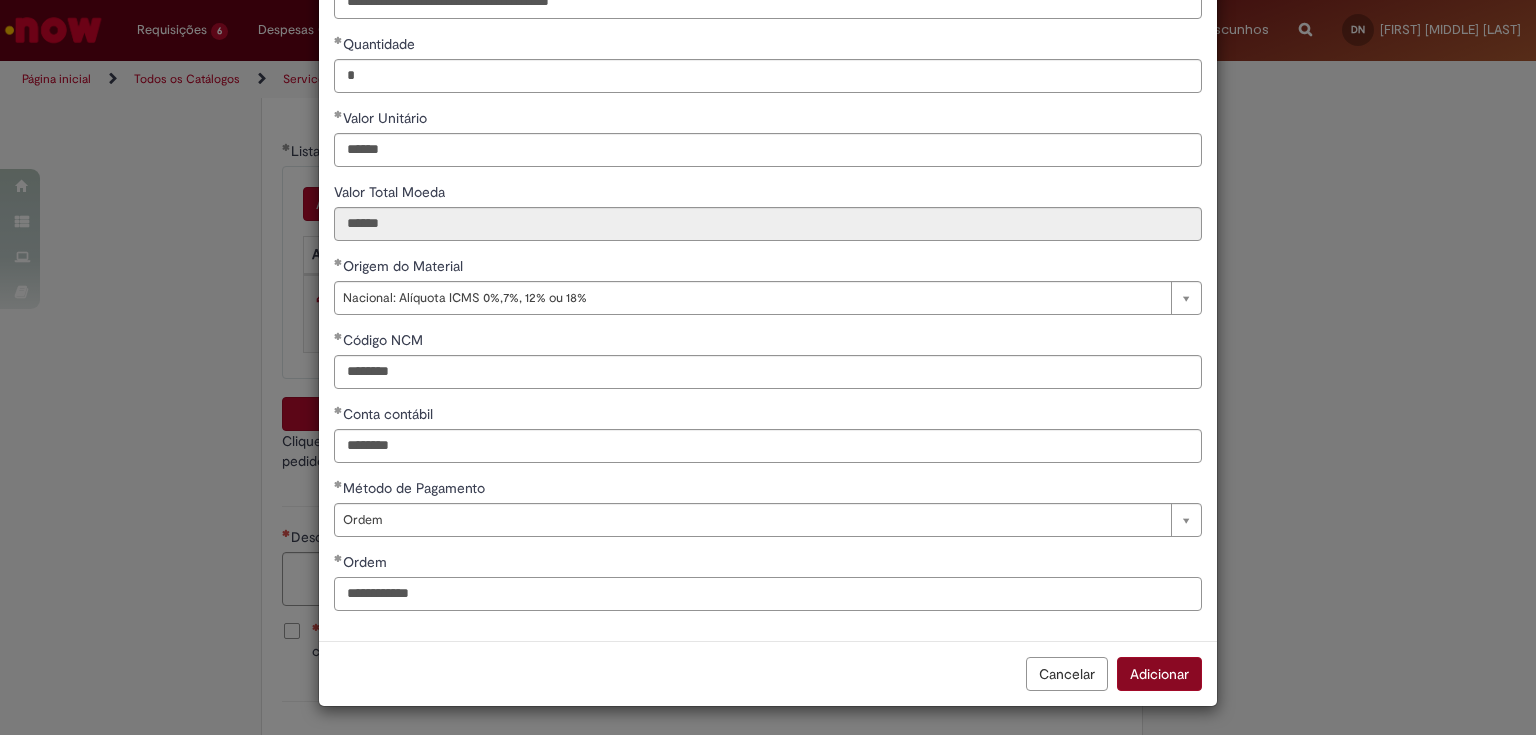 type on "**********" 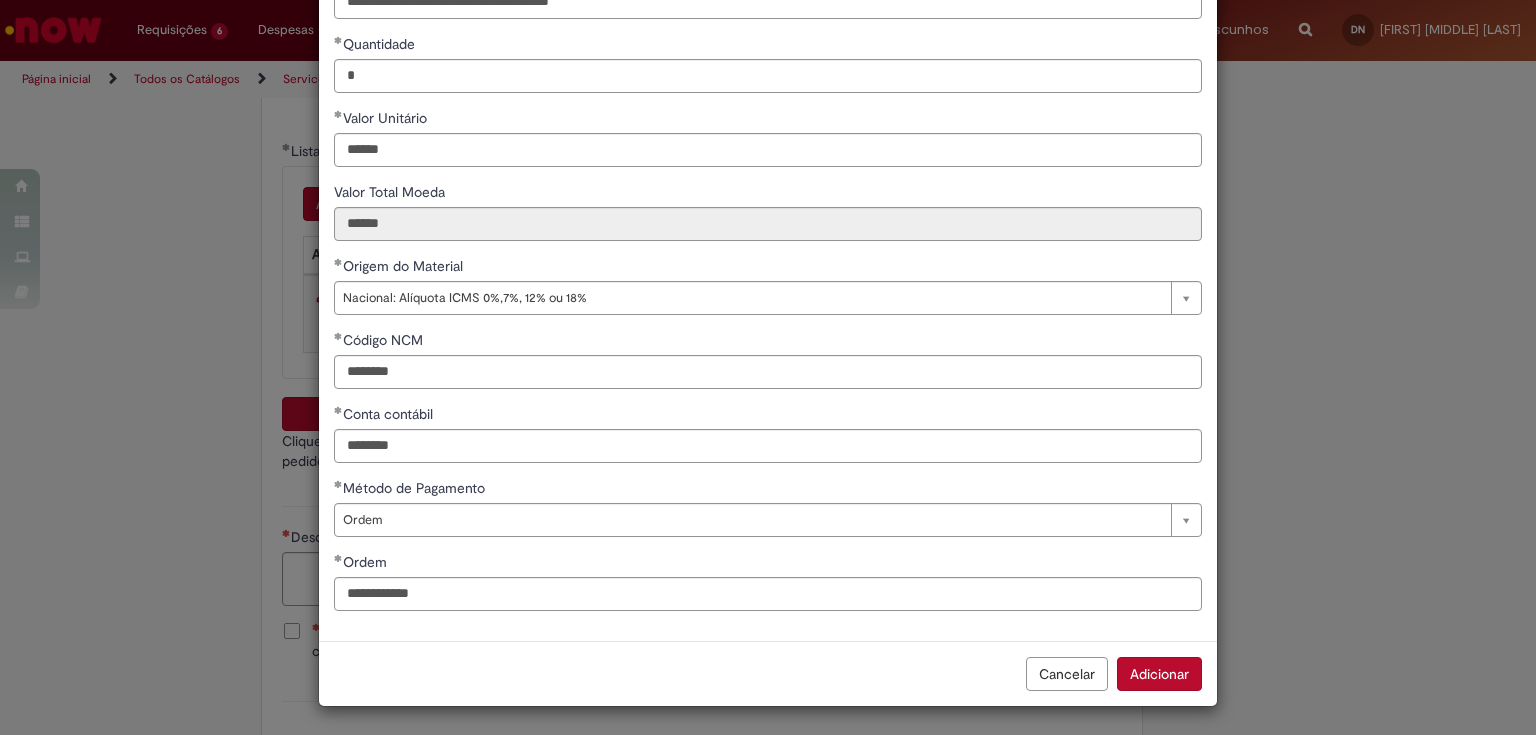 click on "Adicionar" at bounding box center (1159, 674) 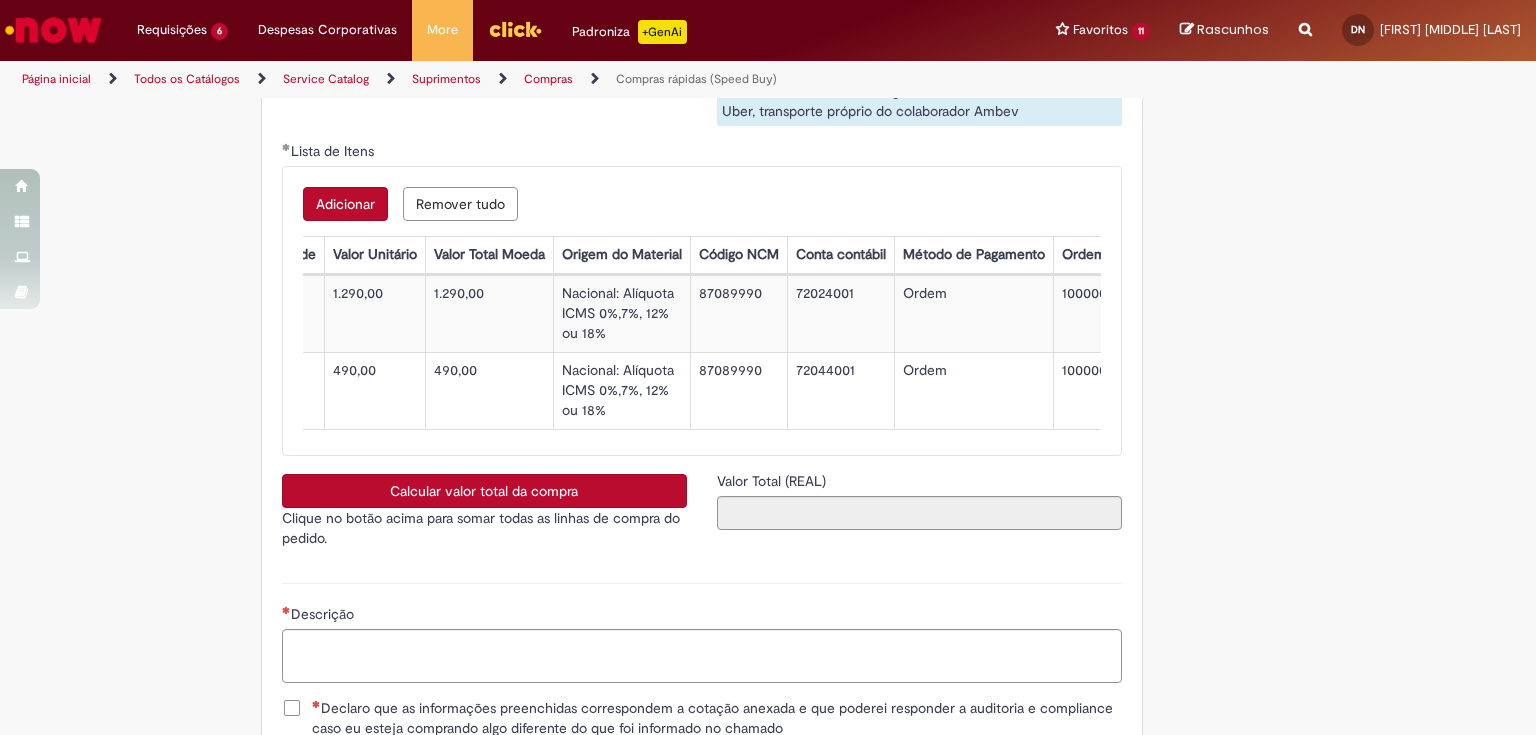 scroll, scrollTop: 0, scrollLeft: 787, axis: horizontal 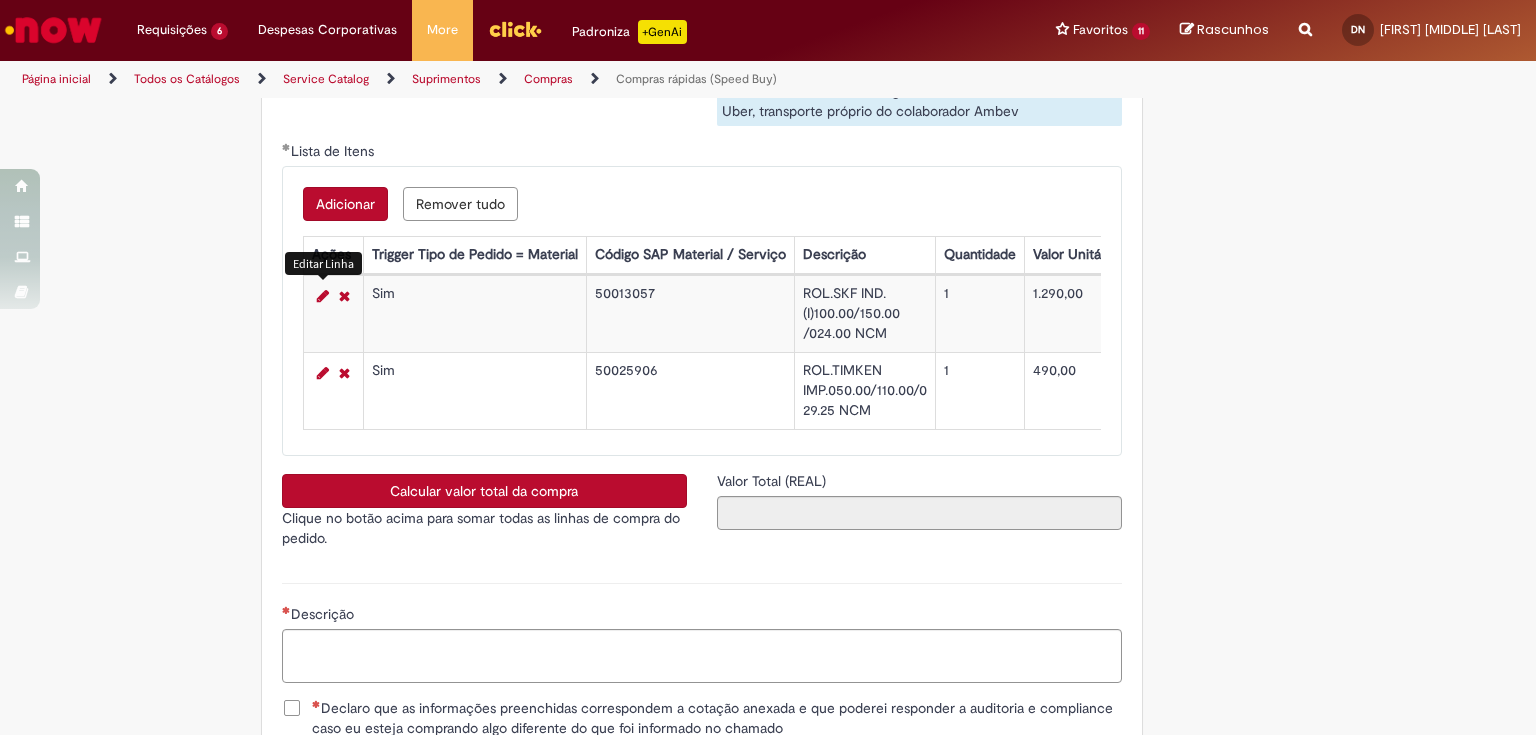 click at bounding box center [323, 296] 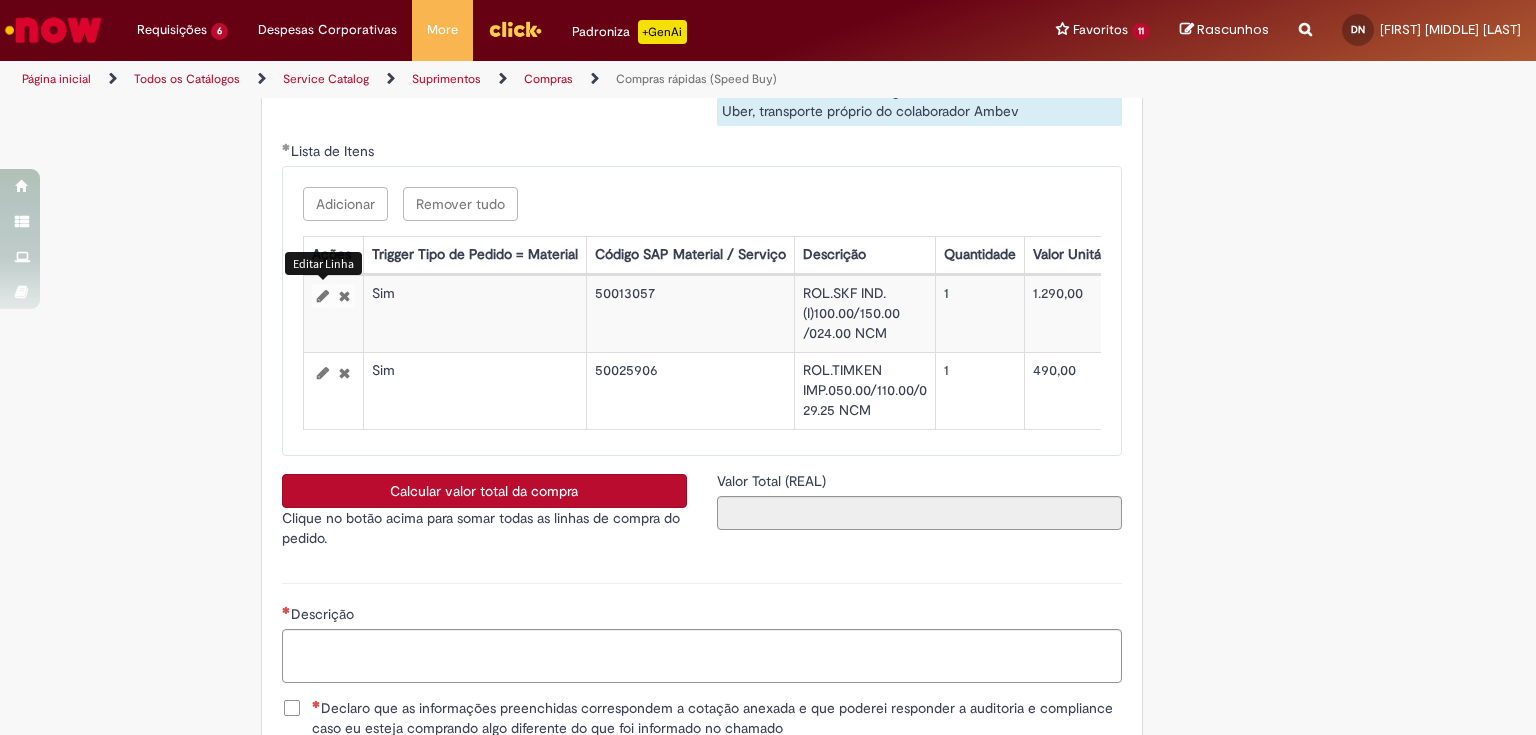 select on "*" 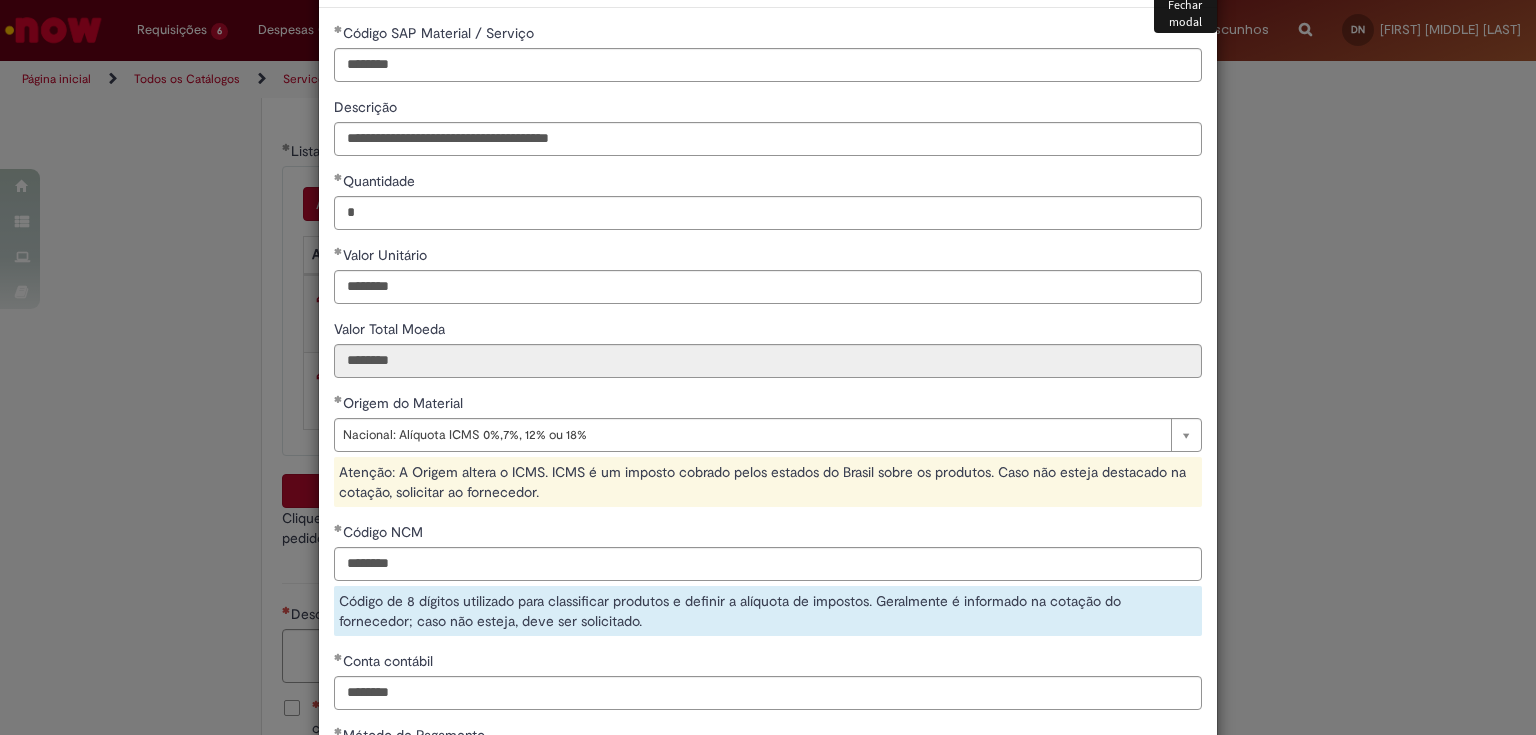 scroll, scrollTop: 160, scrollLeft: 0, axis: vertical 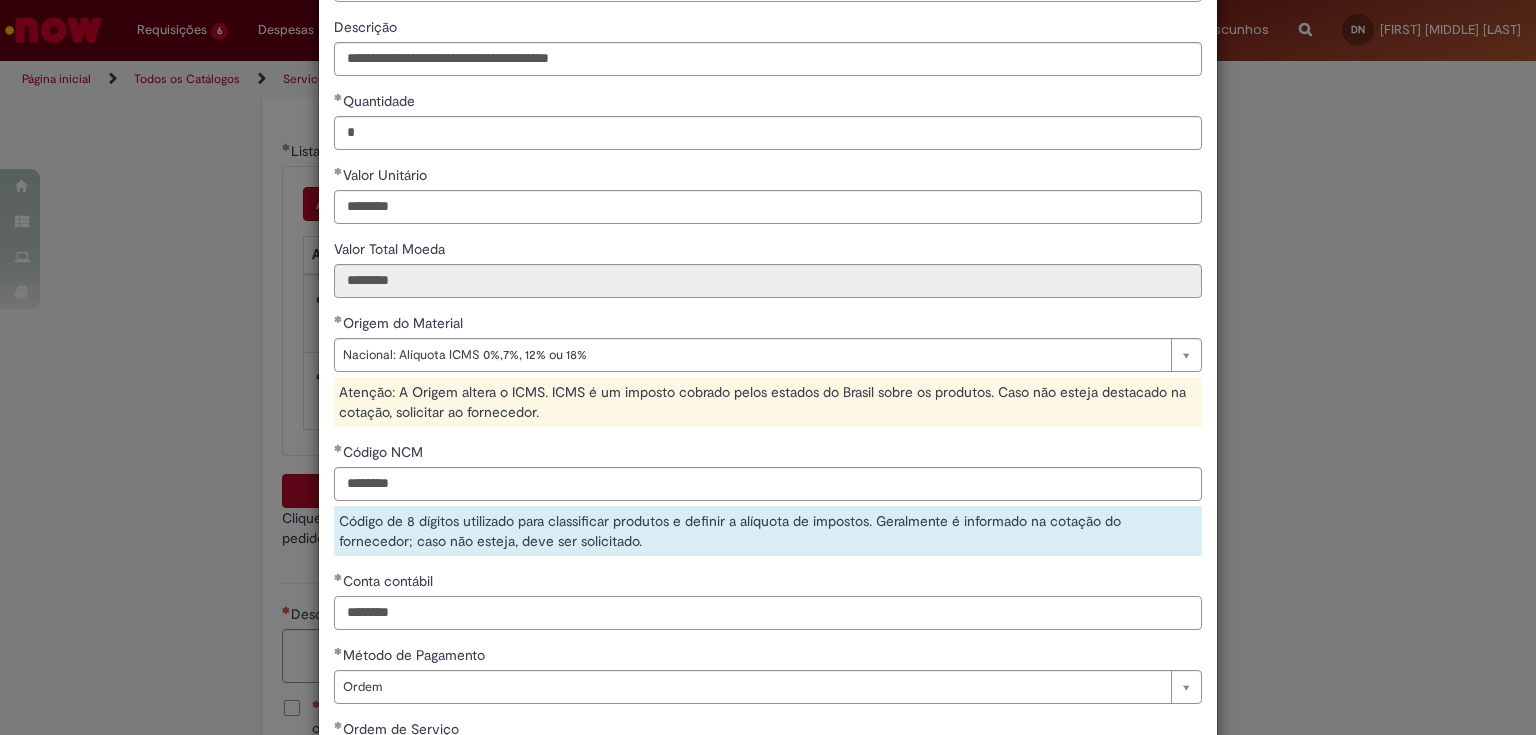 click on "********" at bounding box center (768, 613) 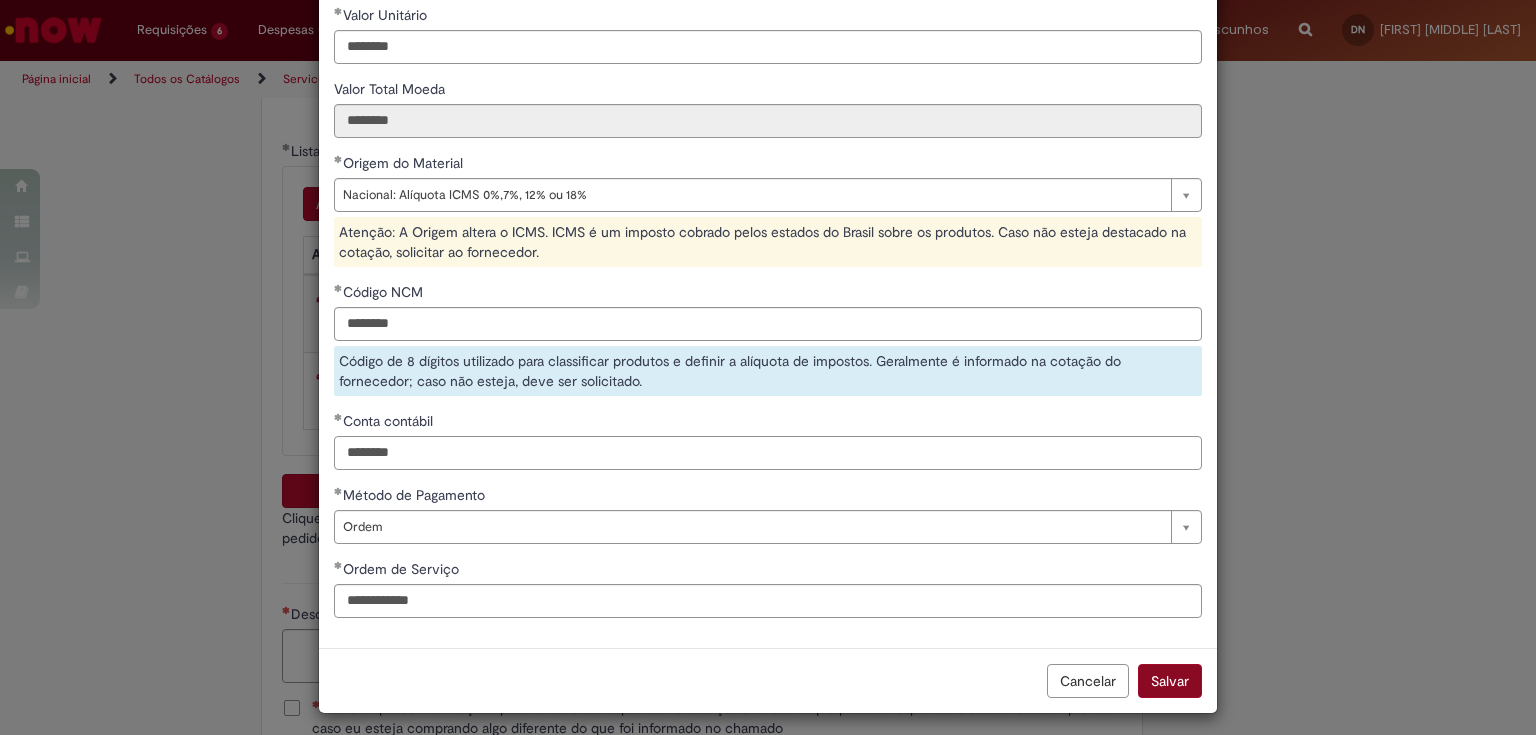 scroll, scrollTop: 327, scrollLeft: 0, axis: vertical 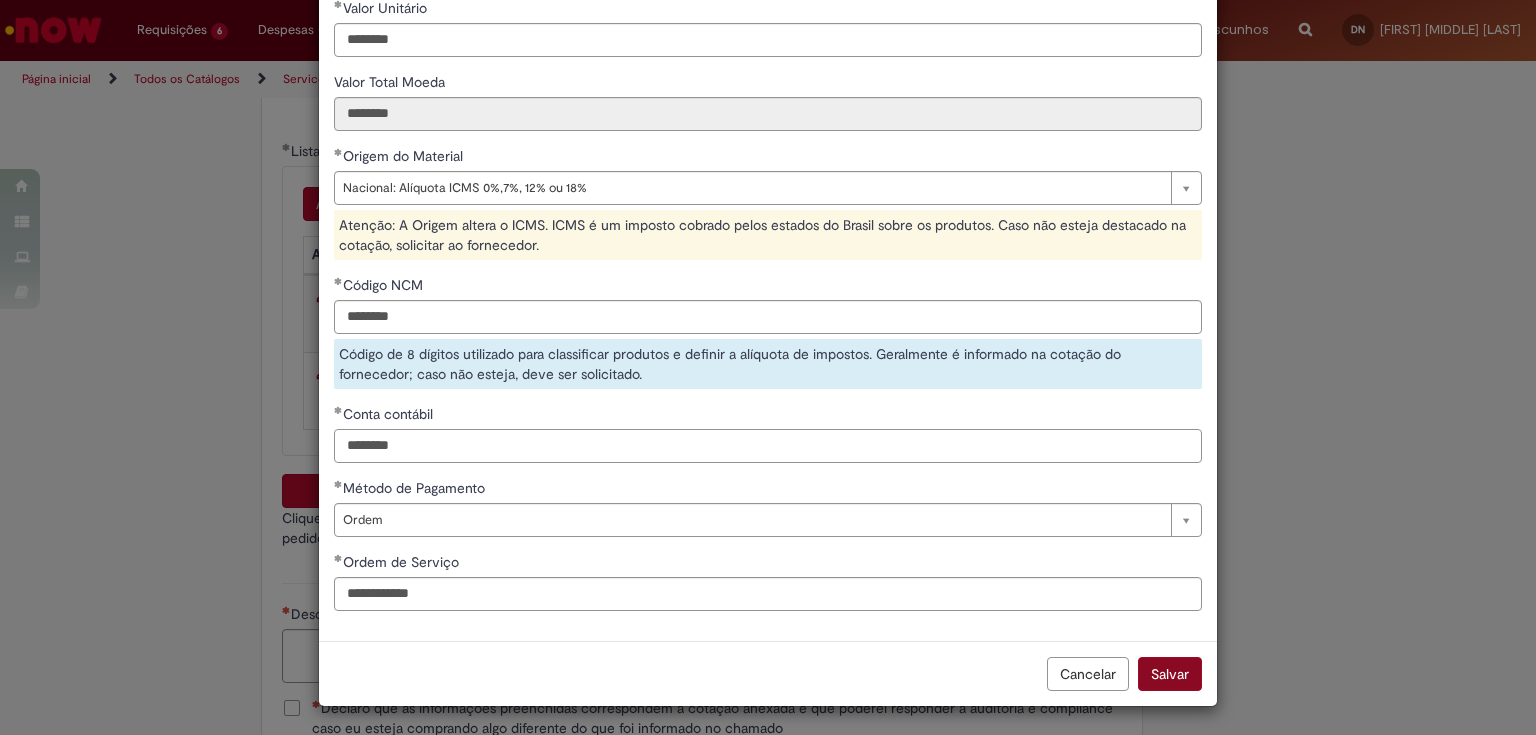 type on "********" 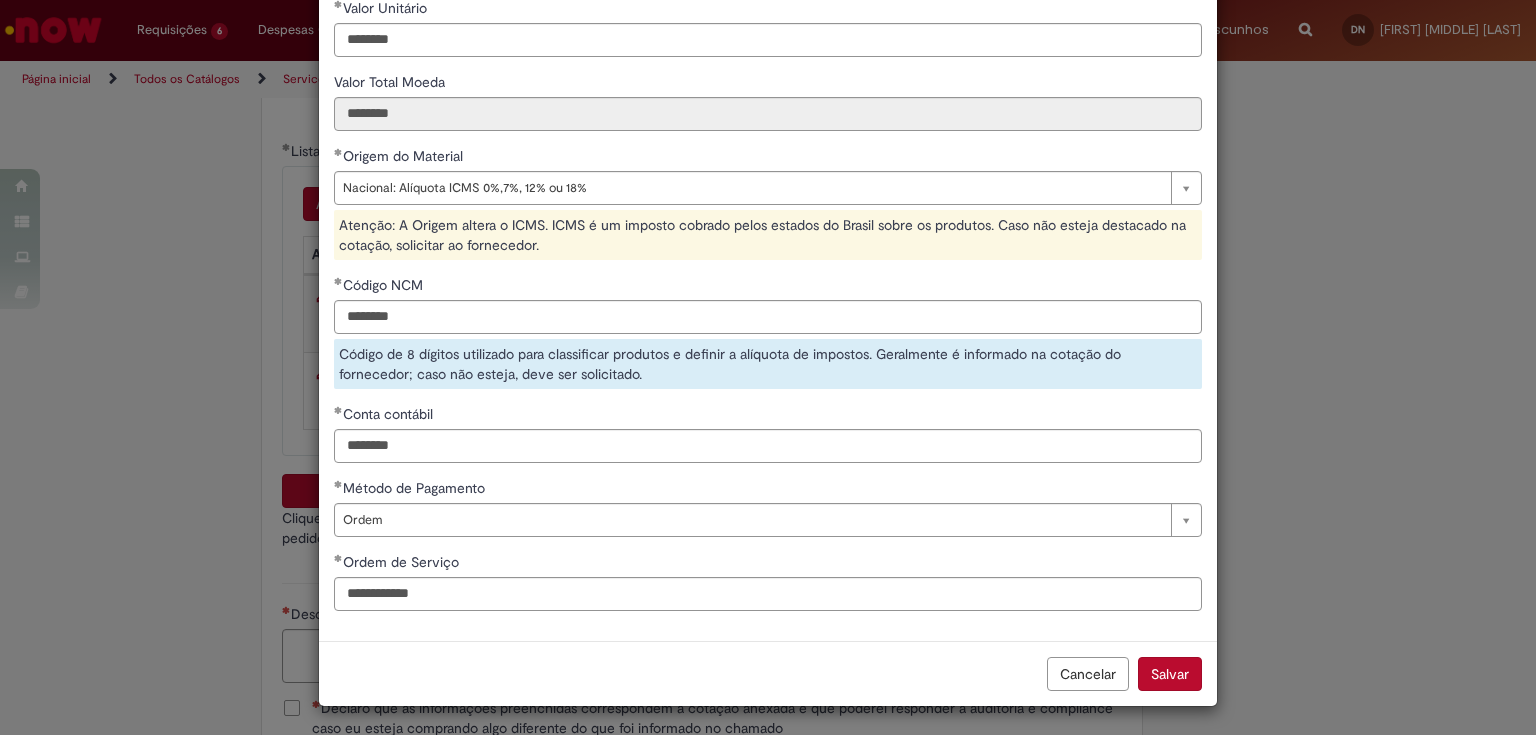 click on "Salvar" at bounding box center [1170, 674] 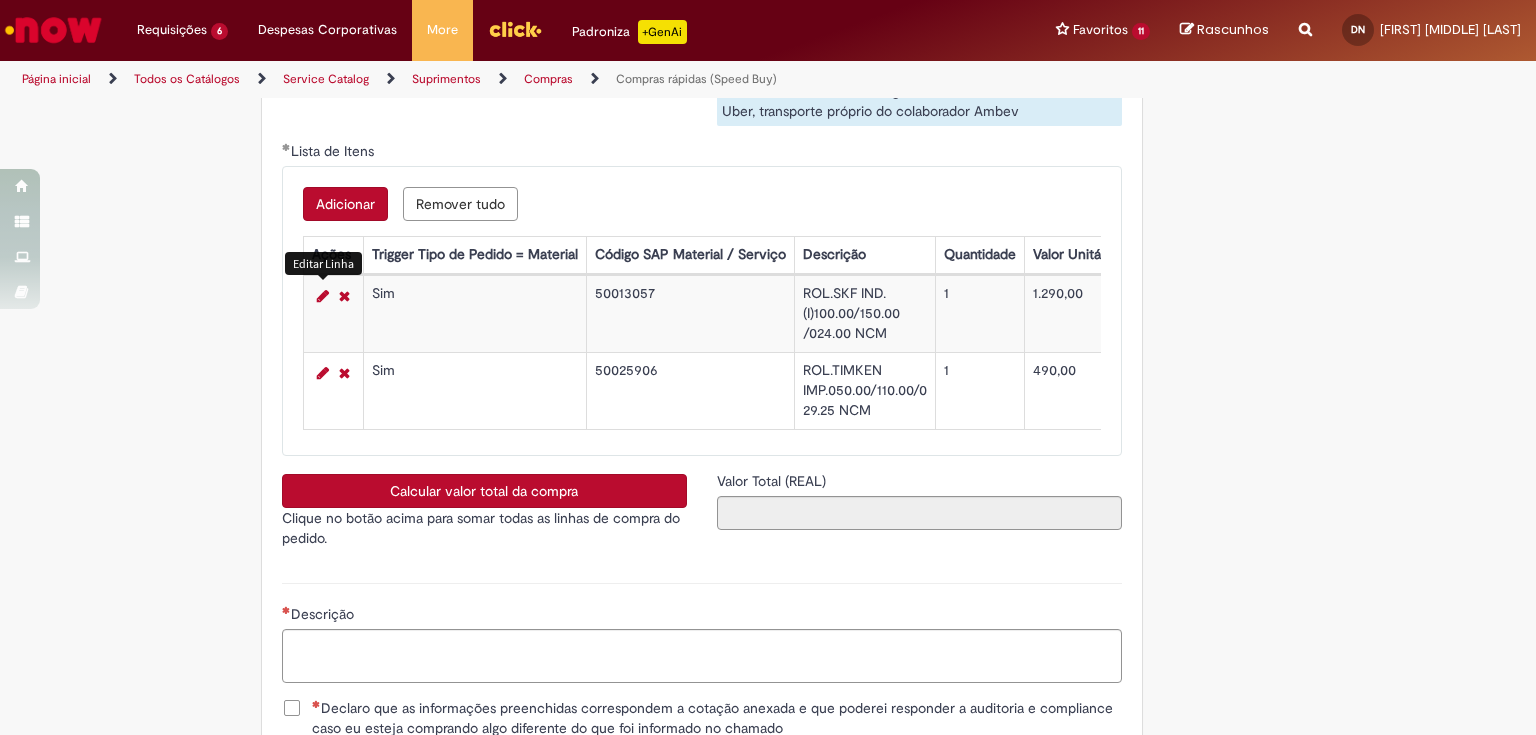 click on "Calcular valor total da compra" at bounding box center [484, 491] 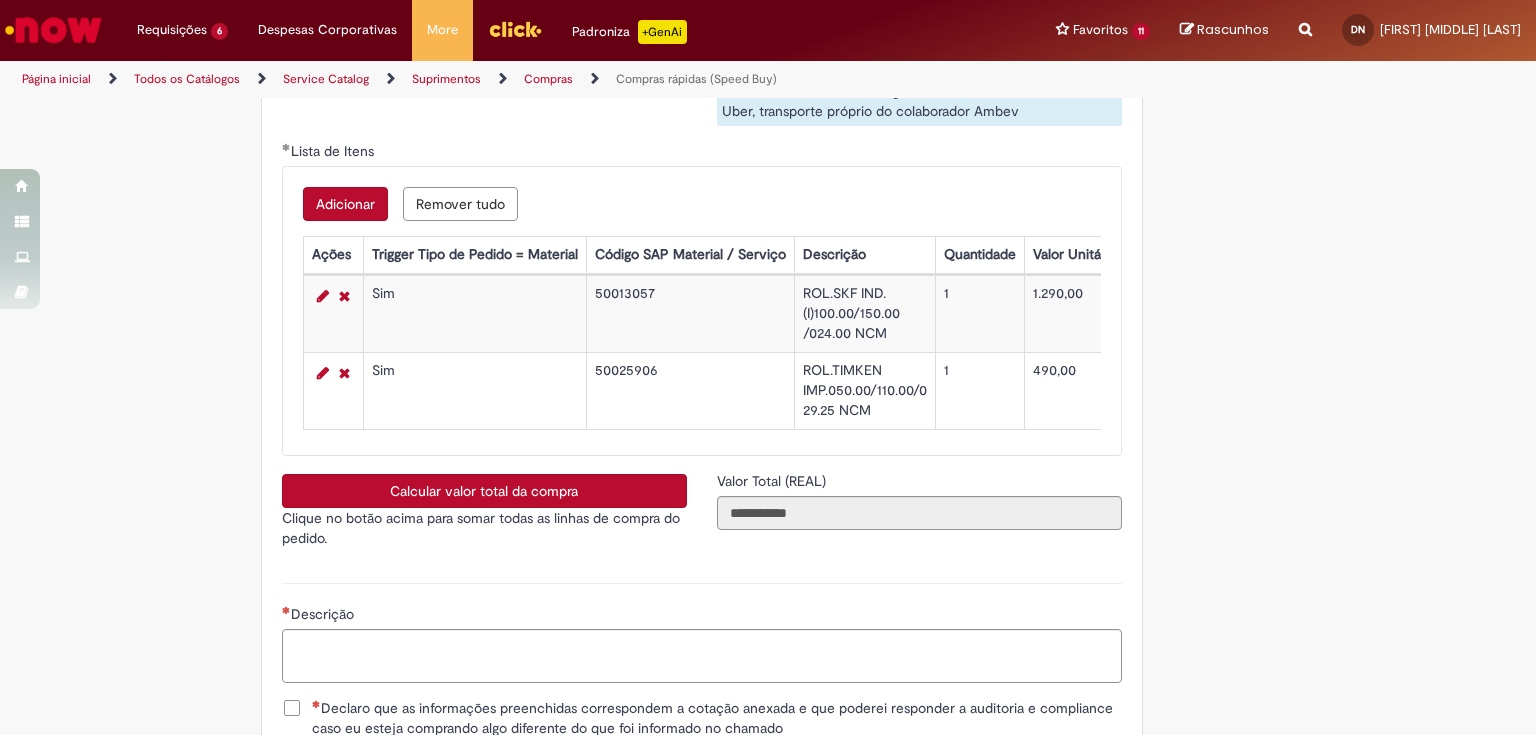 click on "Adicionar" at bounding box center [345, 204] 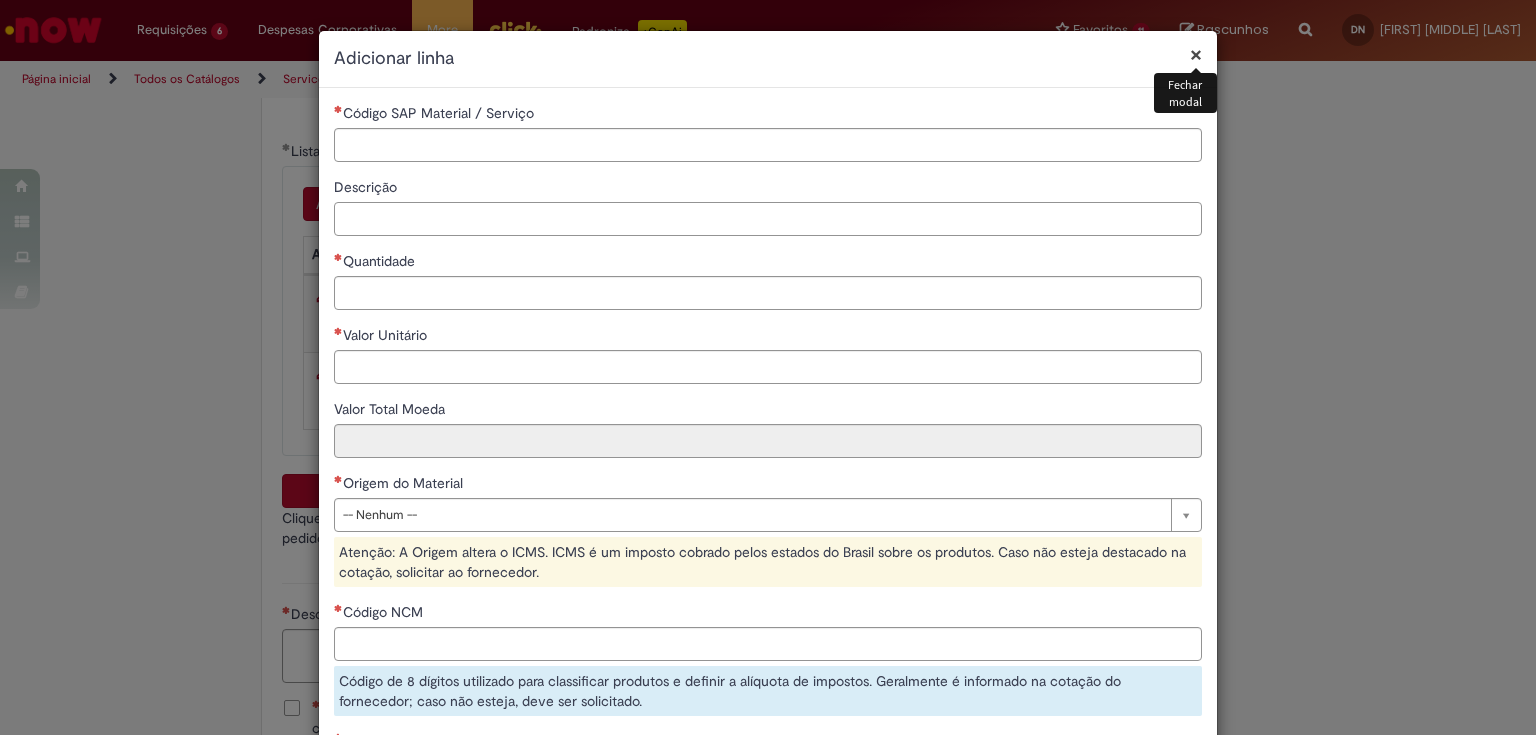 click on "Descrição" at bounding box center [768, 219] 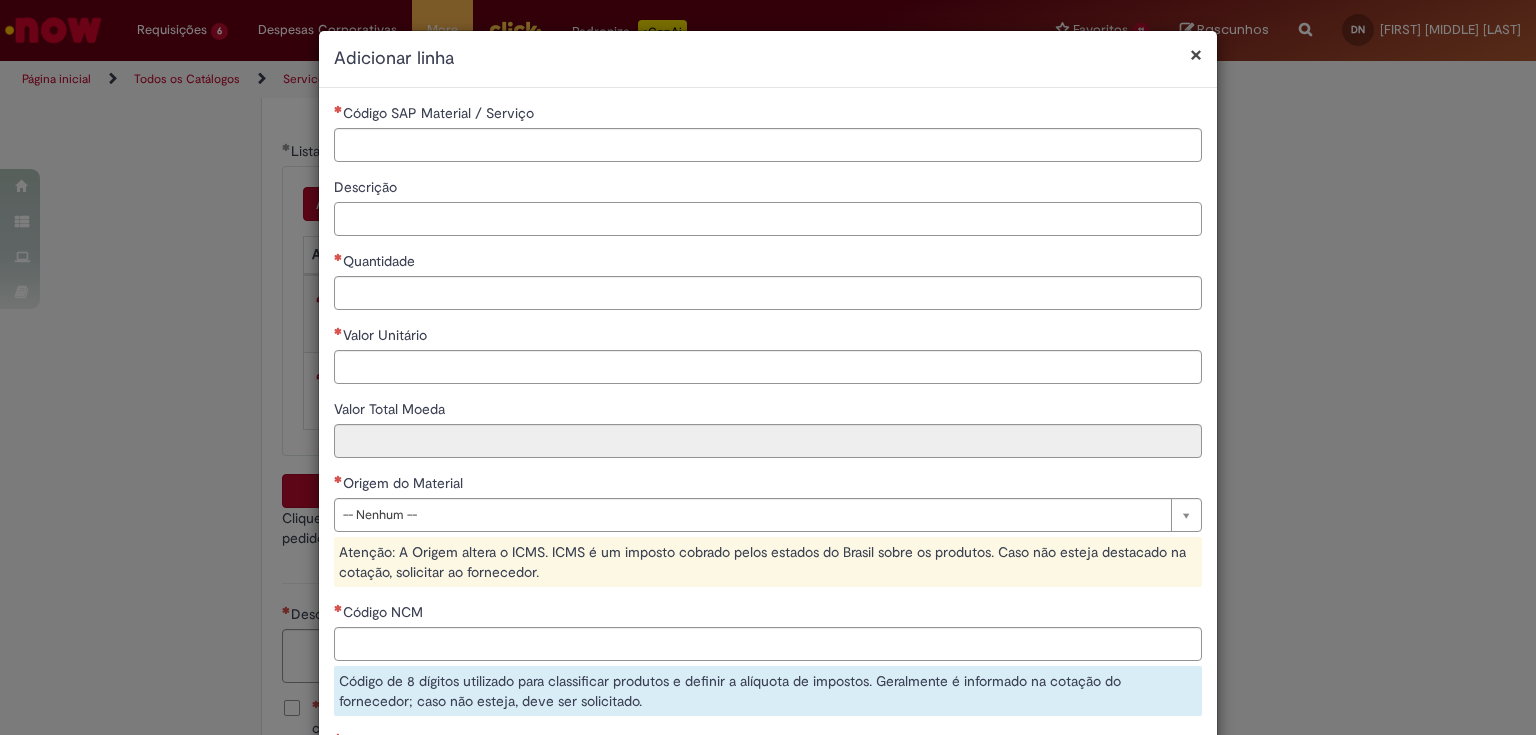 paste on "**********" 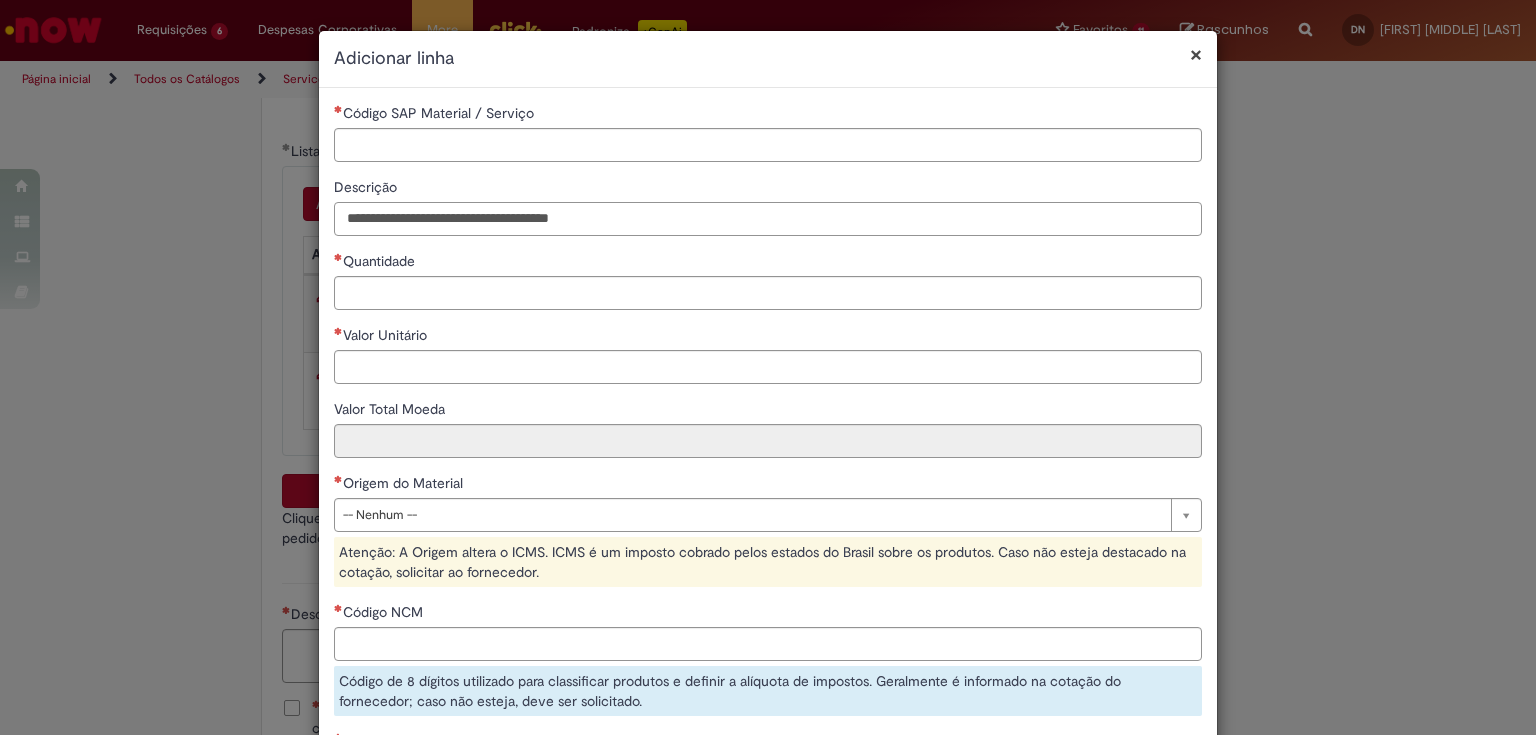 type on "**********" 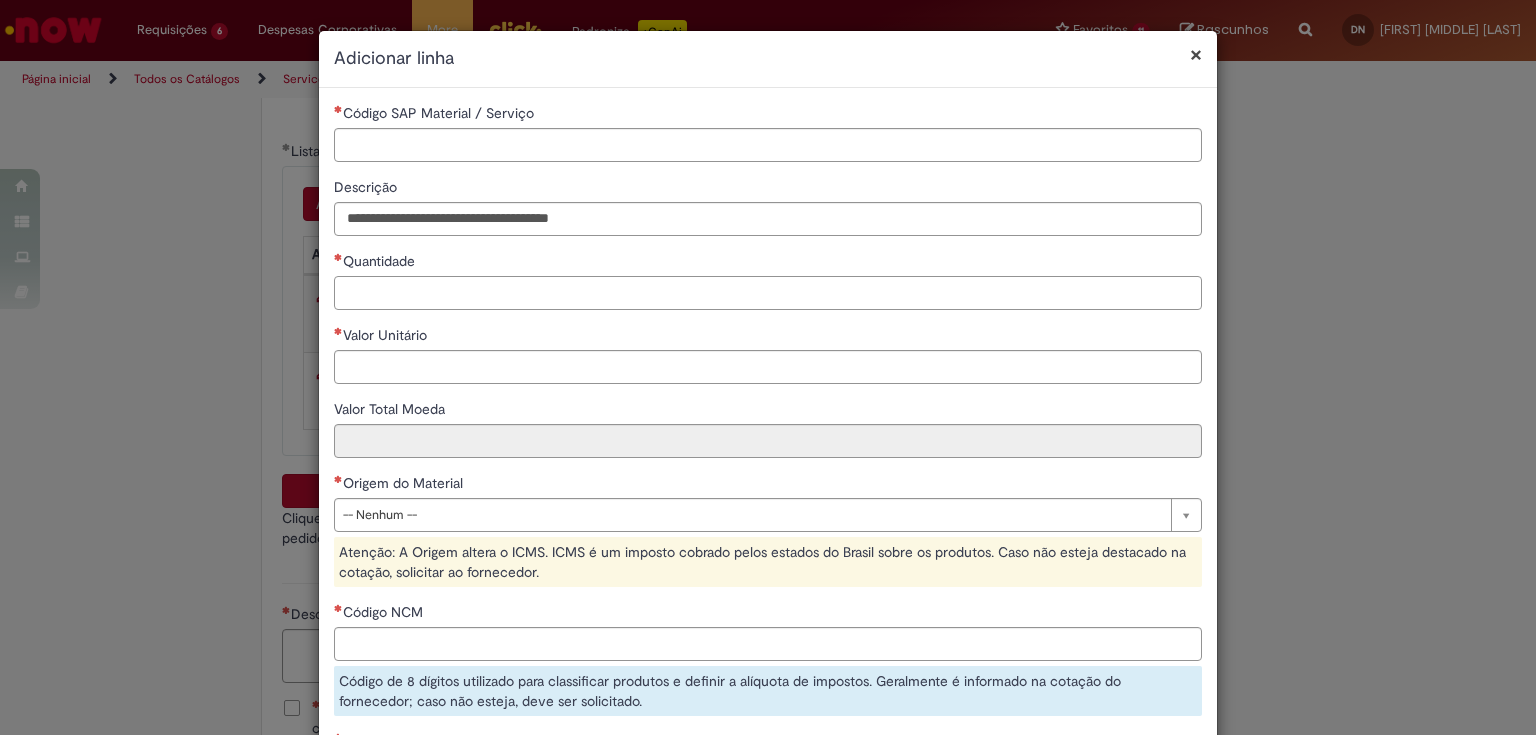 click on "Quantidade" at bounding box center (768, 293) 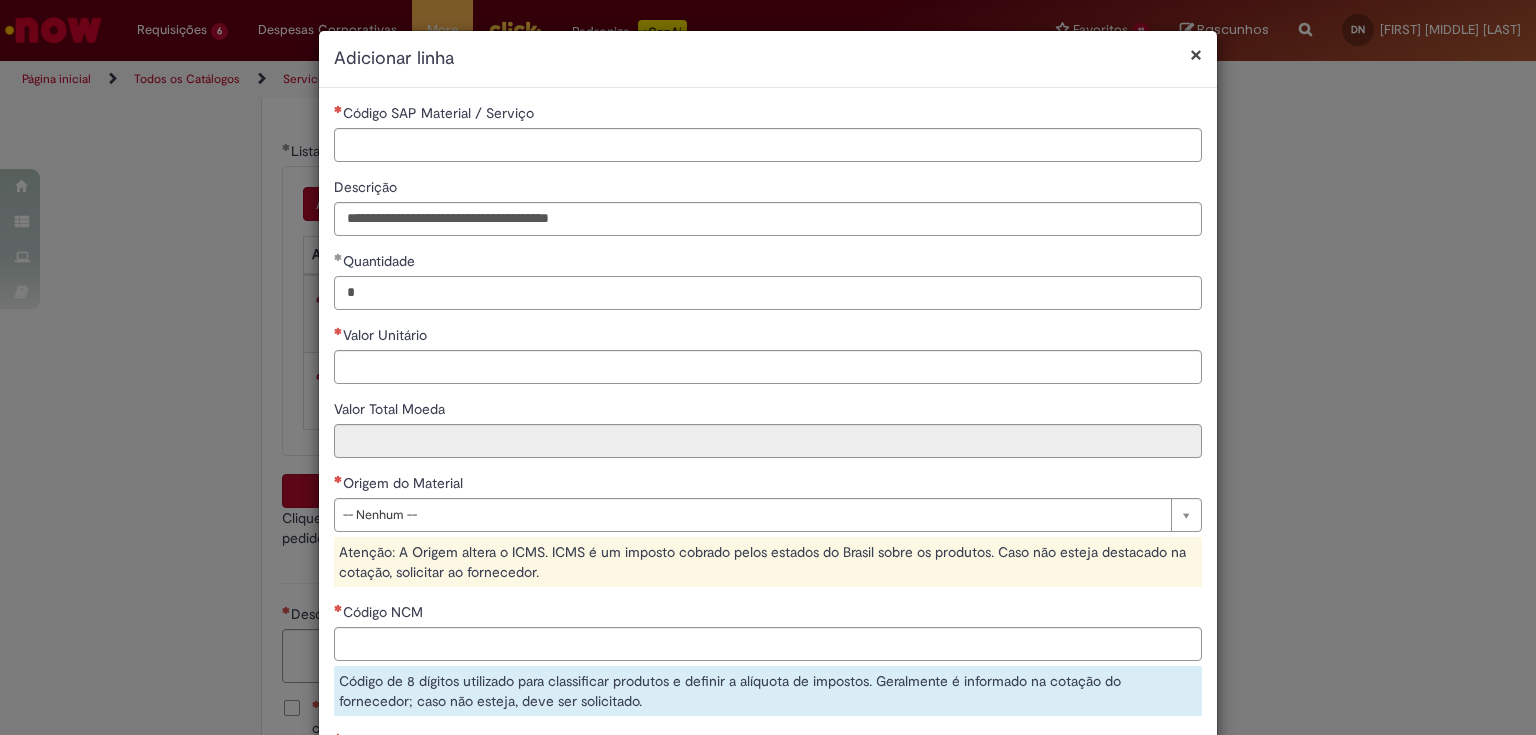 type on "*" 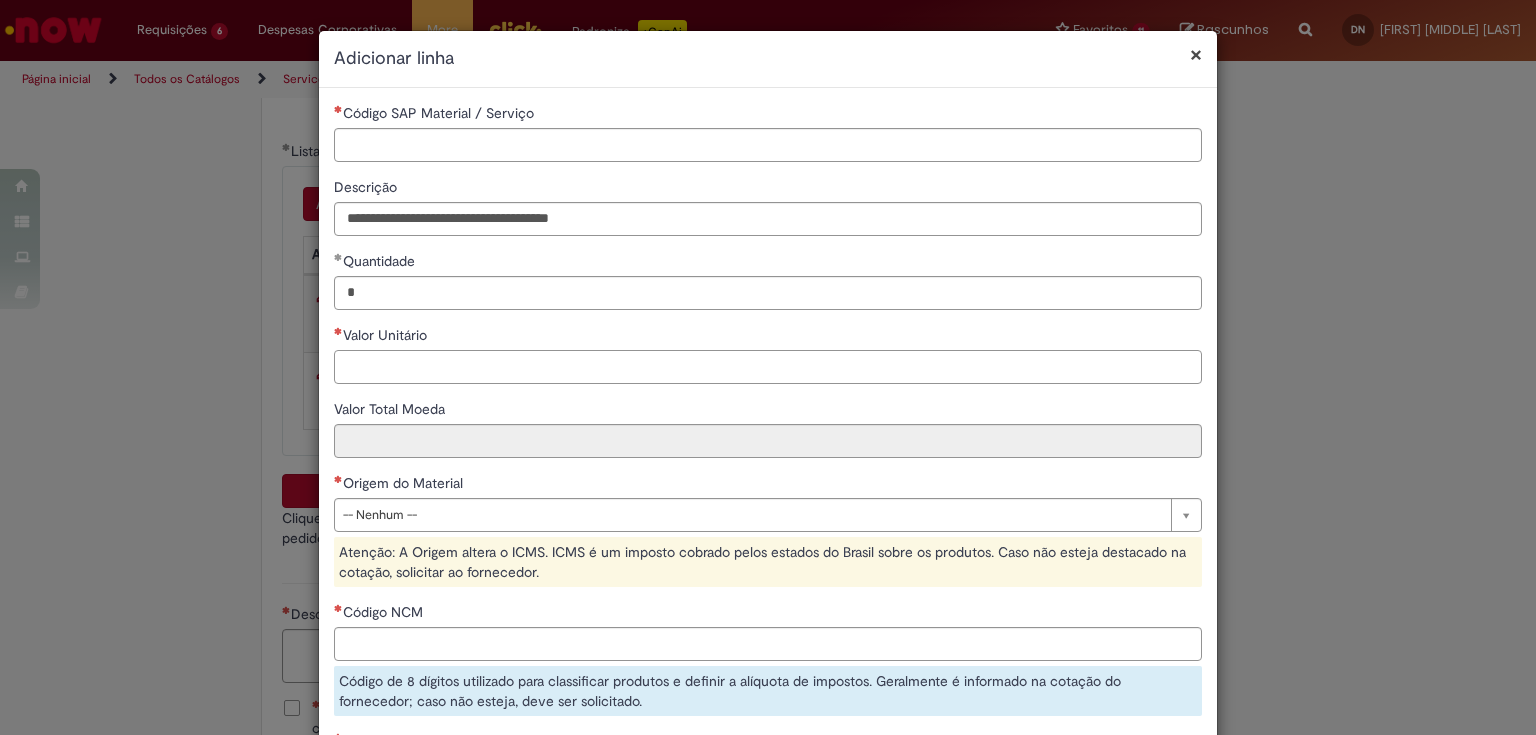 click on "Valor Unitário" at bounding box center (768, 367) 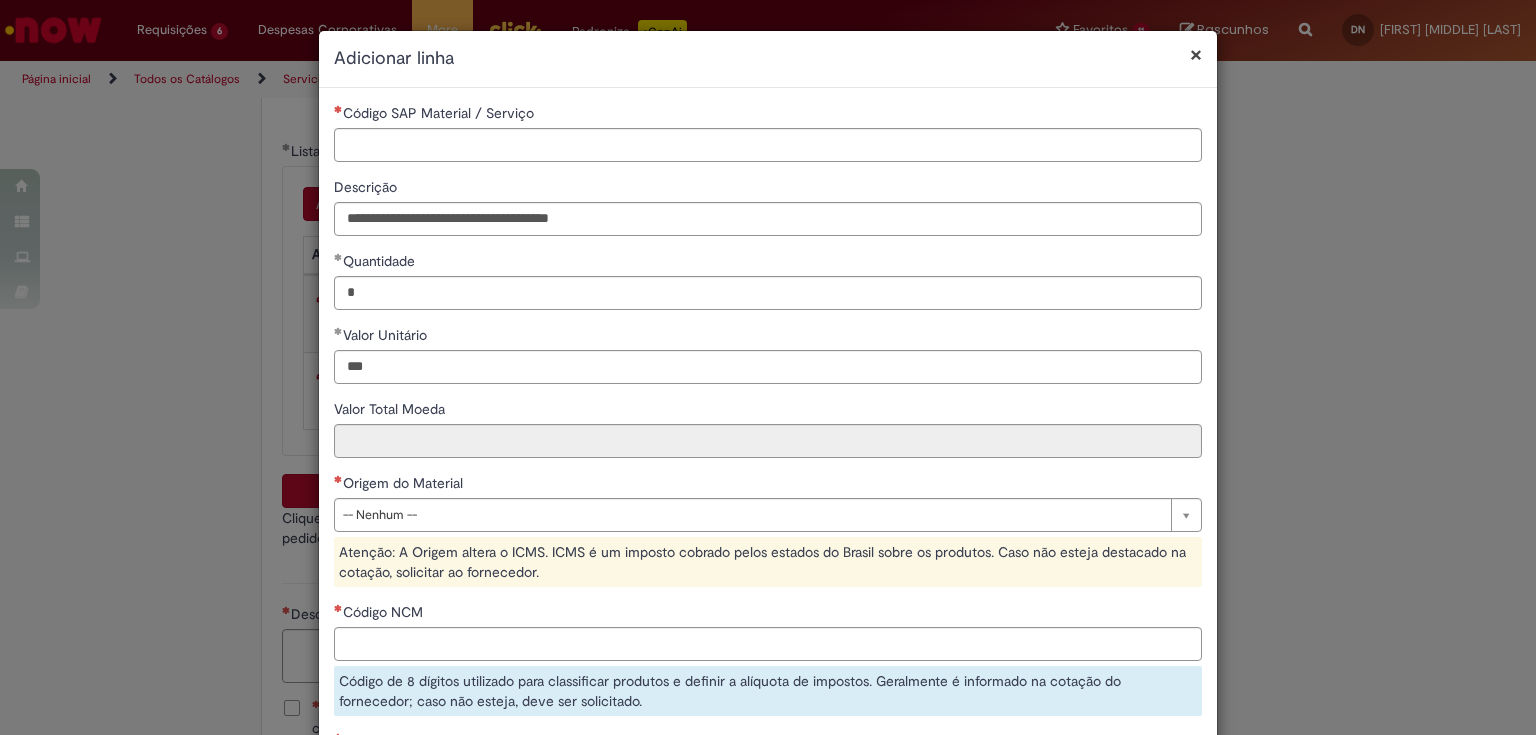 type on "******" 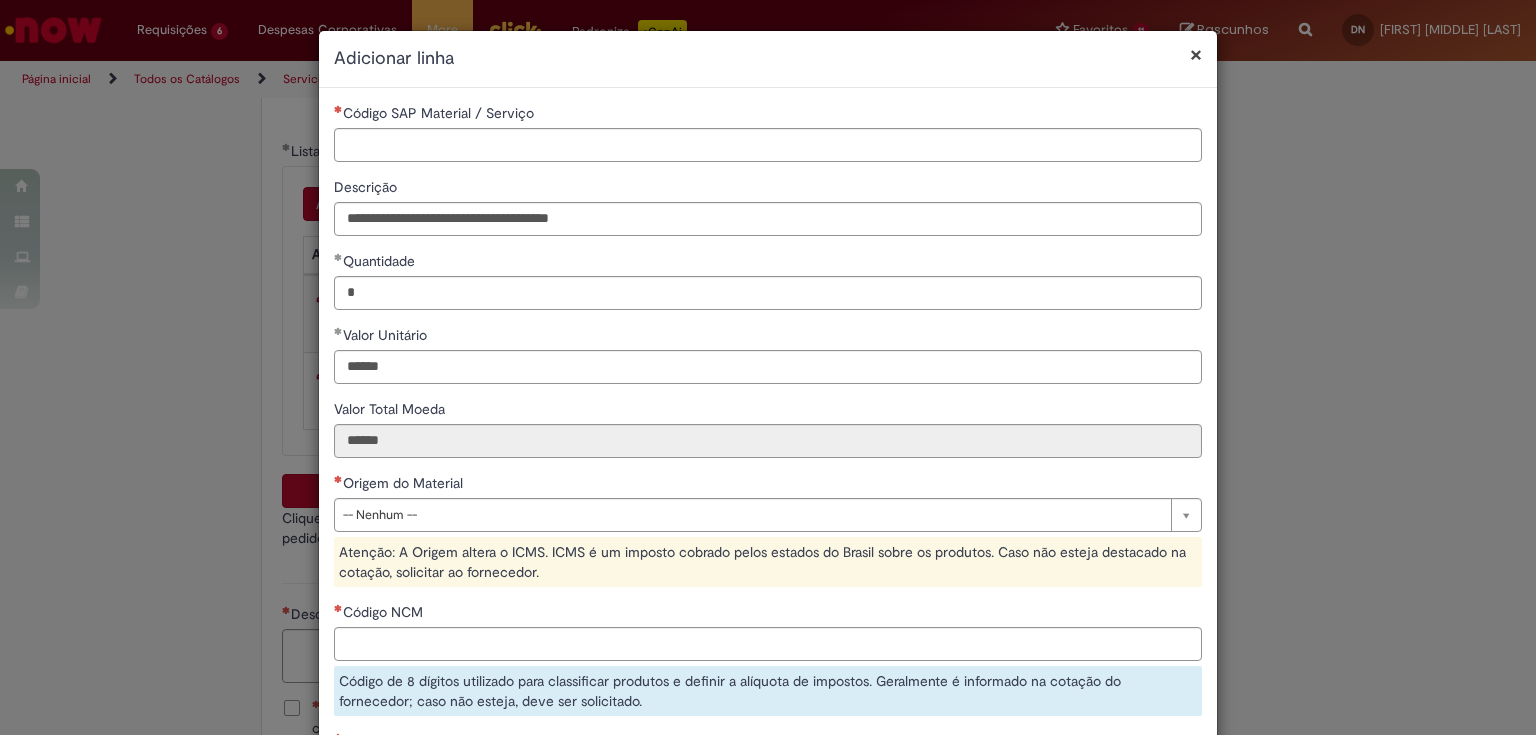 click on "**********" at bounding box center (768, 530) 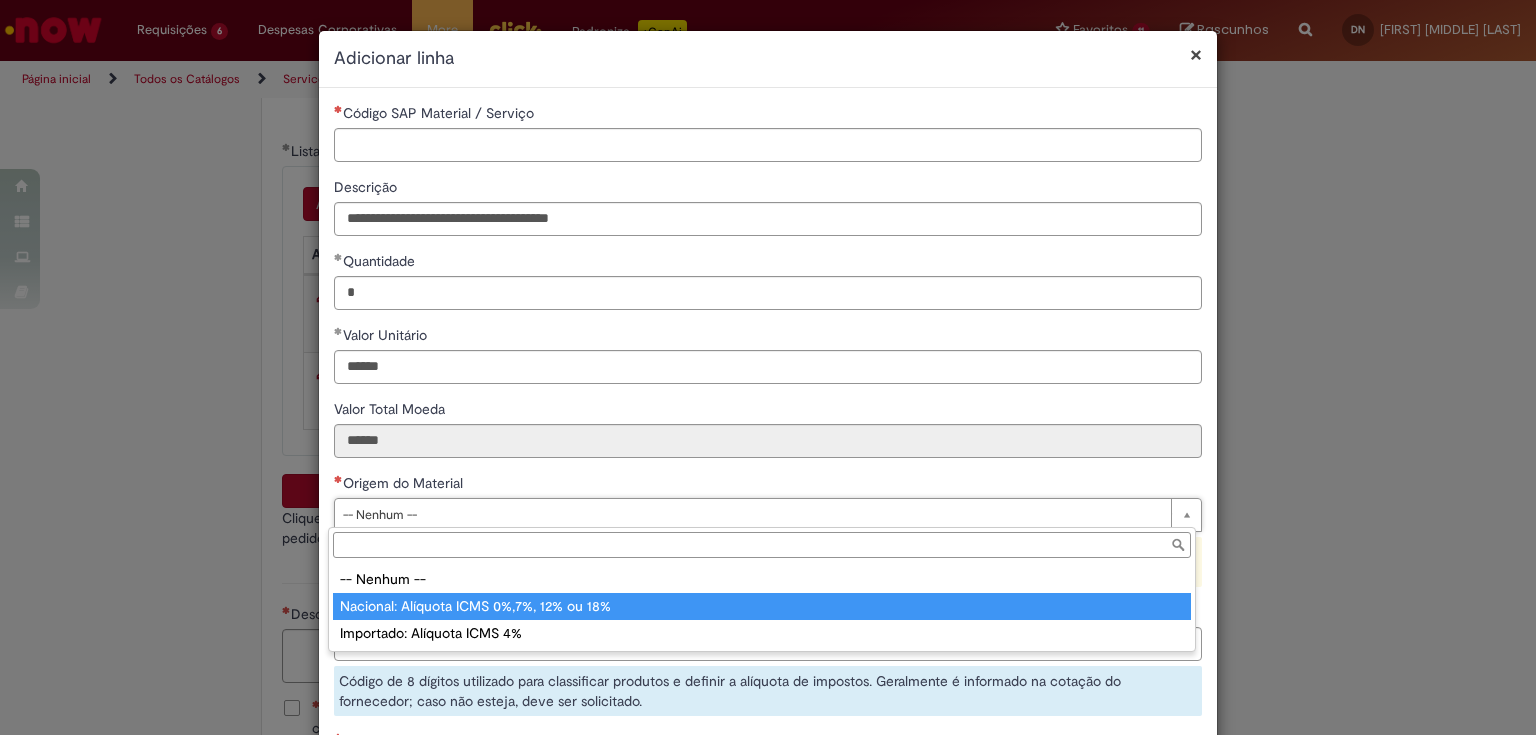 type on "**********" 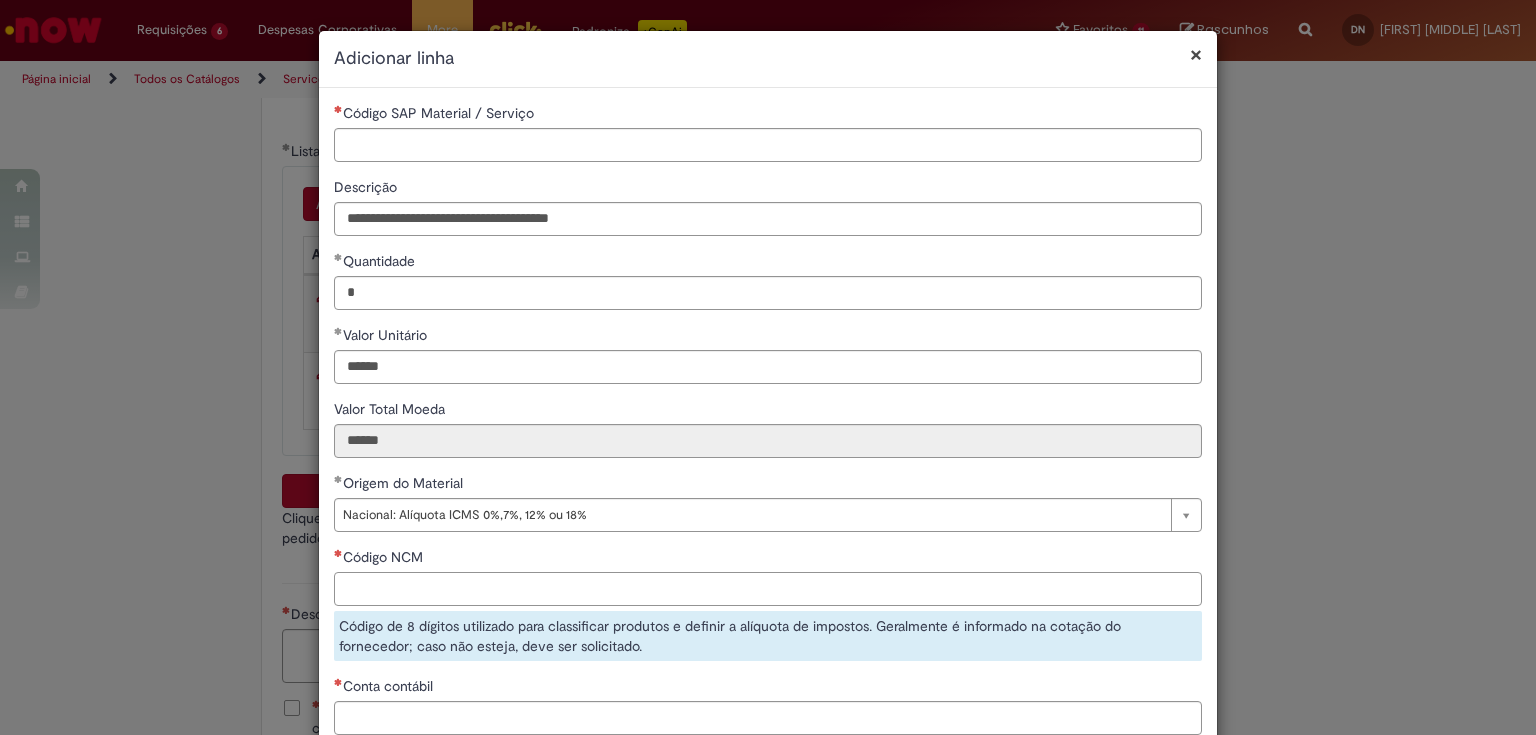 click on "Código NCM" at bounding box center (768, 589) 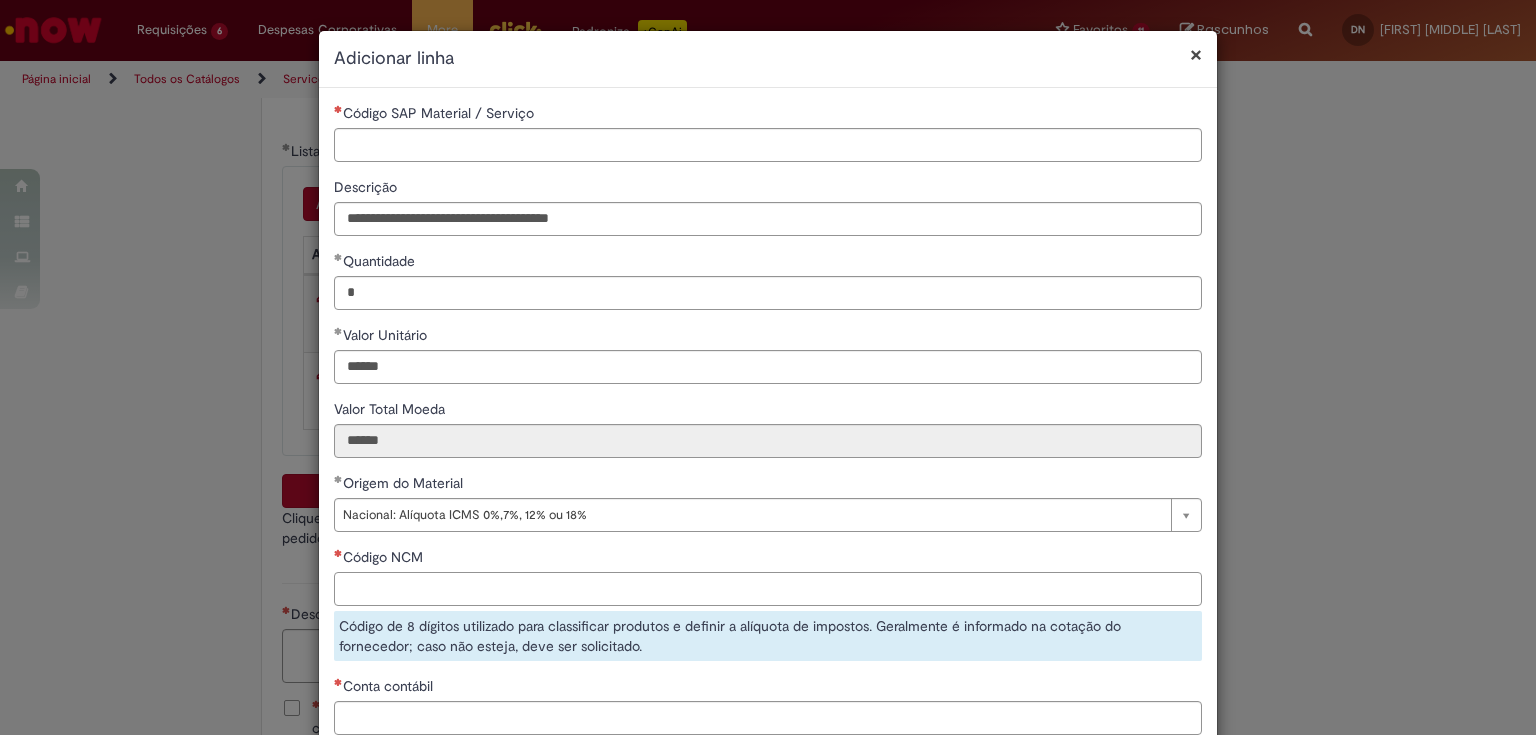 paste on "********" 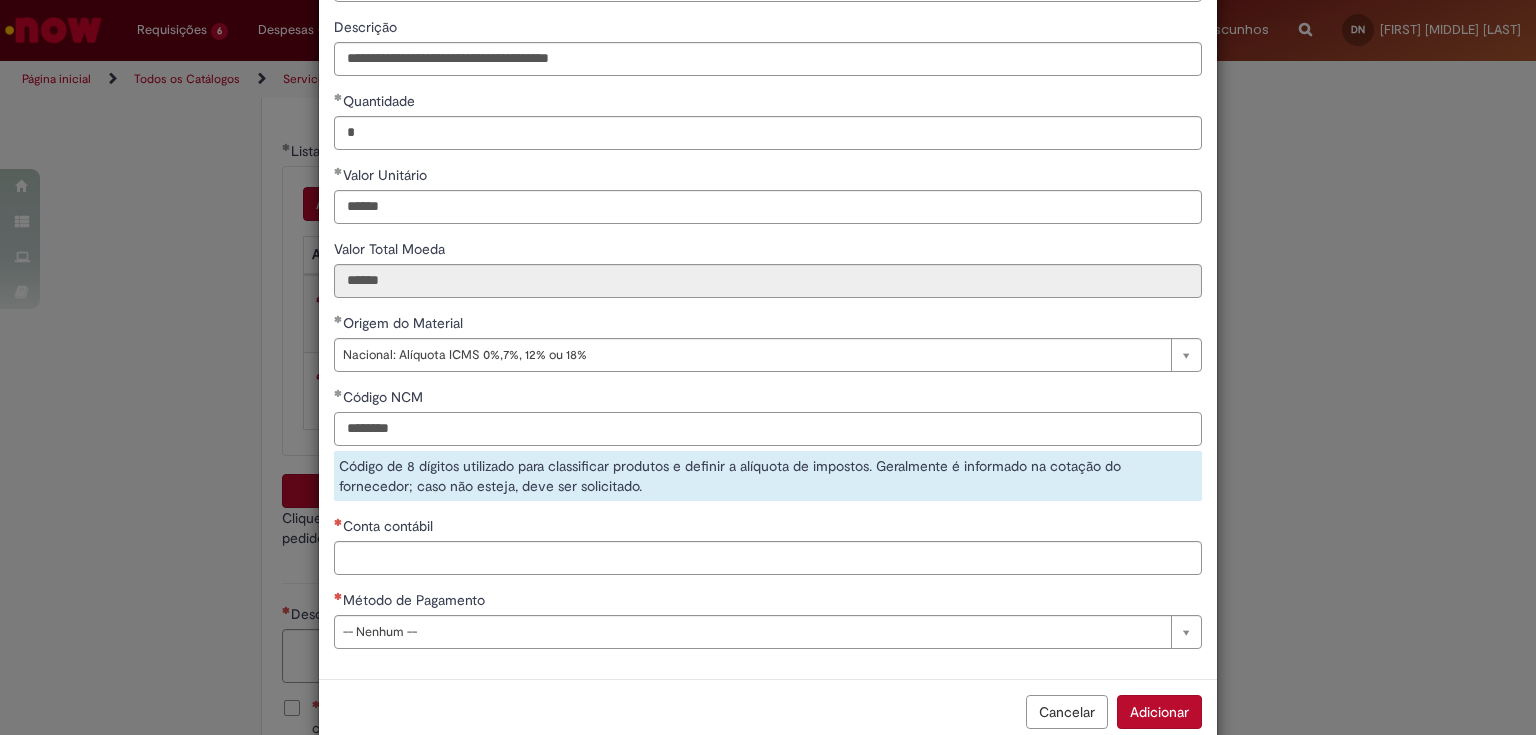 type on "********" 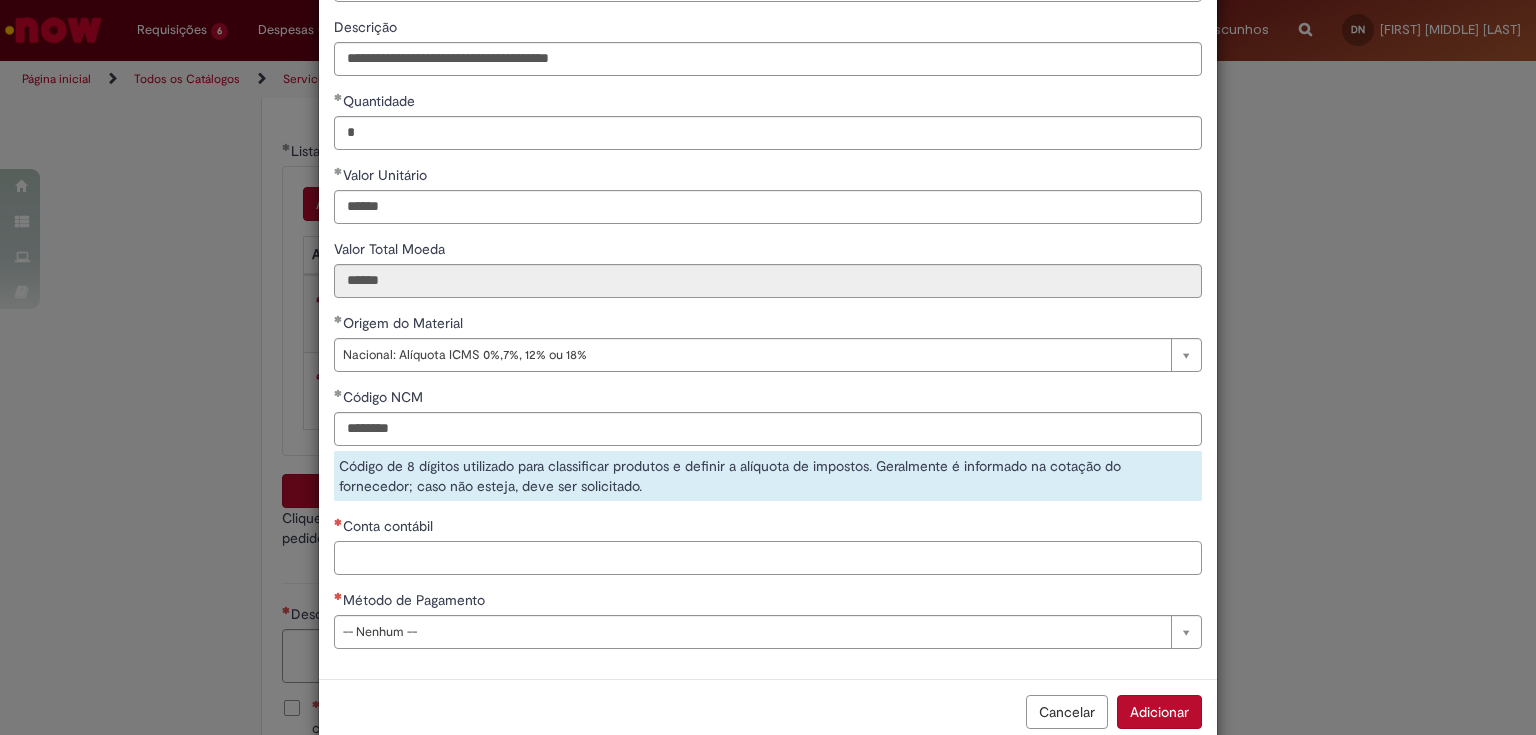click on "**********" at bounding box center [768, 303] 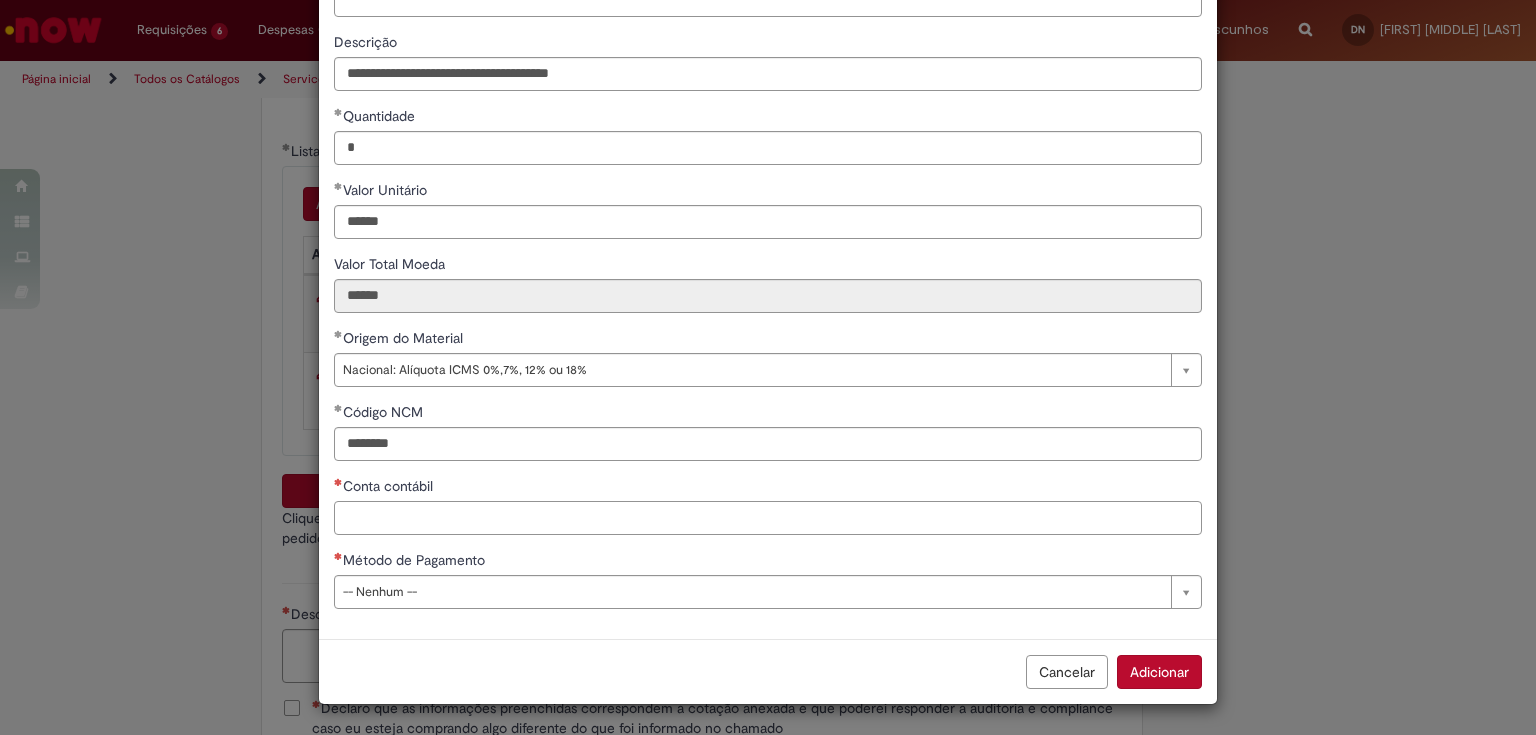 scroll, scrollTop: 143, scrollLeft: 0, axis: vertical 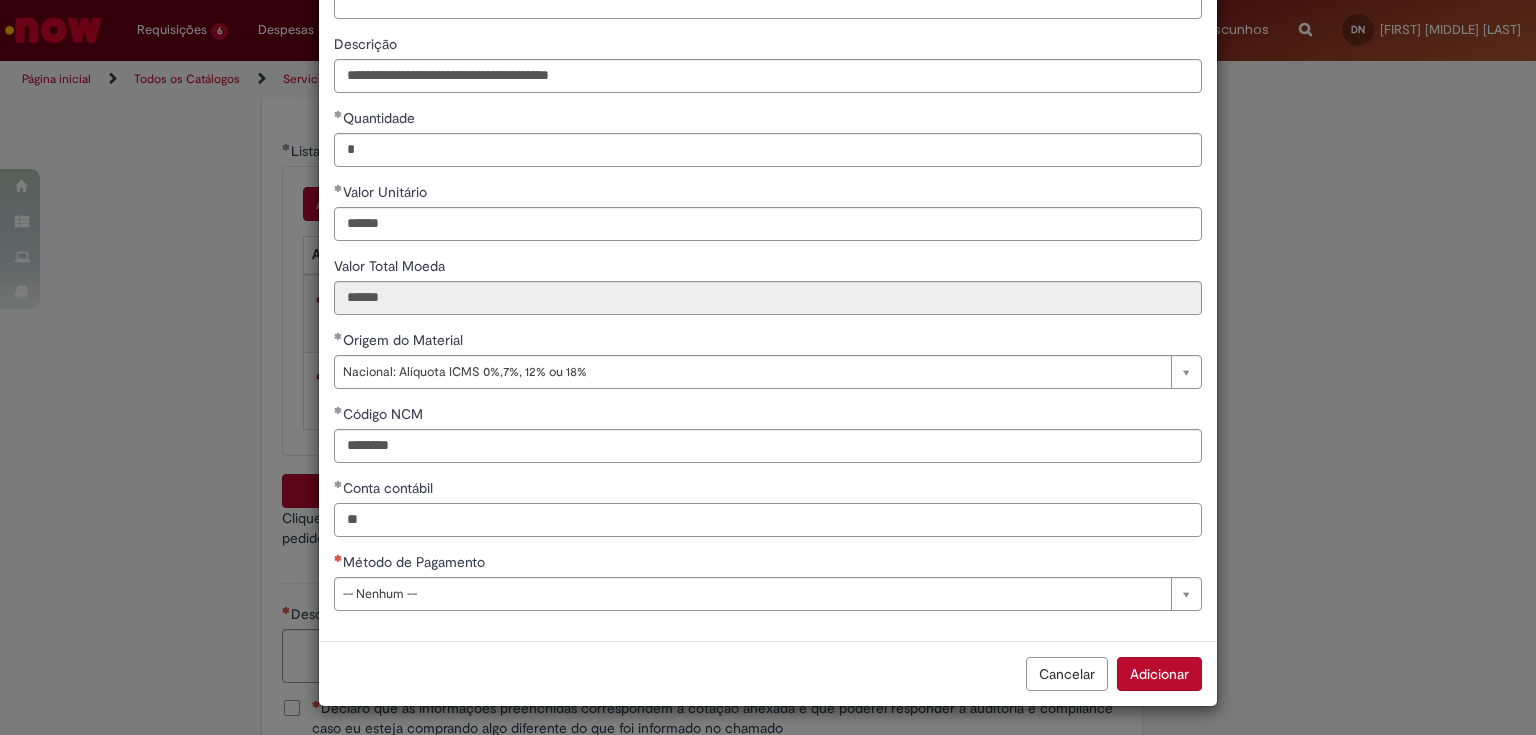 type on "*" 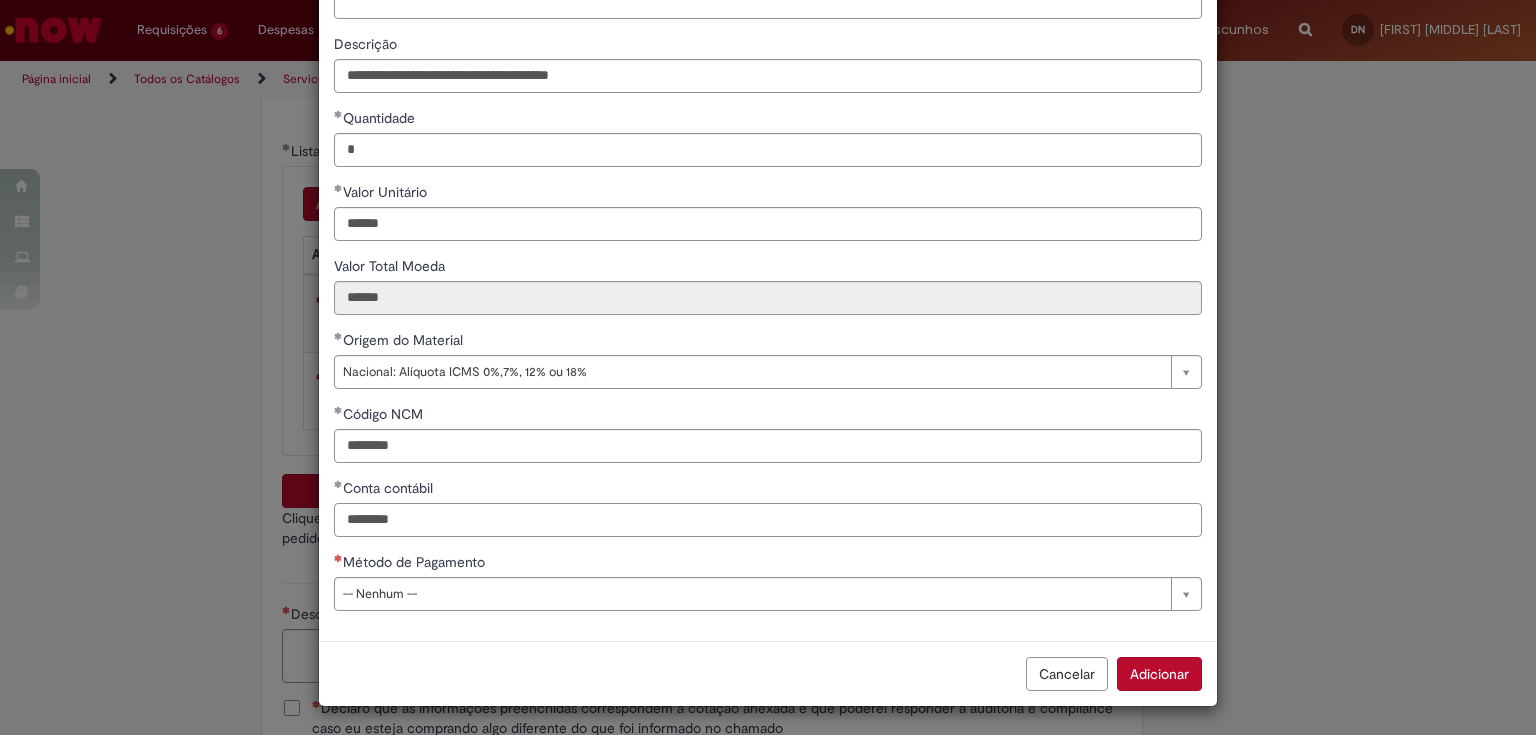 type on "********" 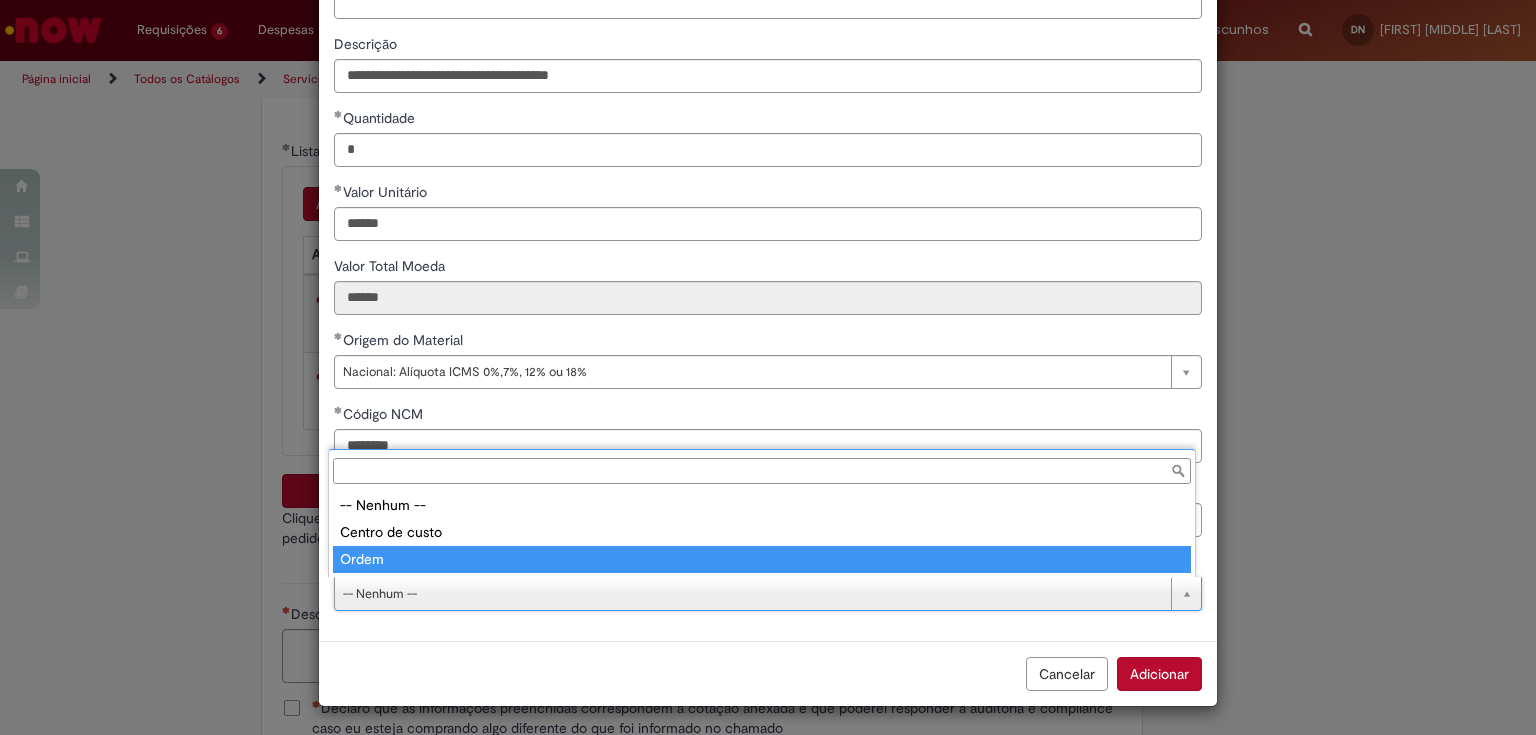 type on "*****" 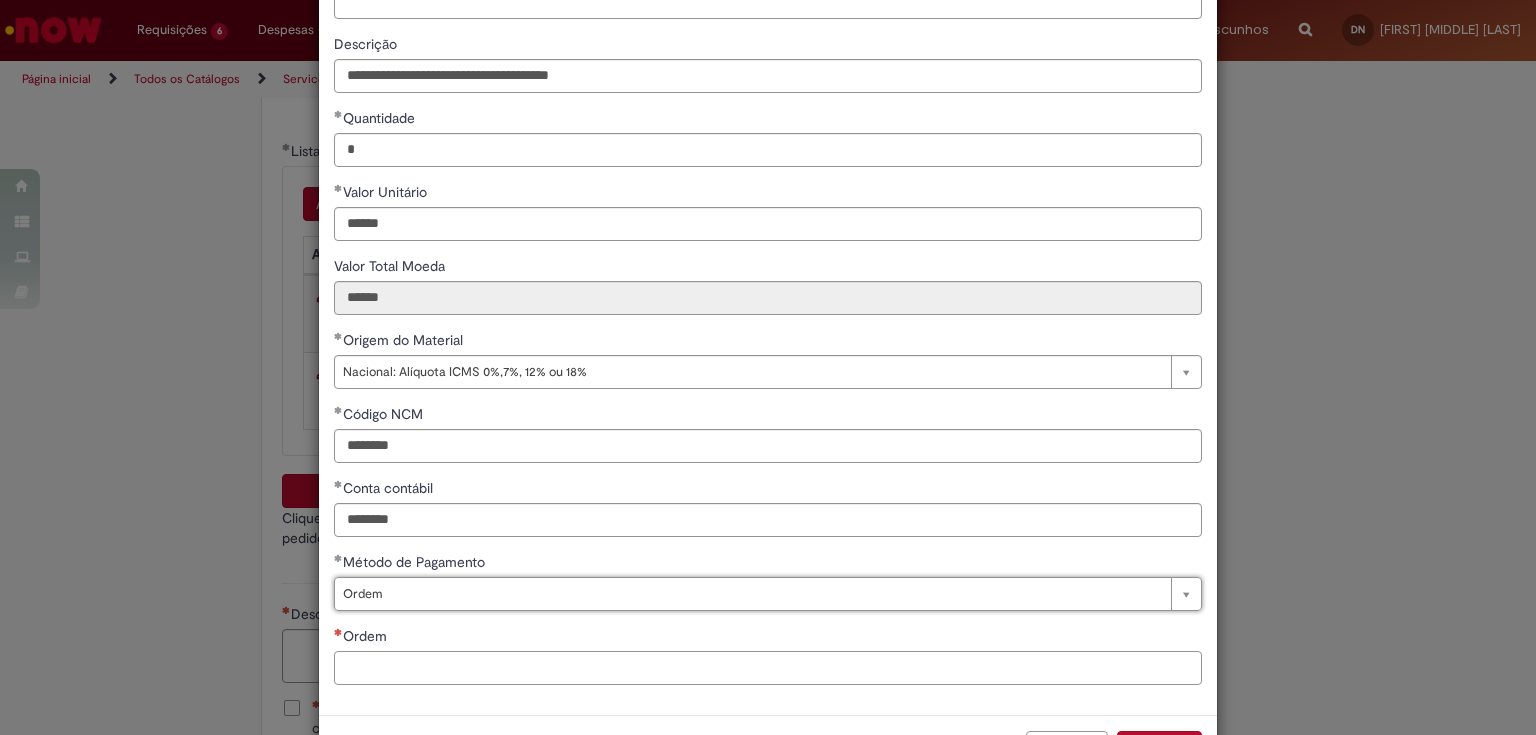 click on "Ordem" at bounding box center (768, 668) 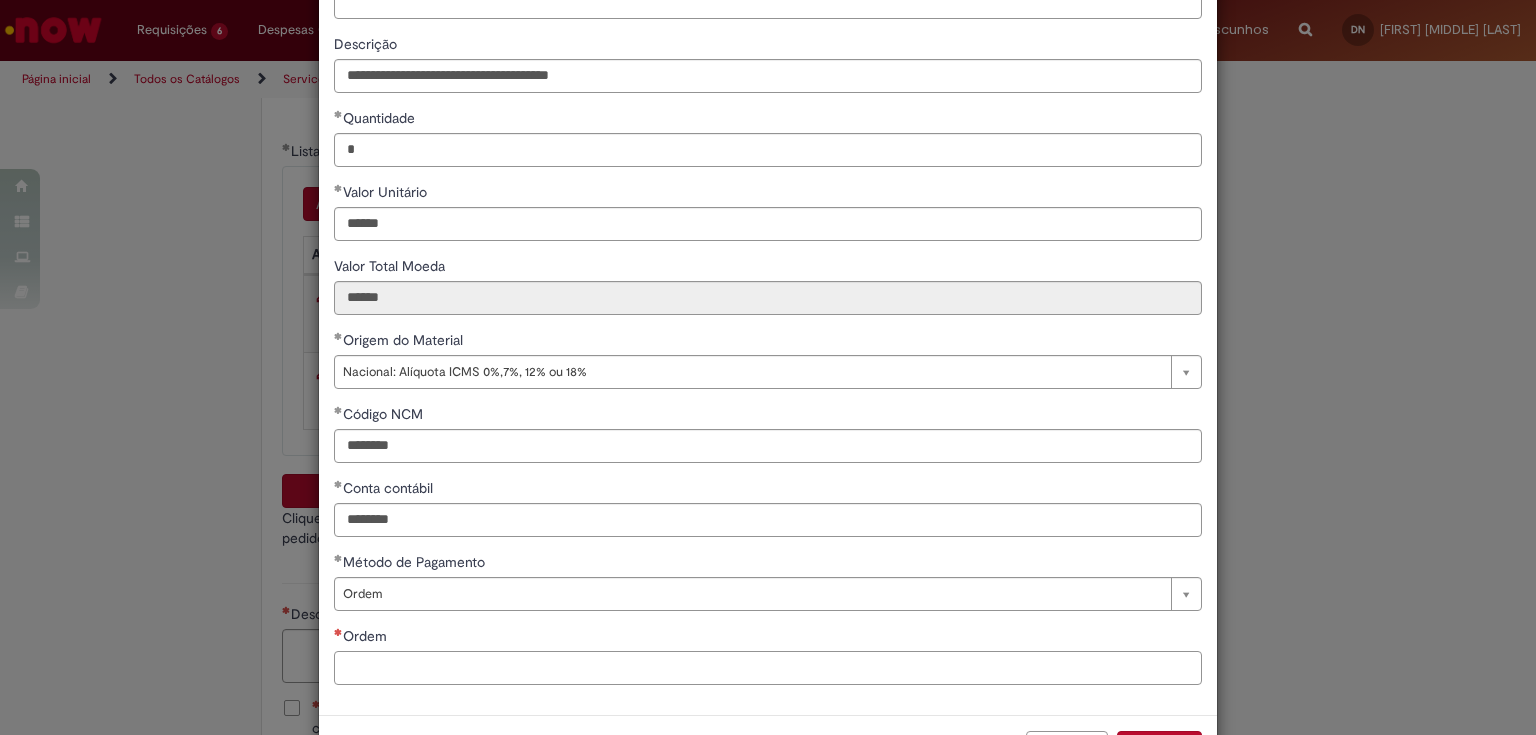 paste on "**********" 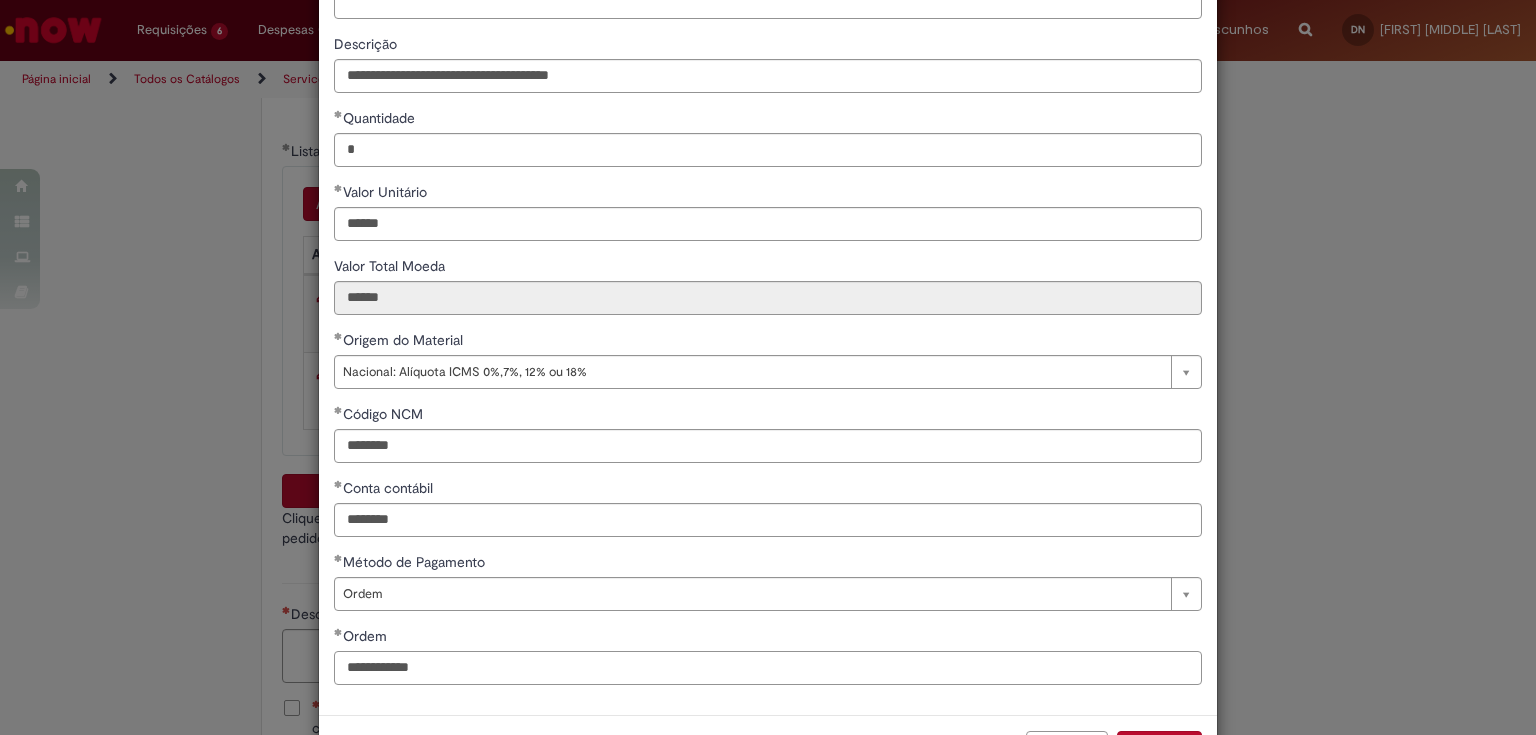 scroll, scrollTop: 0, scrollLeft: 0, axis: both 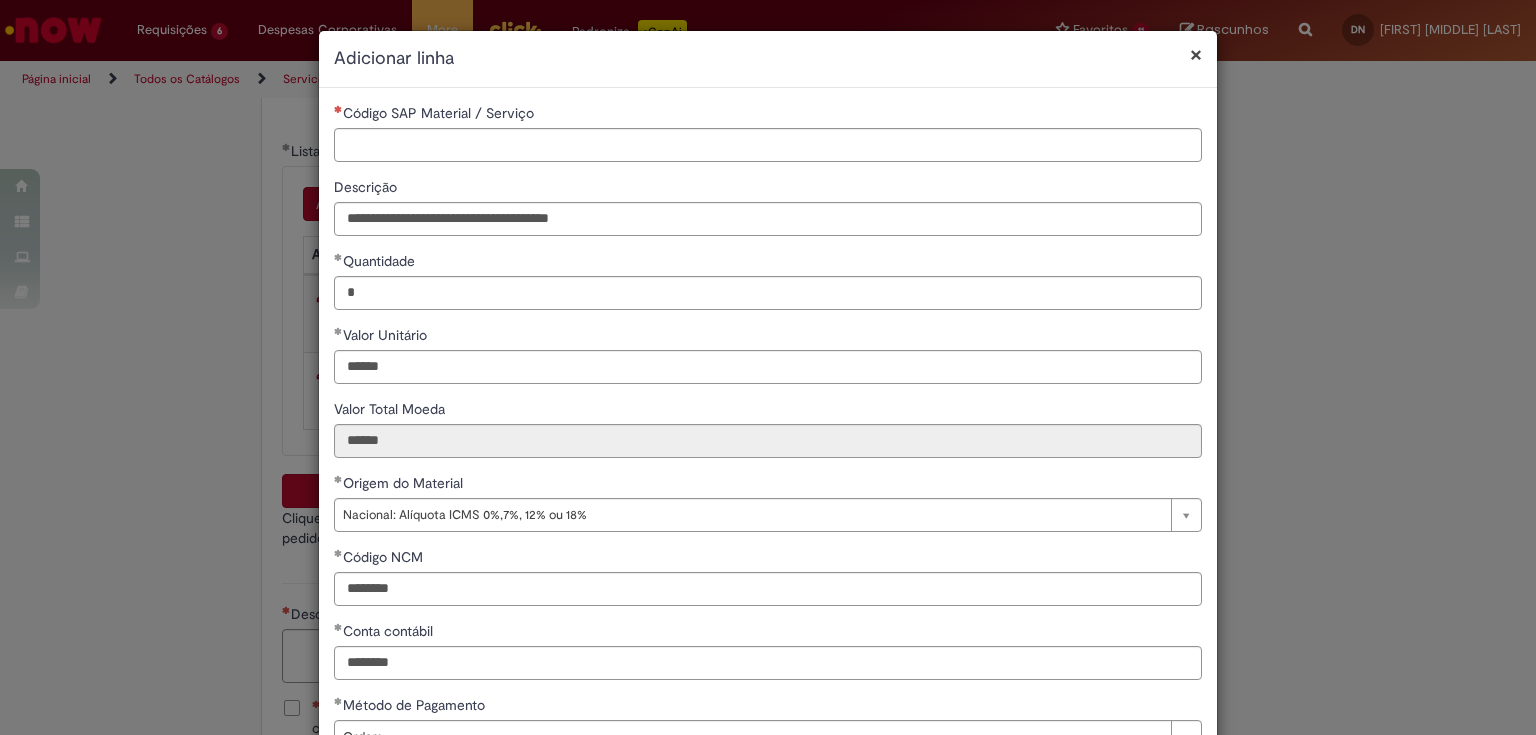 type on "**********" 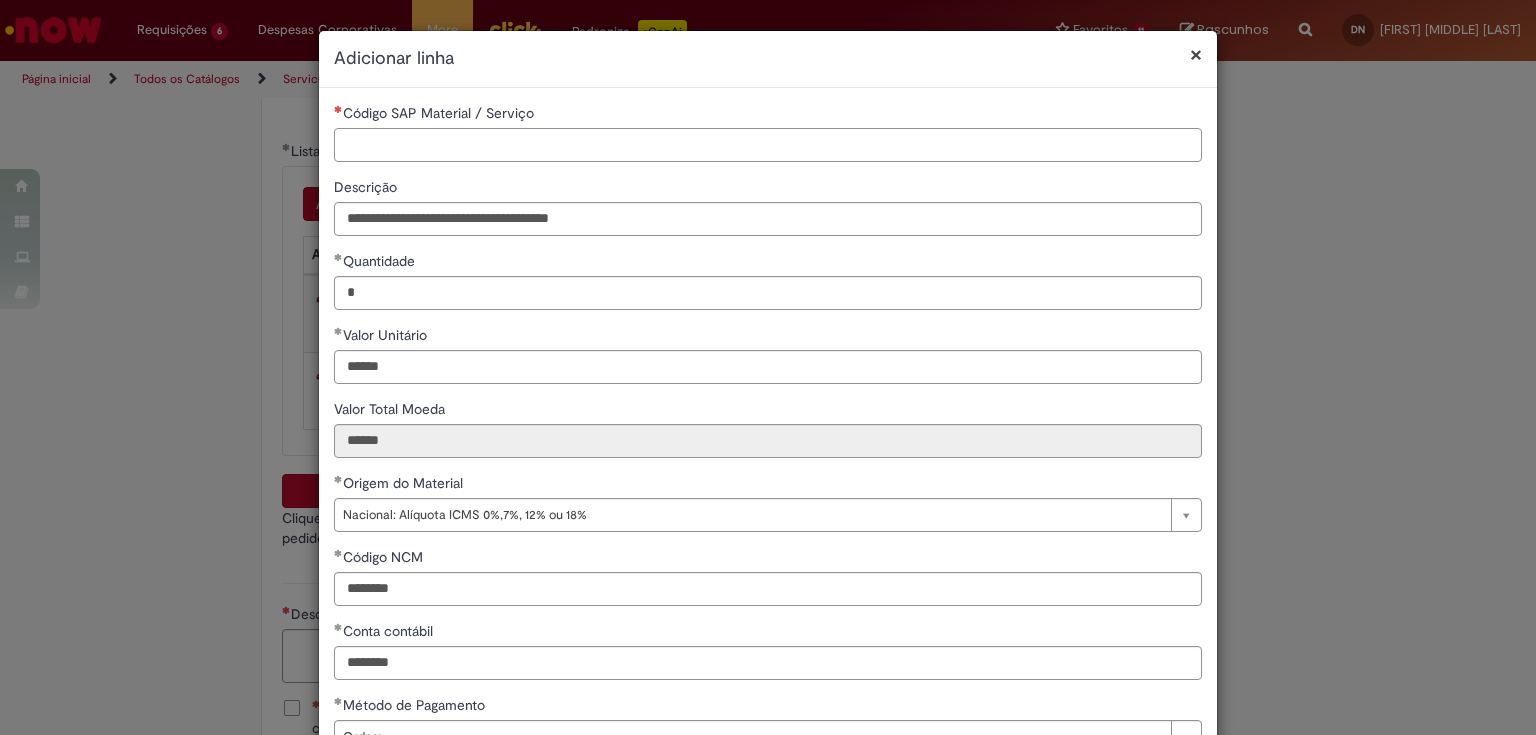 click on "Código SAP Material / Serviço" at bounding box center (768, 145) 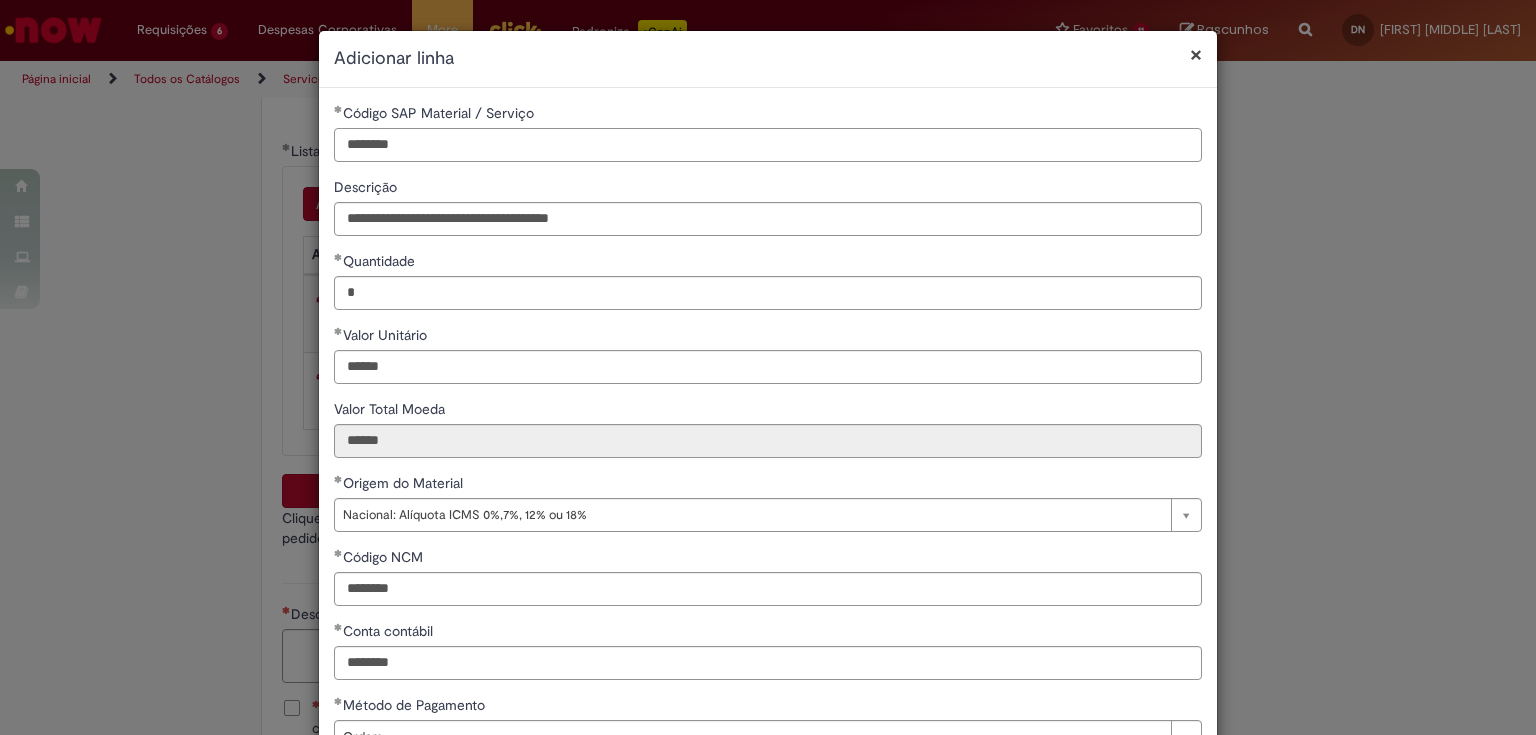 scroll, scrollTop: 217, scrollLeft: 0, axis: vertical 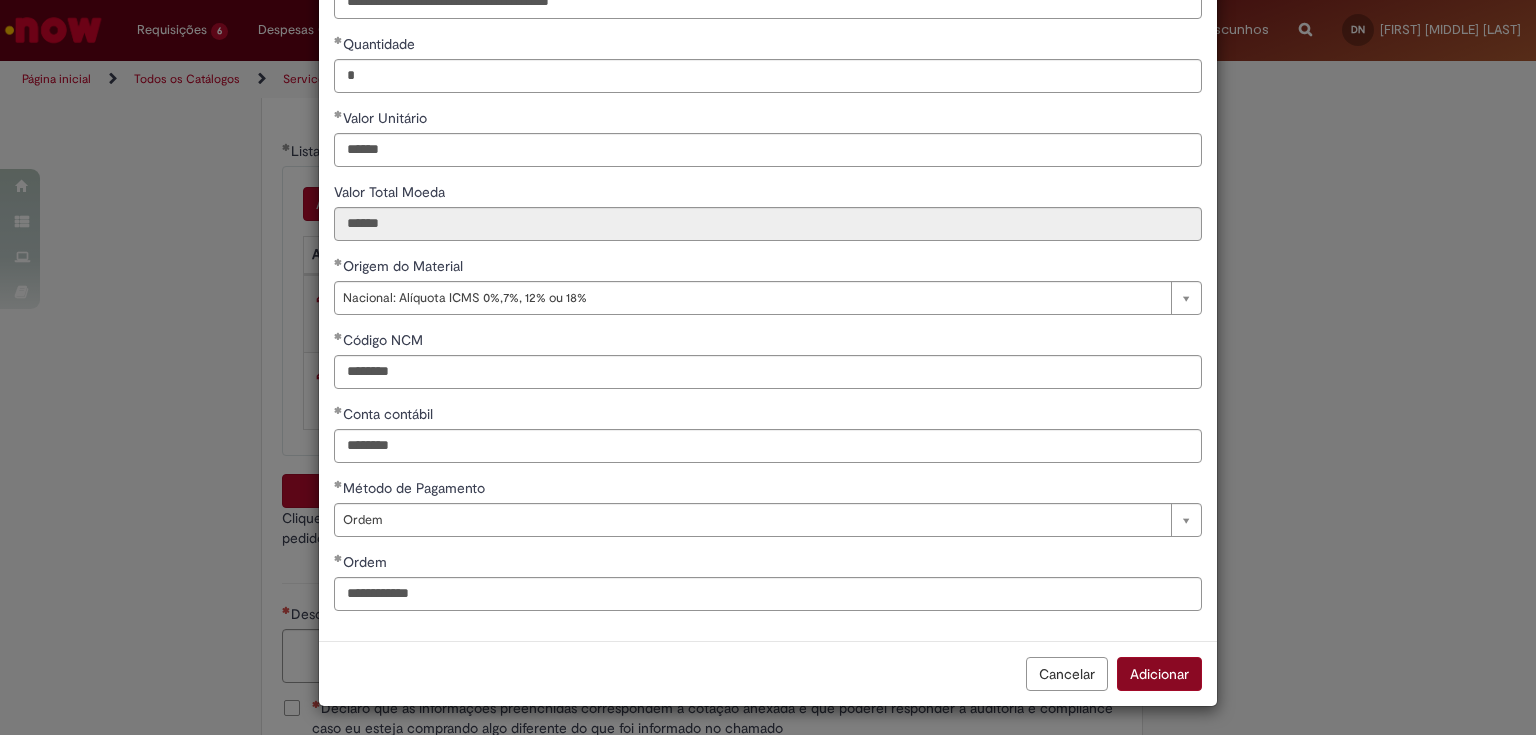 type on "********" 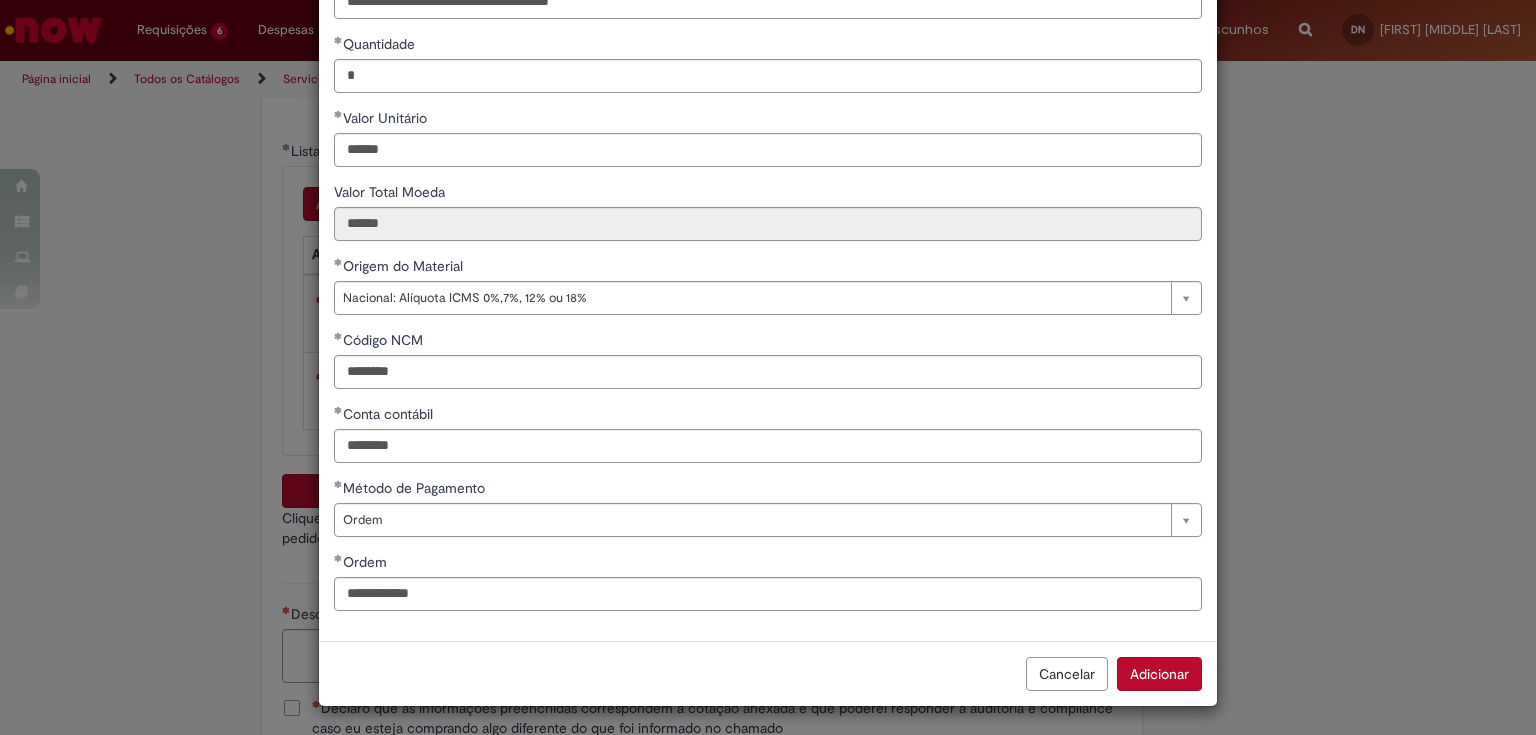 click on "Adicionar" at bounding box center [1159, 674] 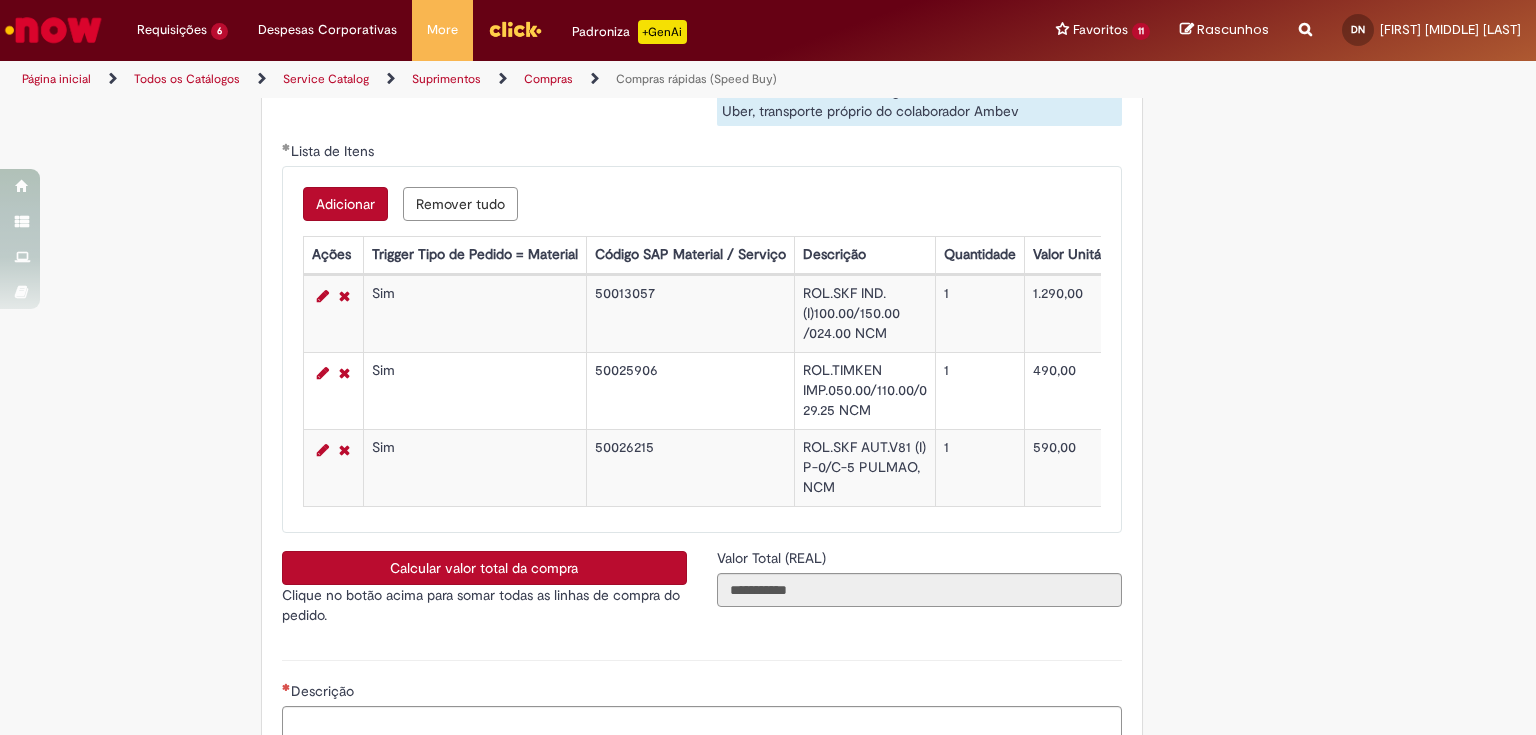 type 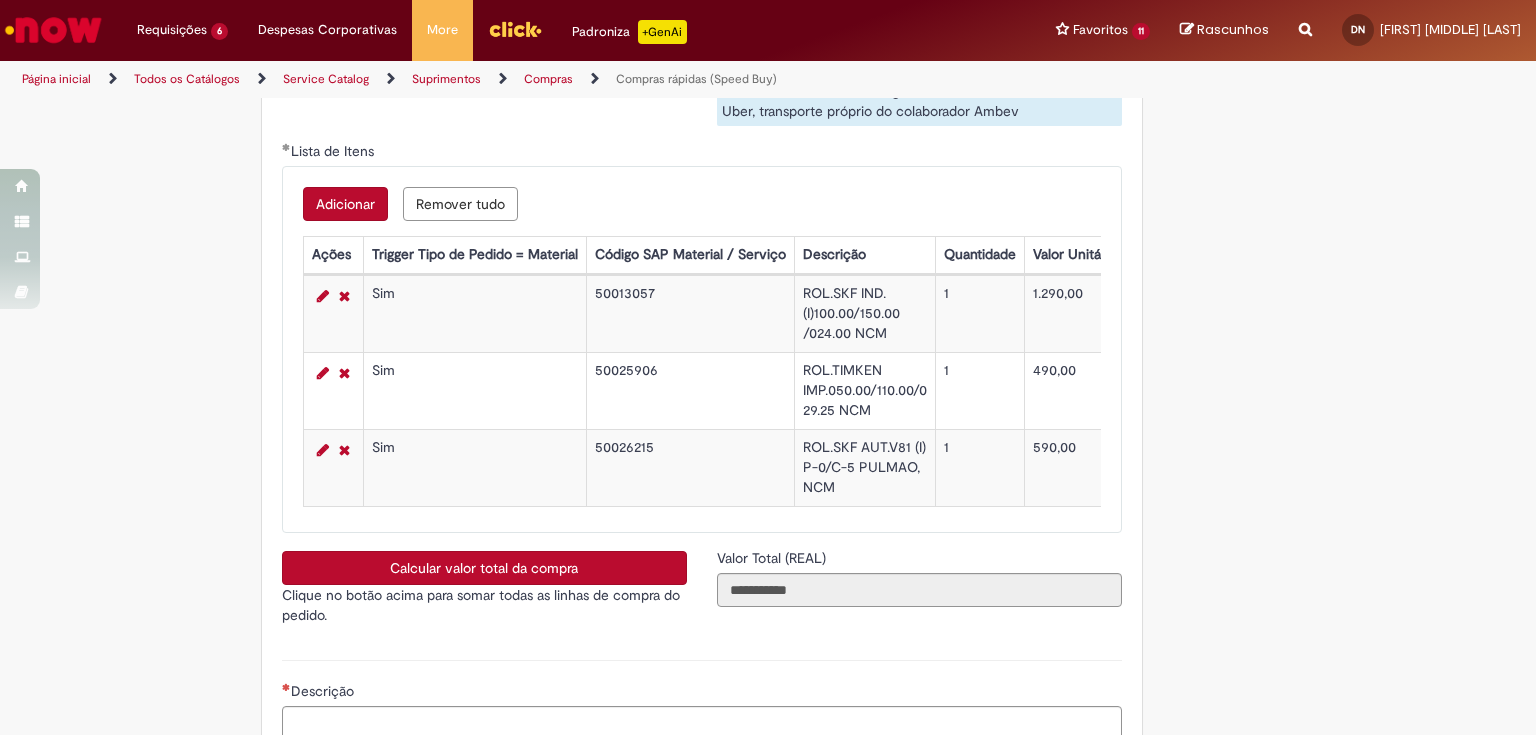 click on "Calcular valor total da compra" at bounding box center (484, 568) 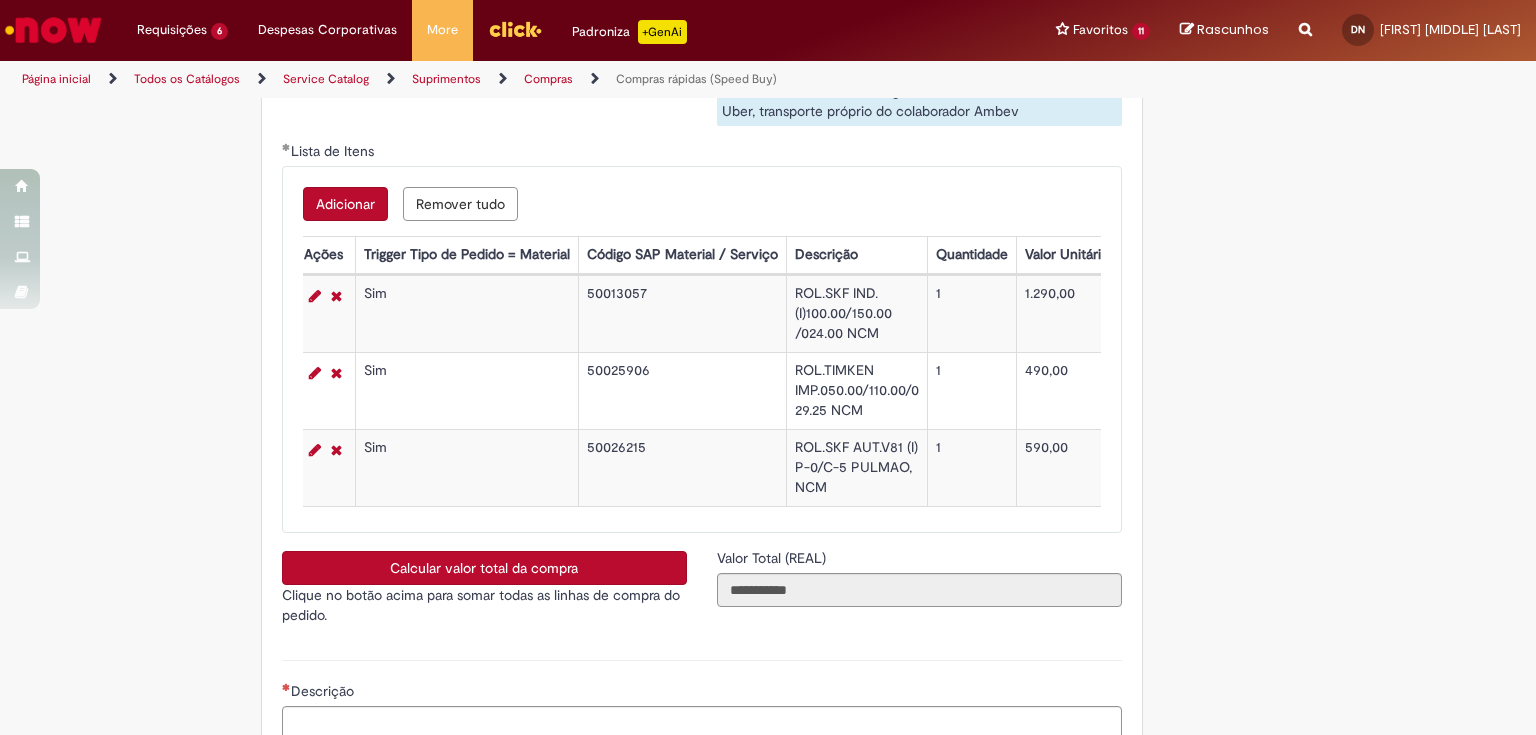 scroll, scrollTop: 0, scrollLeft: 0, axis: both 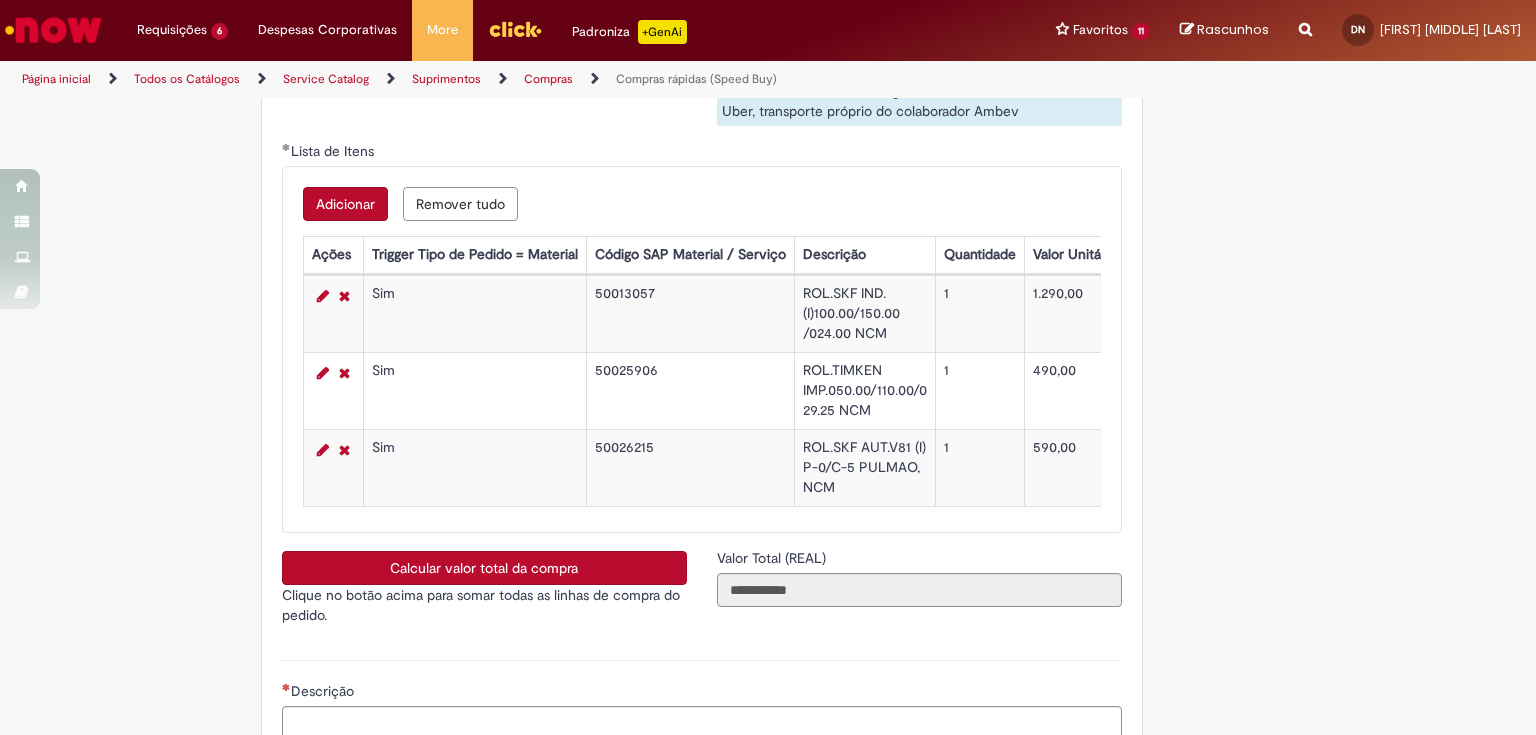 click on "Adicionar" at bounding box center (345, 204) 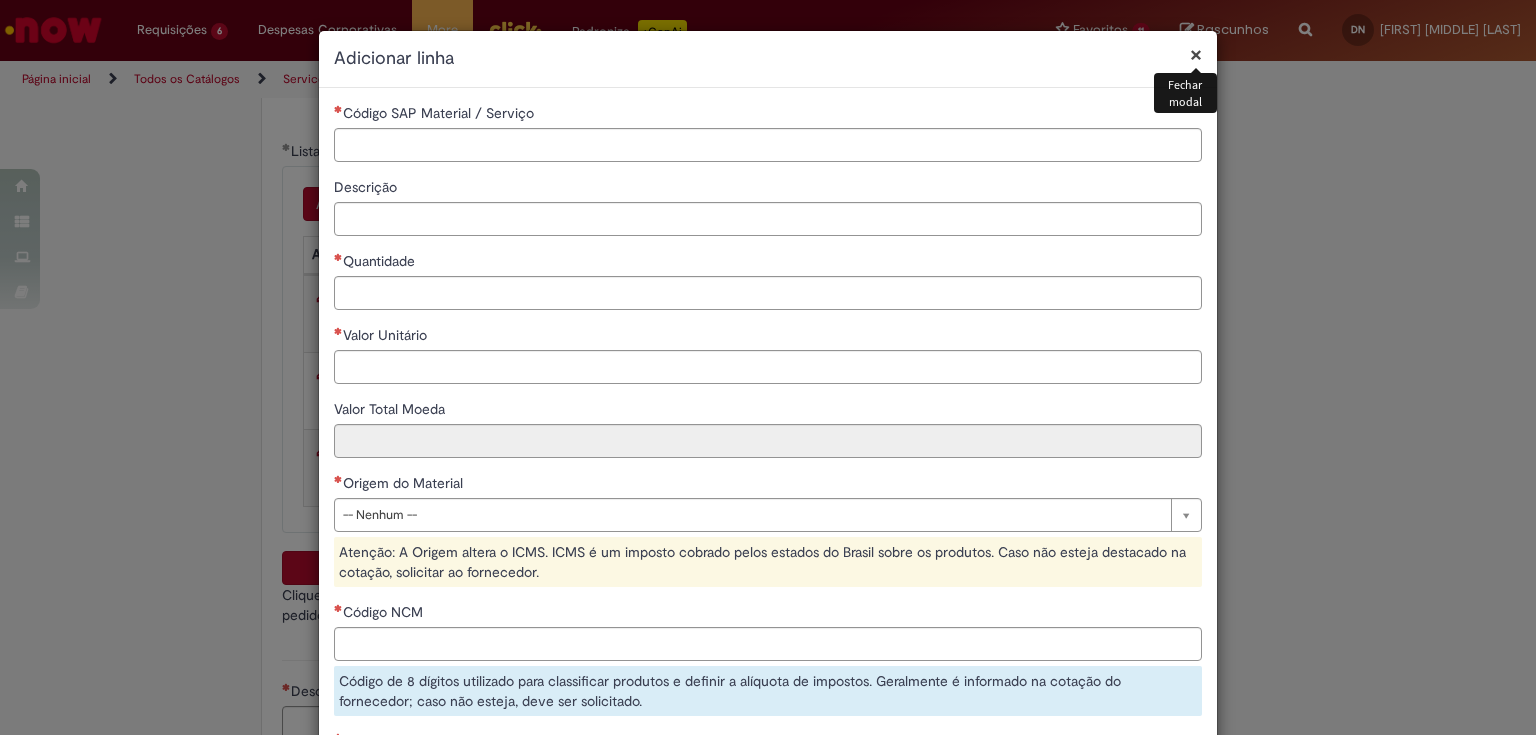 type 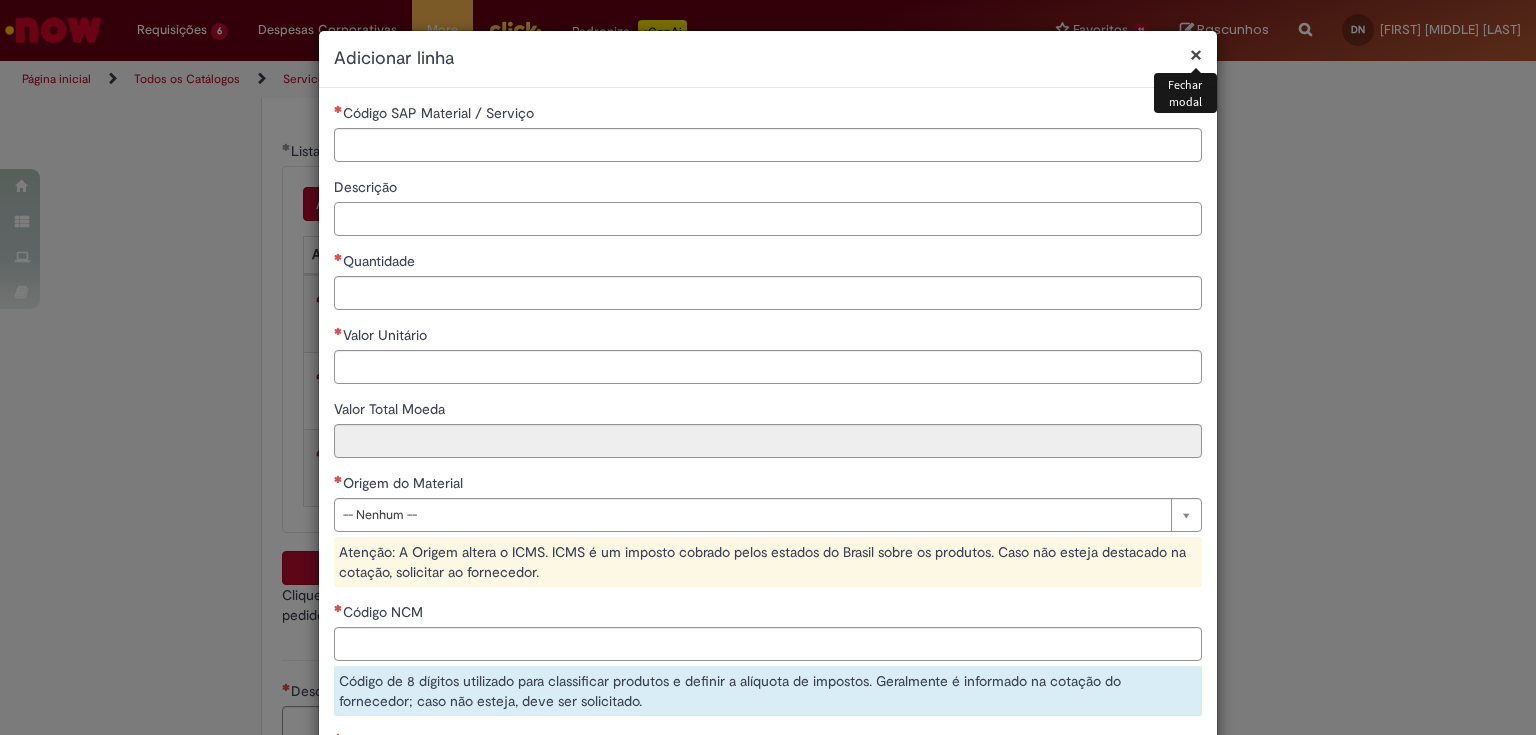click on "Descrição" at bounding box center (768, 219) 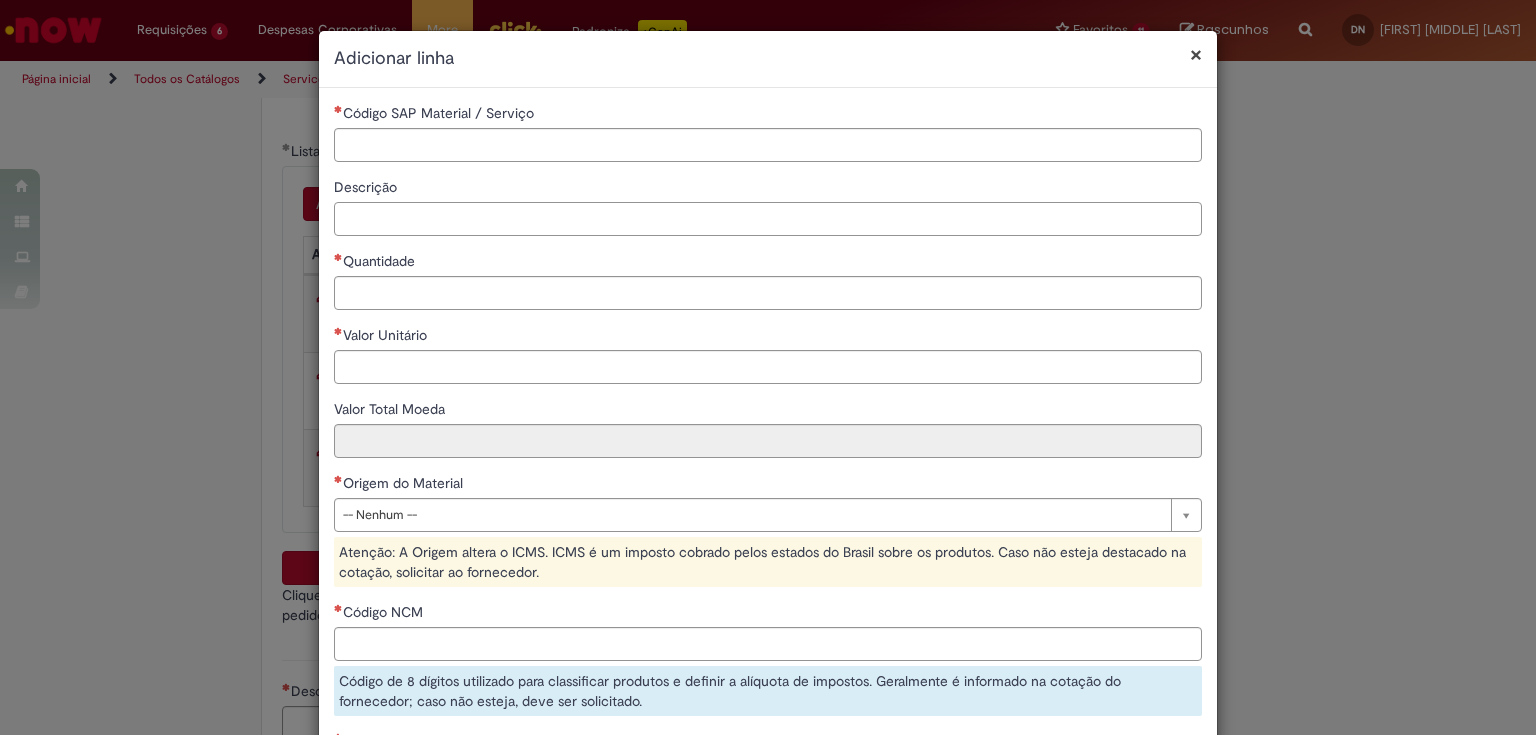 paste on "**********" 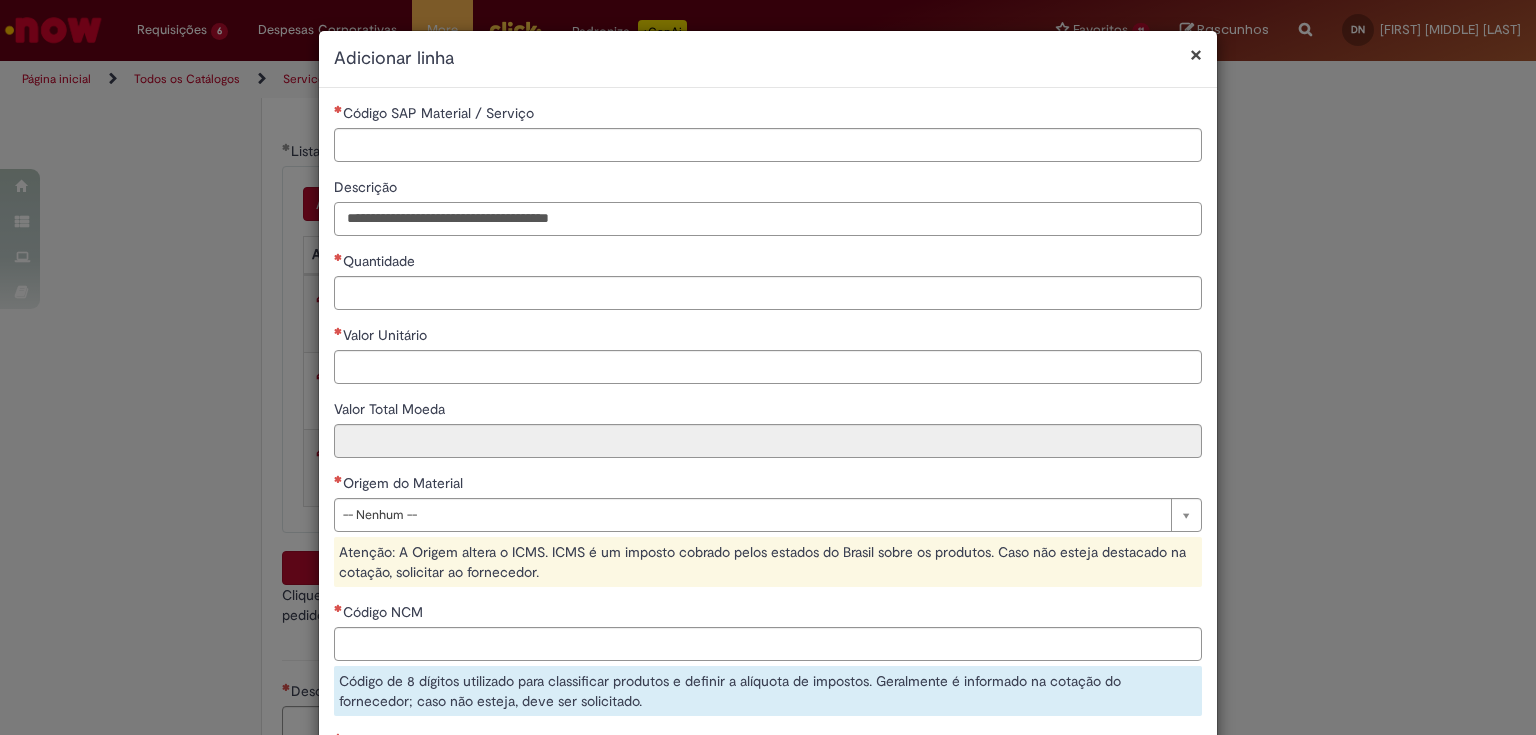 type on "**********" 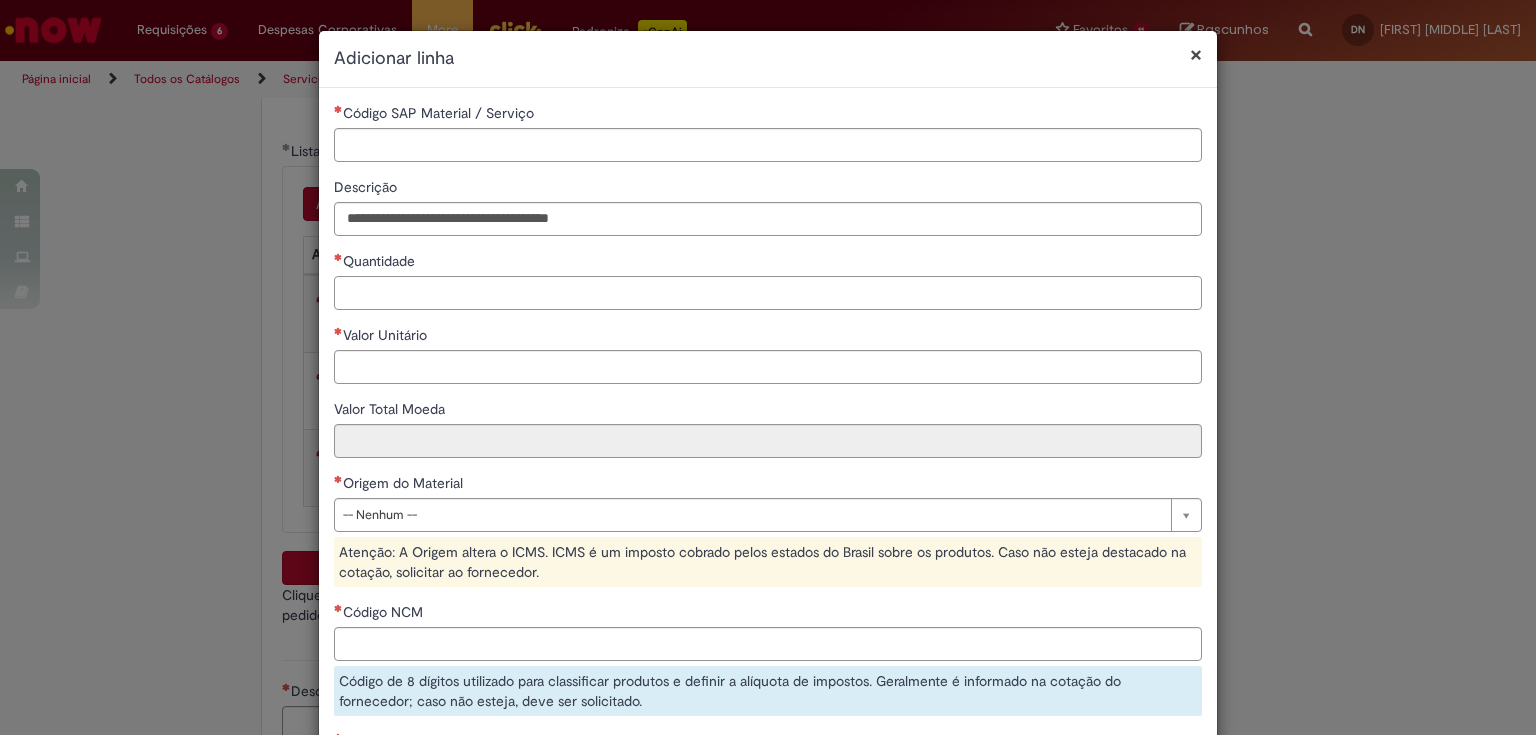 click on "Quantidade" at bounding box center (768, 293) 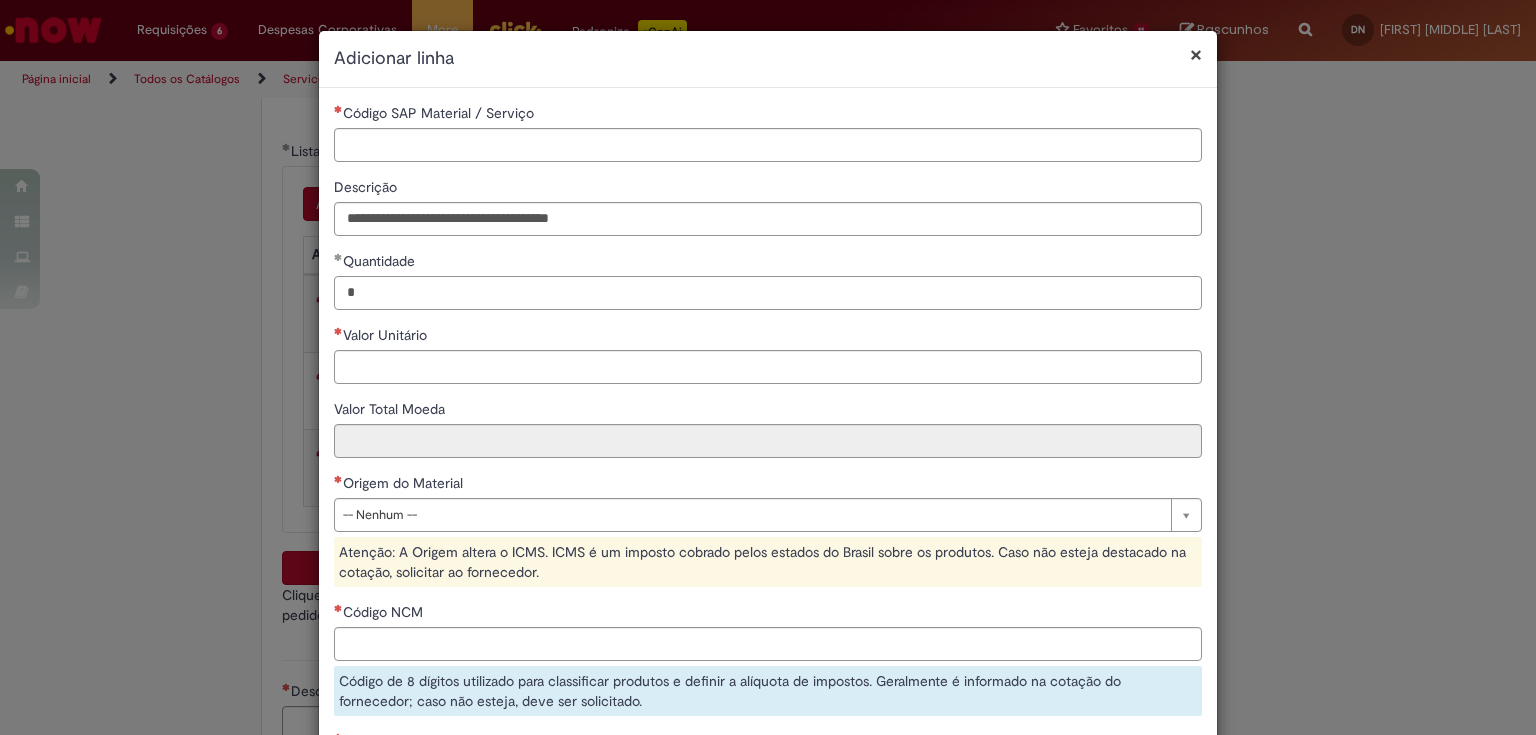 type on "*" 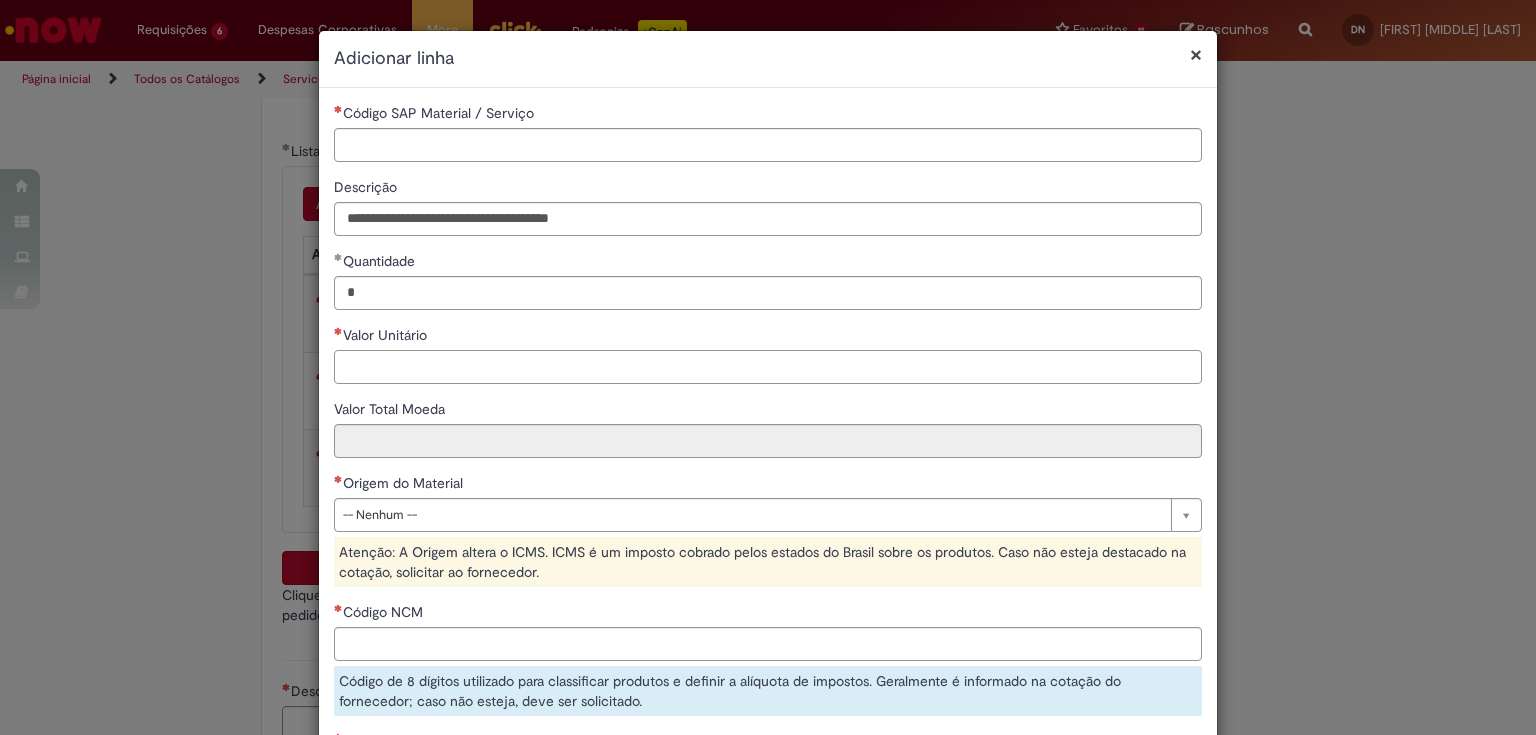 click on "Valor Unitário" at bounding box center (768, 367) 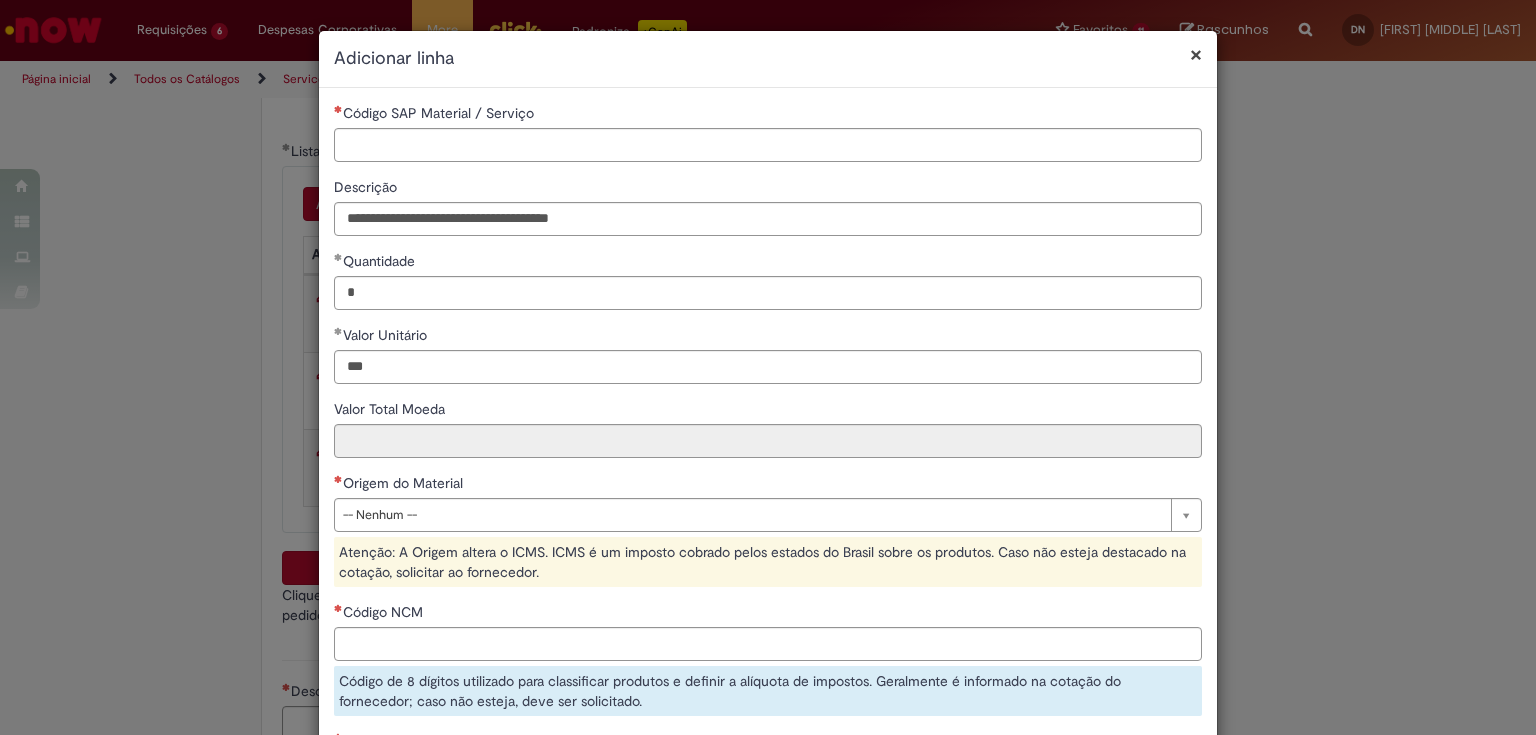 type on "******" 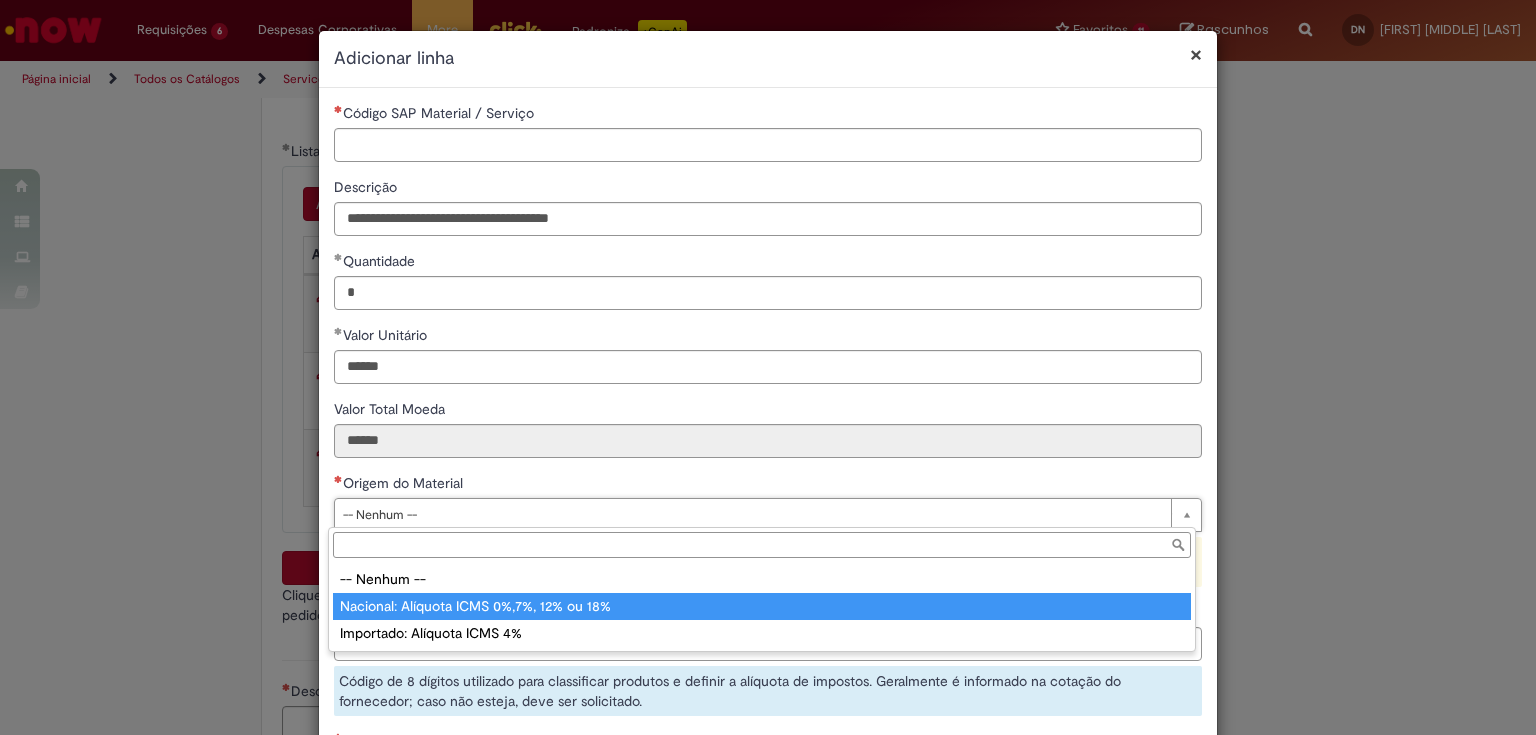 type on "**********" 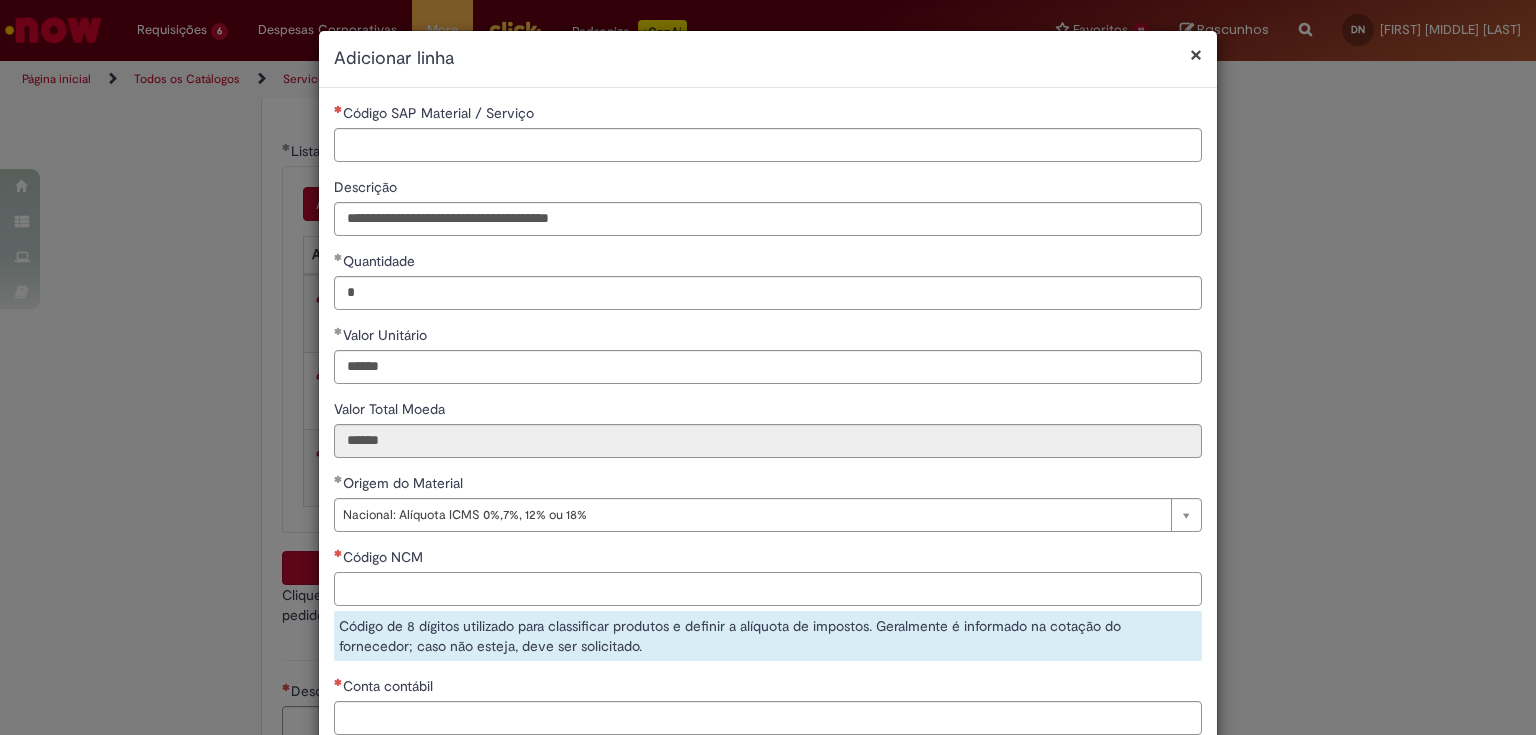 click on "Código NCM" at bounding box center [768, 589] 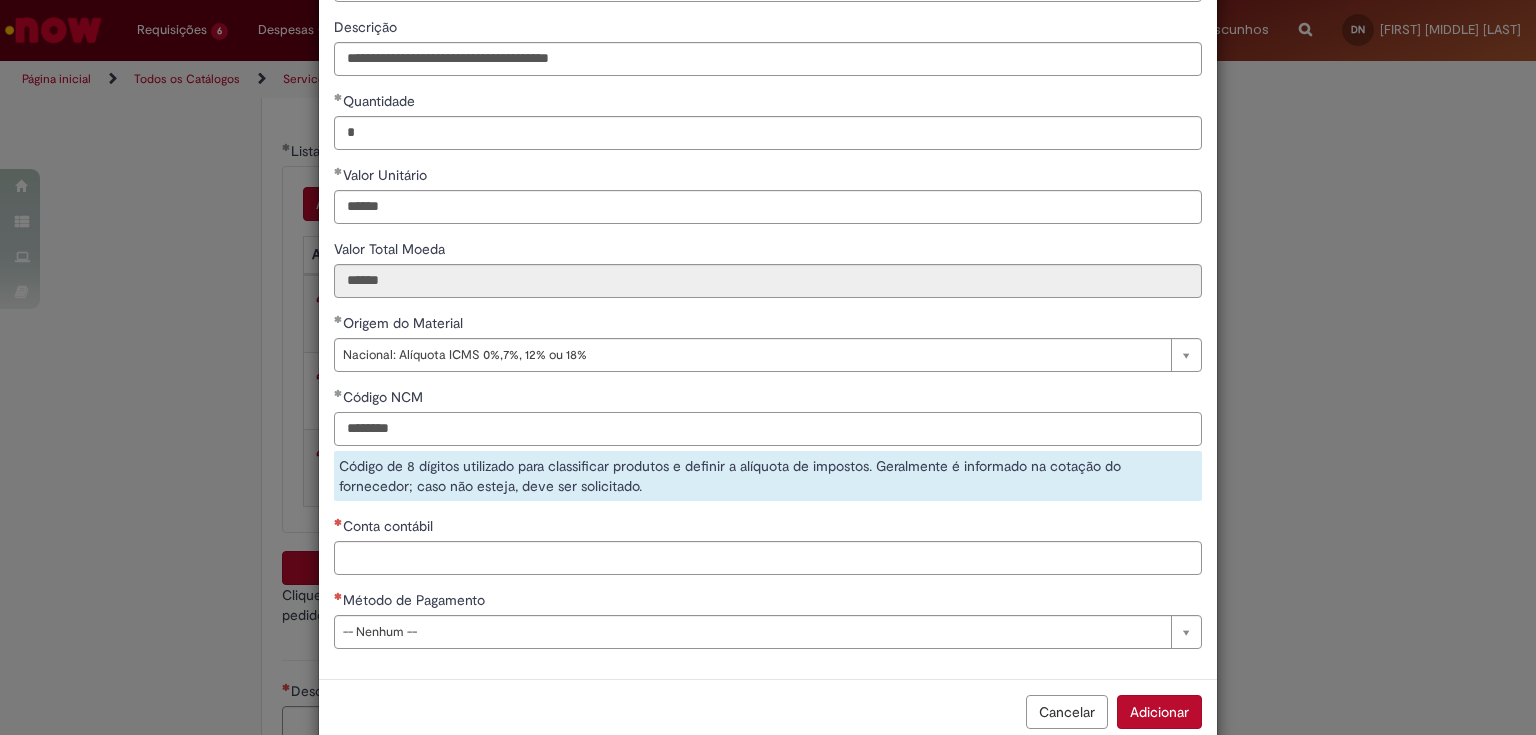 type on "********" 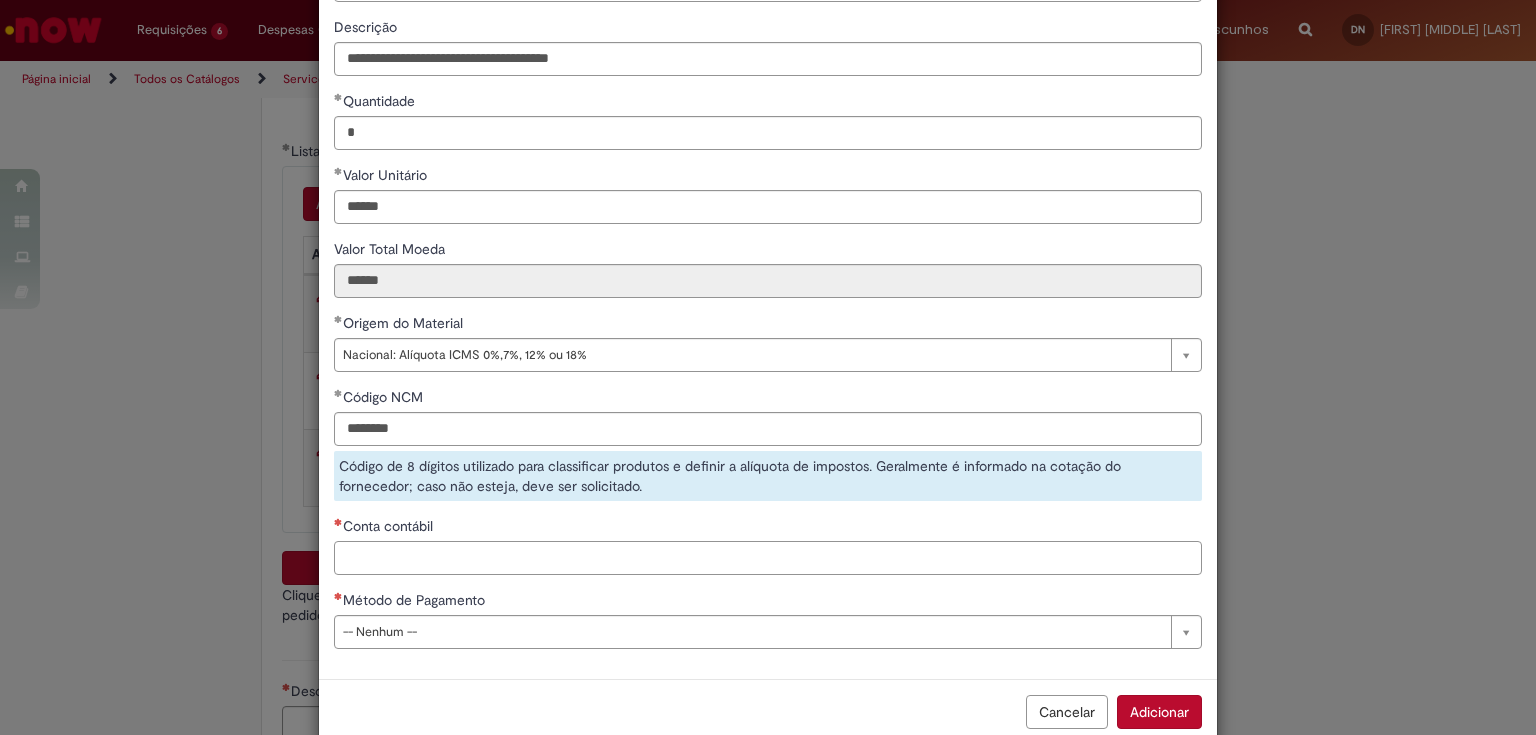 click on "**********" at bounding box center [768, 303] 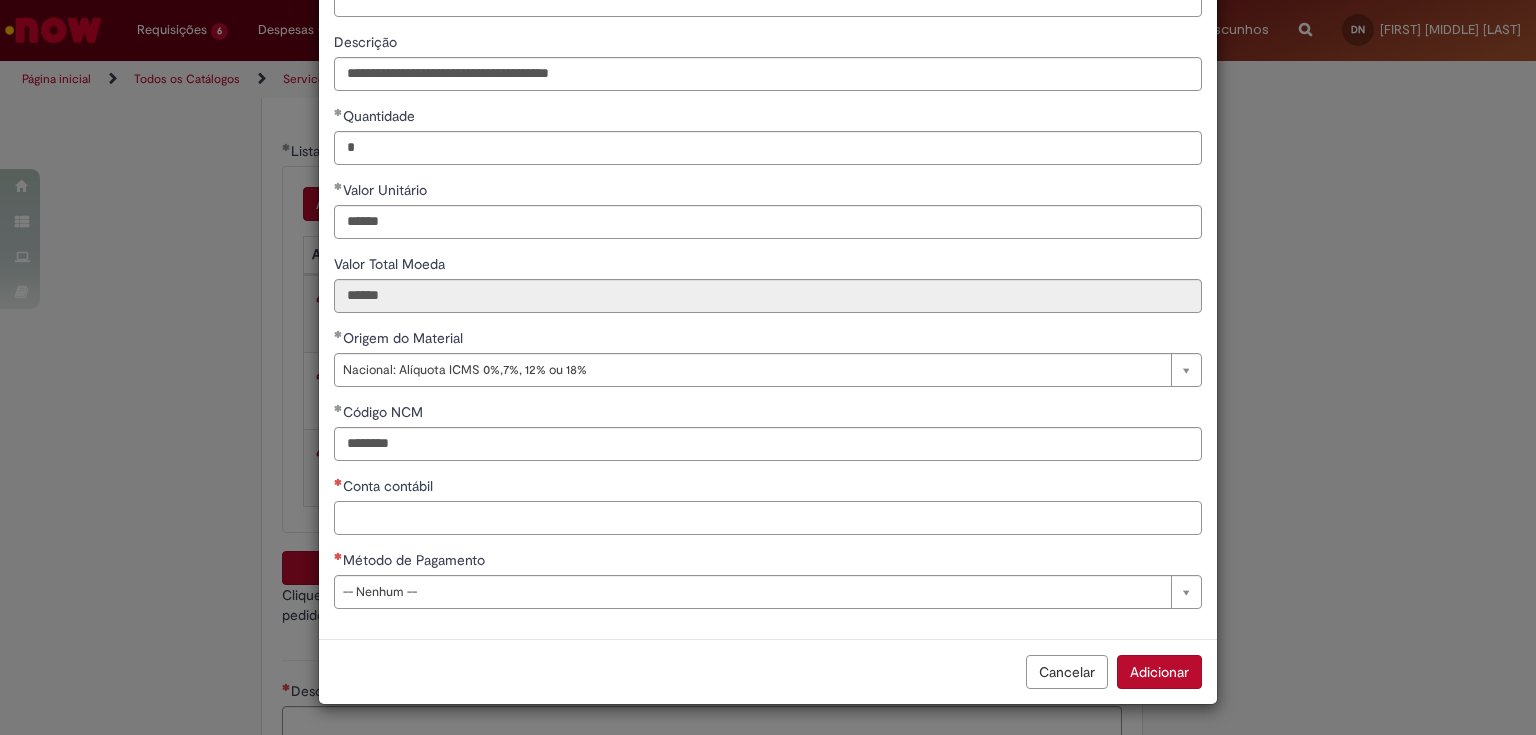 scroll, scrollTop: 143, scrollLeft: 0, axis: vertical 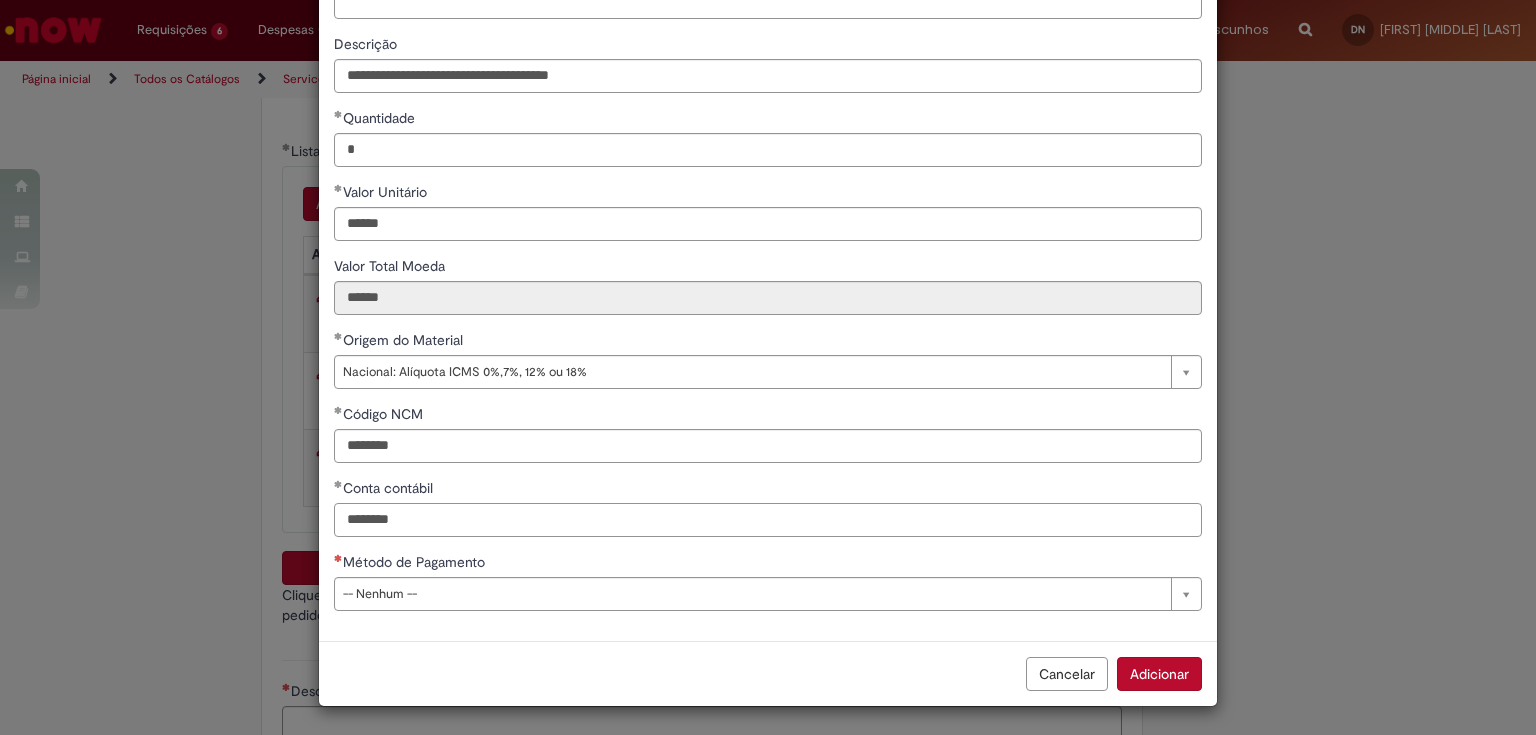 type on "********" 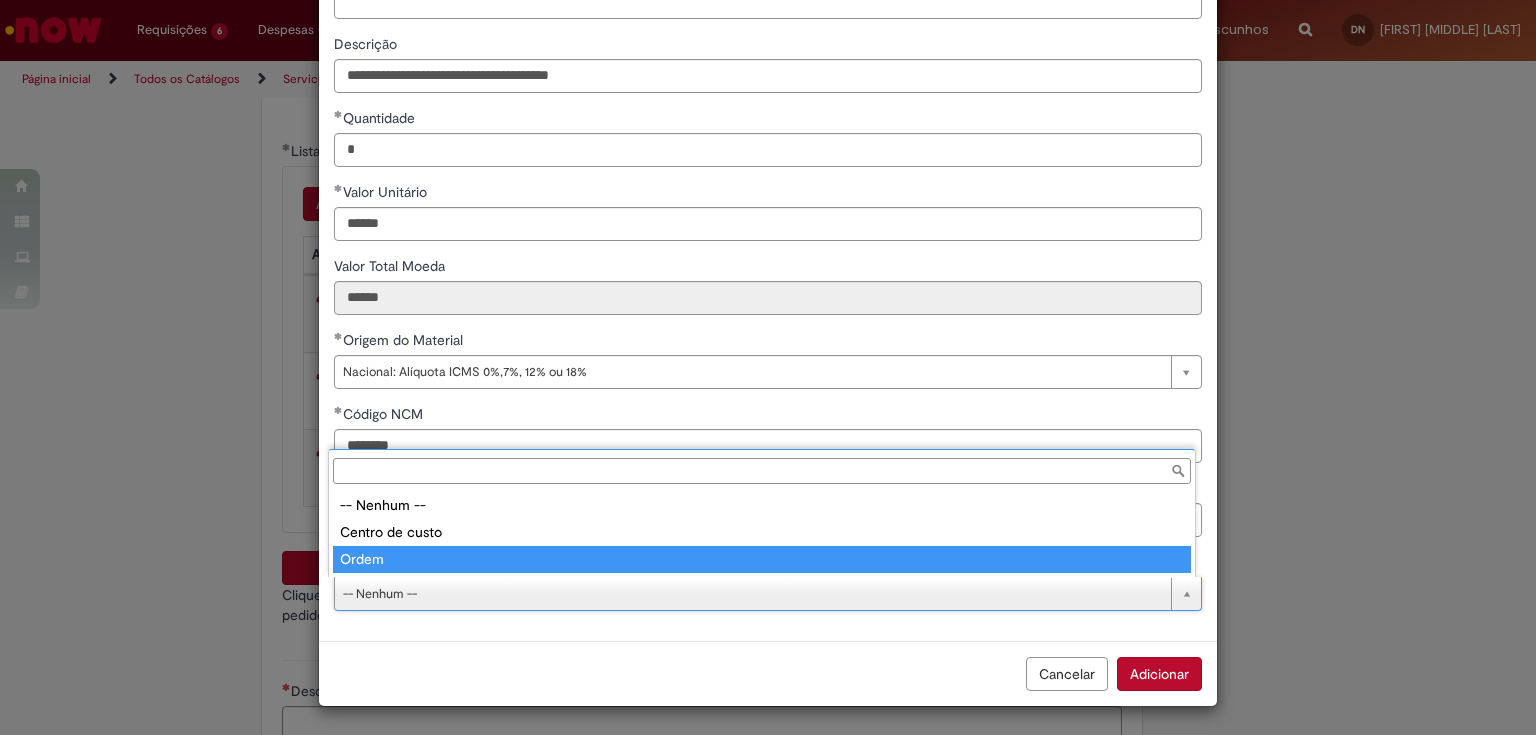 type on "*****" 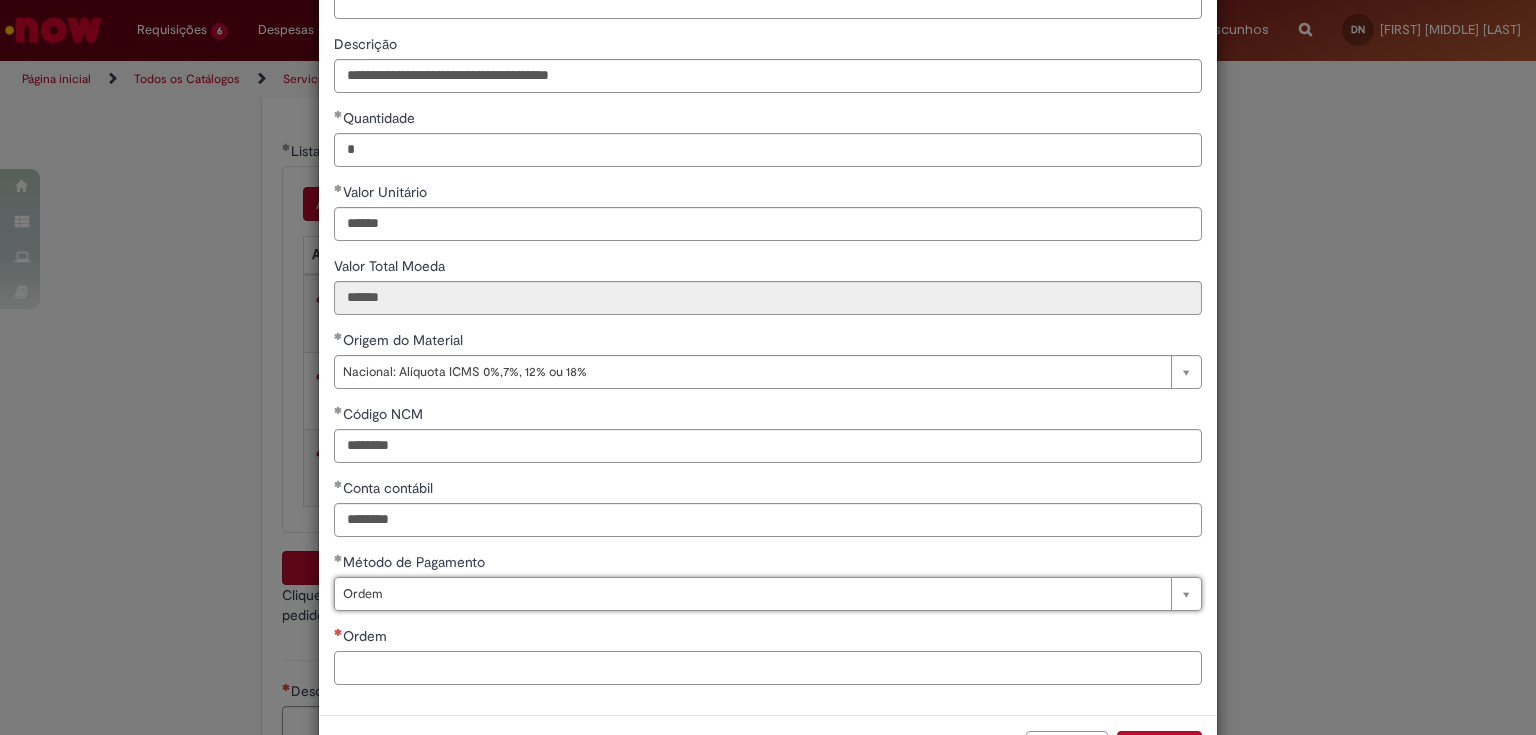 click on "Ordem" at bounding box center (768, 668) 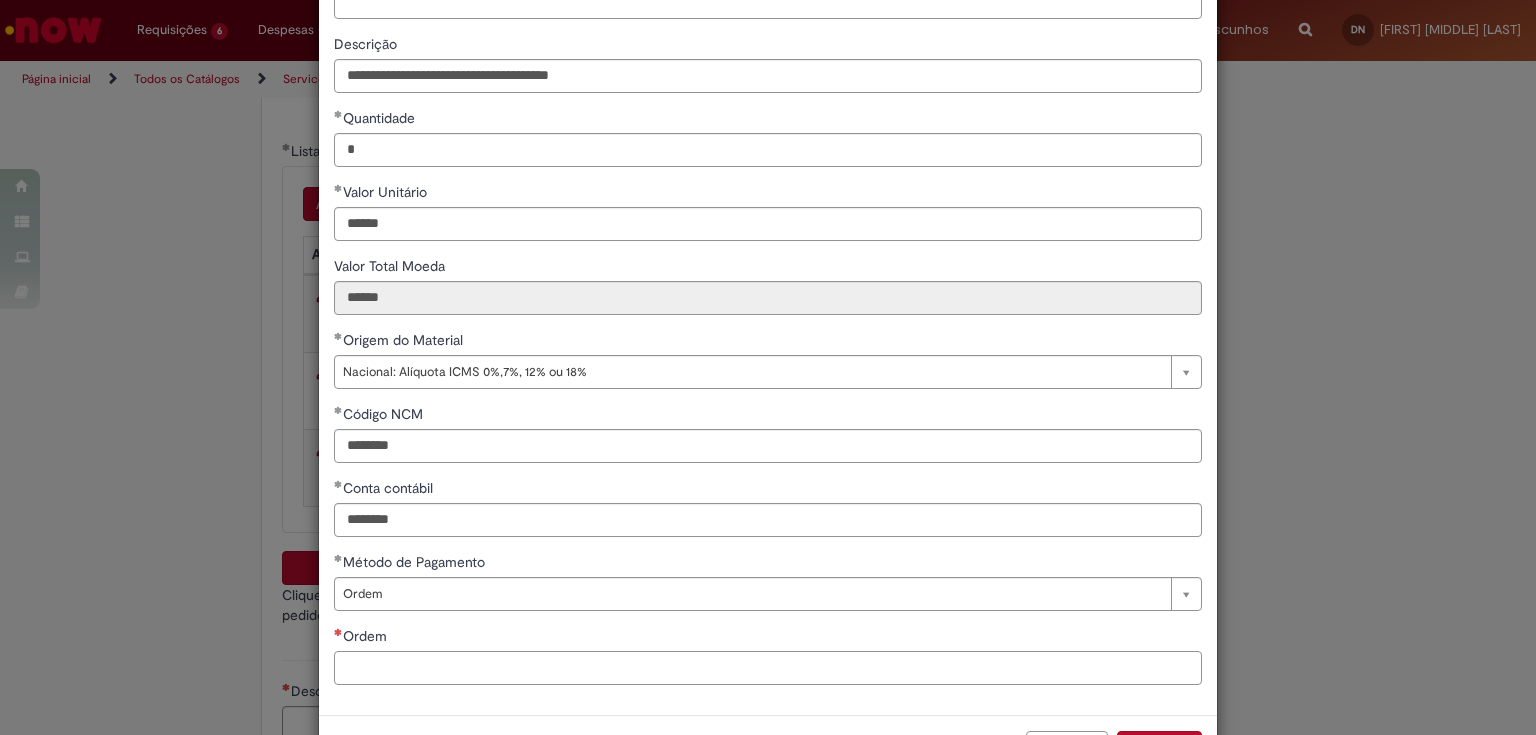 paste on "**********" 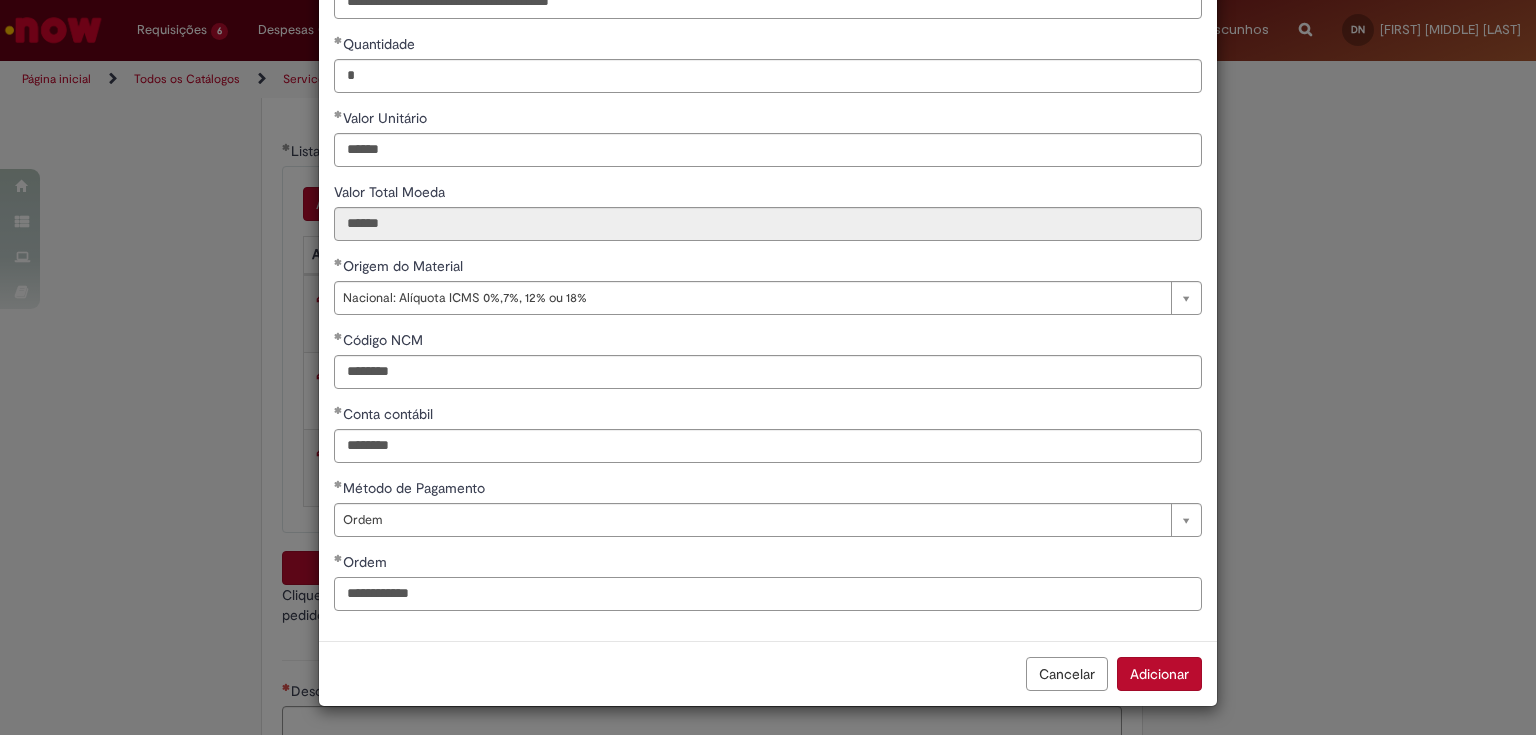 scroll, scrollTop: 0, scrollLeft: 0, axis: both 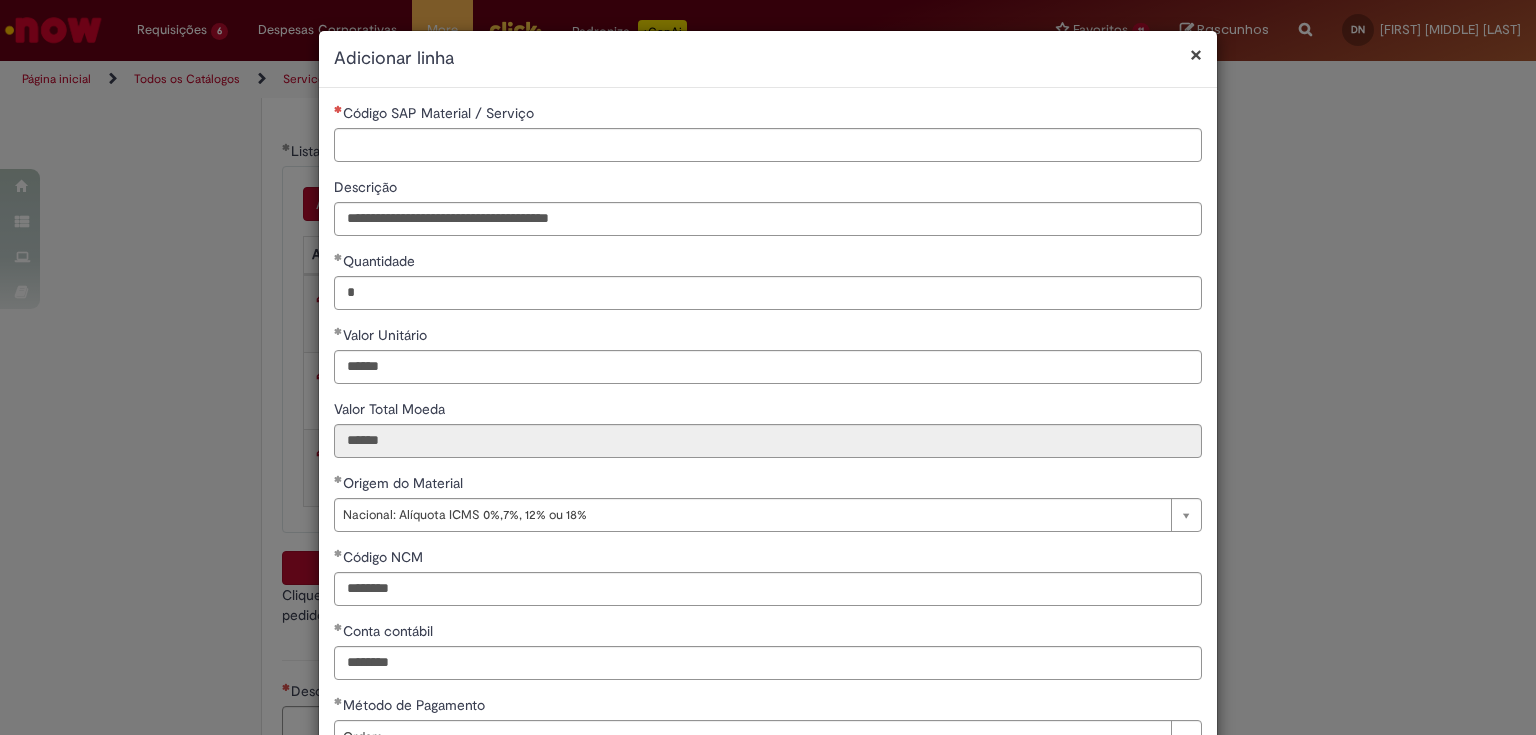 type on "**********" 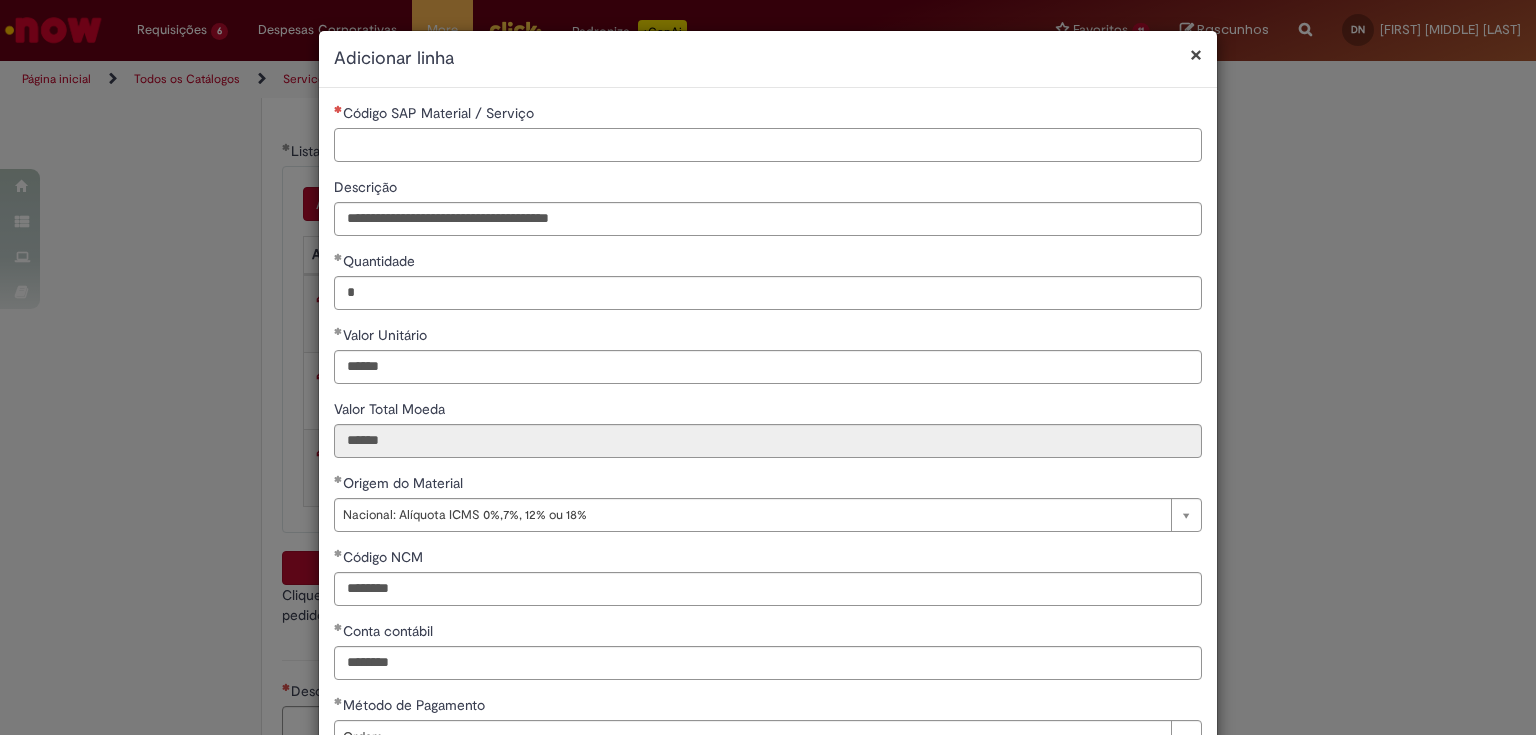 click on "Código SAP Material / Serviço" at bounding box center [768, 145] 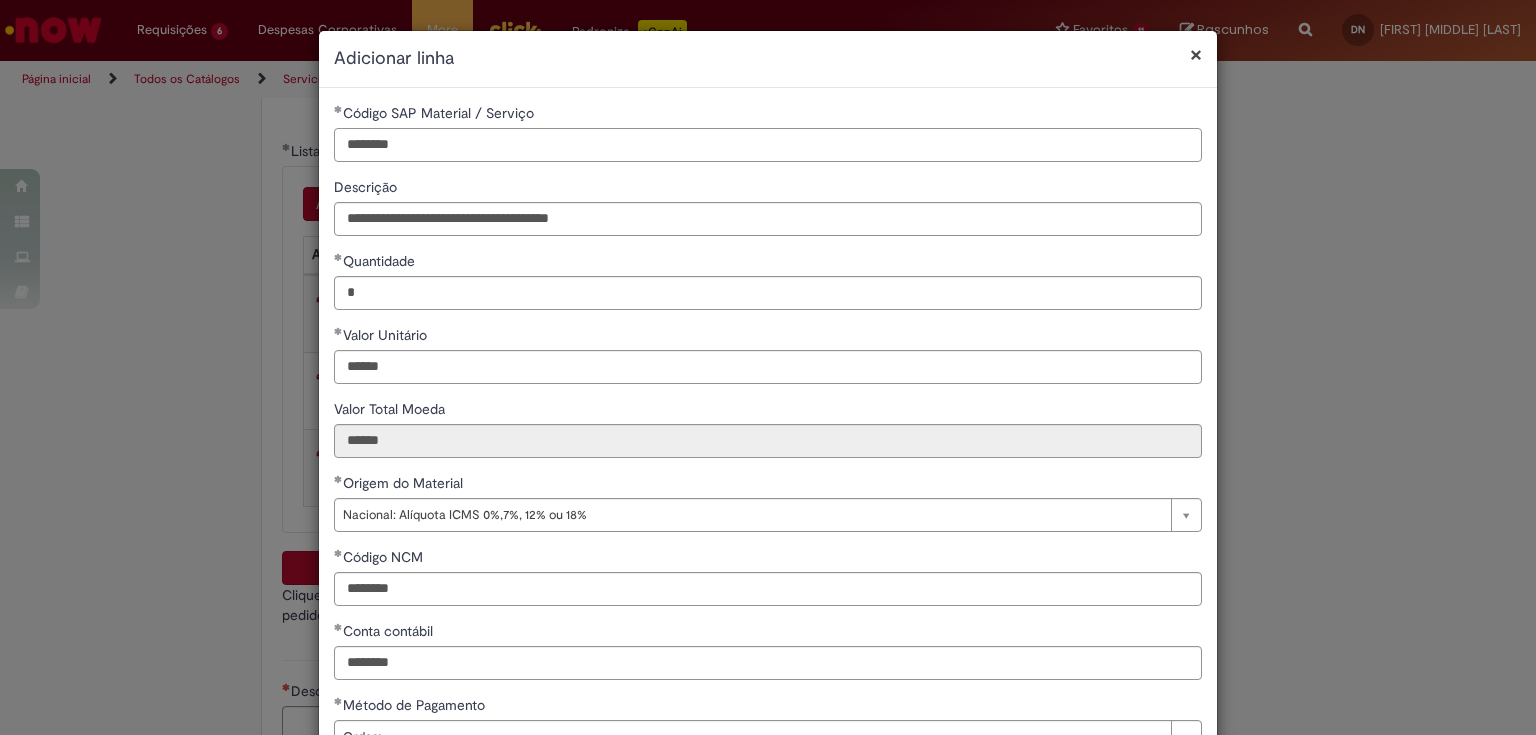 scroll, scrollTop: 217, scrollLeft: 0, axis: vertical 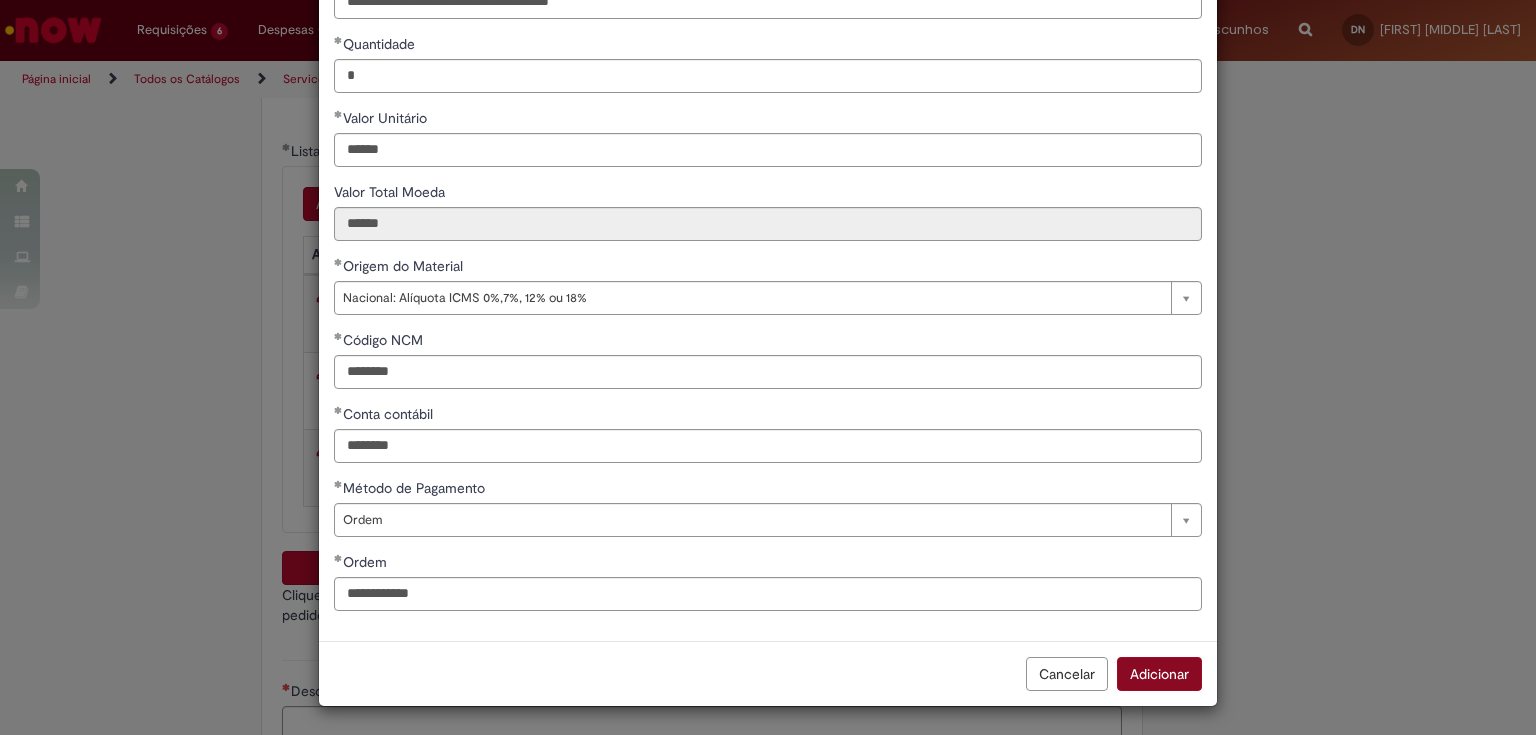 type on "********" 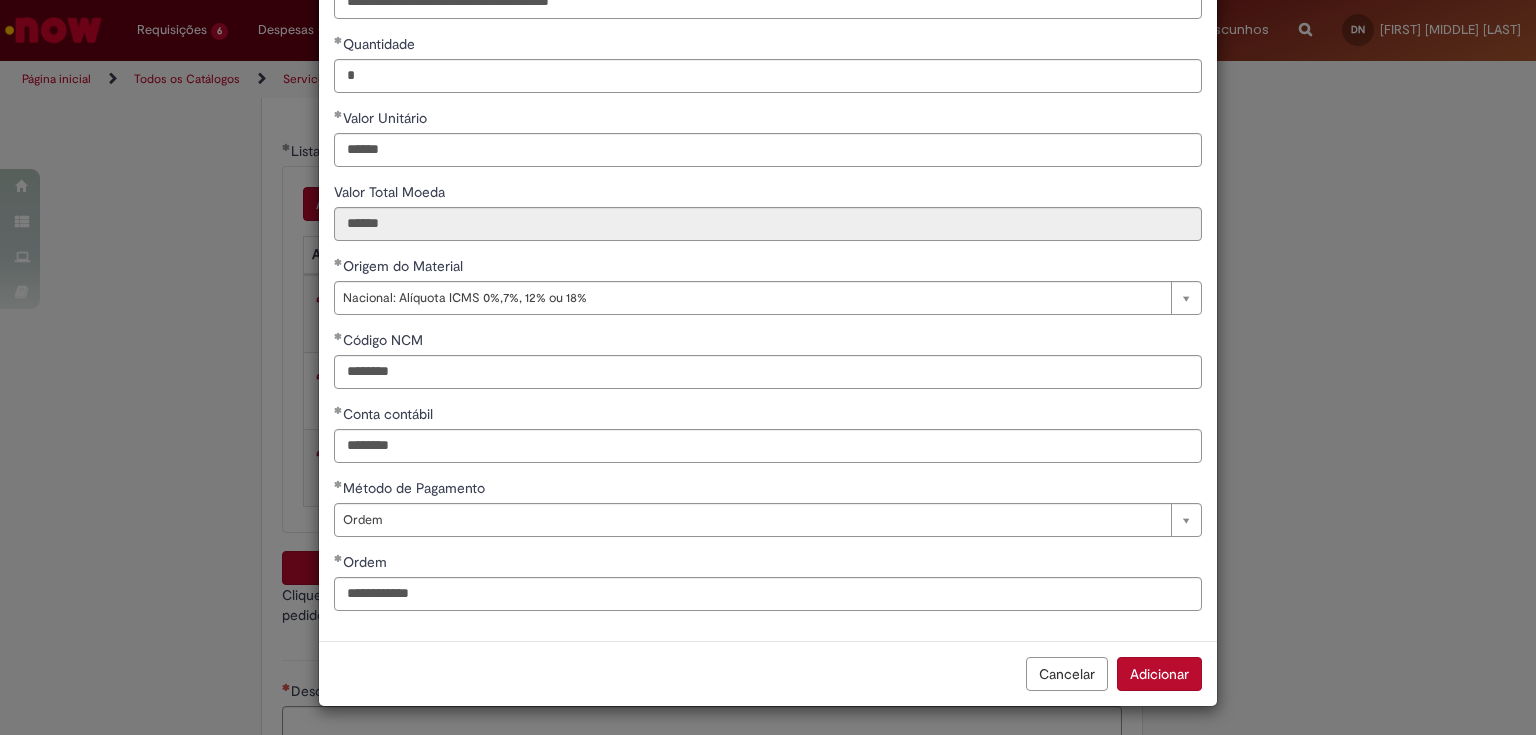 click on "Adicionar" at bounding box center [1159, 674] 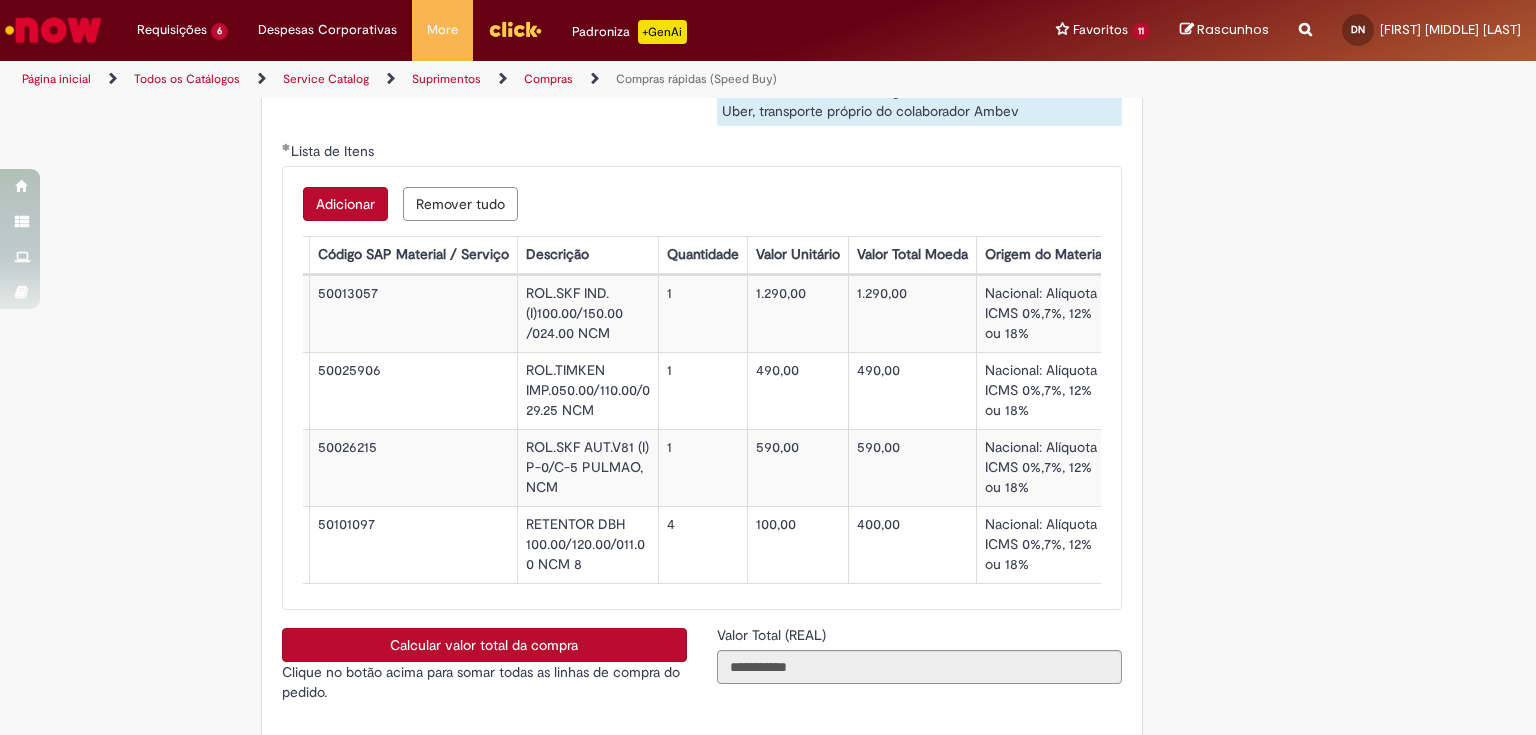 scroll, scrollTop: 0, scrollLeft: 0, axis: both 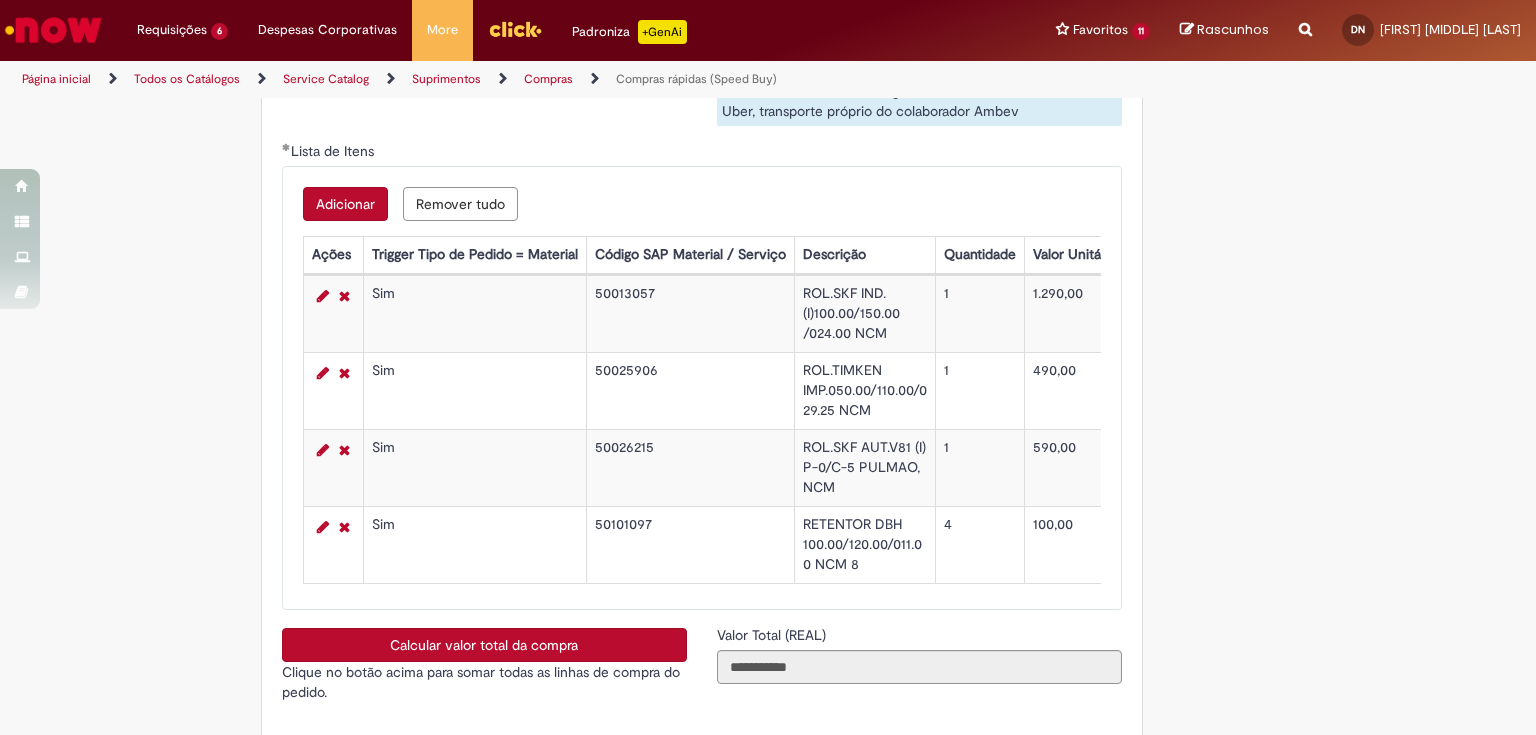 drag, startPoint x: 512, startPoint y: 639, endPoint x: 504, endPoint y: 658, distance: 20.615528 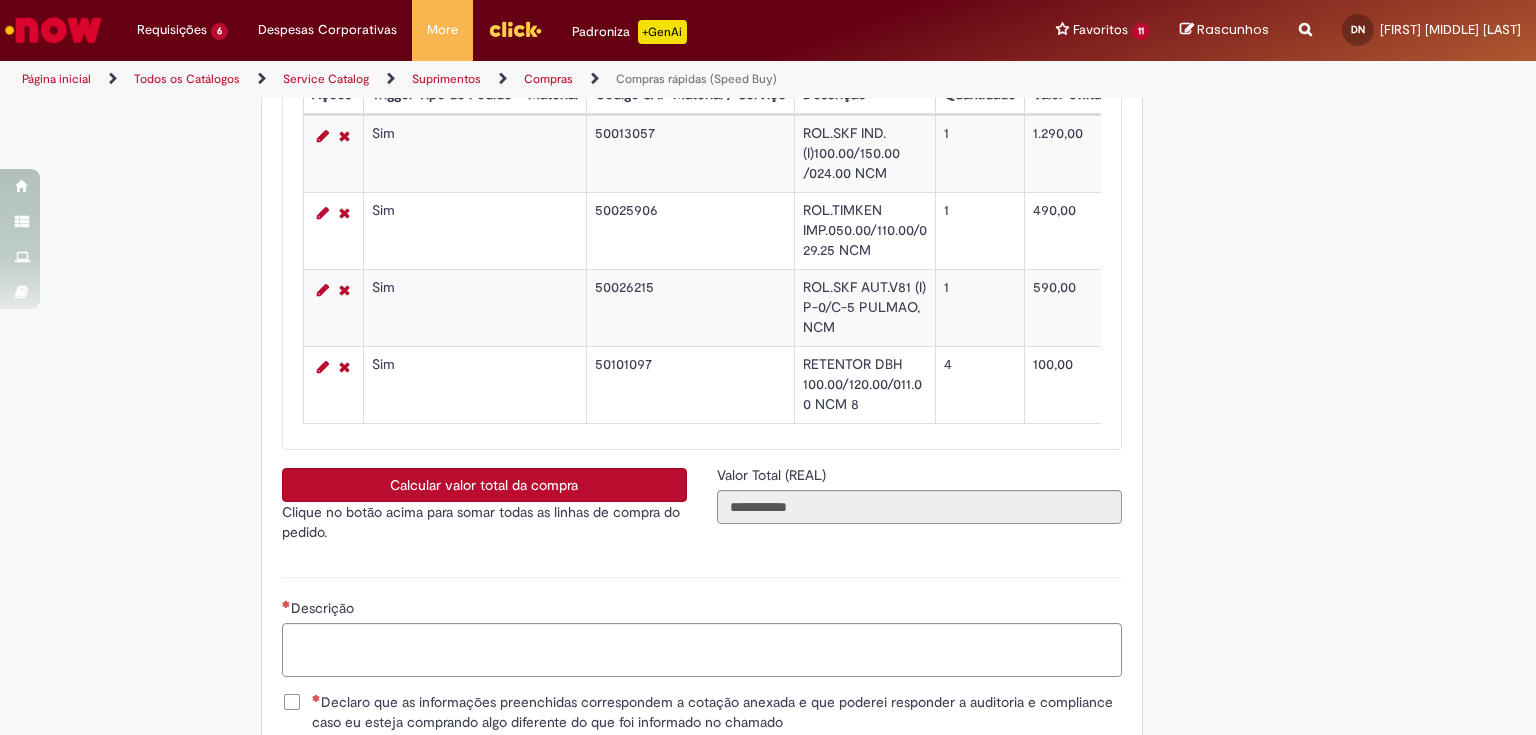 scroll, scrollTop: 3544, scrollLeft: 0, axis: vertical 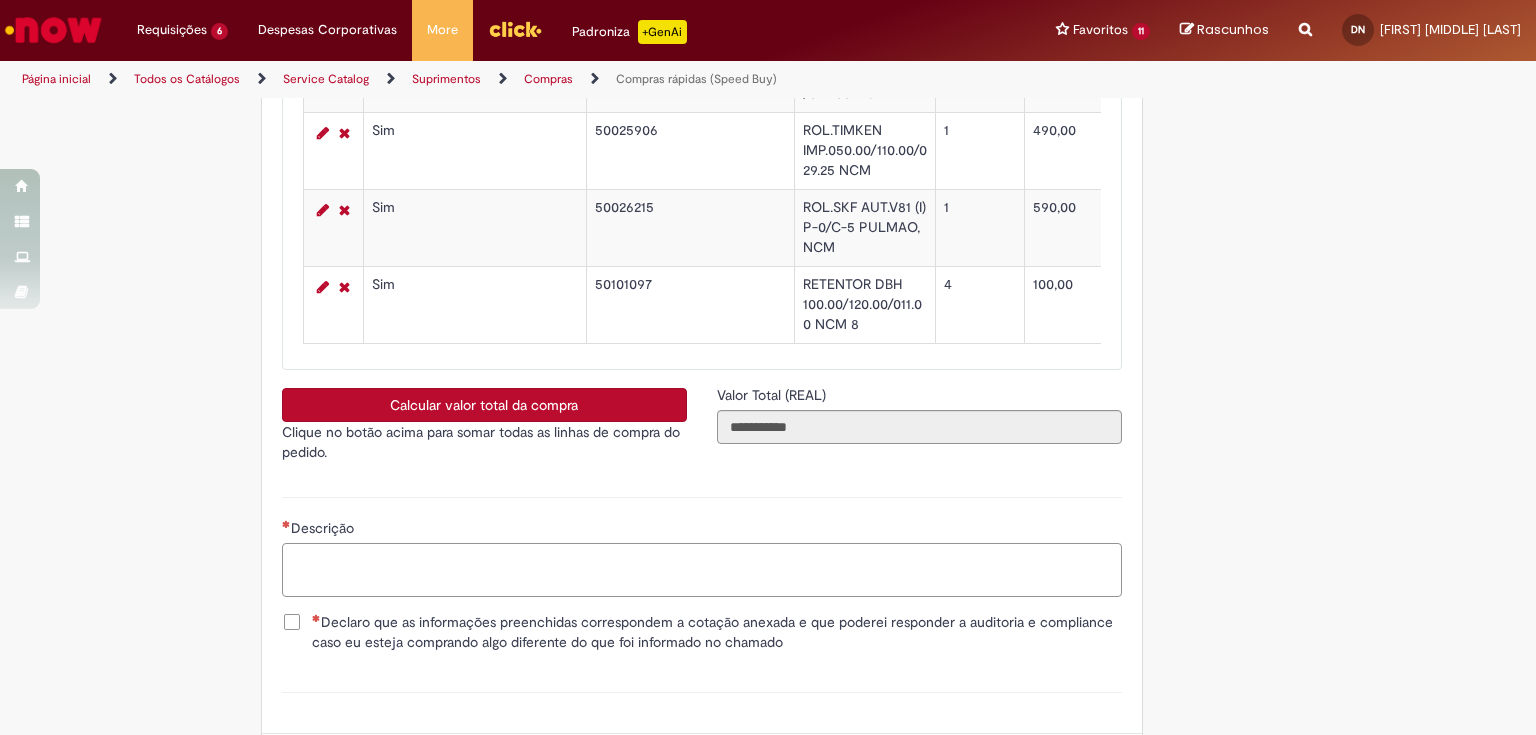 click on "Descrição" at bounding box center (702, 570) 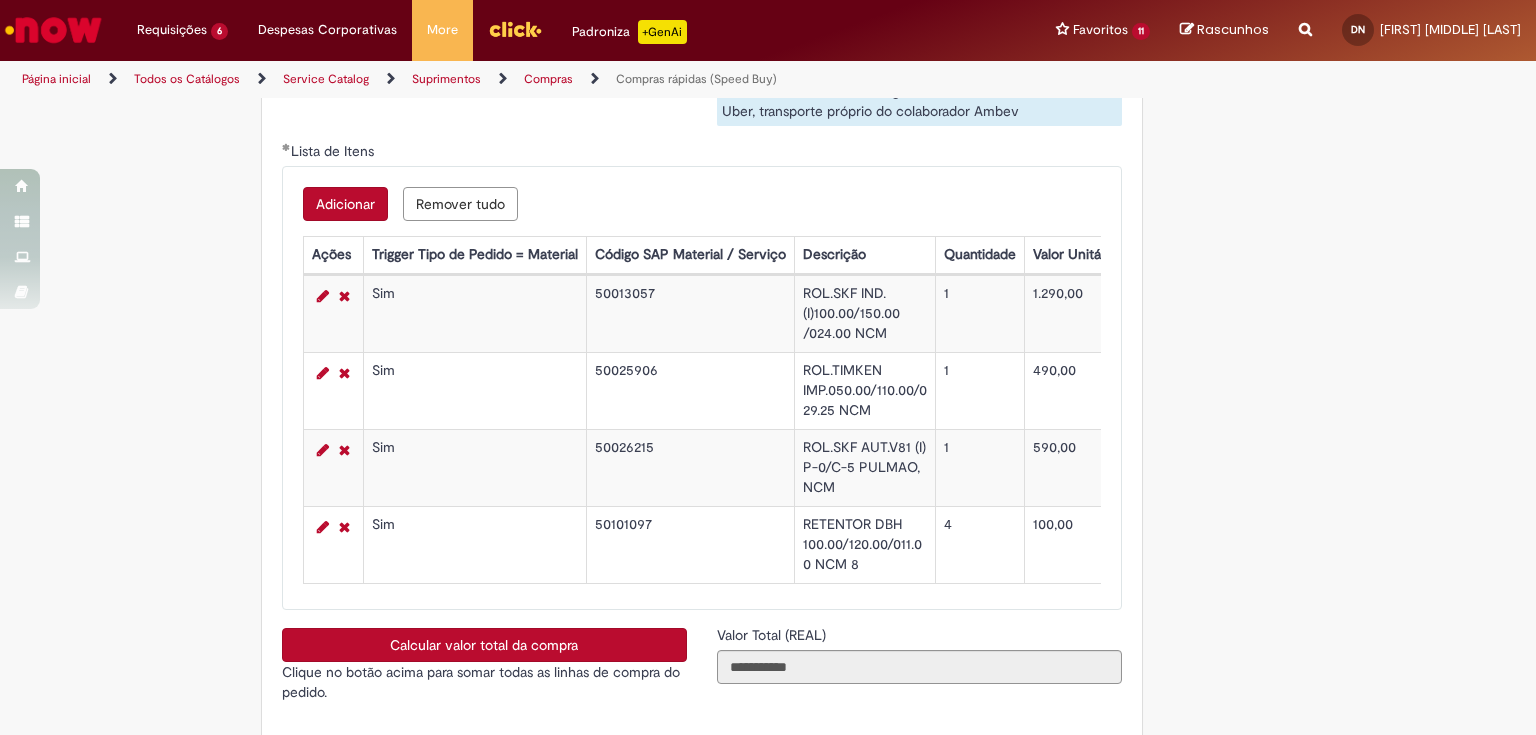 click on "Adicionar" at bounding box center [345, 204] 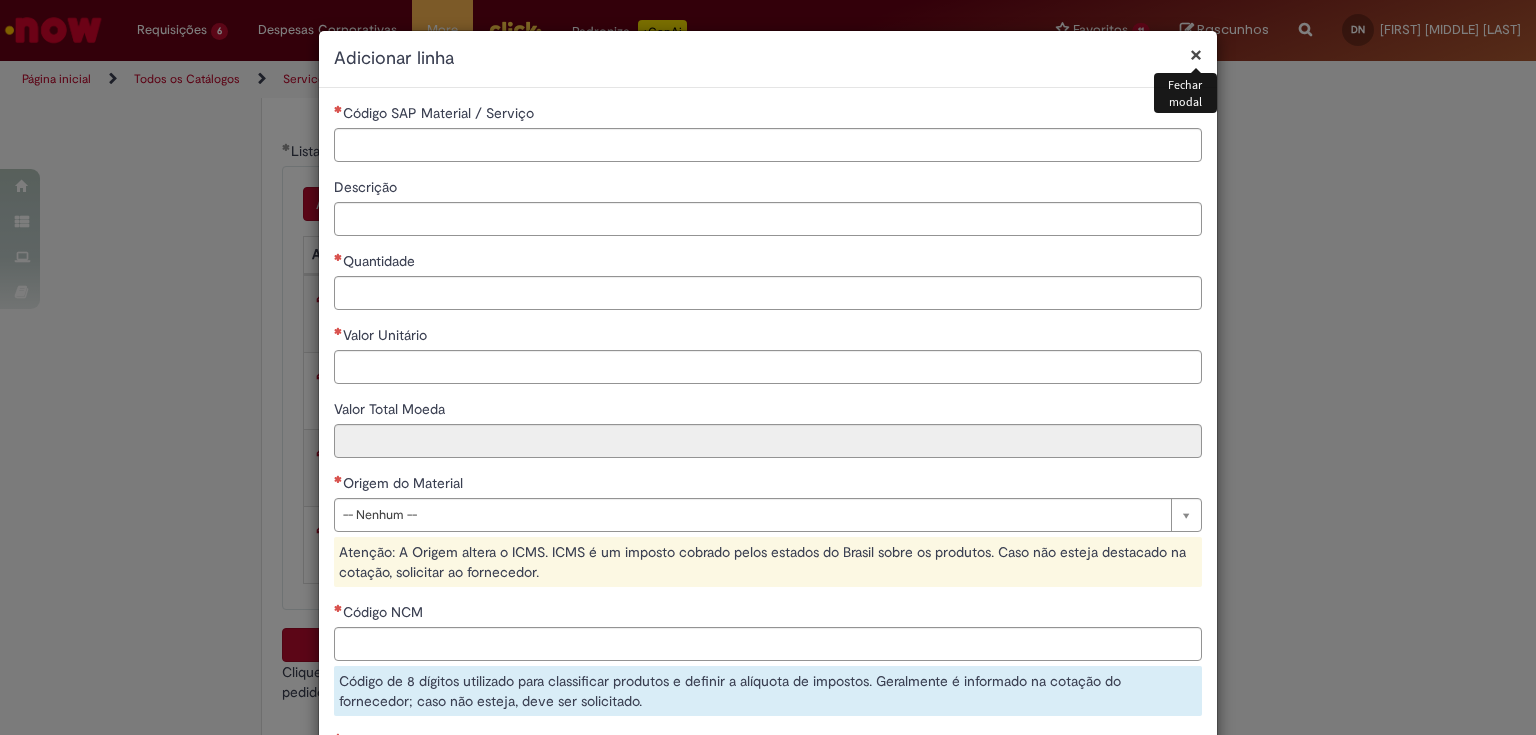 type 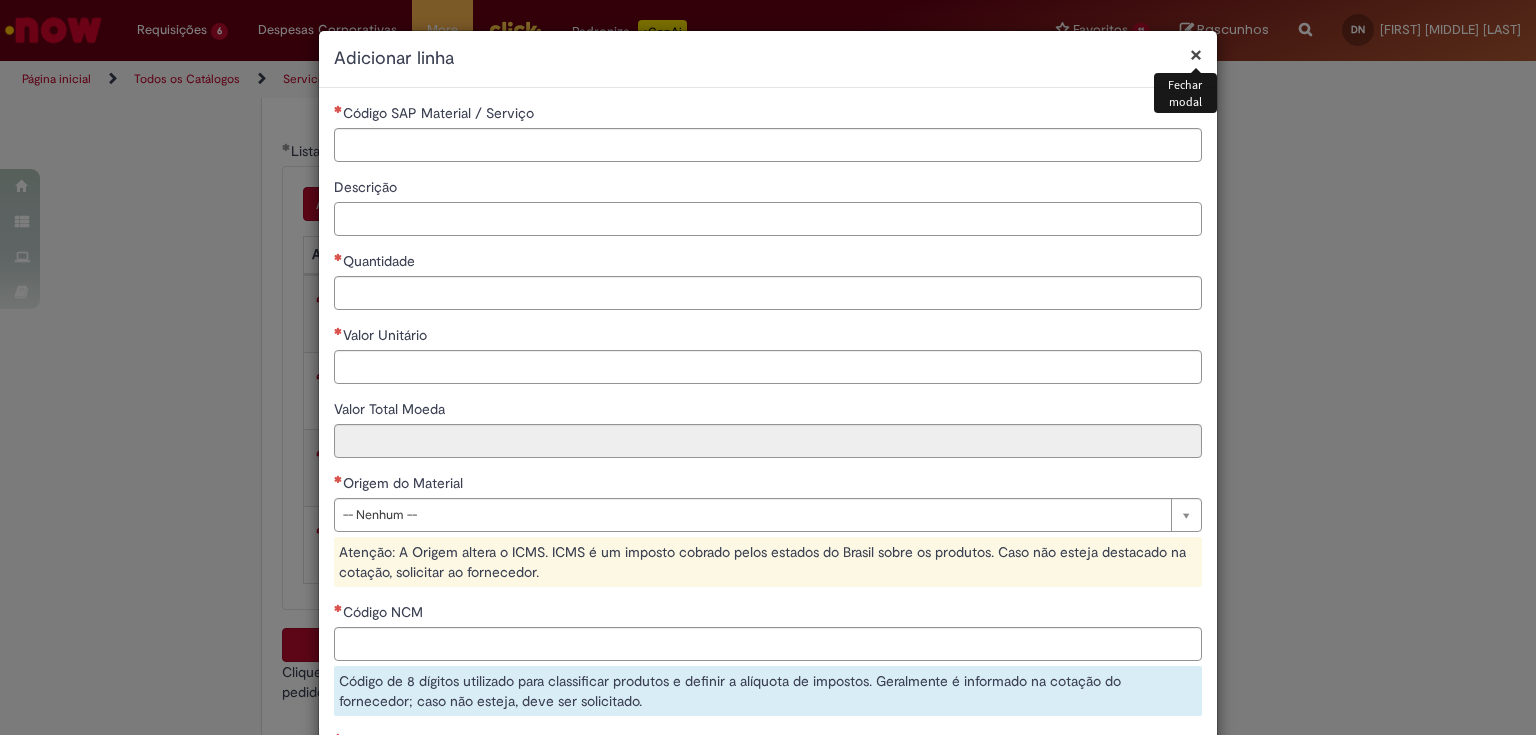 click on "Descrição" at bounding box center (768, 219) 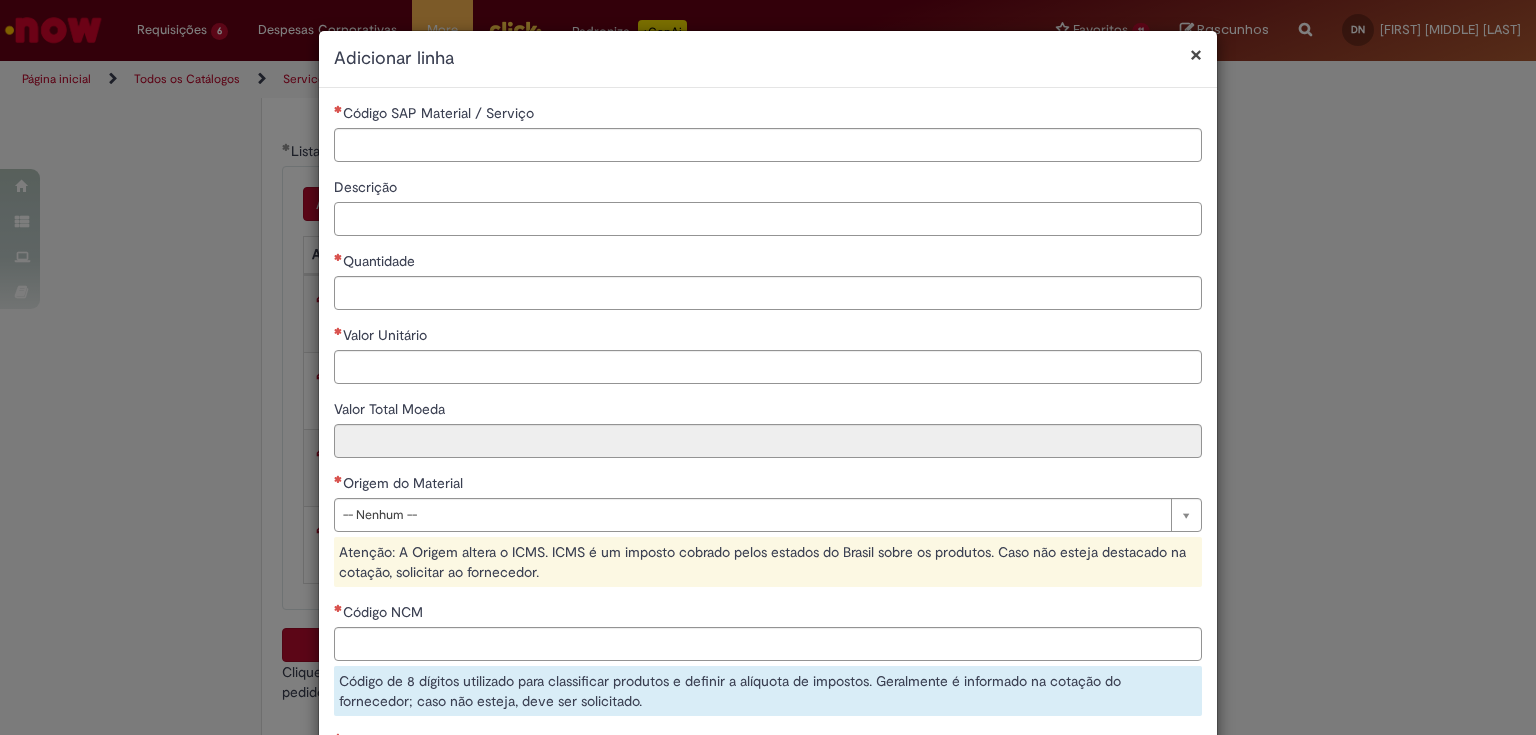 paste on "**********" 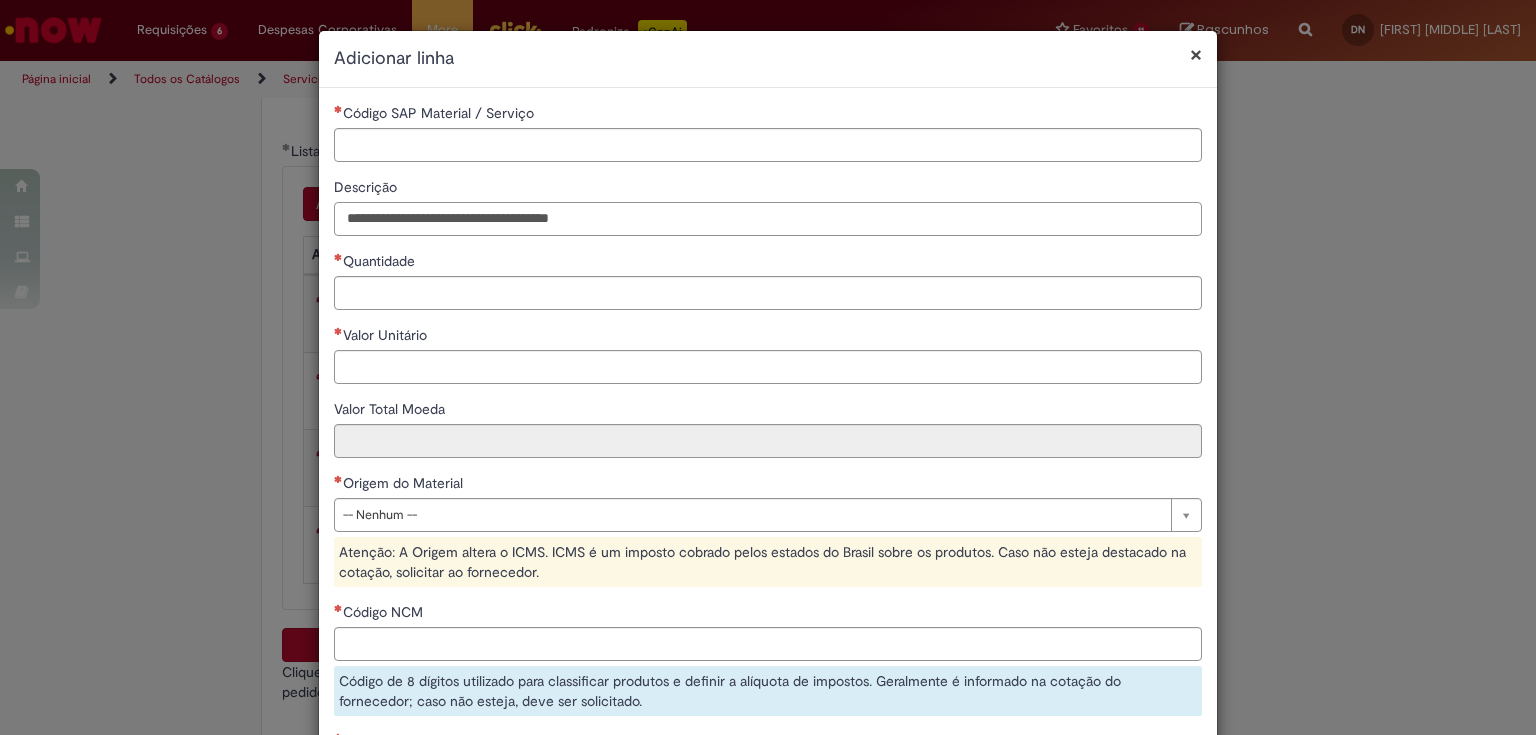 type on "**********" 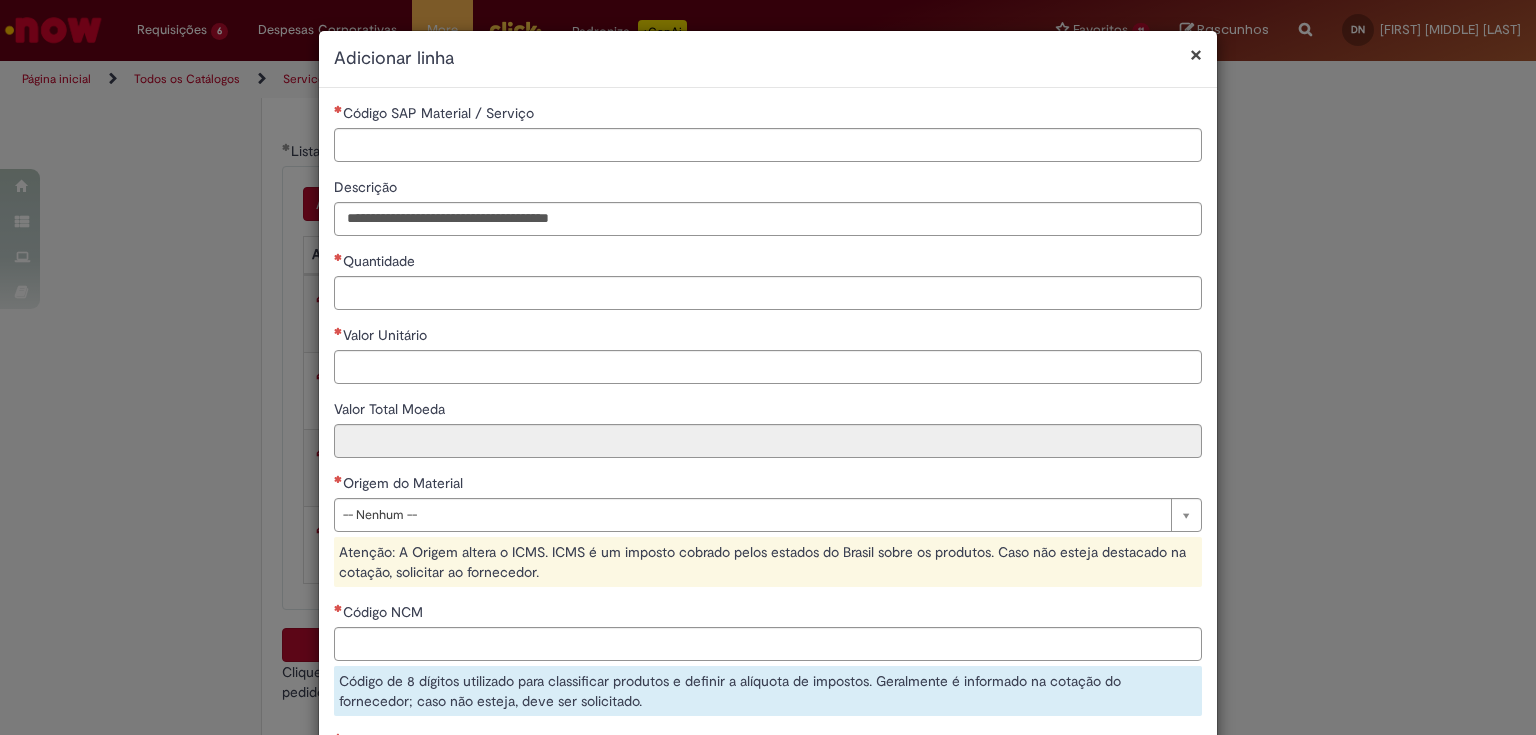 click on "Quantidade" at bounding box center [768, 263] 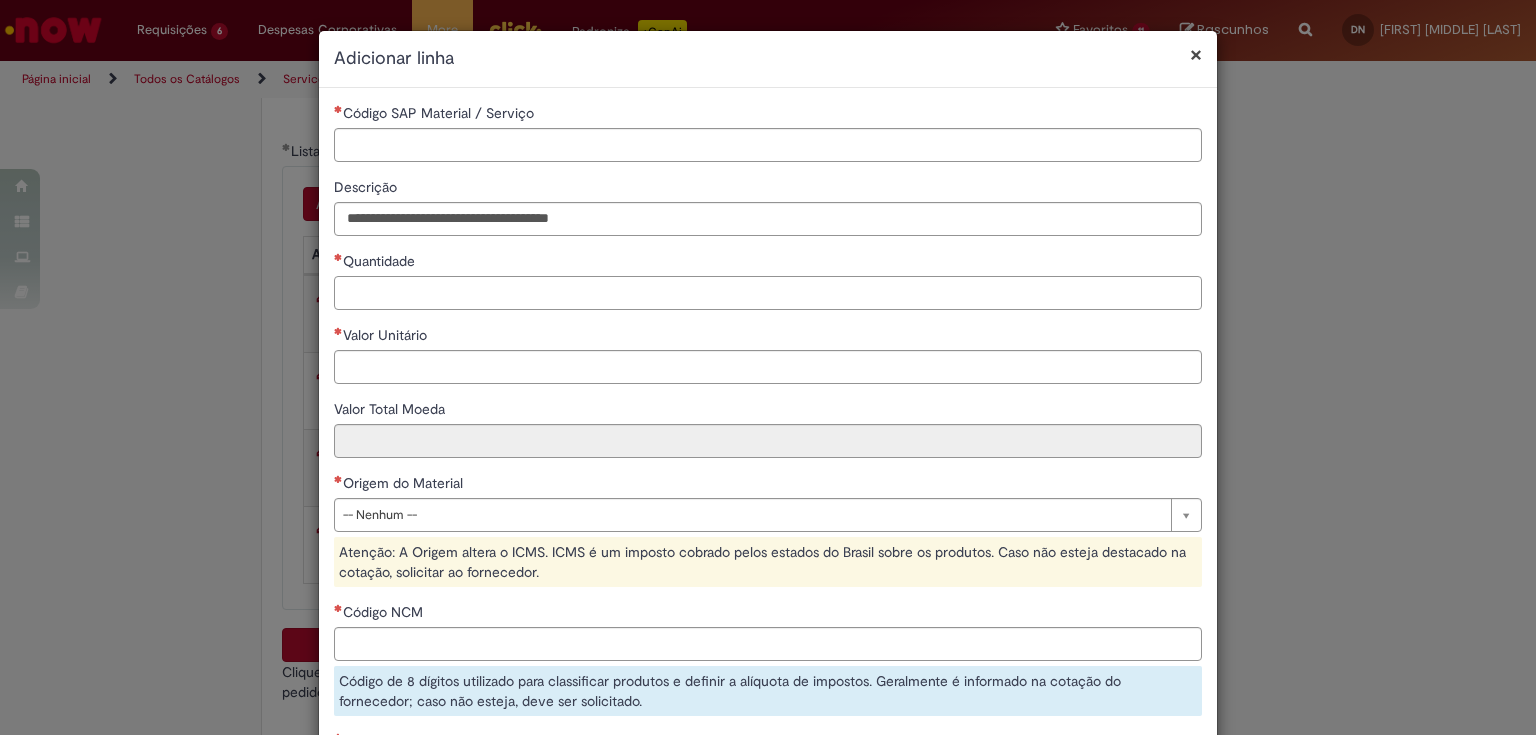 click on "Quantidade" at bounding box center [768, 293] 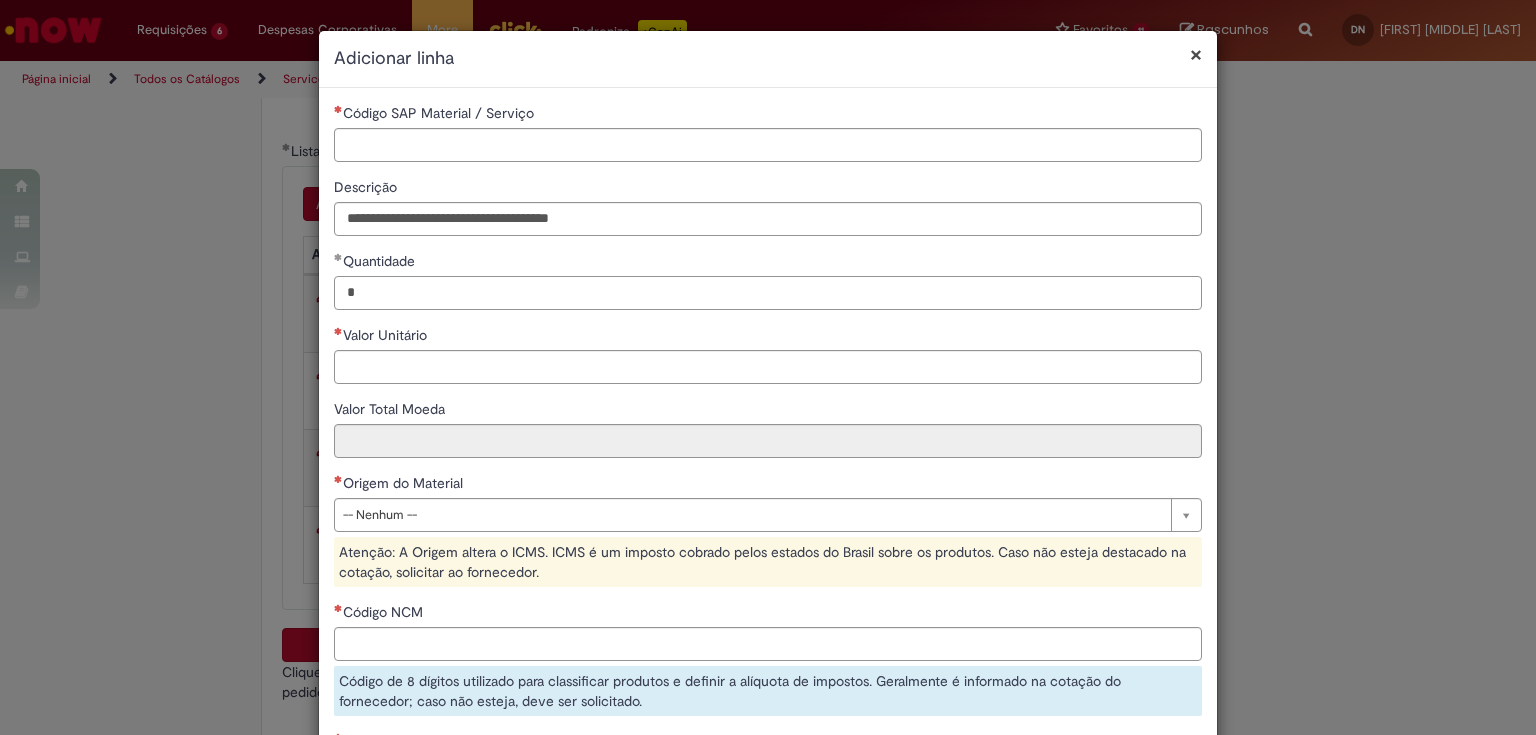 type on "*" 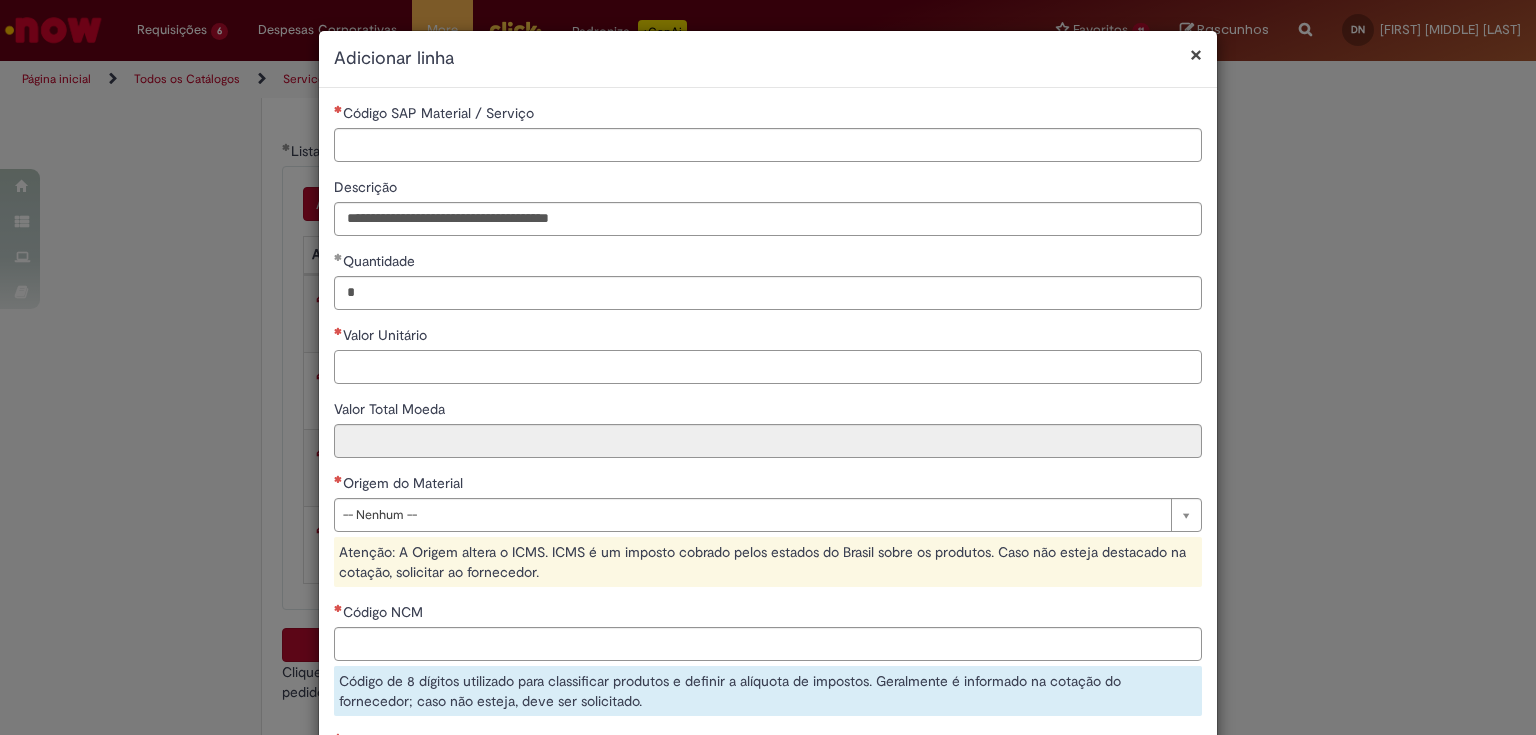 click on "Valor Unitário" at bounding box center [768, 367] 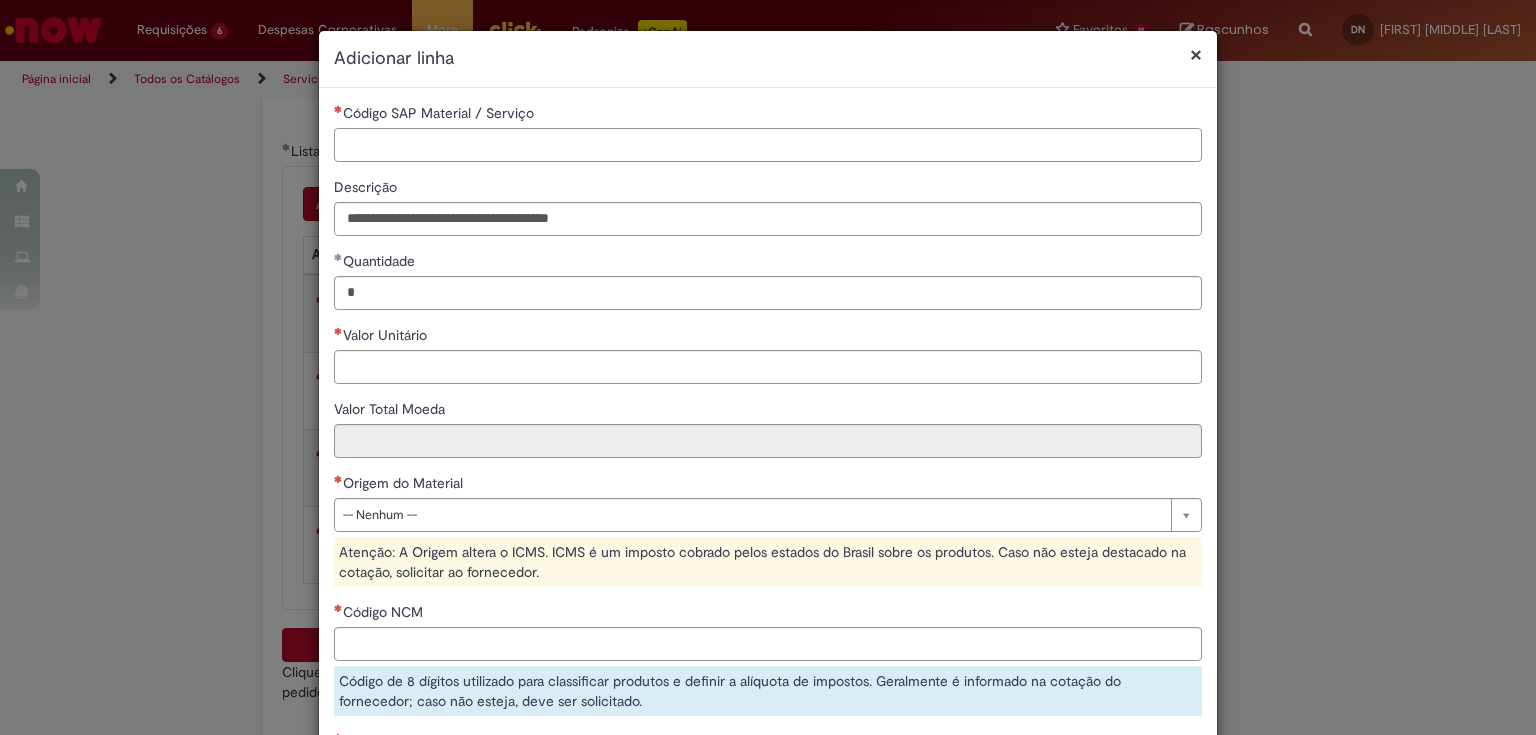 click on "Código SAP Material / Serviço" at bounding box center (768, 145) 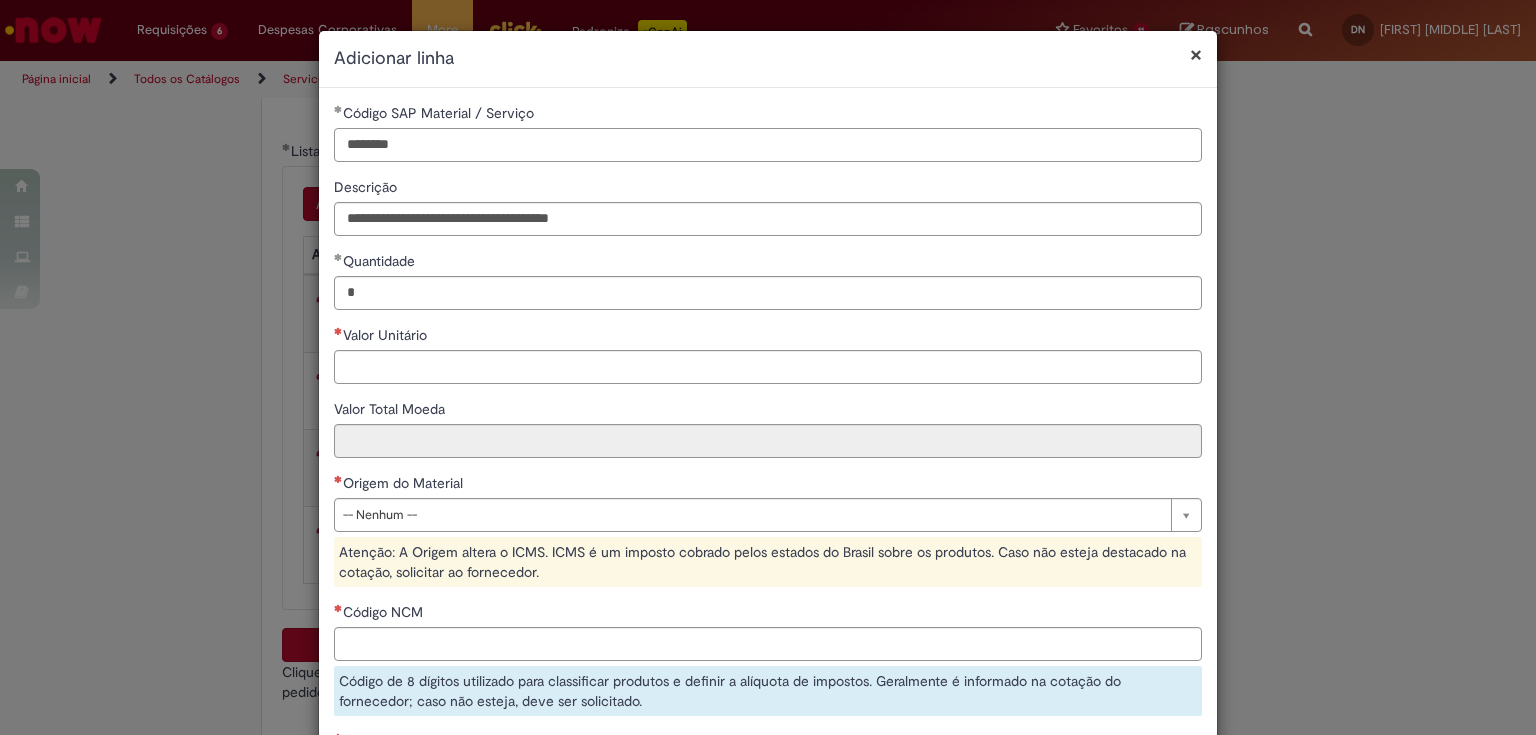 type on "********" 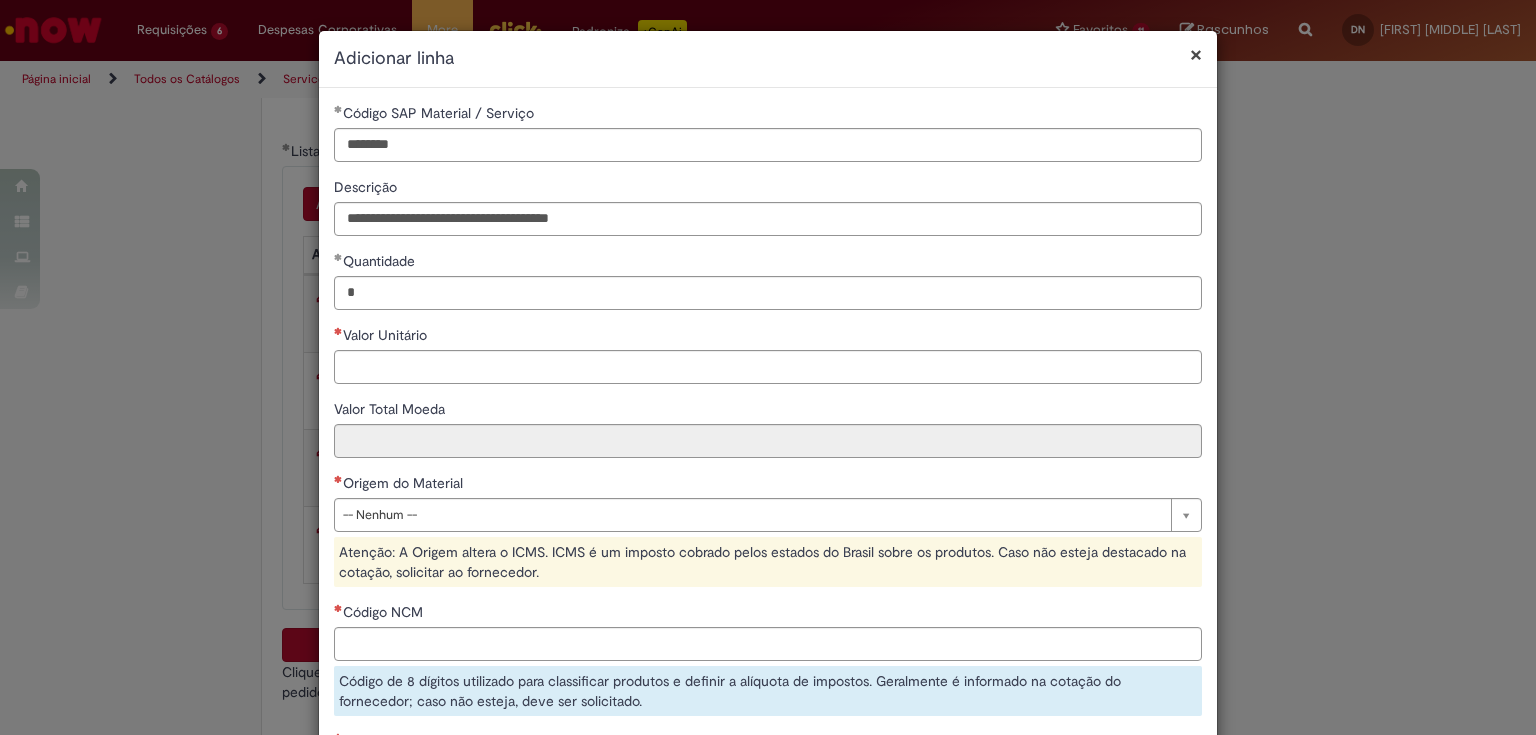 click on "Código NCM Código de 8 dígitos utilizado para classificar produtos e definir a alíquota de impostos. Geralmente é informado na cotação do fornecedor; caso não esteja, deve ser solicitado." at bounding box center (768, 659) 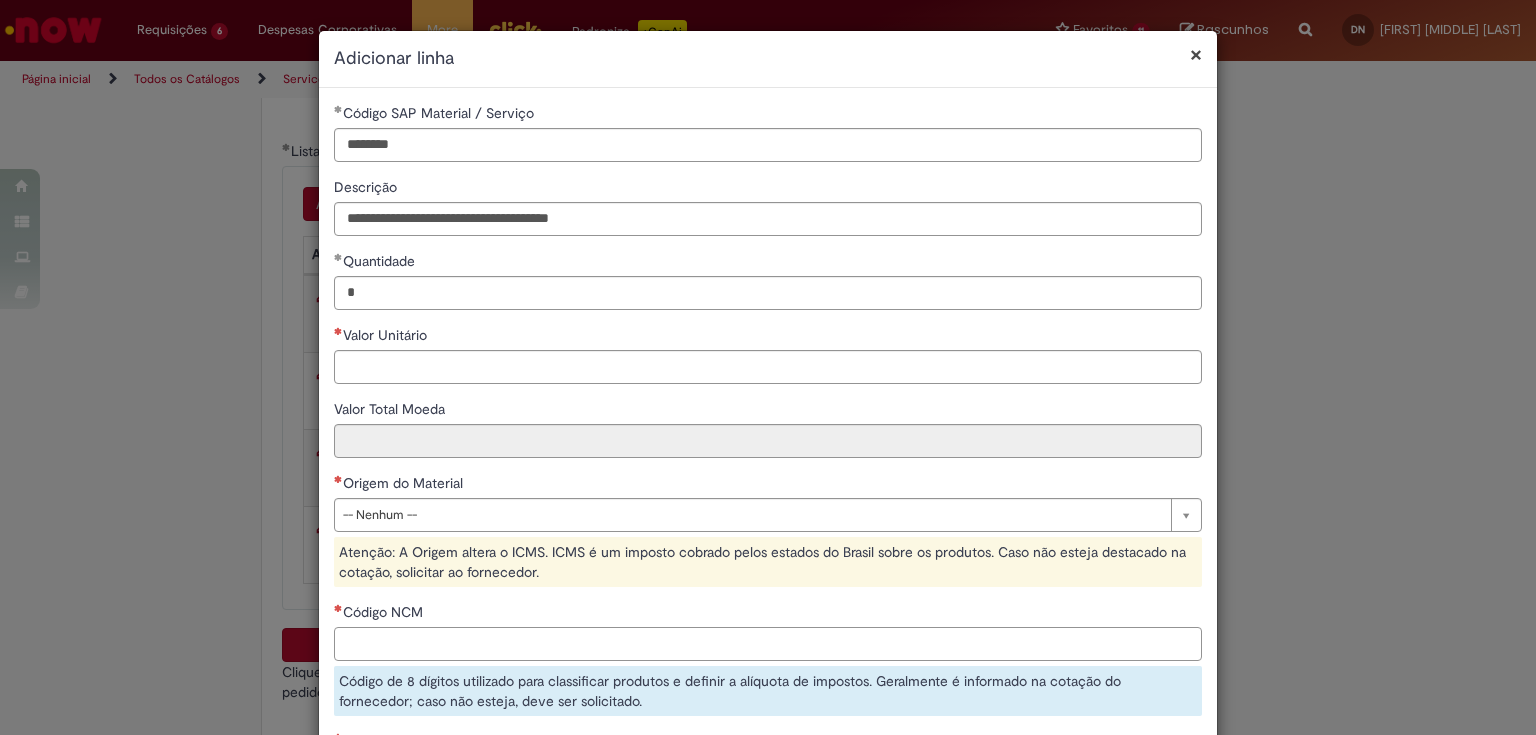 click on "Código NCM" at bounding box center [768, 644] 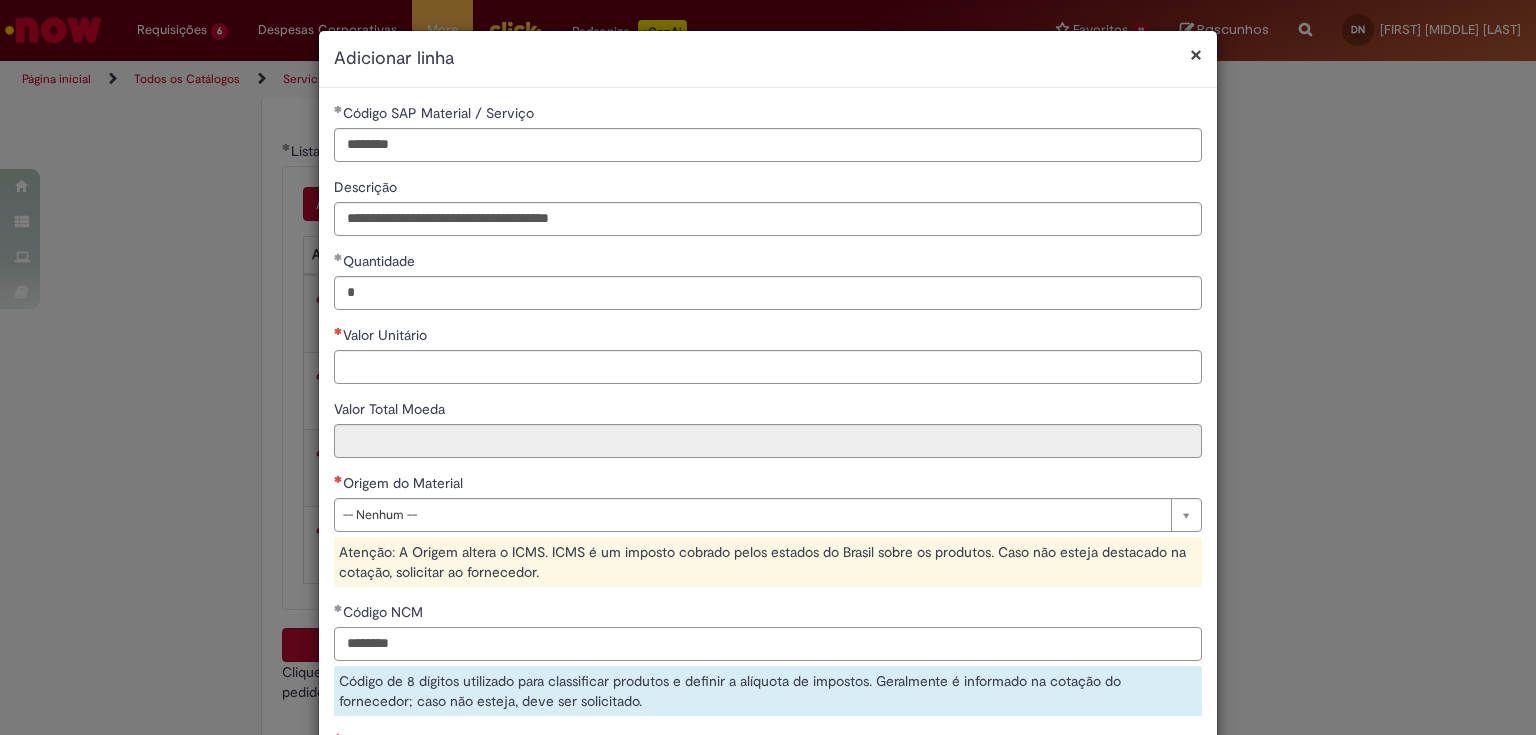 type on "********" 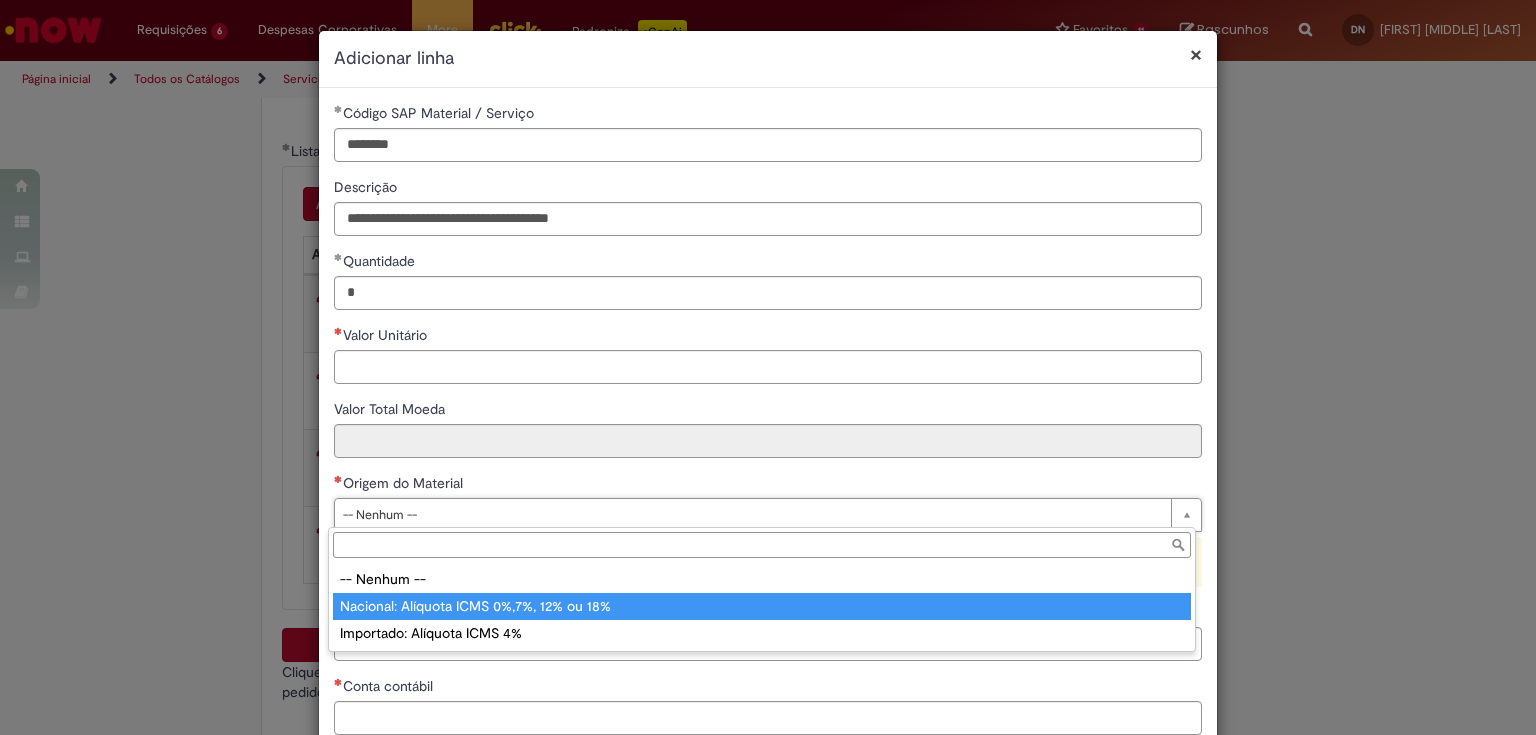 type on "**********" 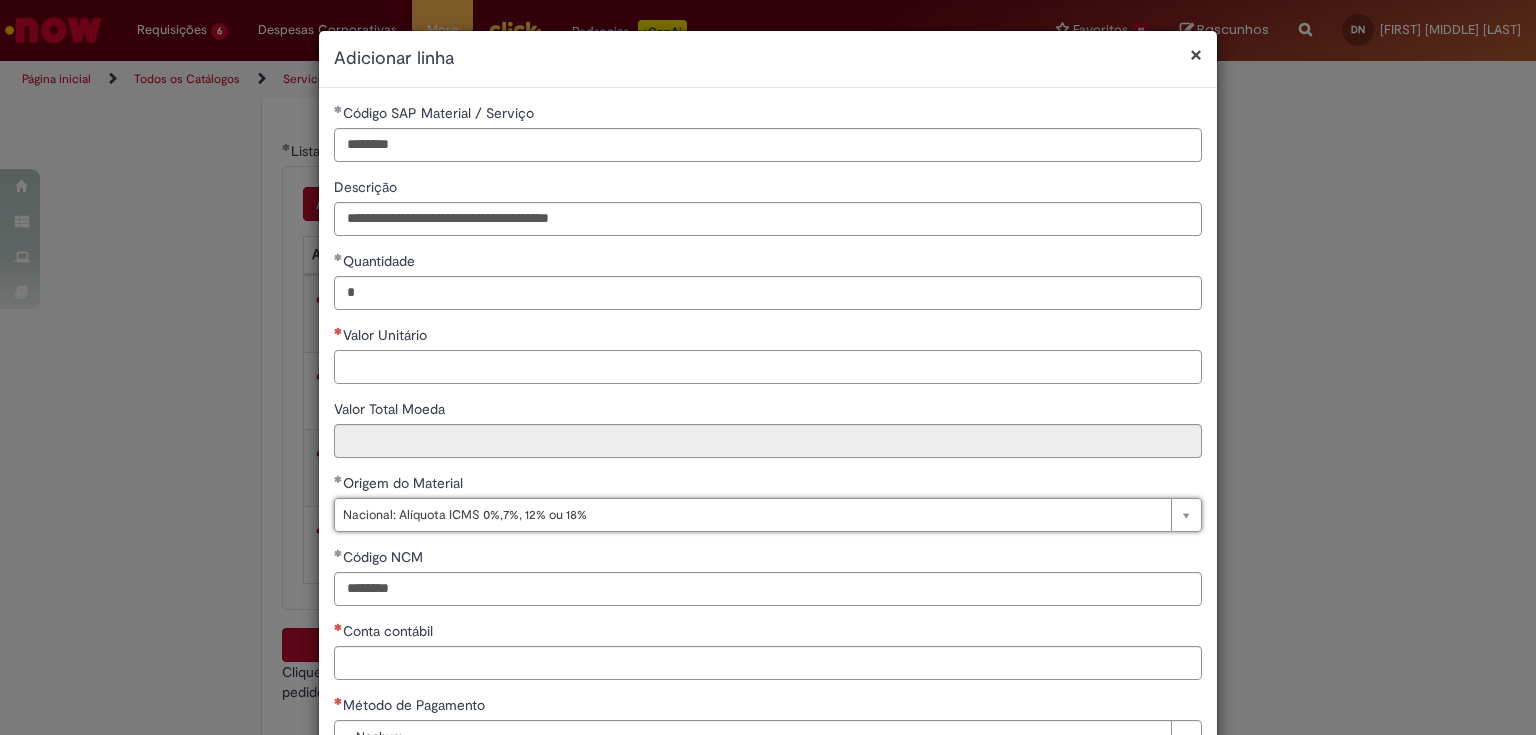 click on "Valor Unitário" at bounding box center (768, 367) 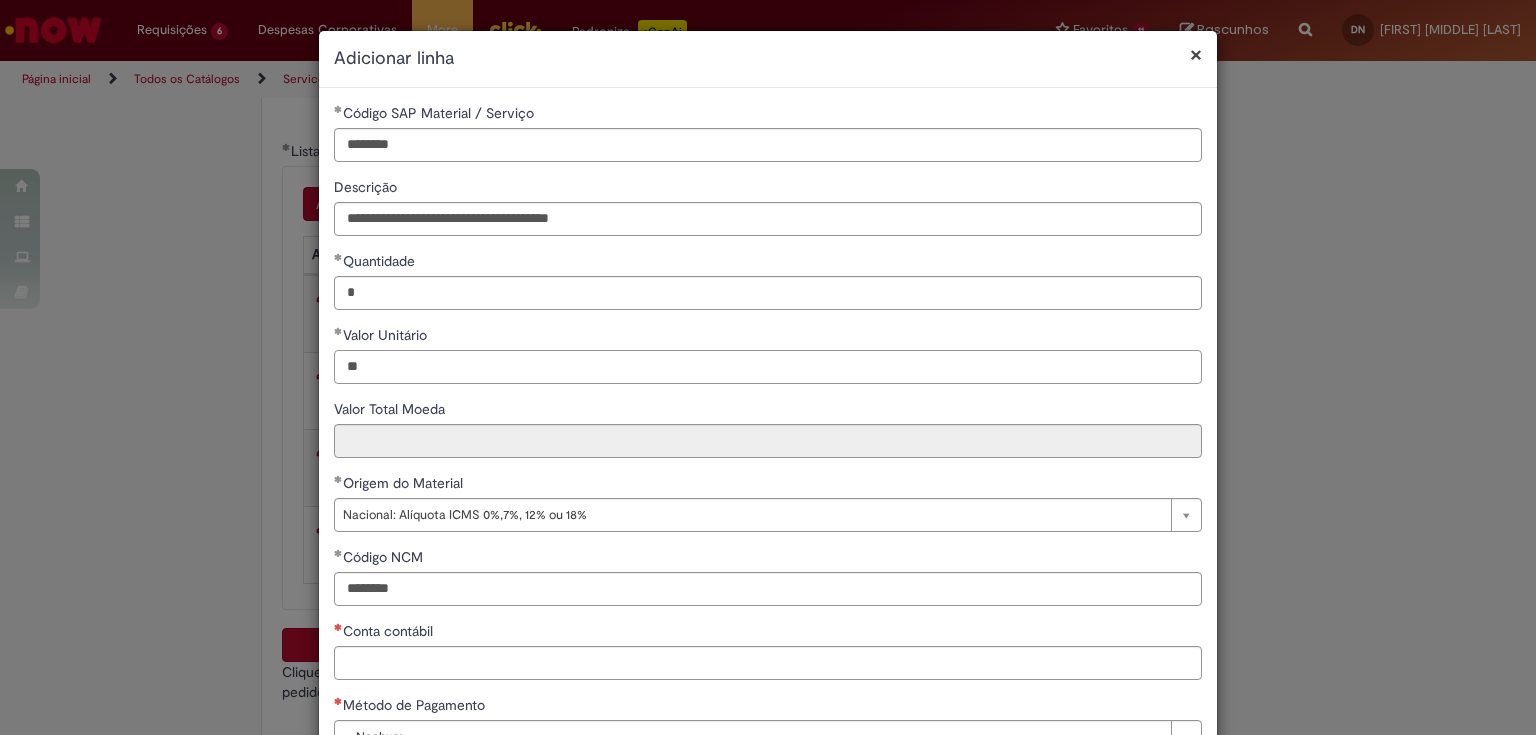 scroll, scrollTop: 80, scrollLeft: 0, axis: vertical 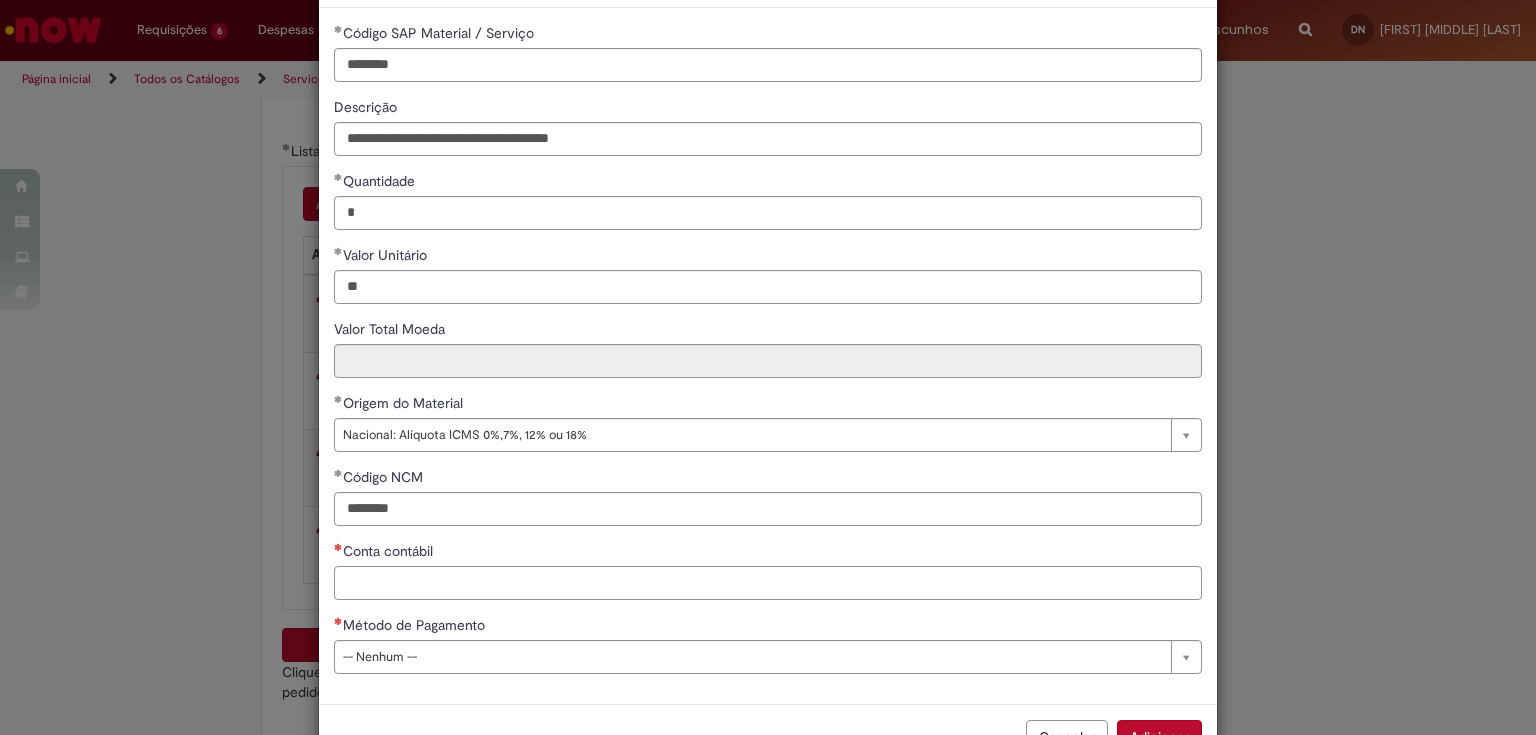 type on "*****" 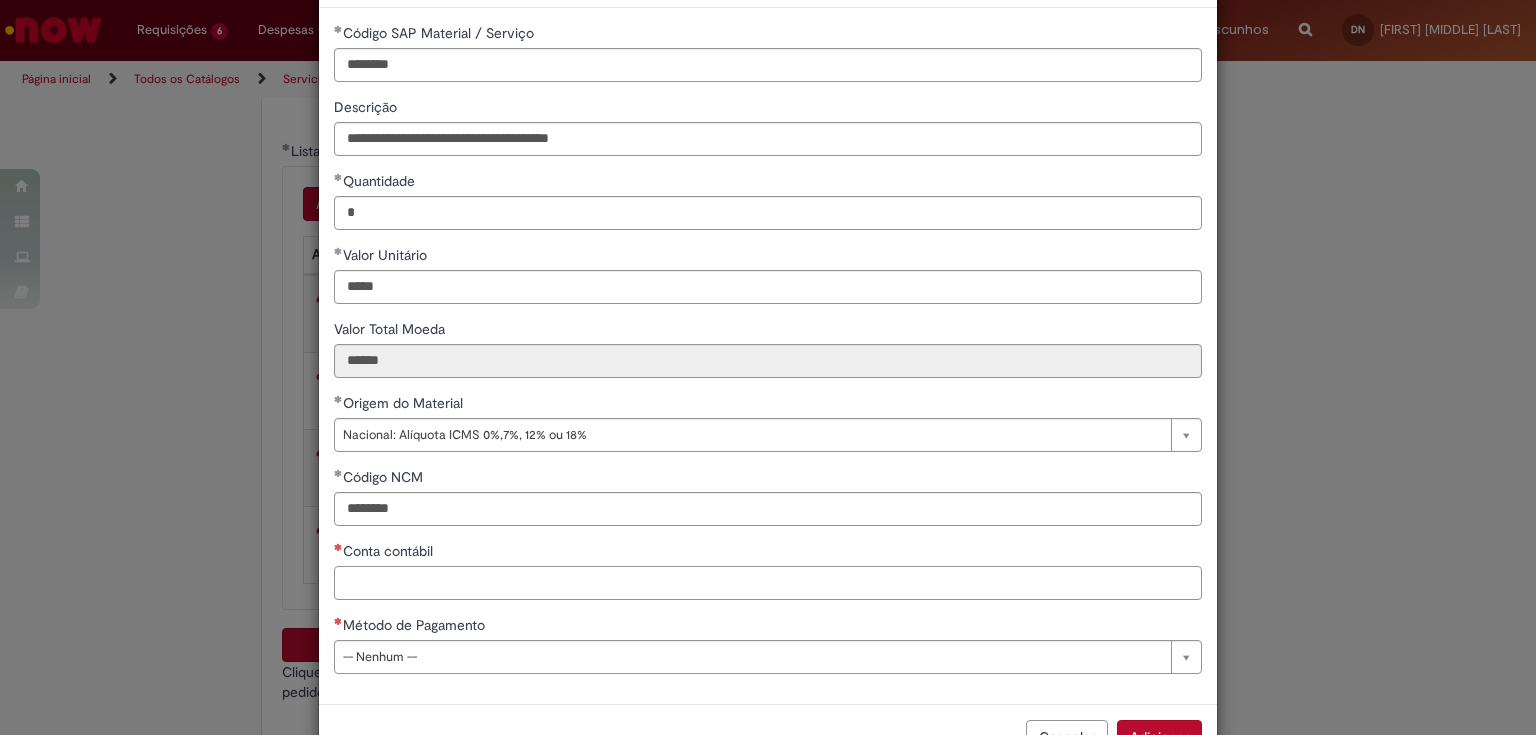 click on "Conta contábil" at bounding box center (768, 583) 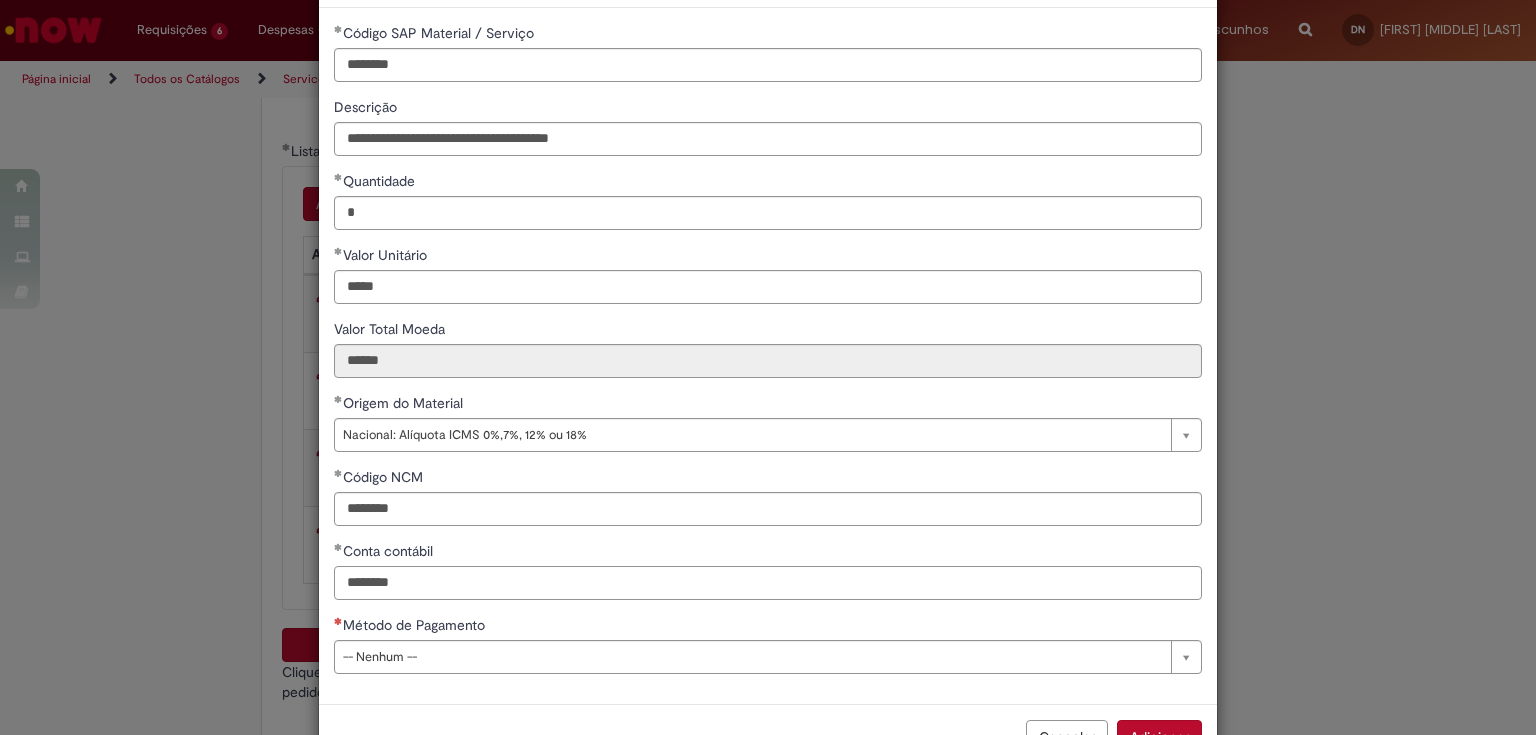type on "********" 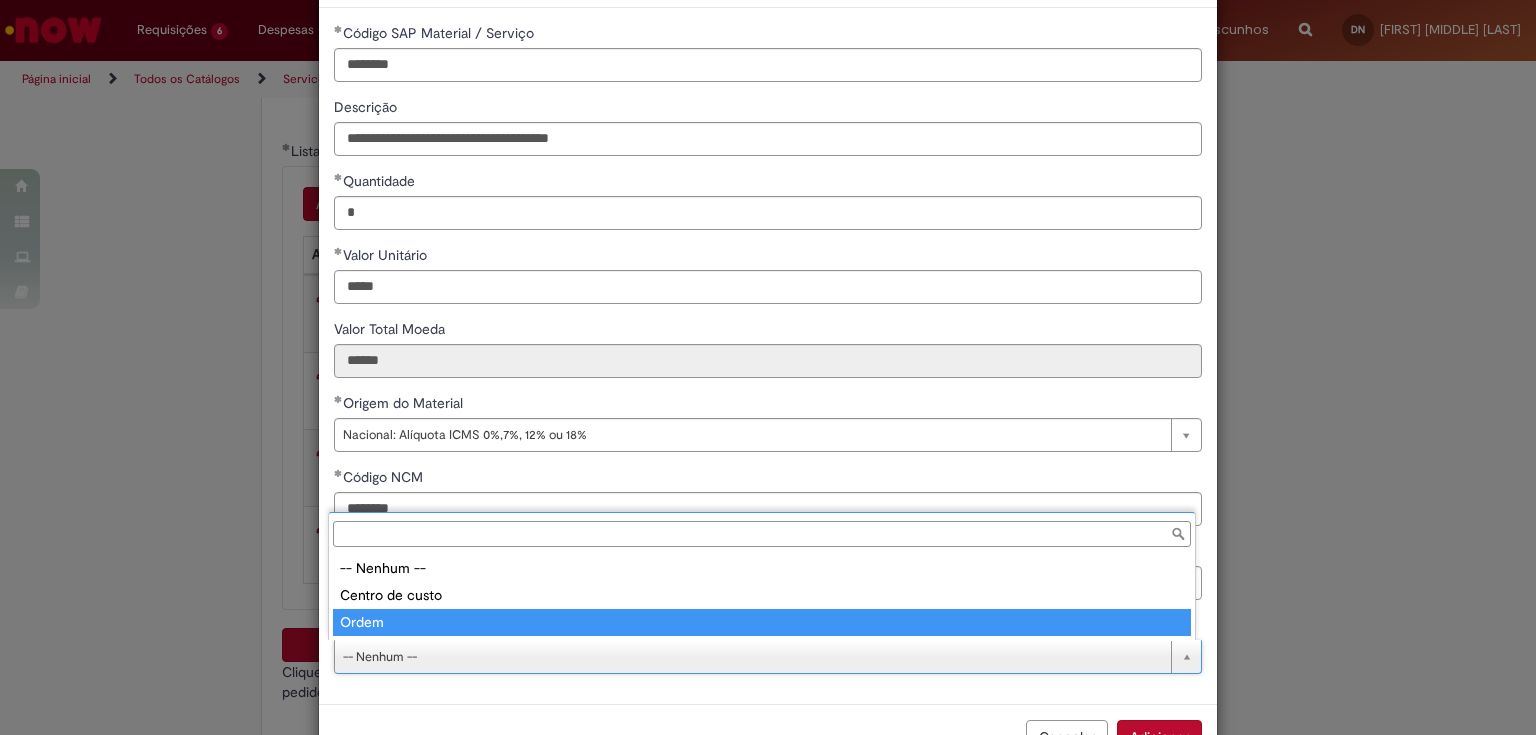 type on "*****" 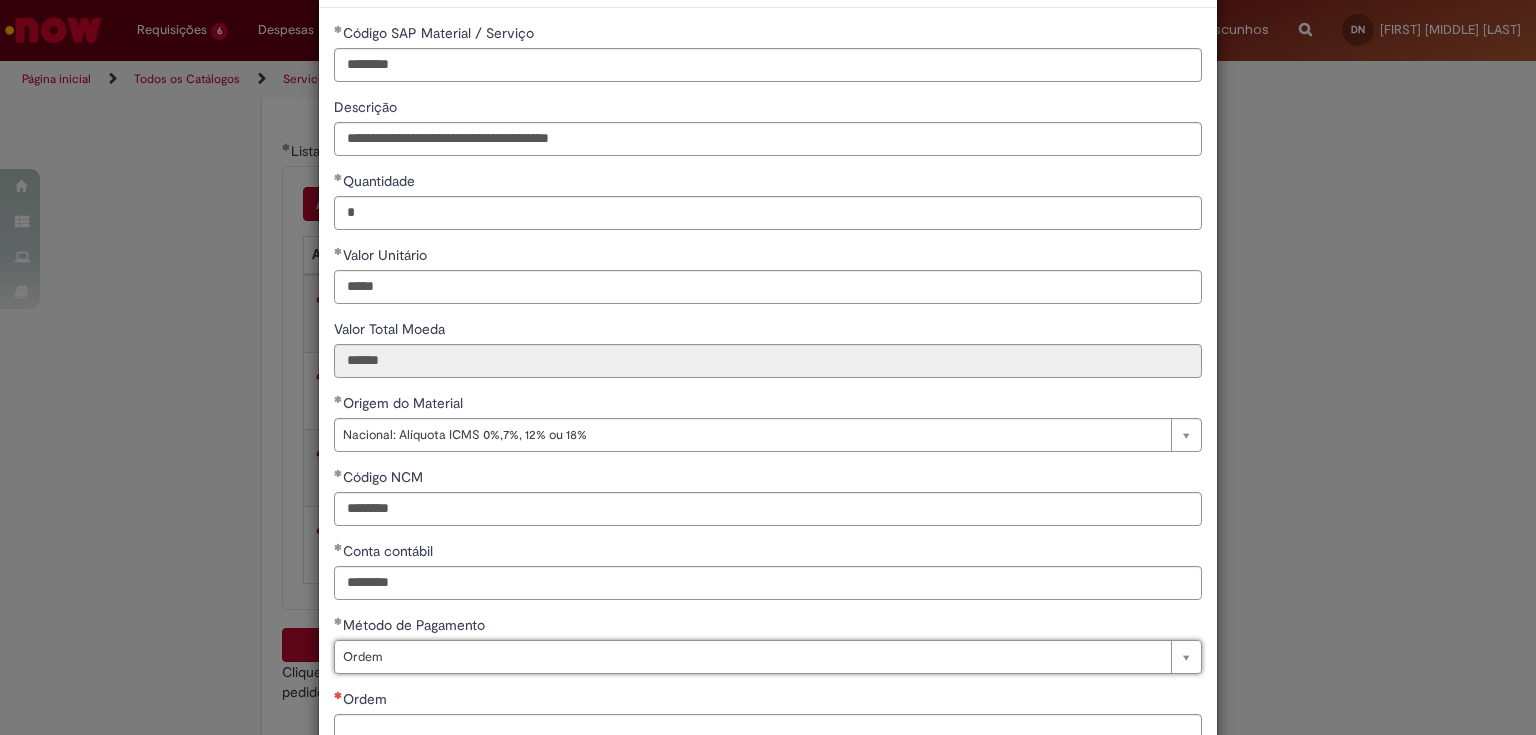scroll, scrollTop: 160, scrollLeft: 0, axis: vertical 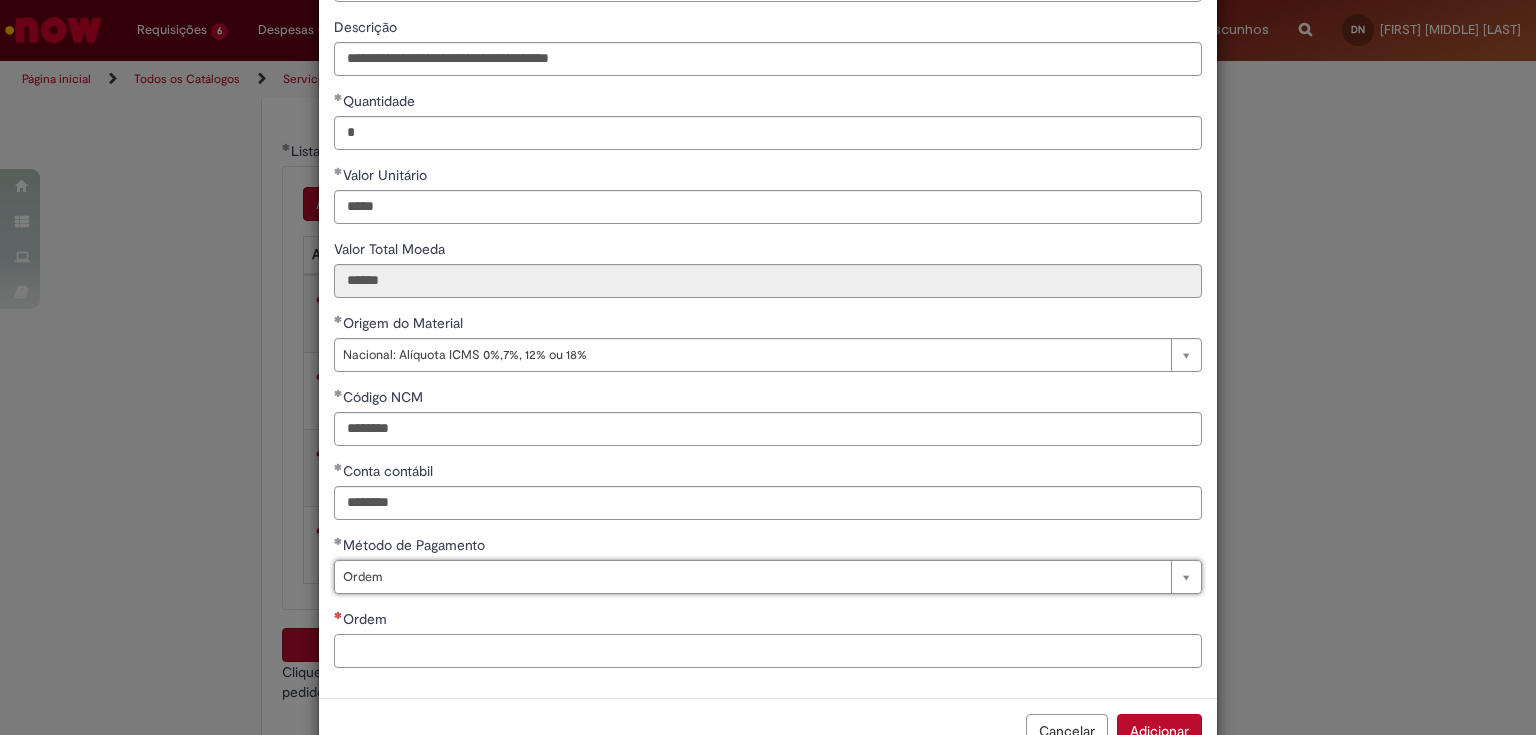 drag, startPoint x: 432, startPoint y: 652, endPoint x: 444, endPoint y: 652, distance: 12 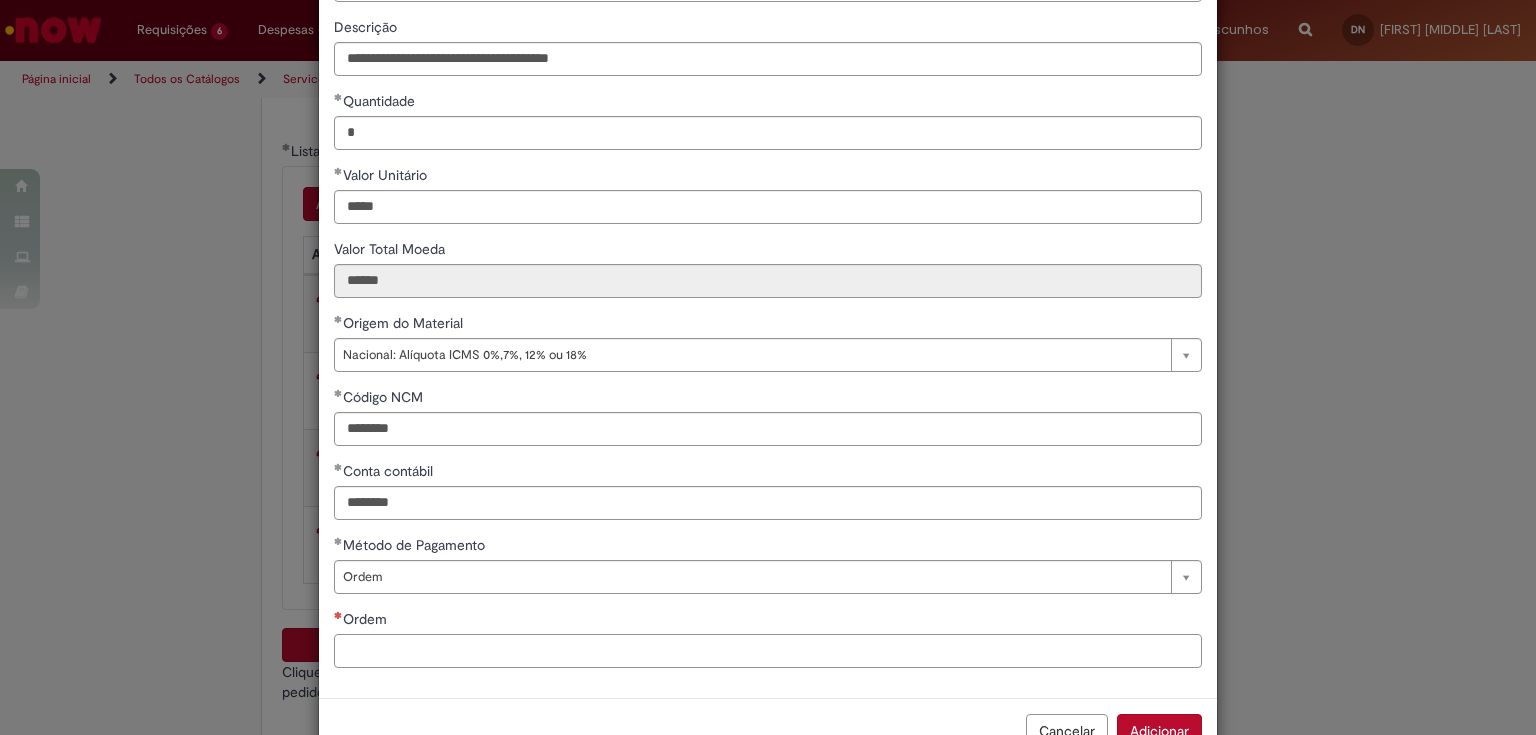 paste on "**********" 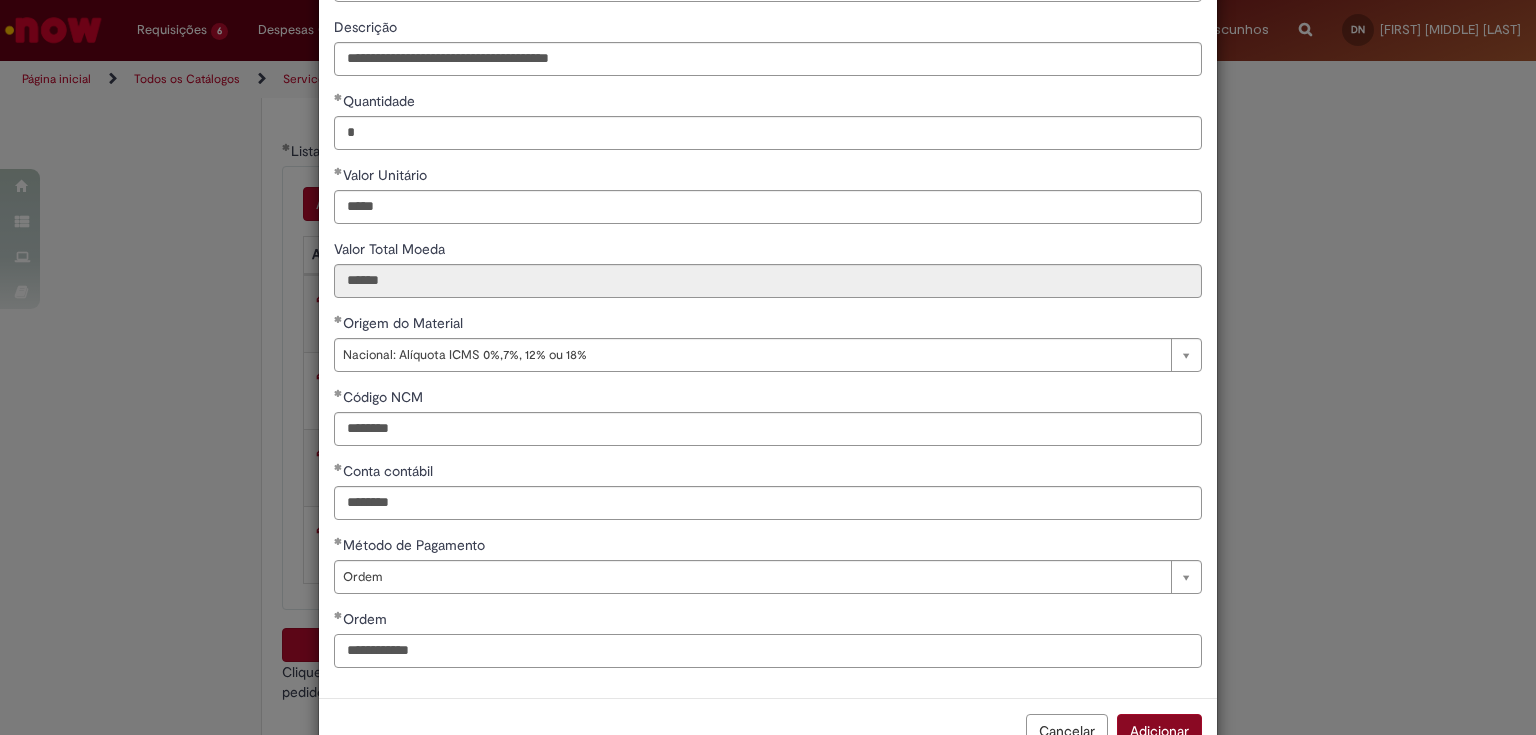 type on "**********" 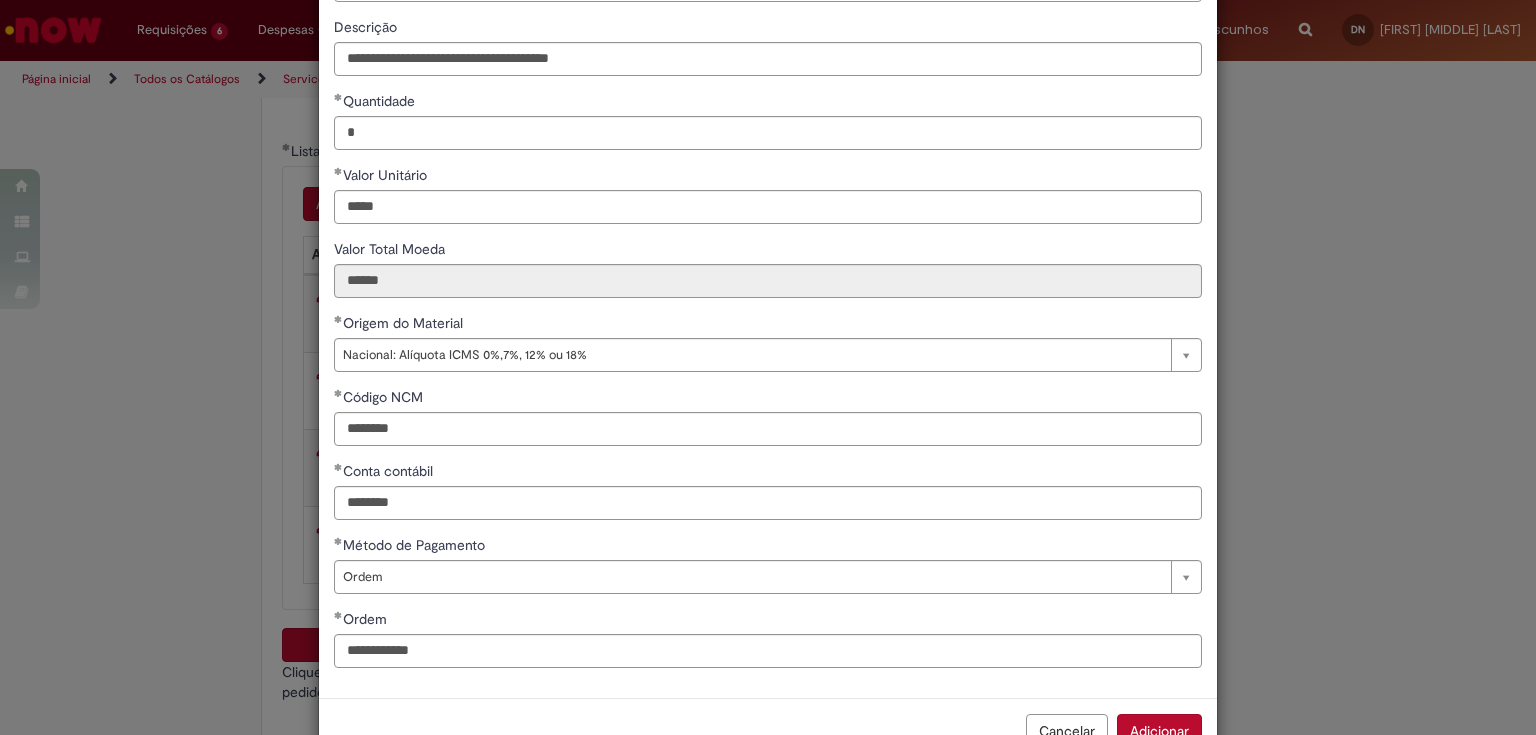 click on "Adicionar" at bounding box center [1159, 731] 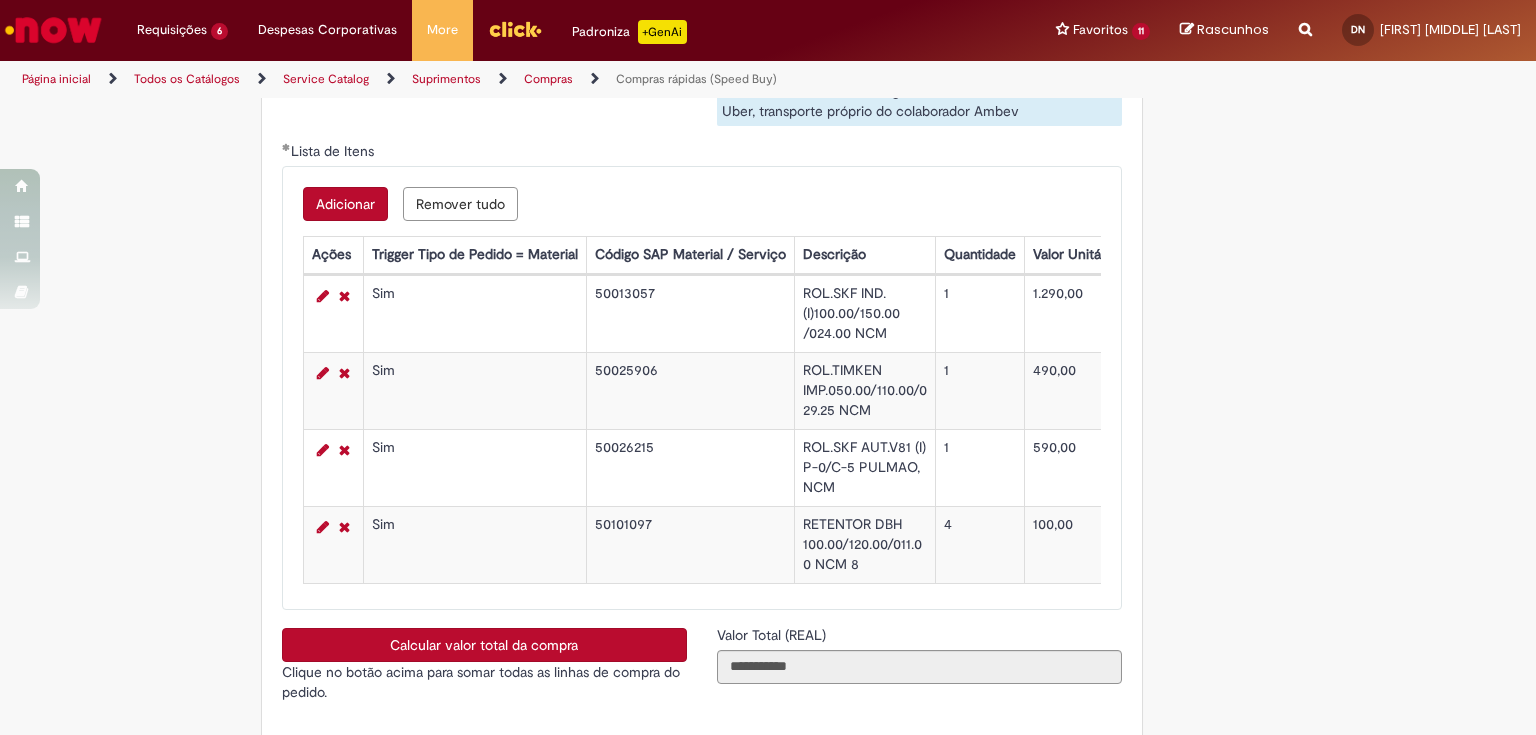 scroll, scrollTop: 171, scrollLeft: 0, axis: vertical 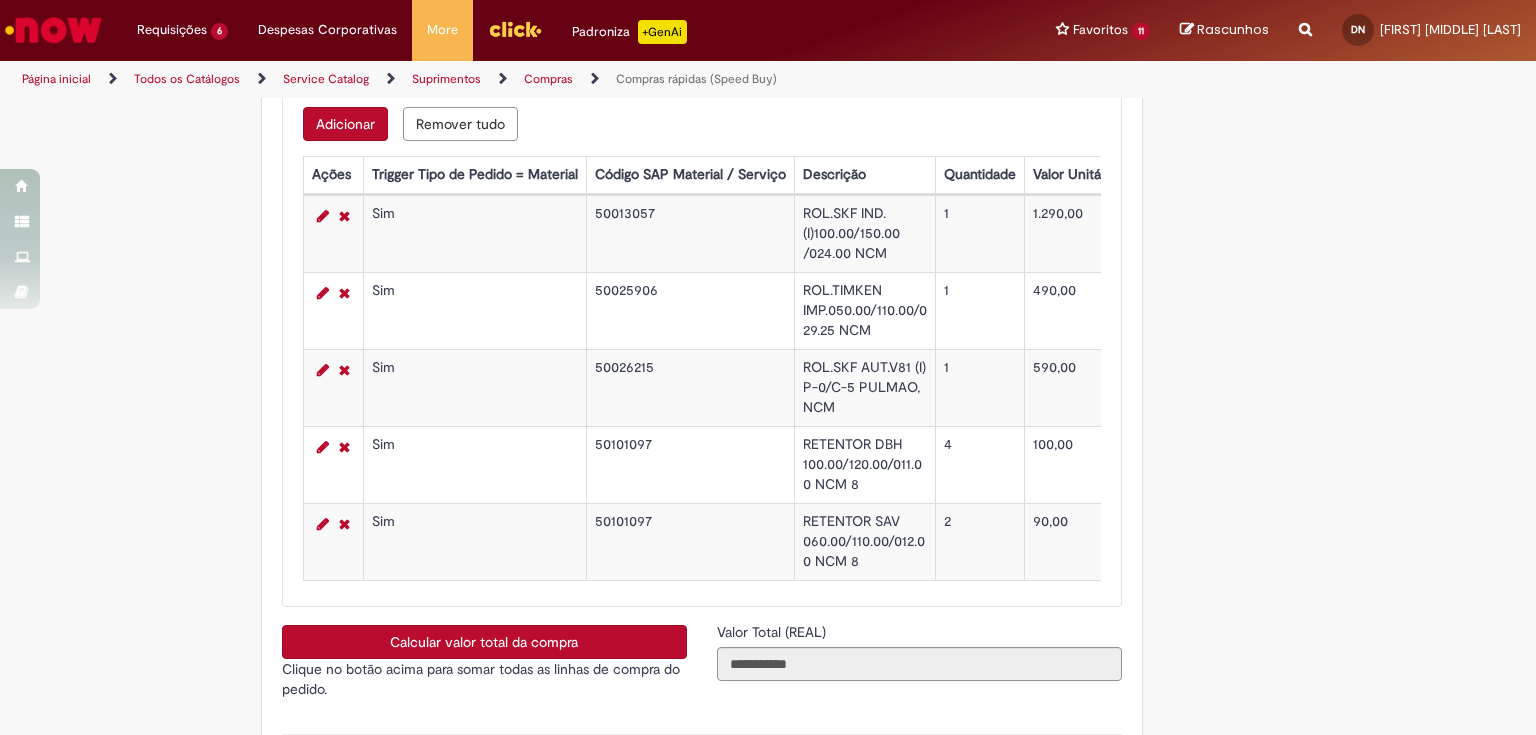 click on "Calcular valor total da compra" at bounding box center (484, 642) 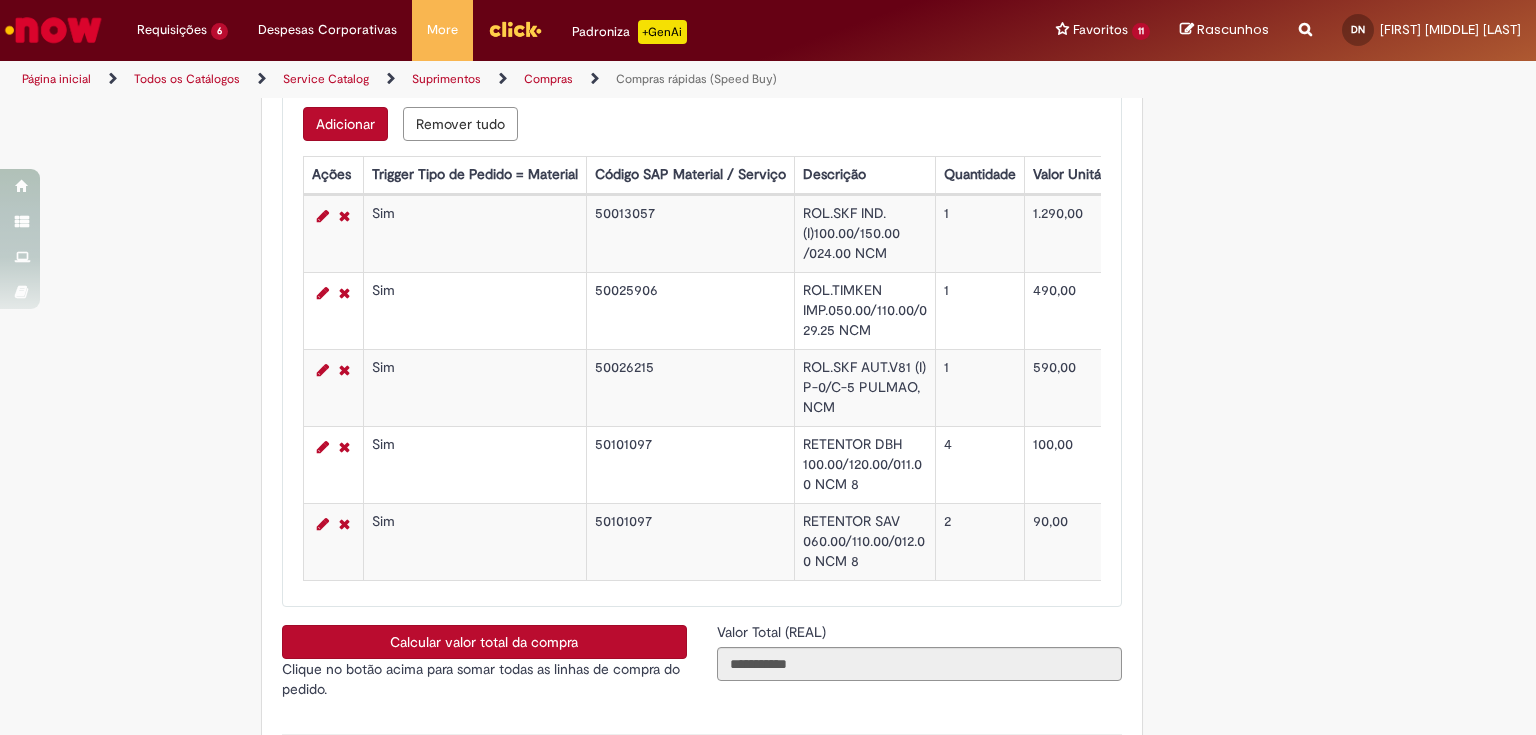 click on "Adicionar" at bounding box center (345, 124) 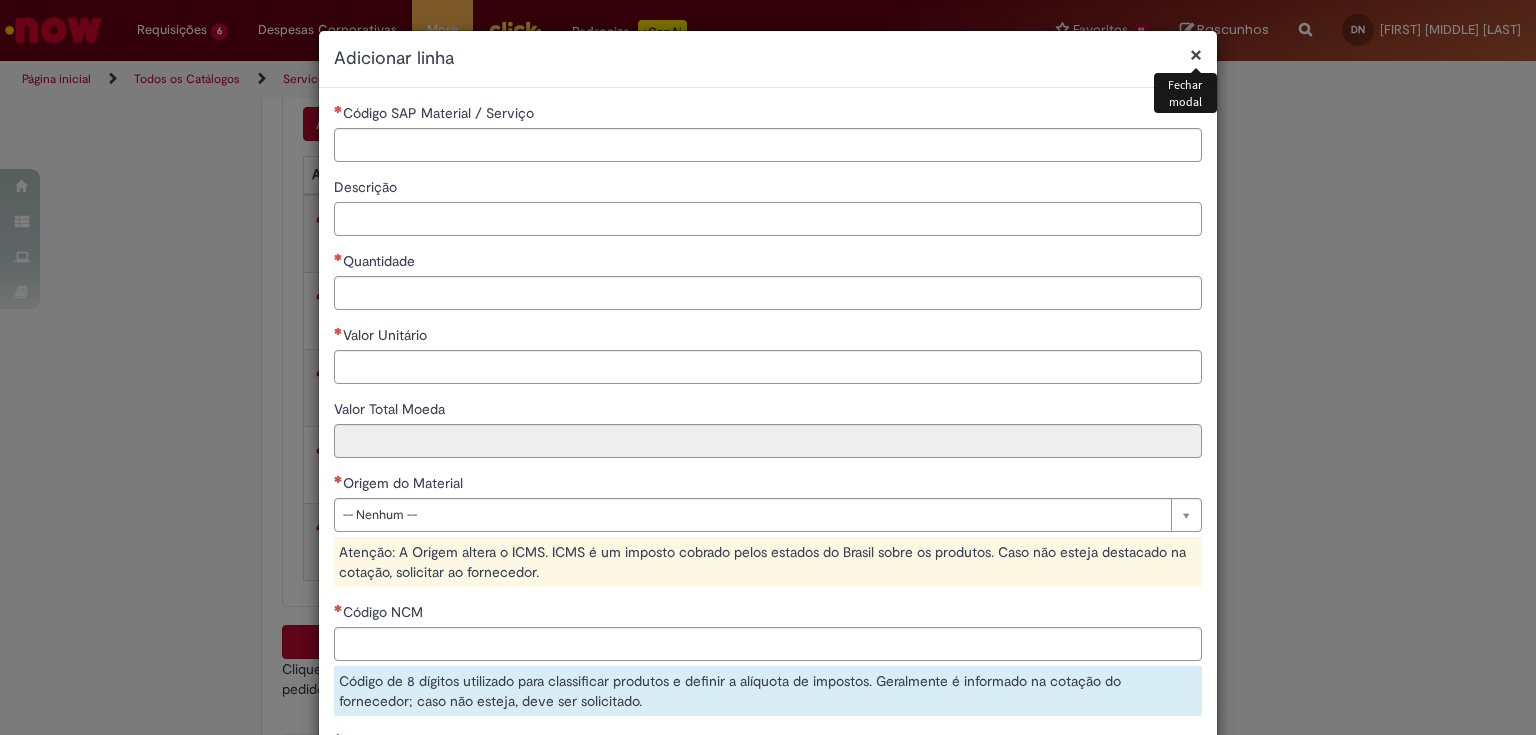 click on "Descrição" at bounding box center (768, 219) 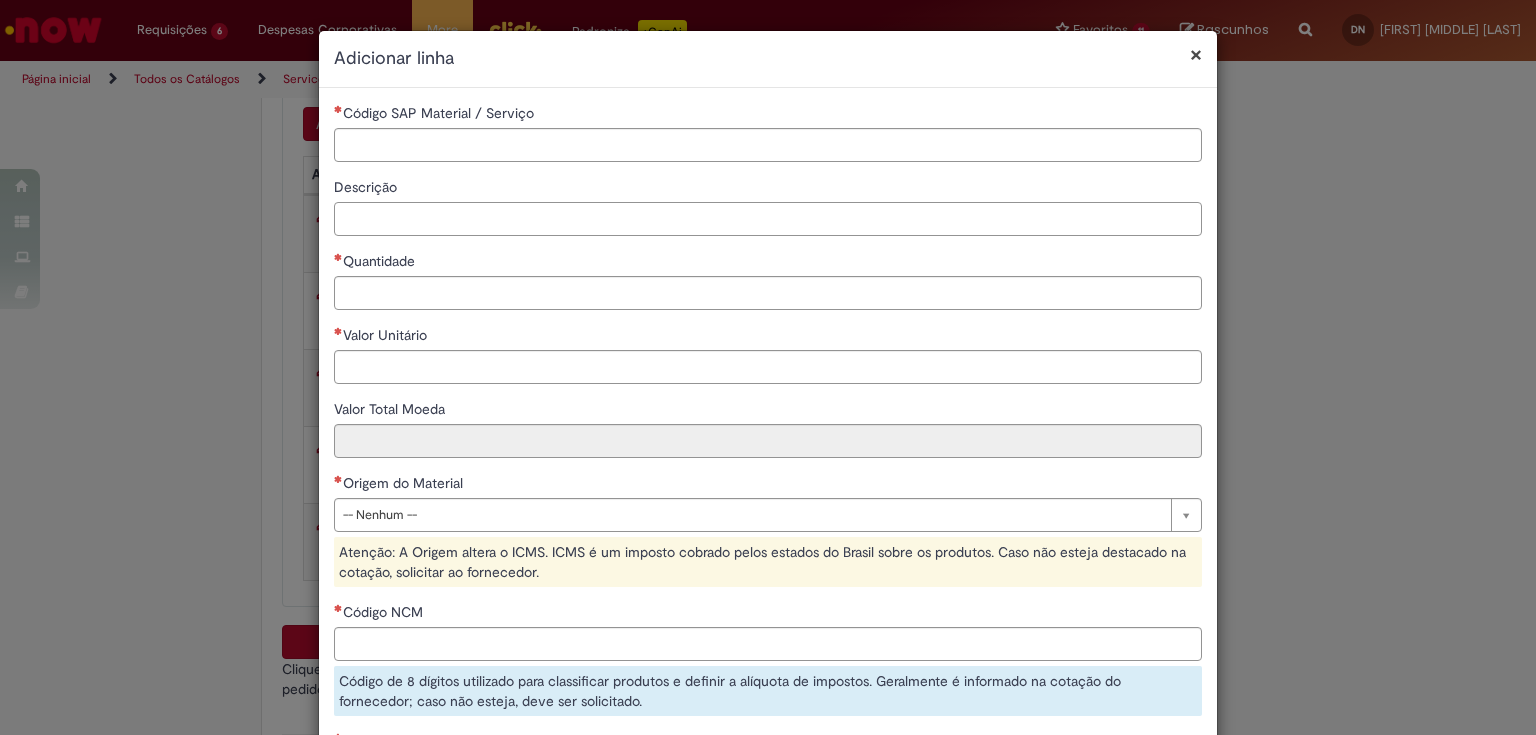 paste on "**********" 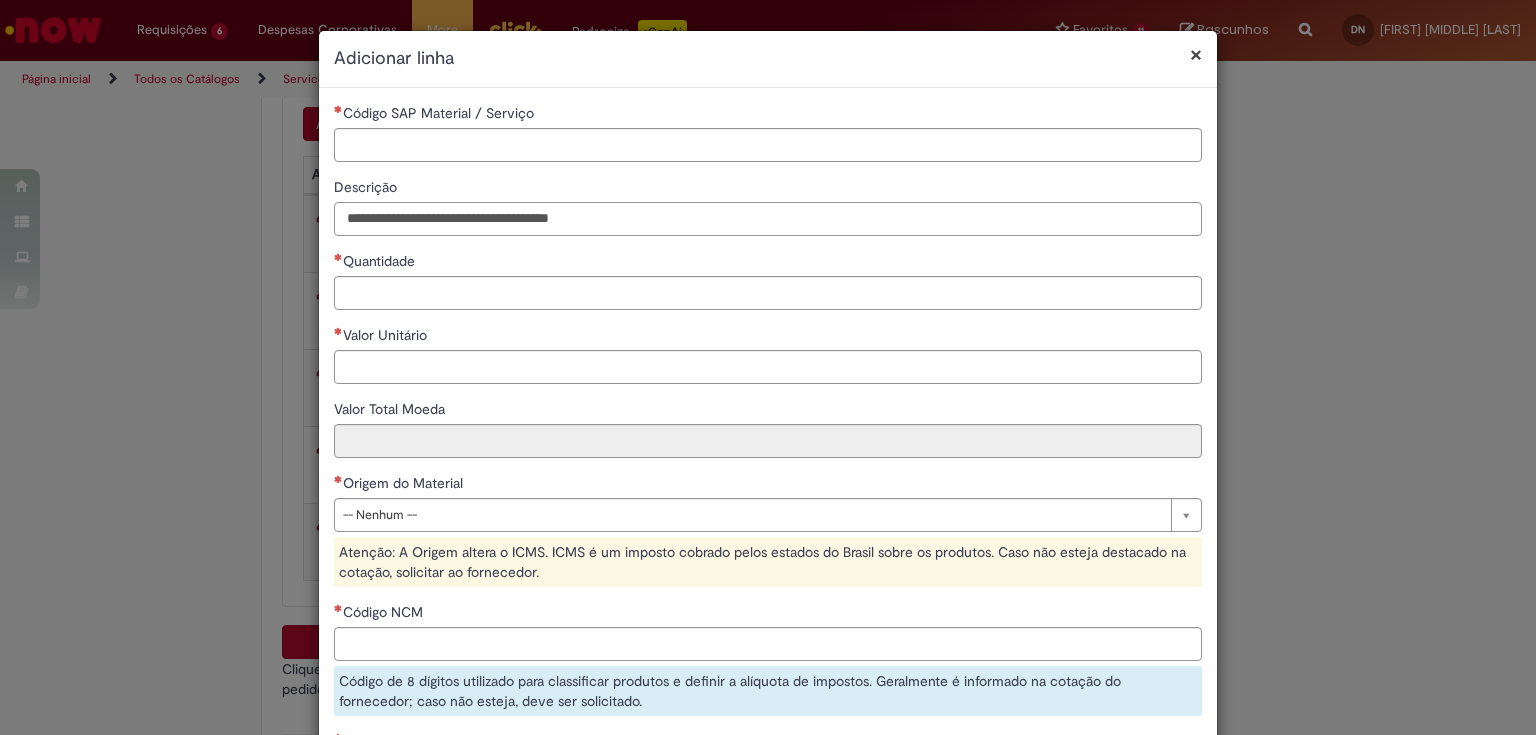 type on "**********" 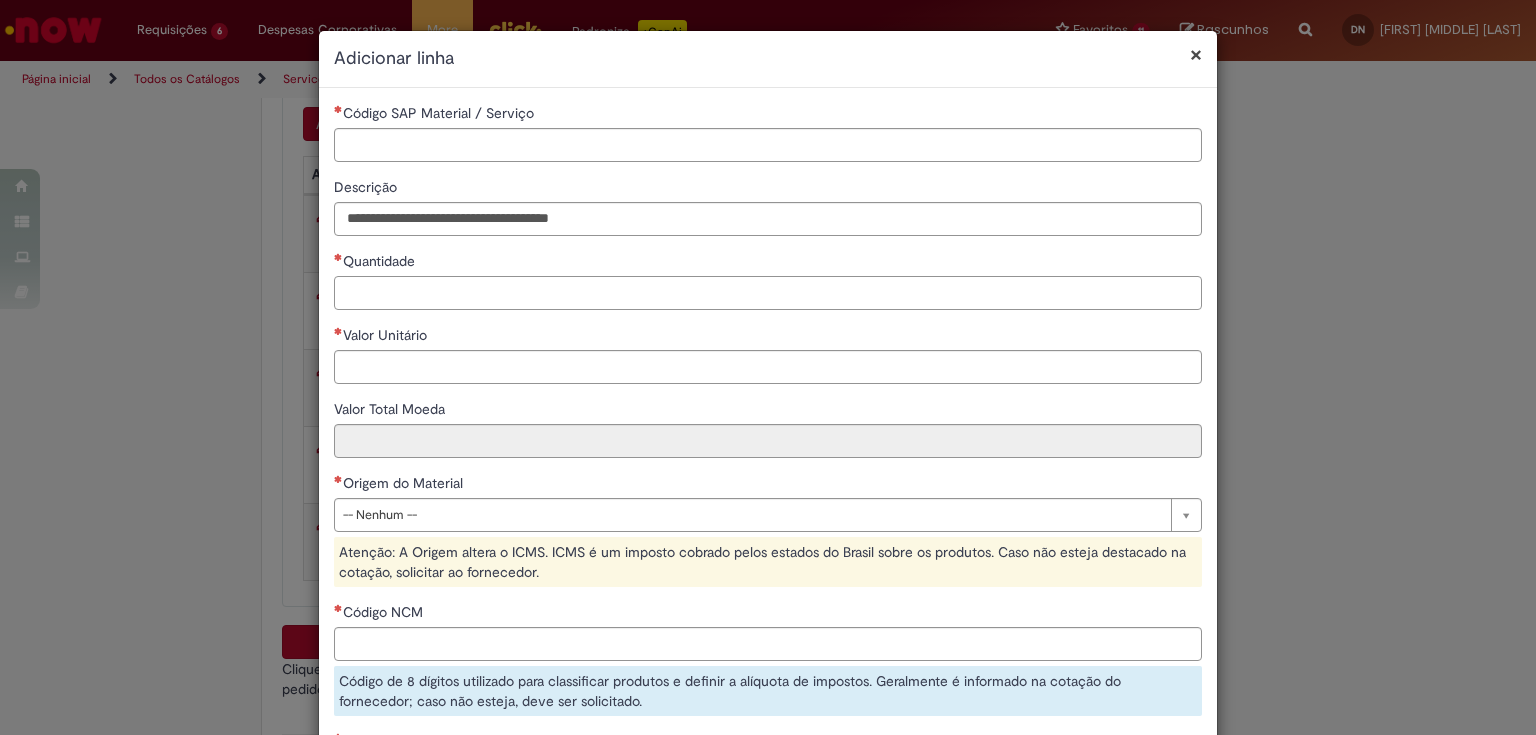 click on "Quantidade" at bounding box center (768, 293) 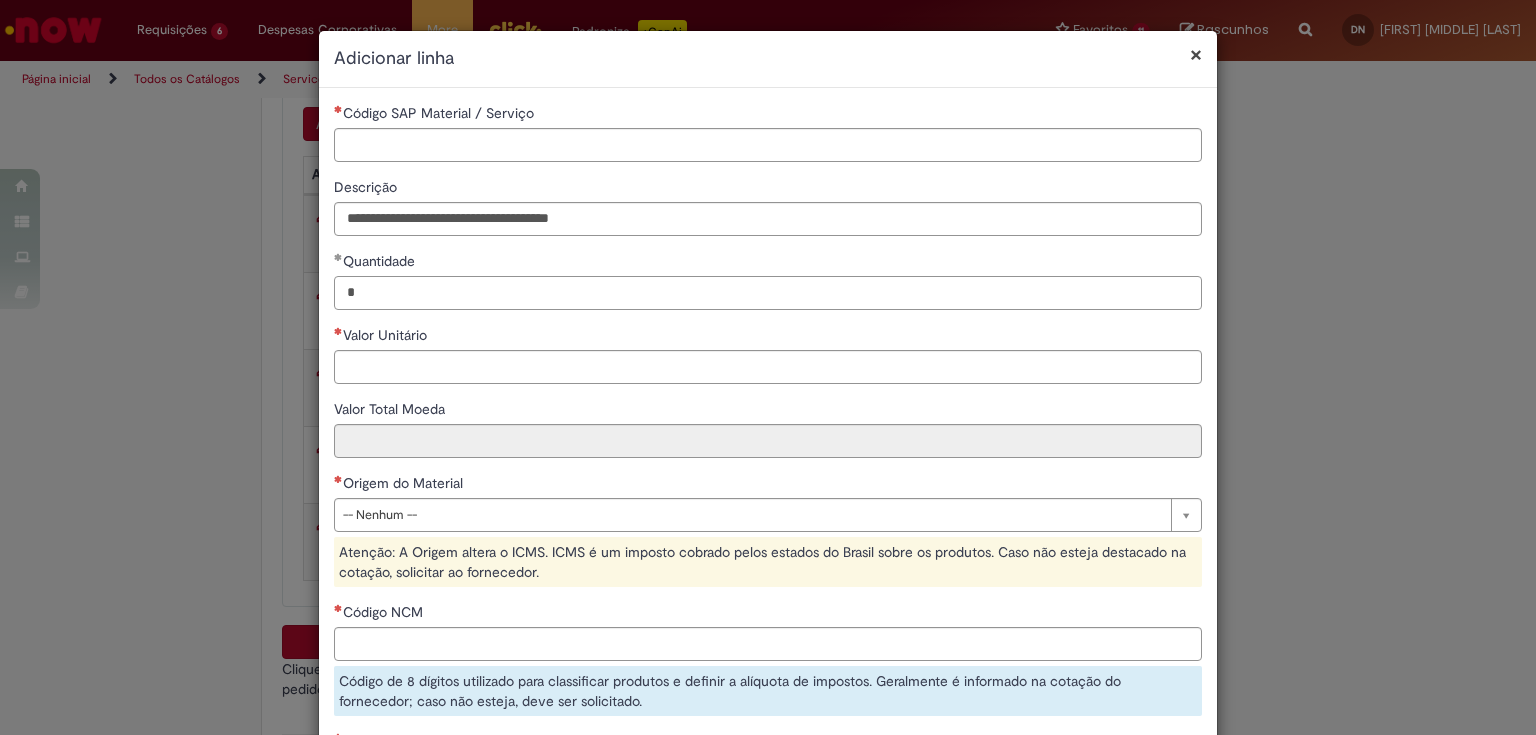 type on "*" 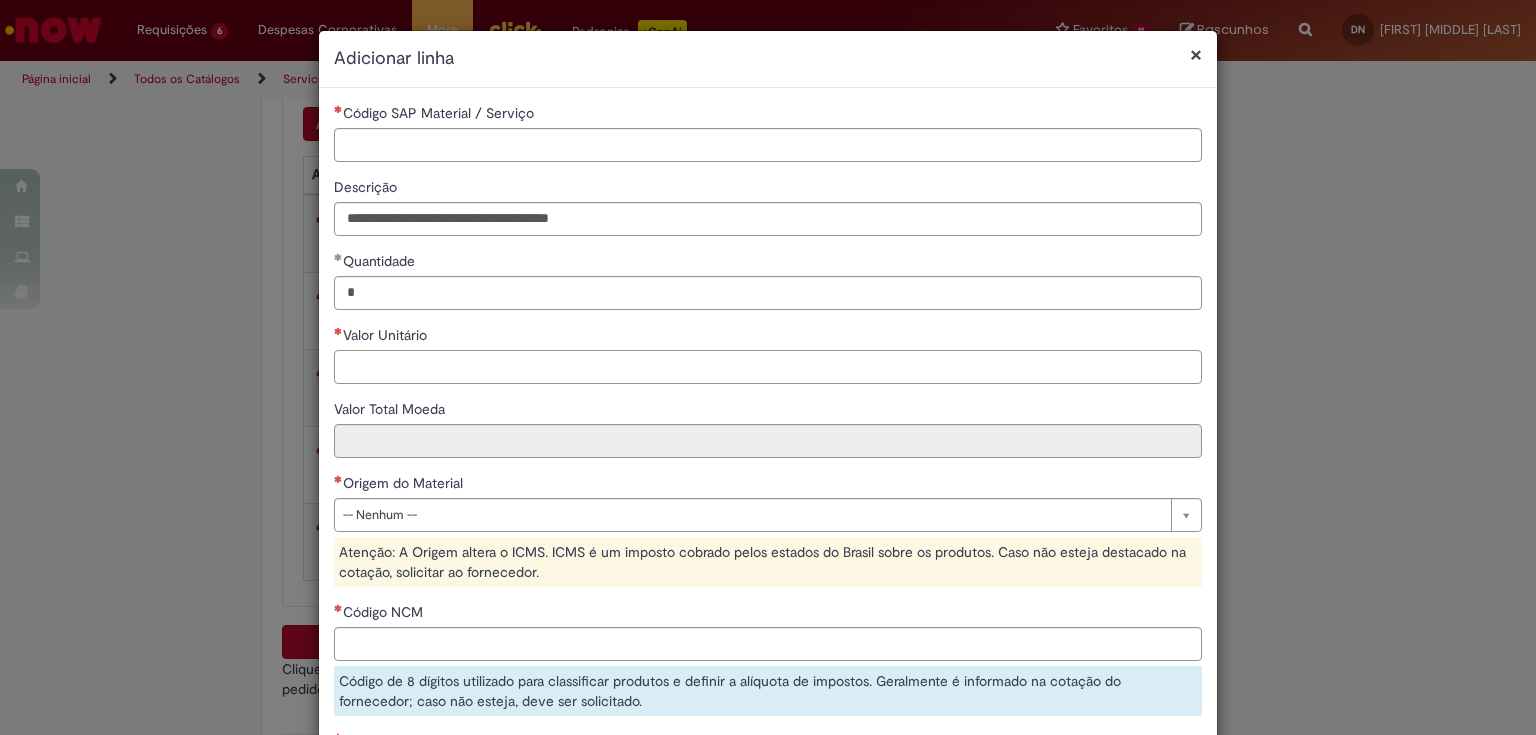 click on "Valor Unitário" at bounding box center (768, 367) 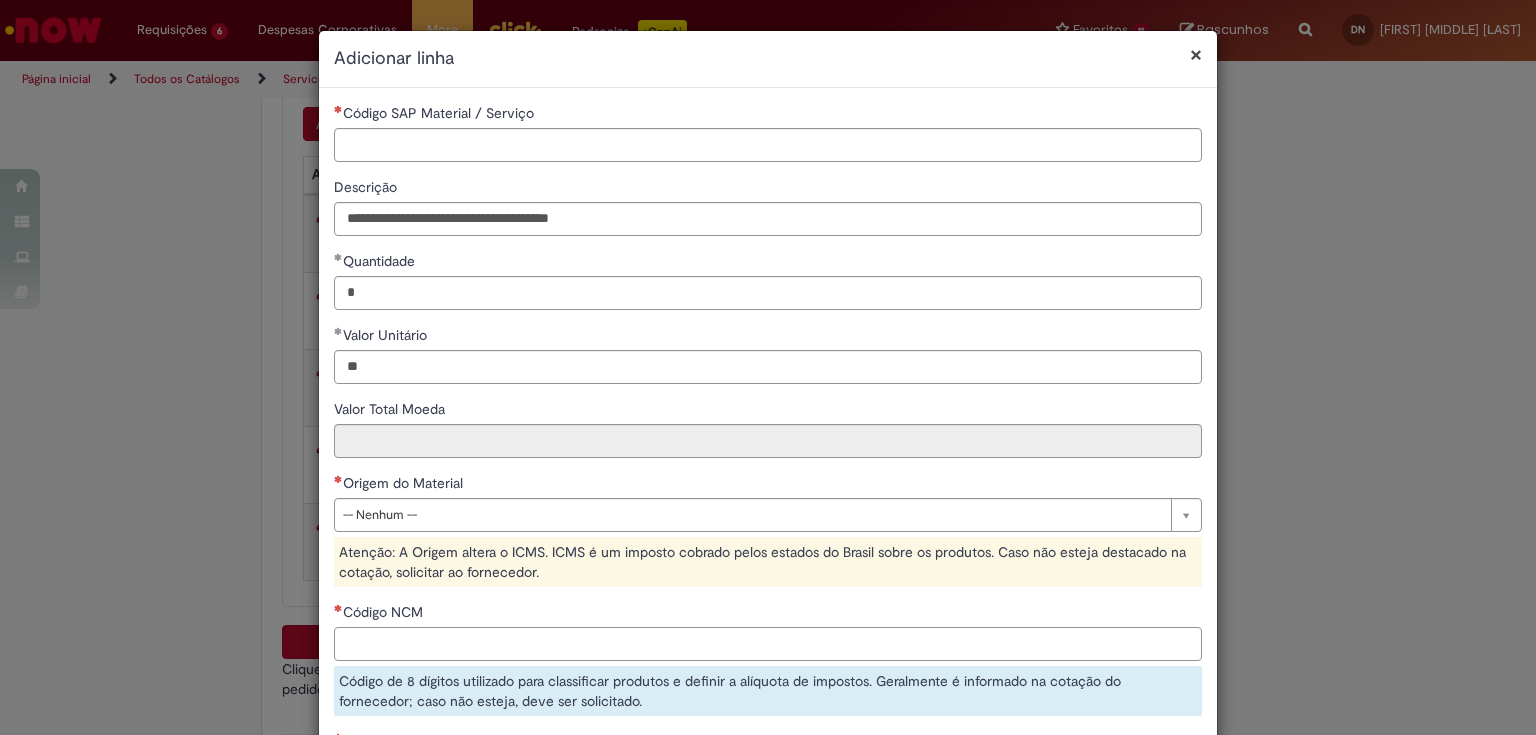 type on "*****" 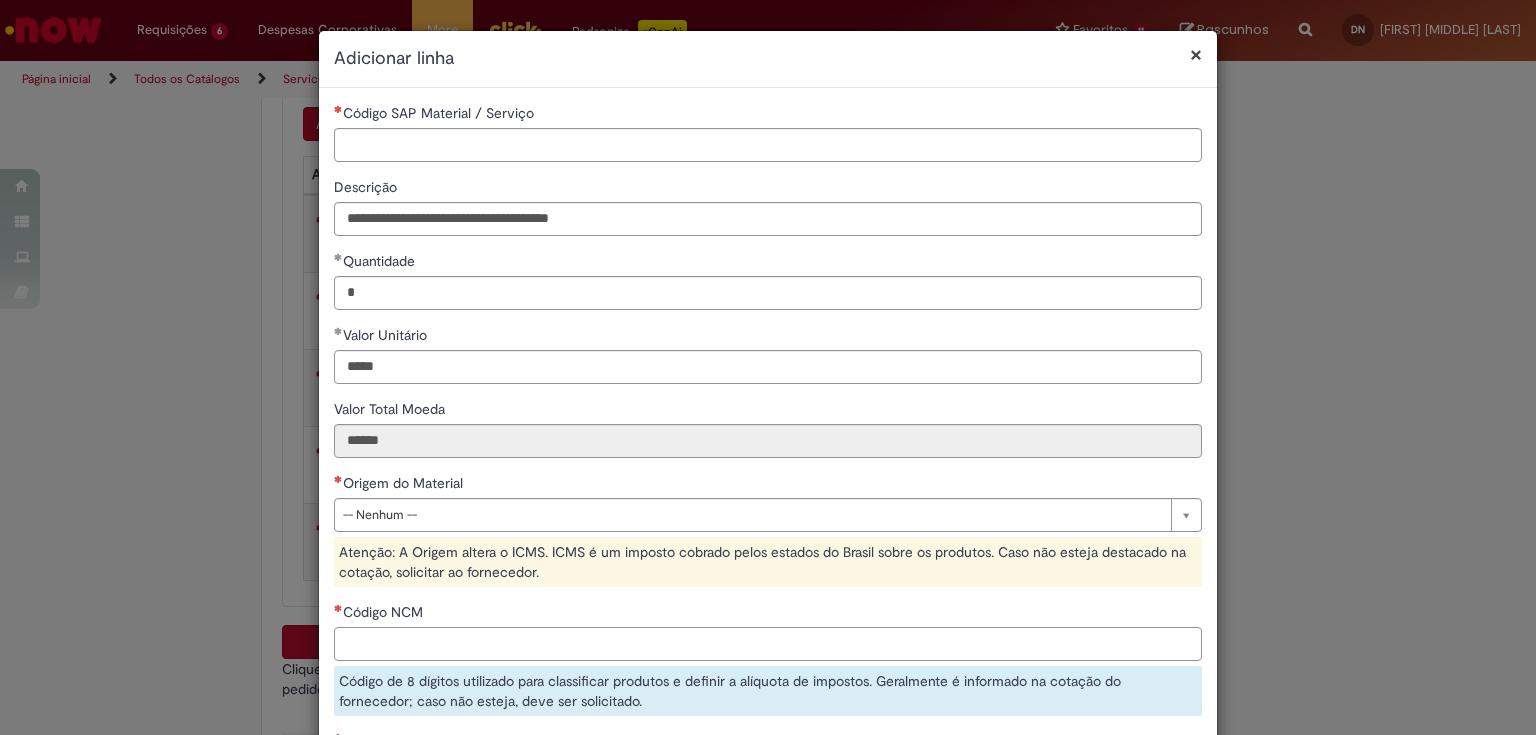 click on "Código NCM" at bounding box center [768, 644] 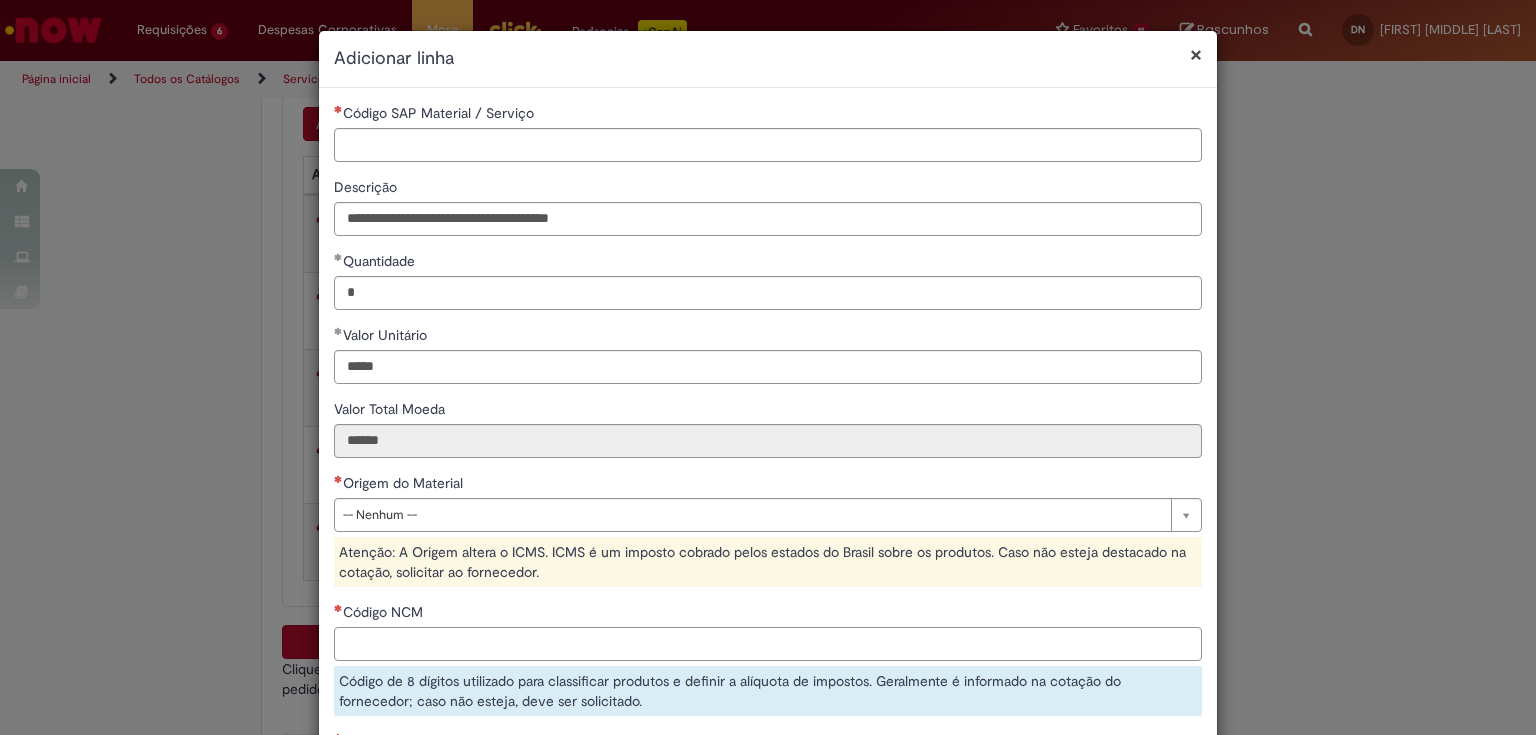 paste on "**********" 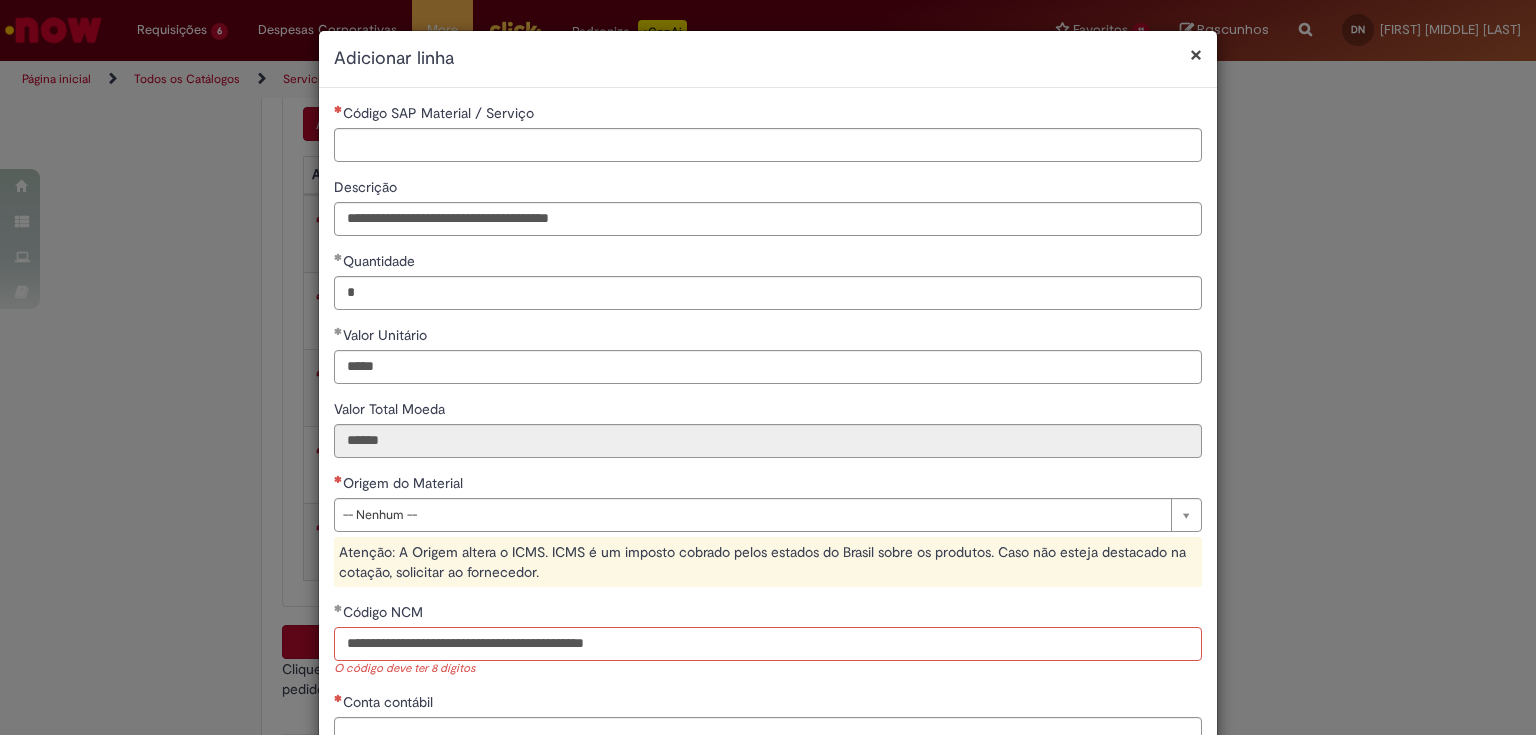 drag, startPoint x: 692, startPoint y: 644, endPoint x: 60, endPoint y: 626, distance: 632.2563 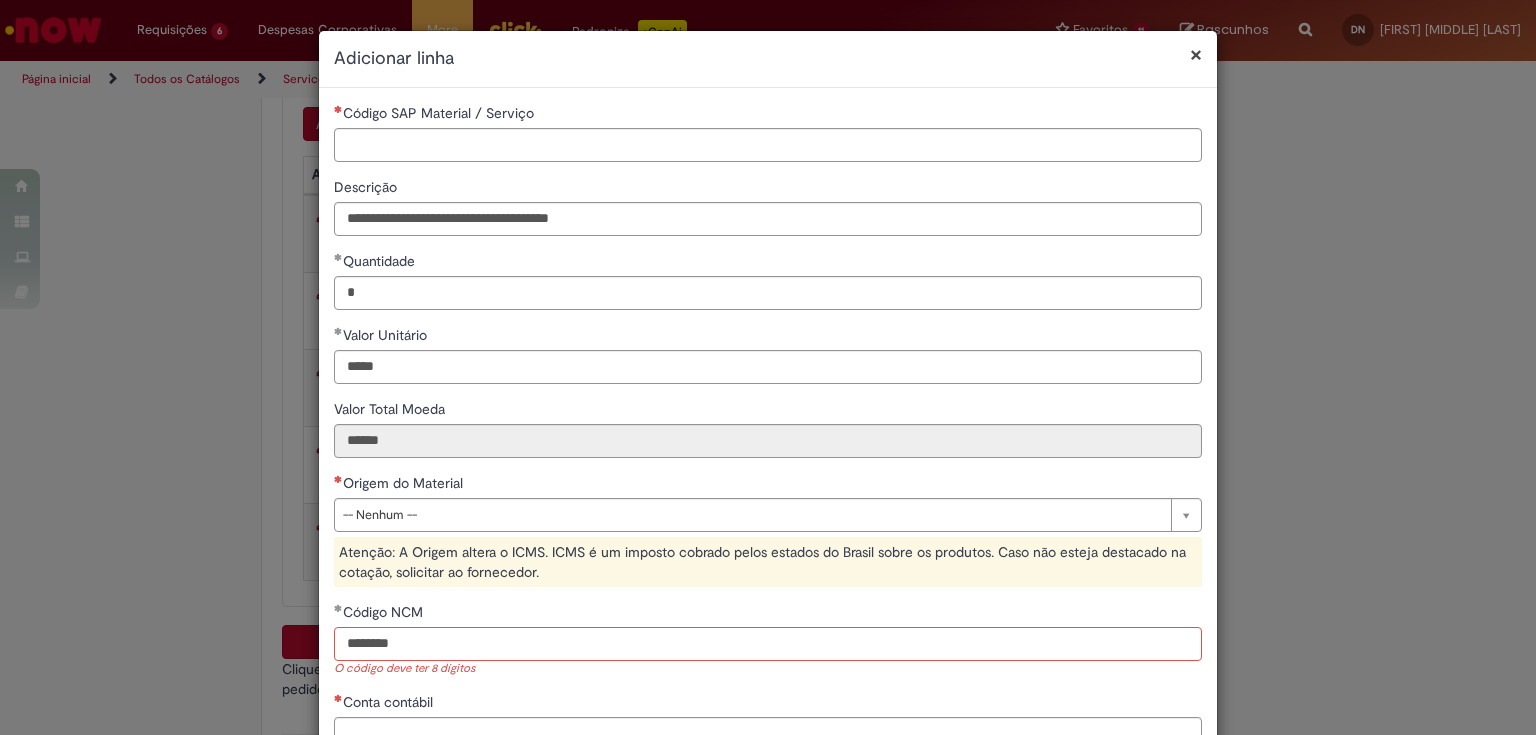 type on "********" 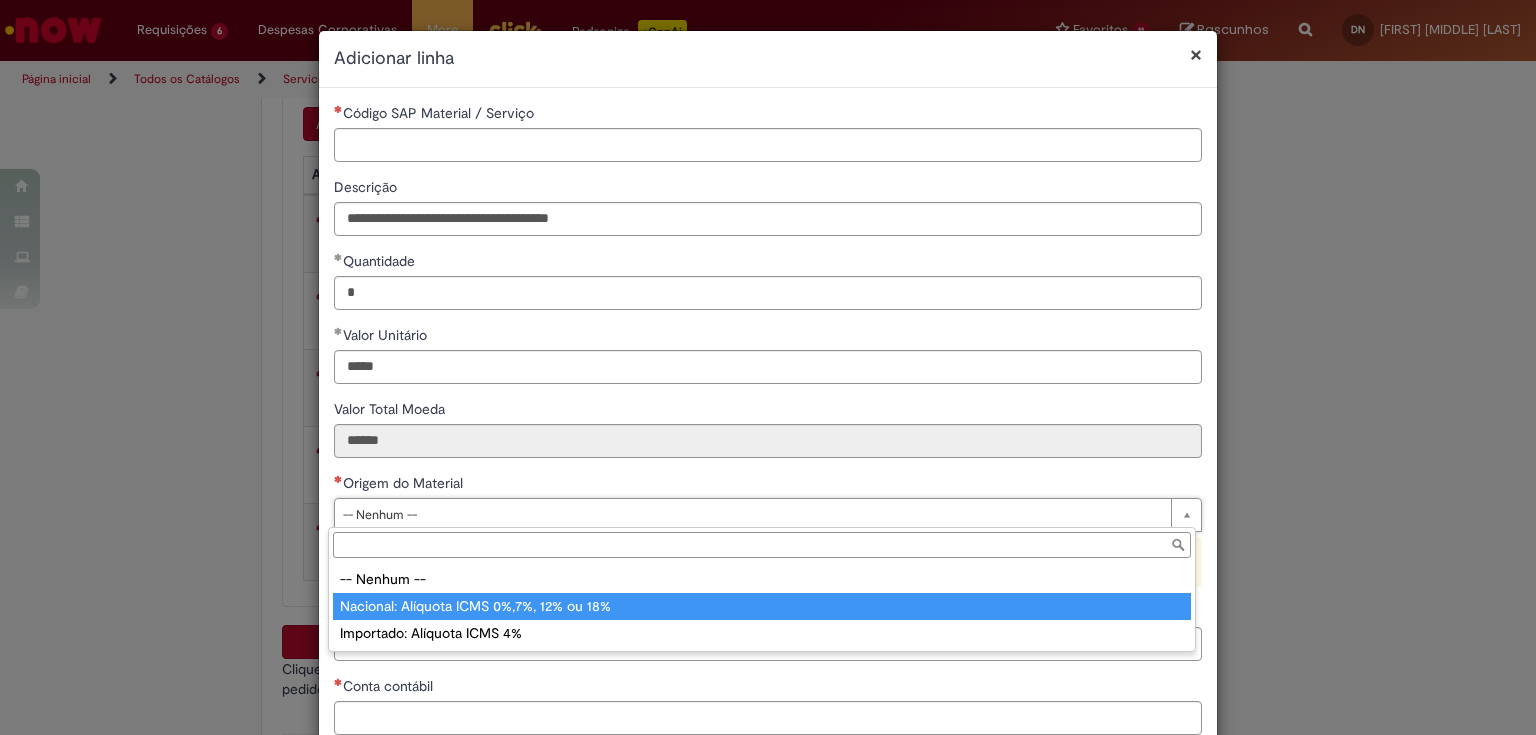 type on "**********" 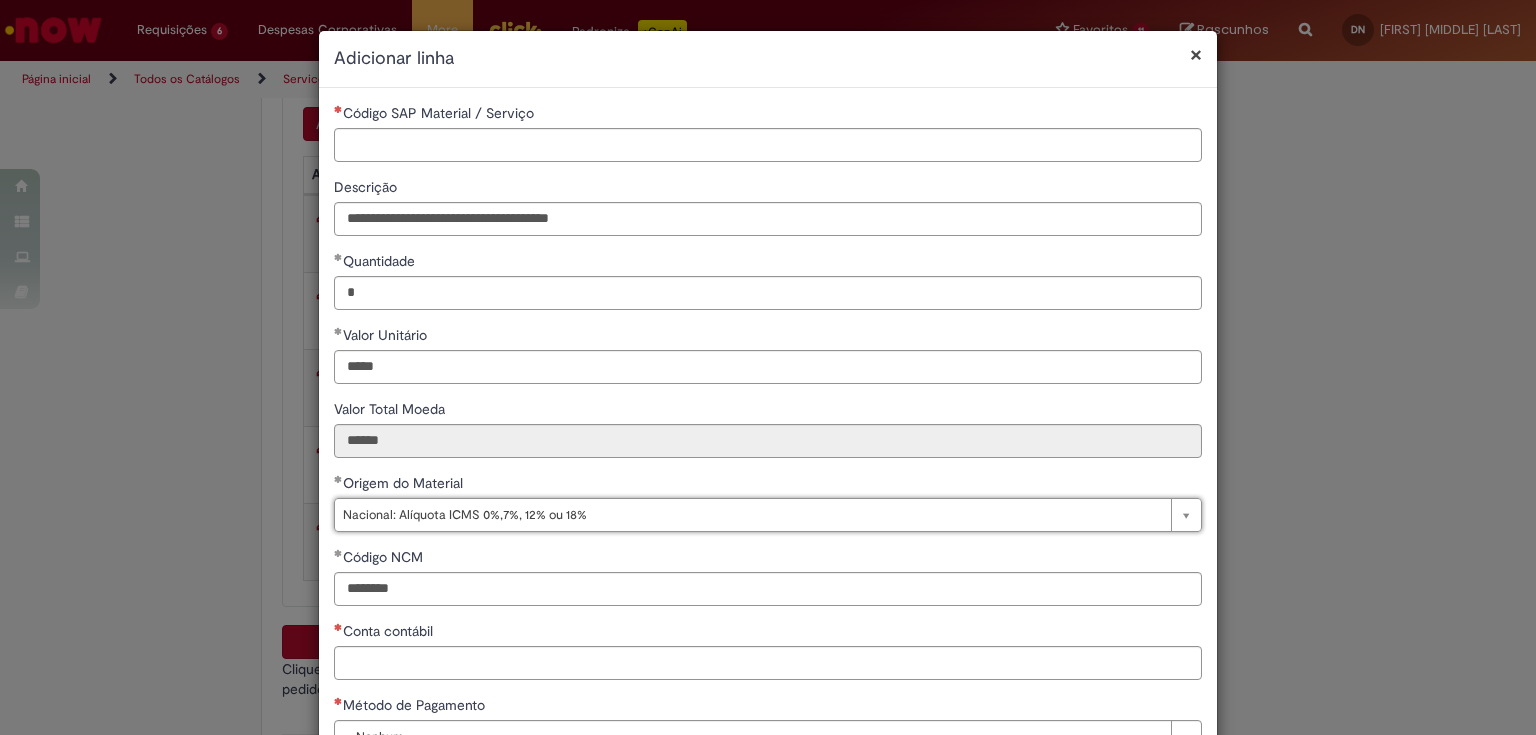 scroll, scrollTop: 80, scrollLeft: 0, axis: vertical 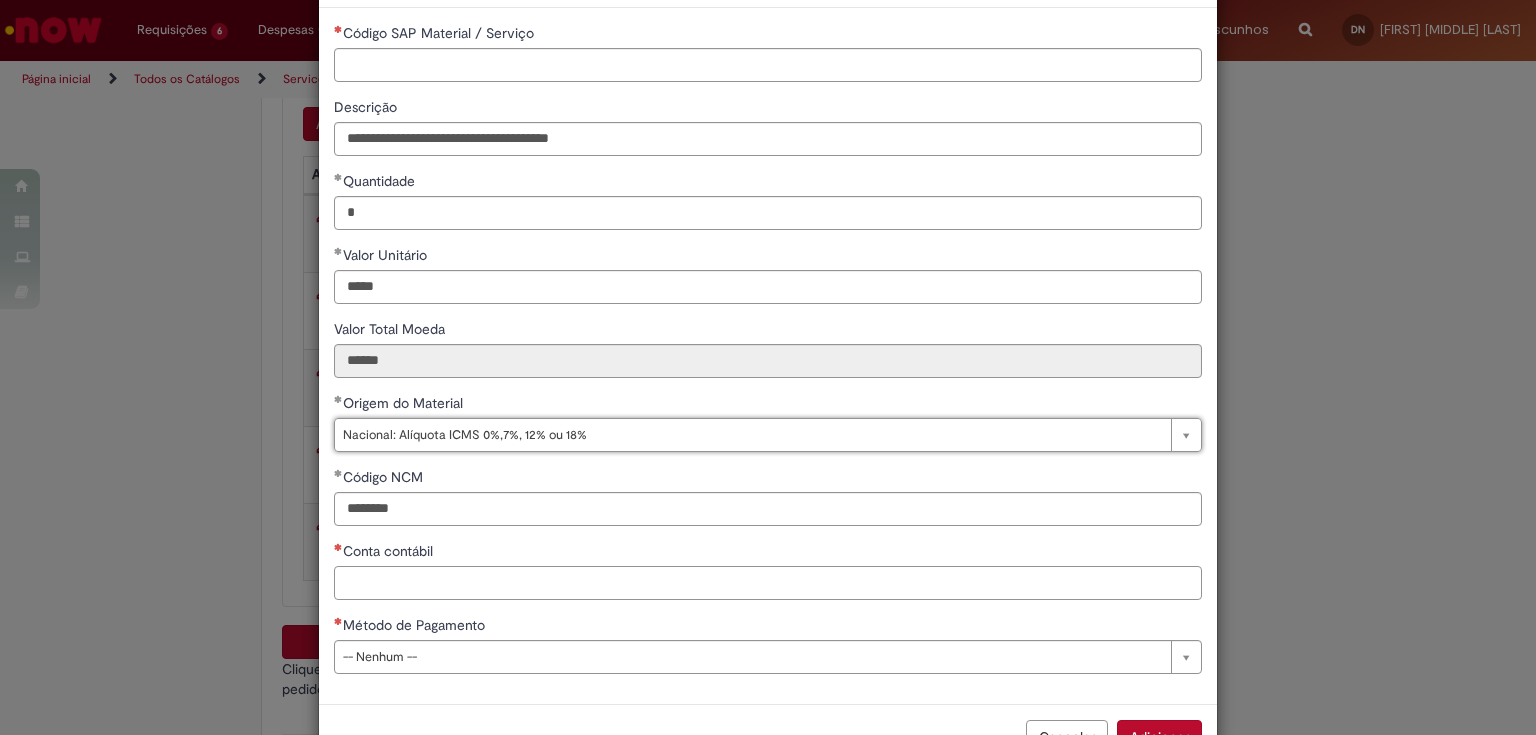 click on "Conta contábil" at bounding box center [768, 583] 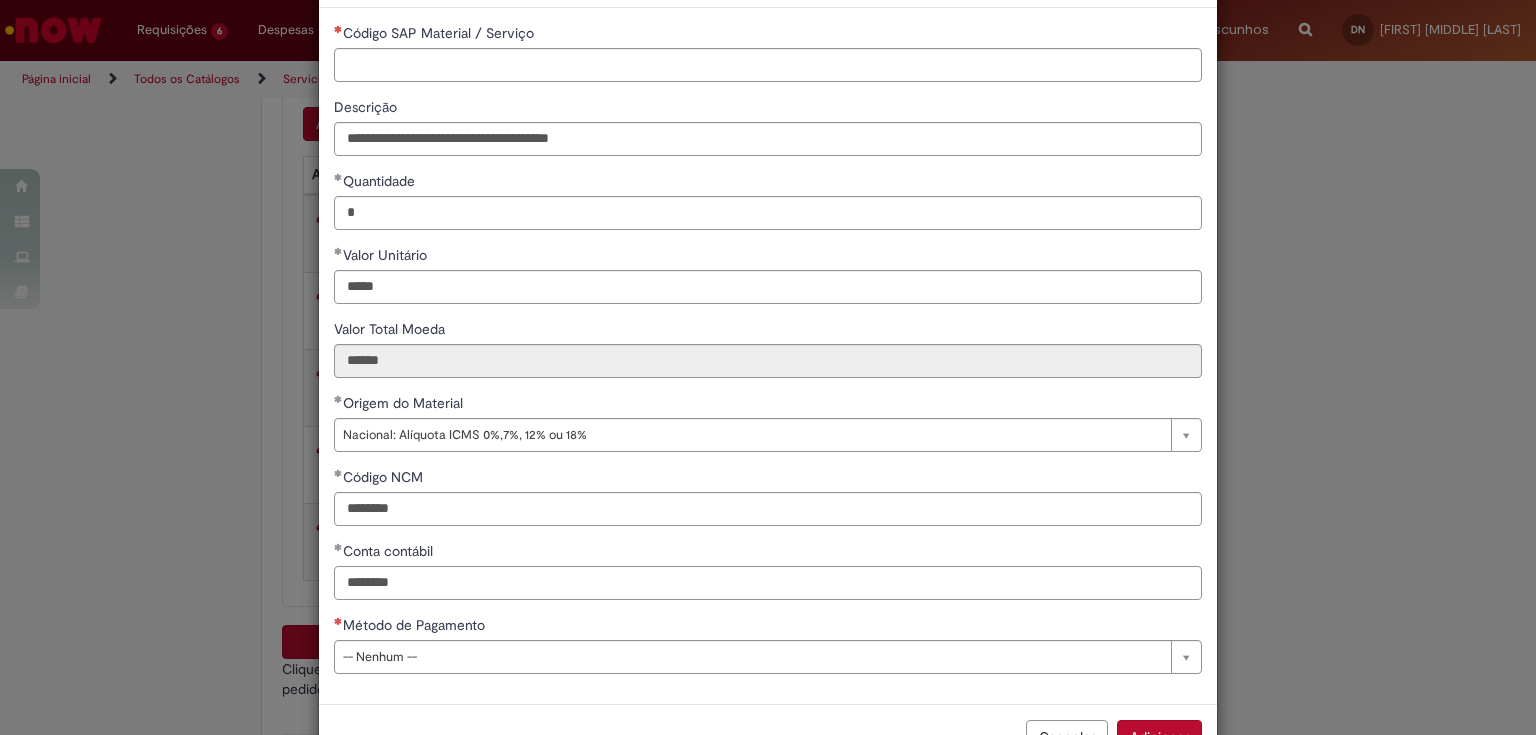 type on "********" 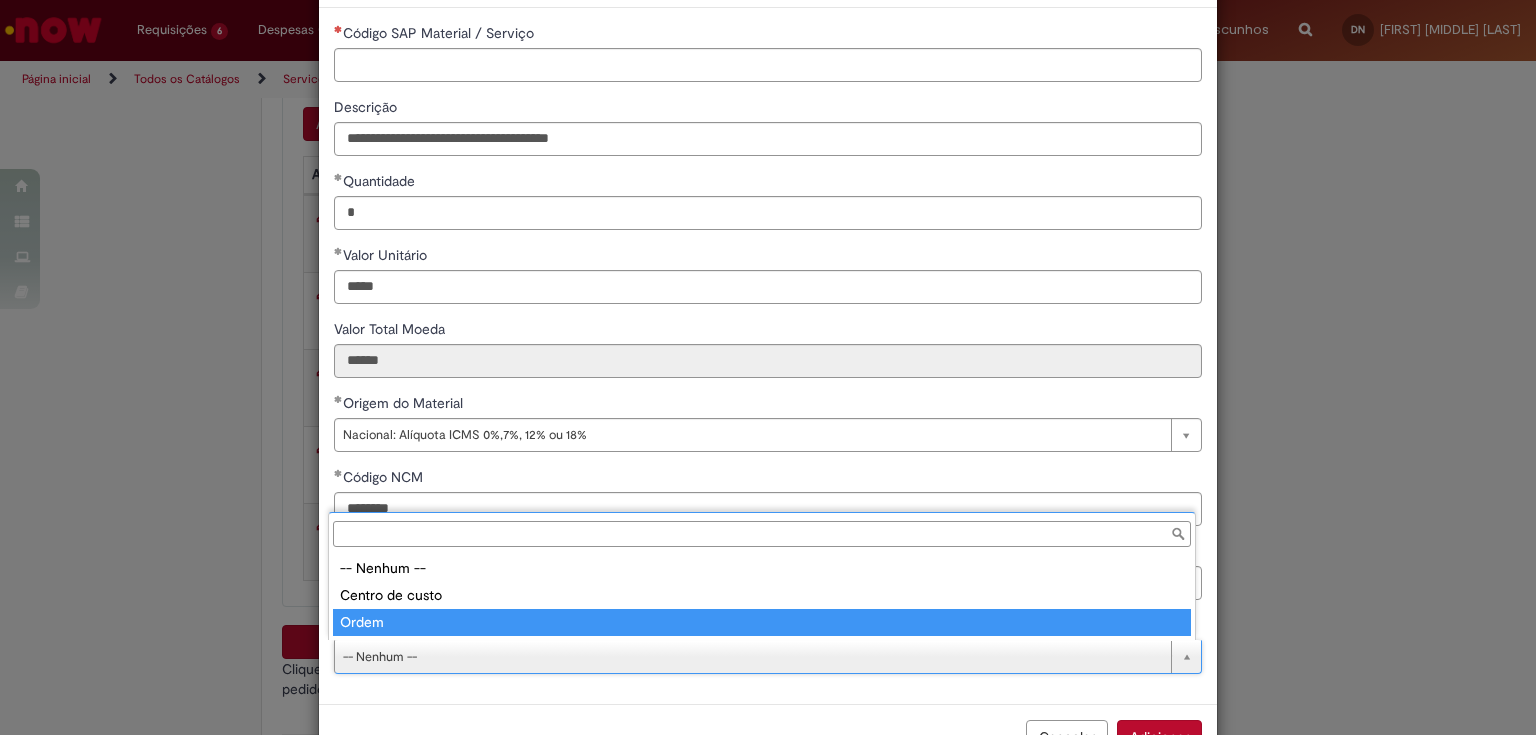 type on "*****" 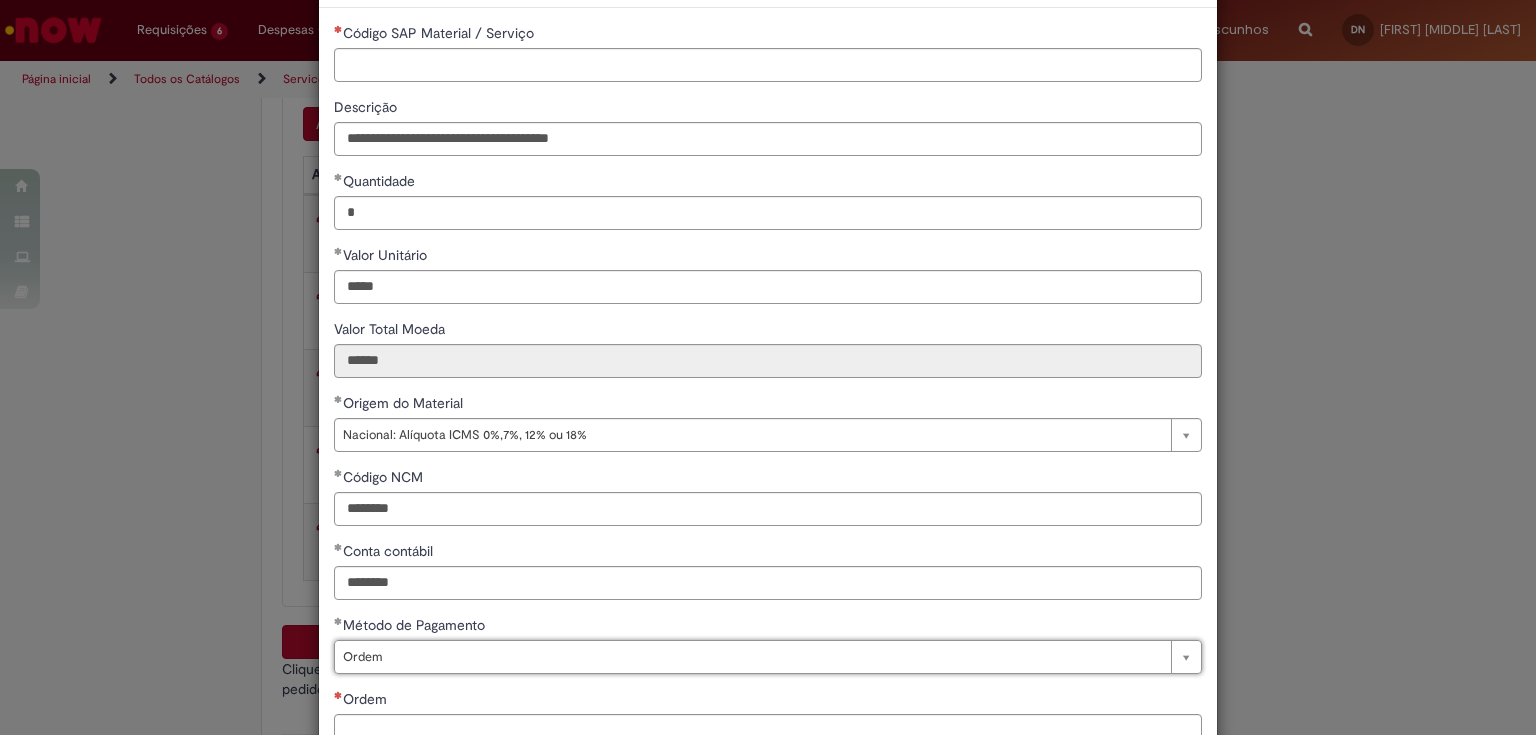 scroll, scrollTop: 160, scrollLeft: 0, axis: vertical 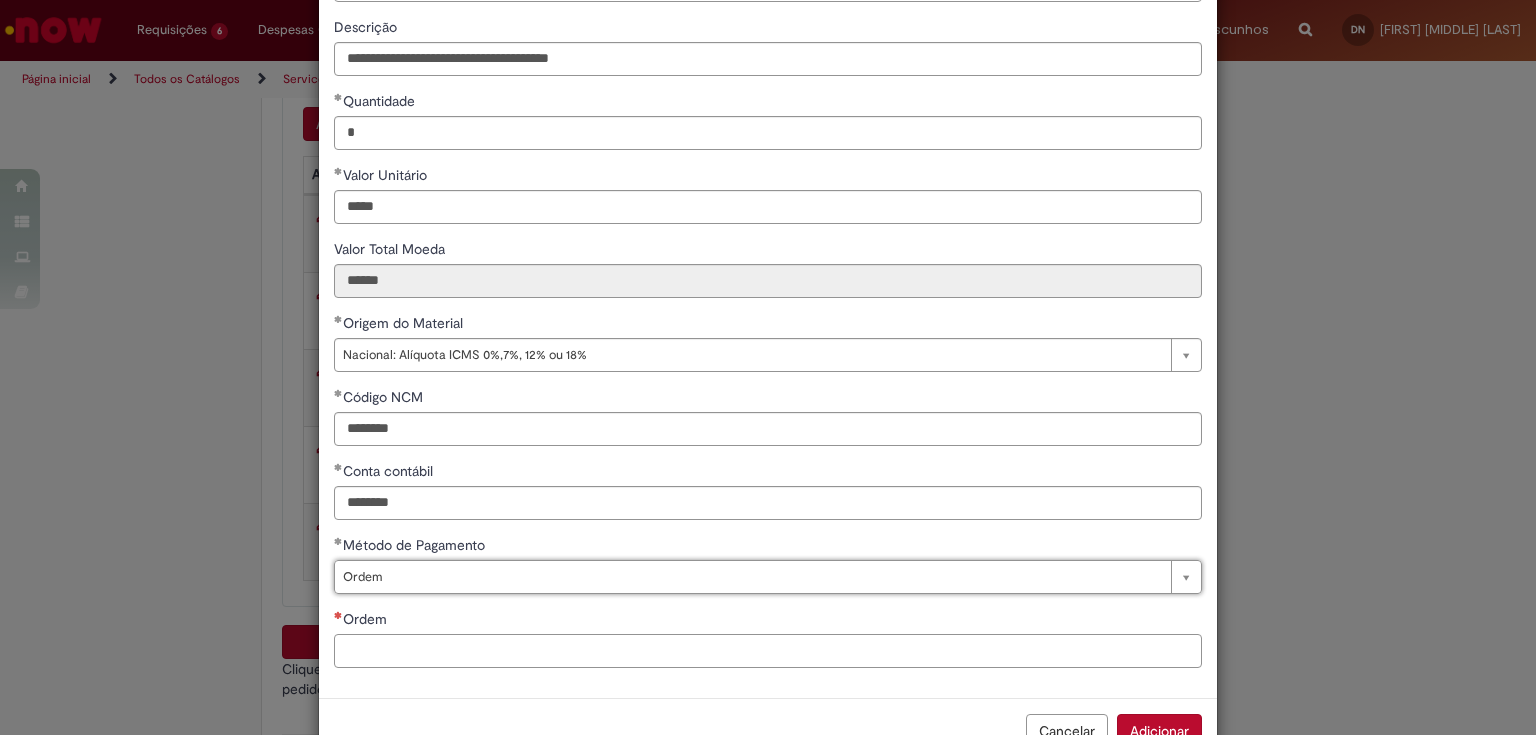 click on "Ordem" at bounding box center (768, 651) 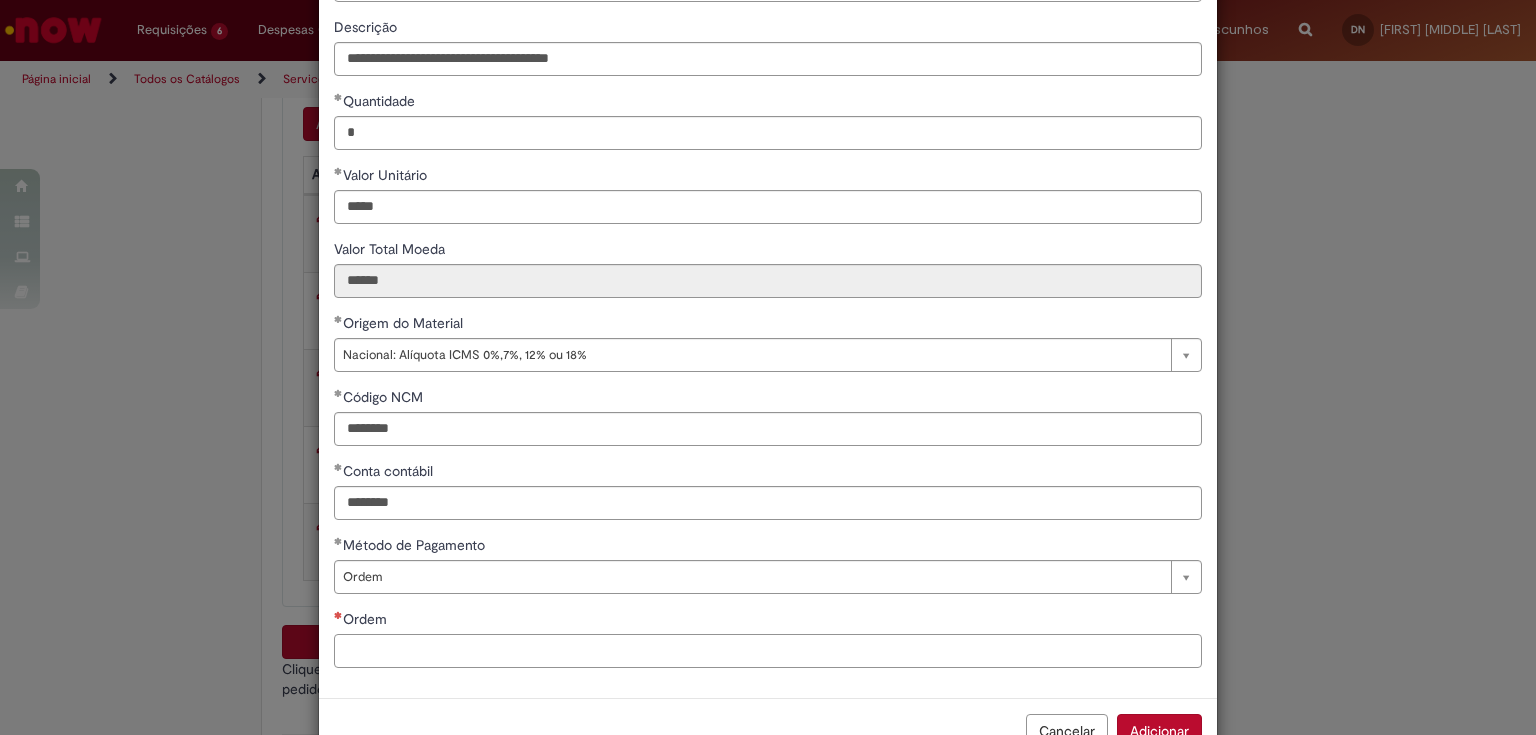 paste on "**********" 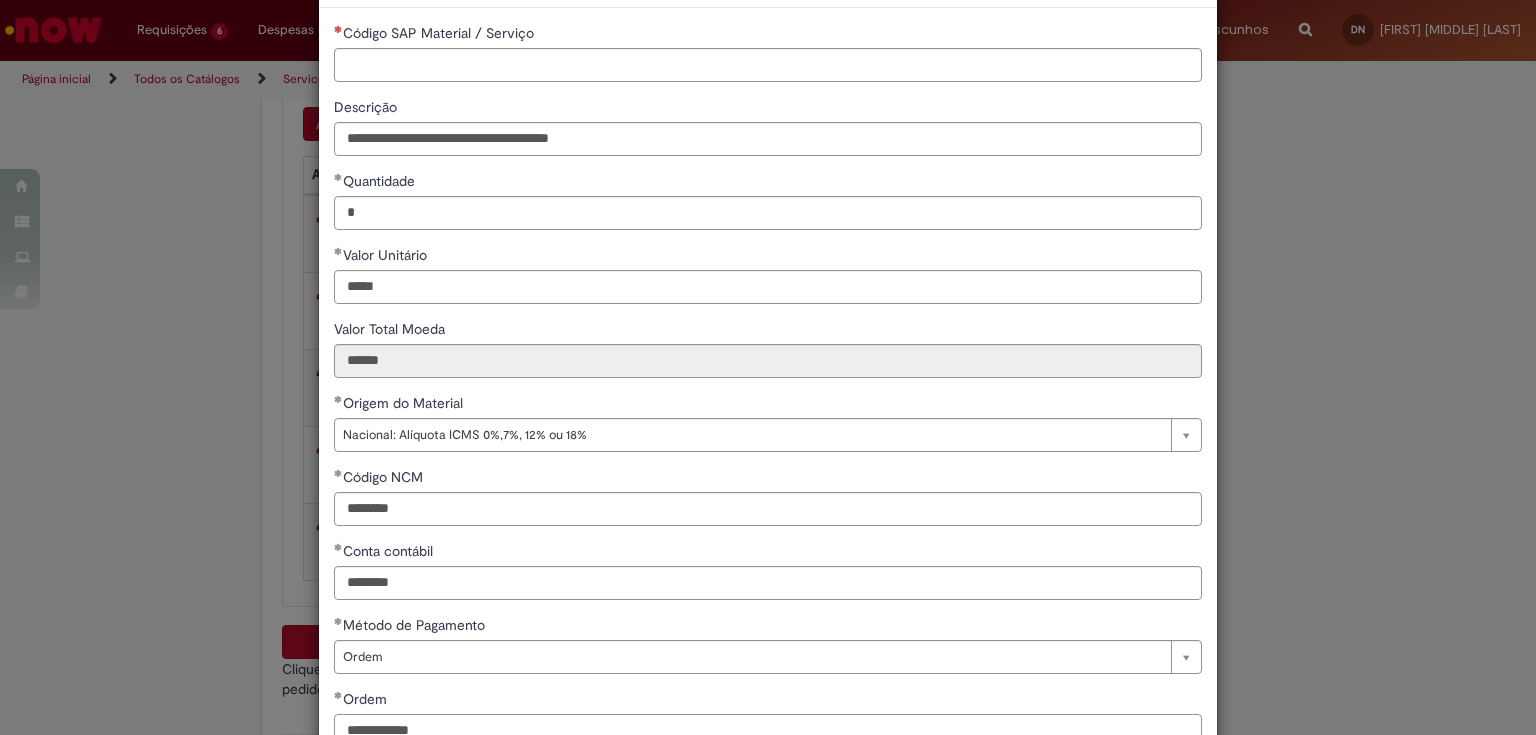 scroll, scrollTop: 0, scrollLeft: 0, axis: both 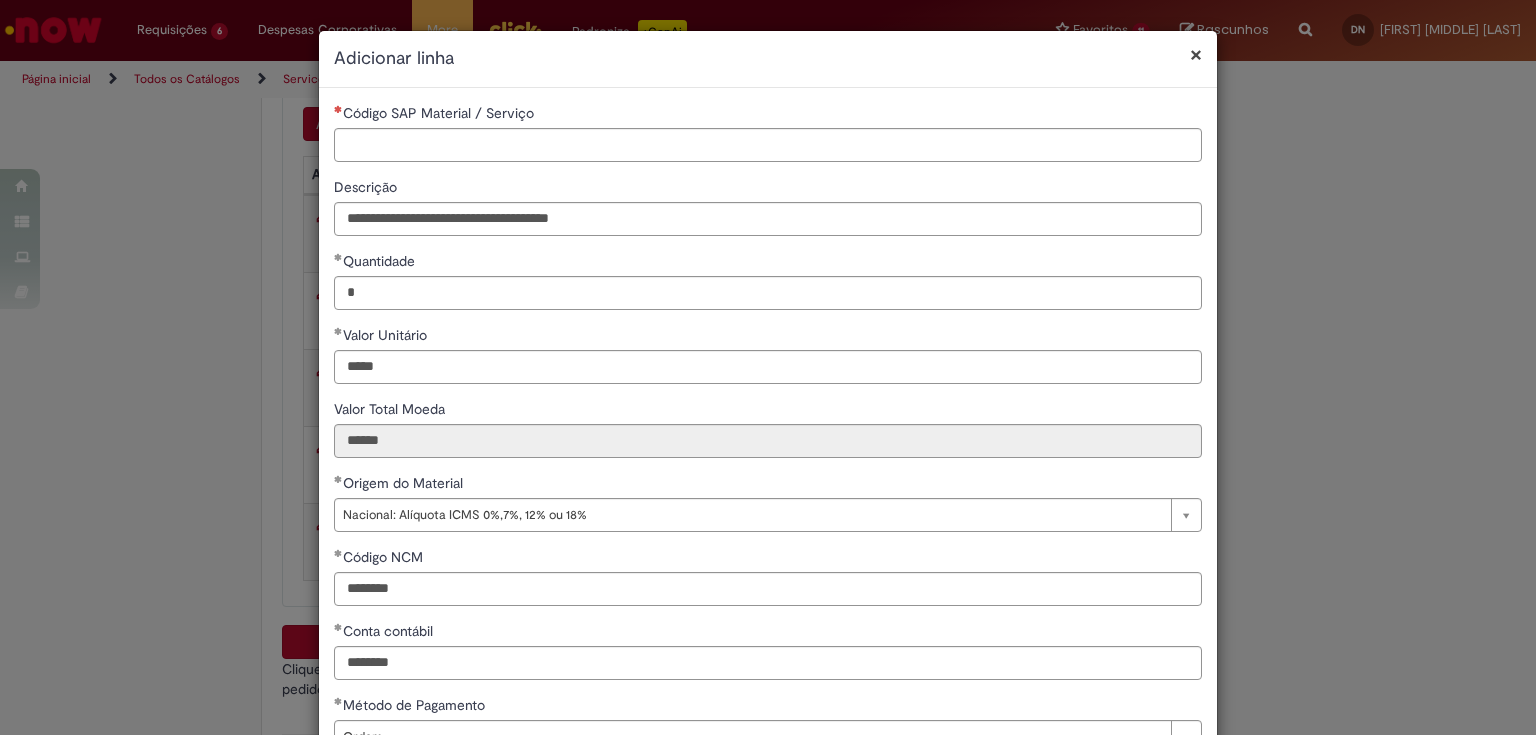 type on "**********" 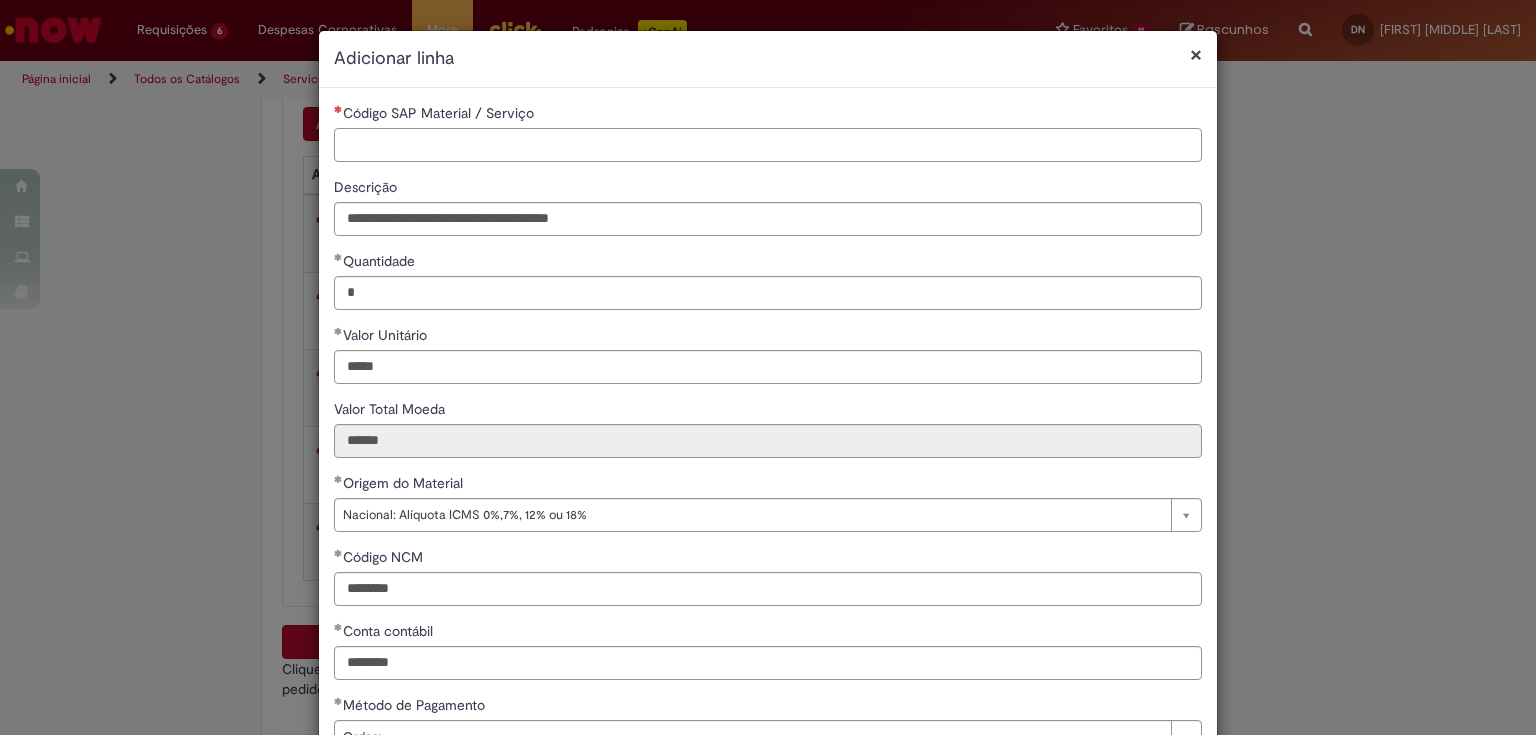 click on "Código SAP Material / Serviço" at bounding box center (768, 145) 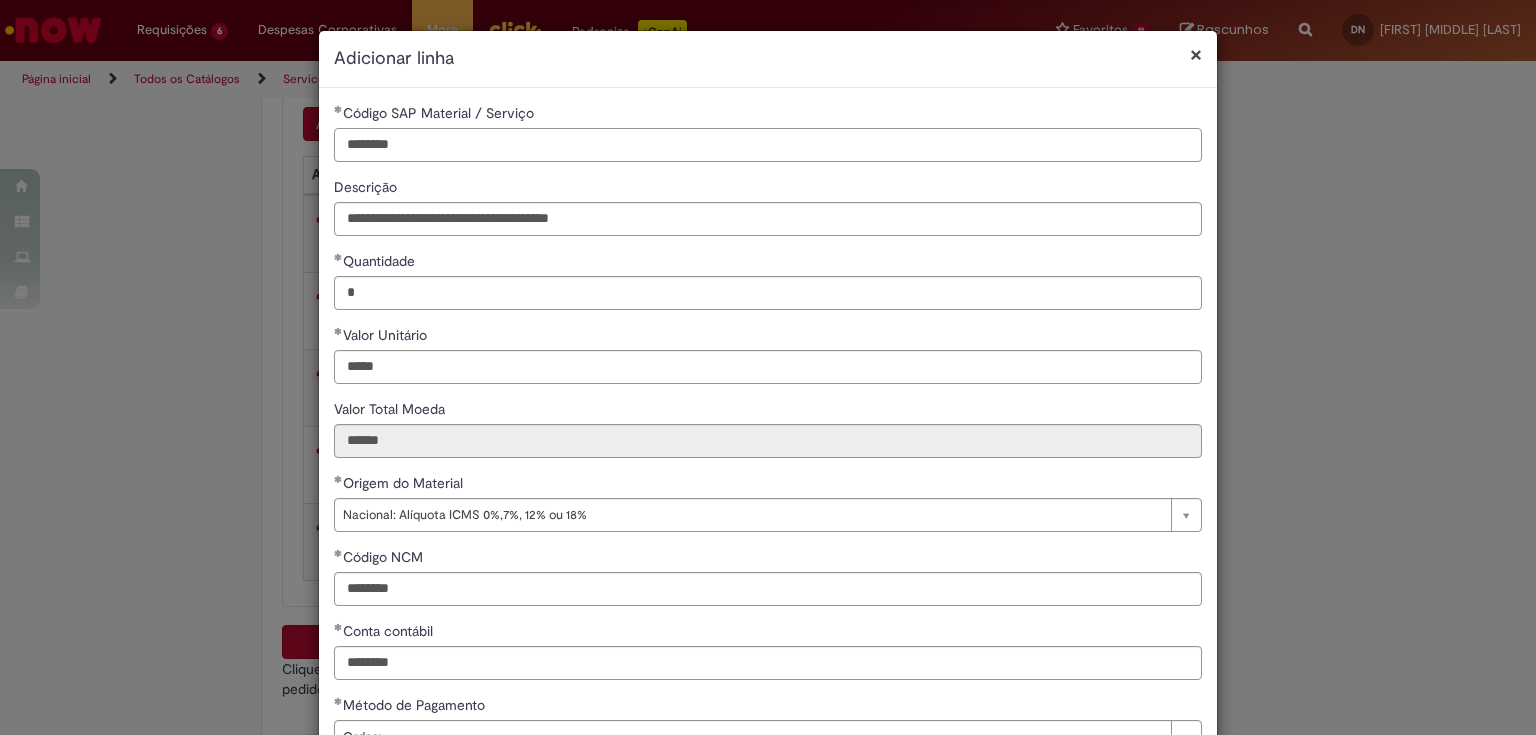type on "********" 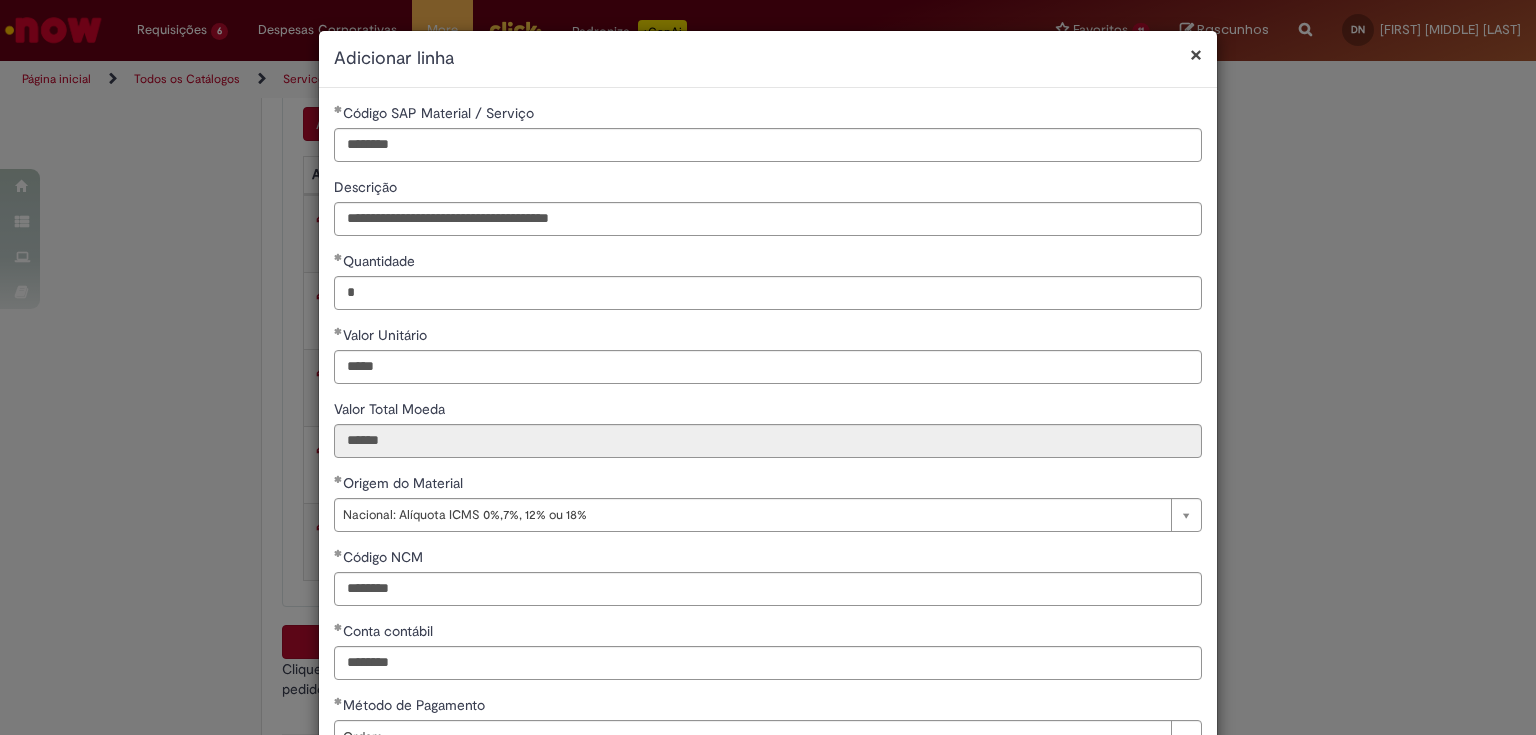 click on "**********" at bounding box center (768, 367) 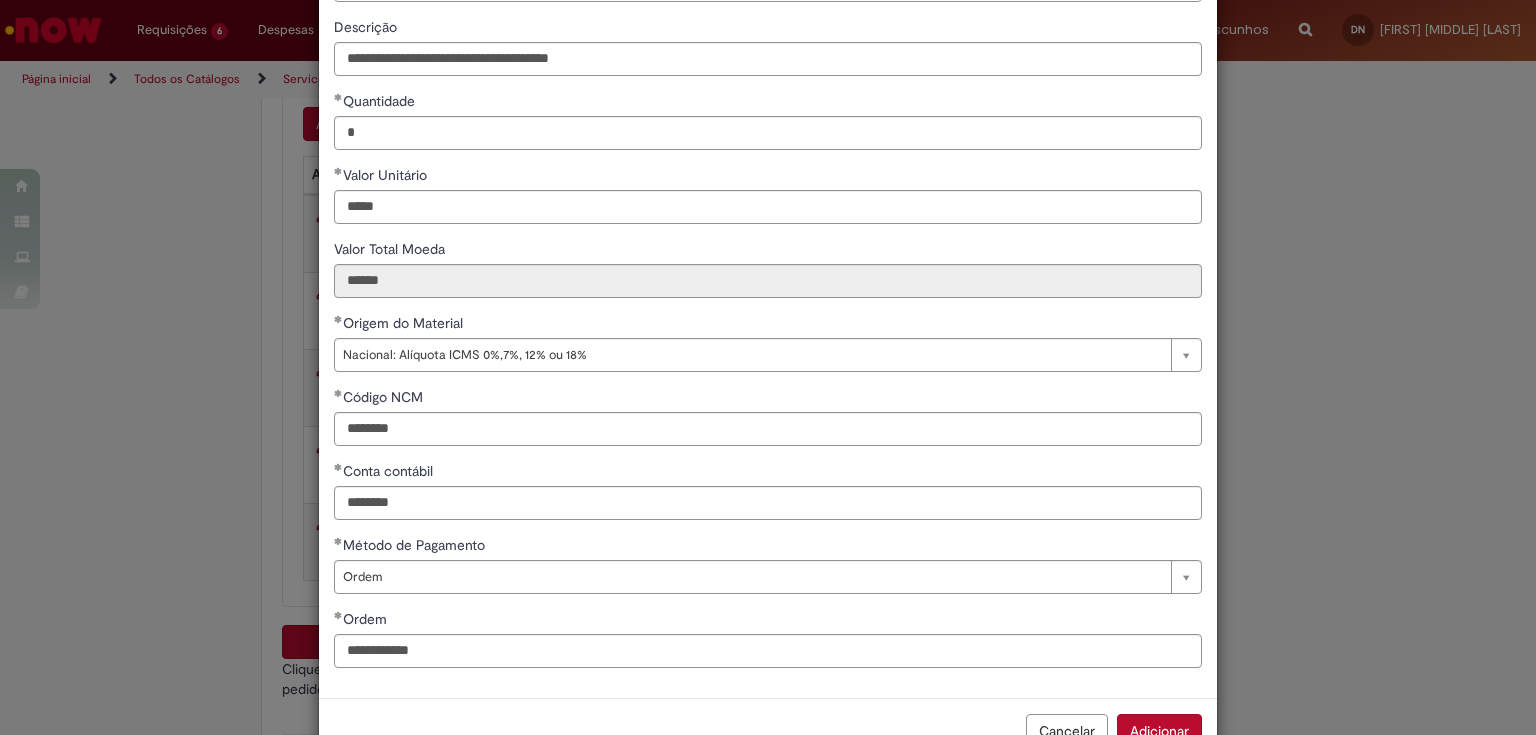 scroll, scrollTop: 219, scrollLeft: 0, axis: vertical 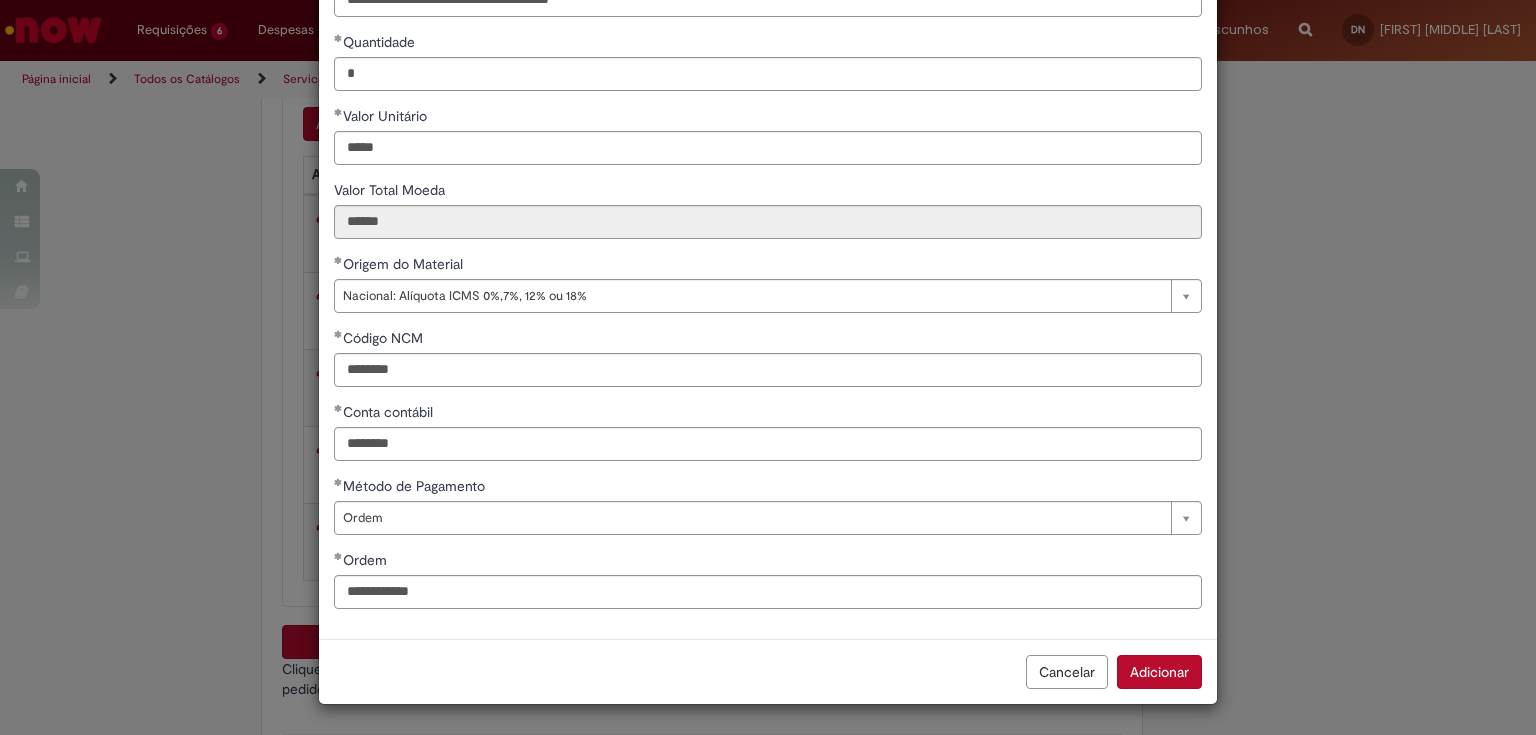click on "Adicionar" at bounding box center (1159, 672) 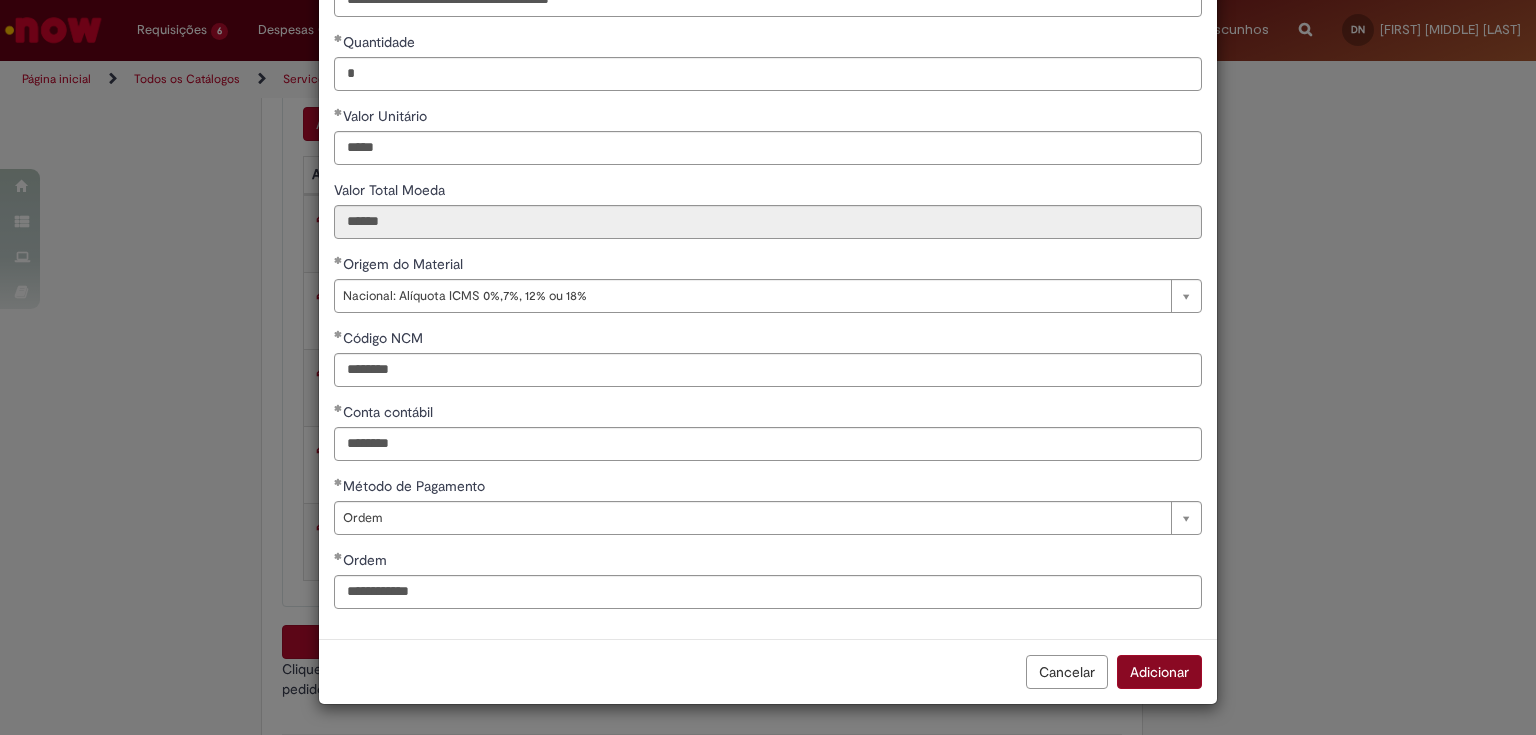 scroll, scrollTop: 217, scrollLeft: 0, axis: vertical 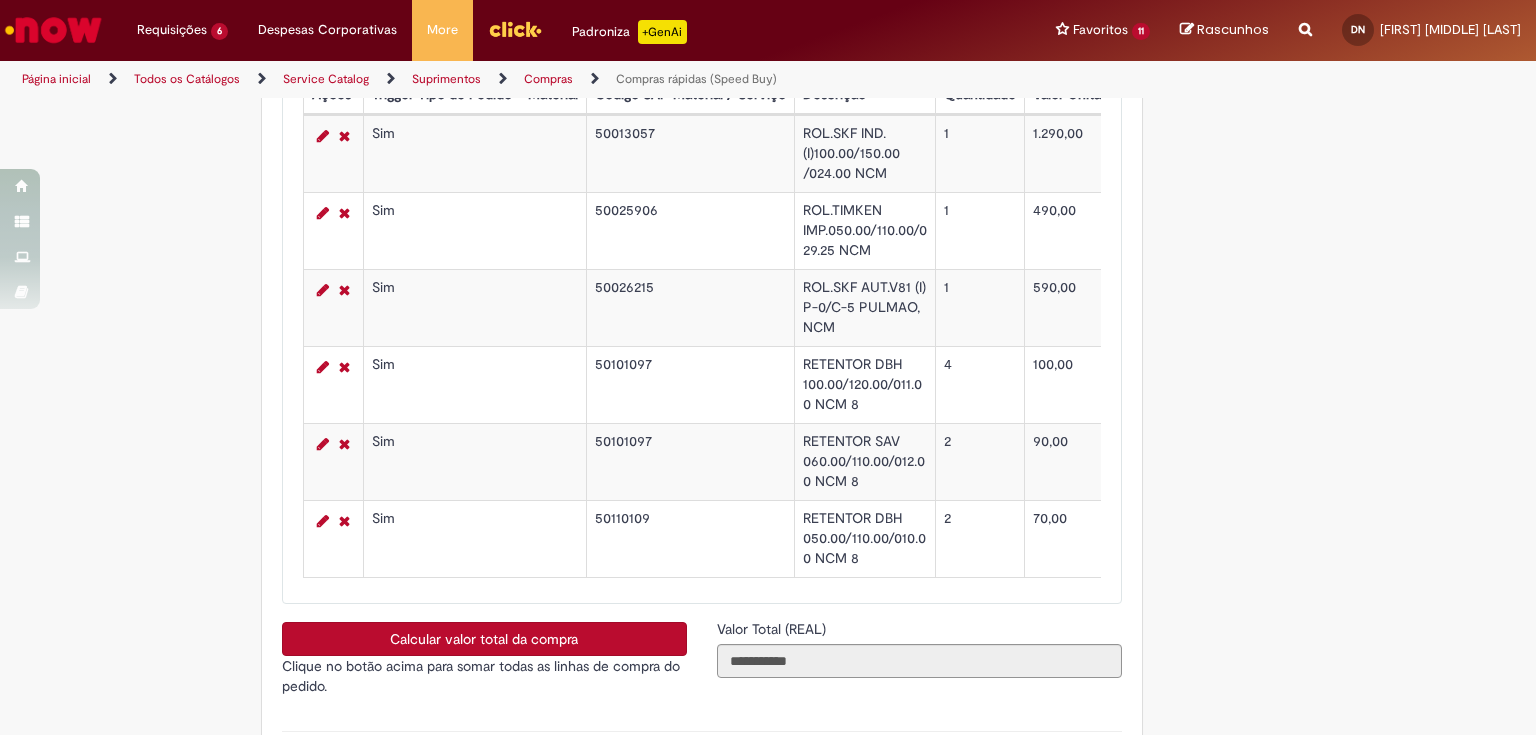 click on "Clique no botão acima para somar todas as linhas de compra do pedido." at bounding box center [484, 676] 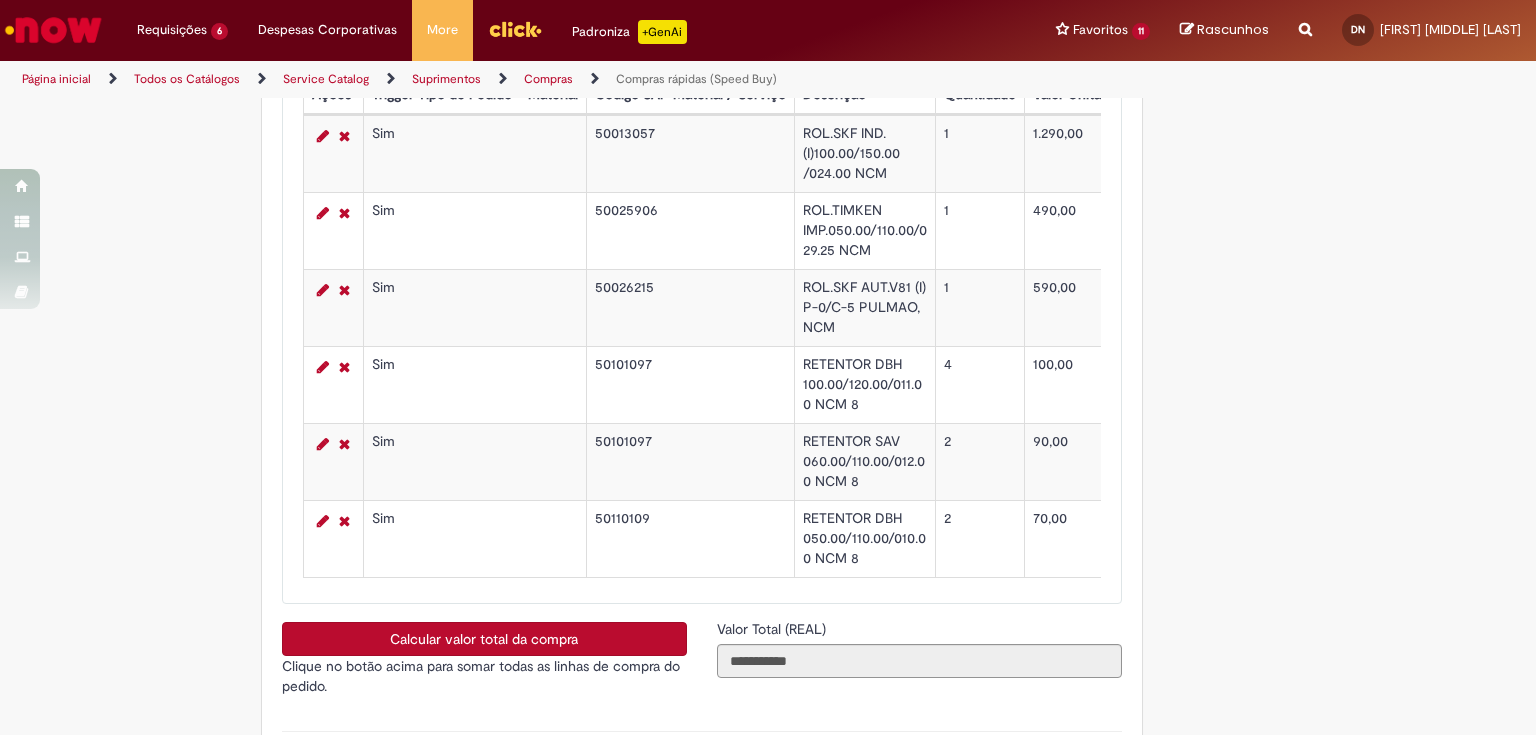 click on "Calcular valor total da compra" at bounding box center (484, 639) 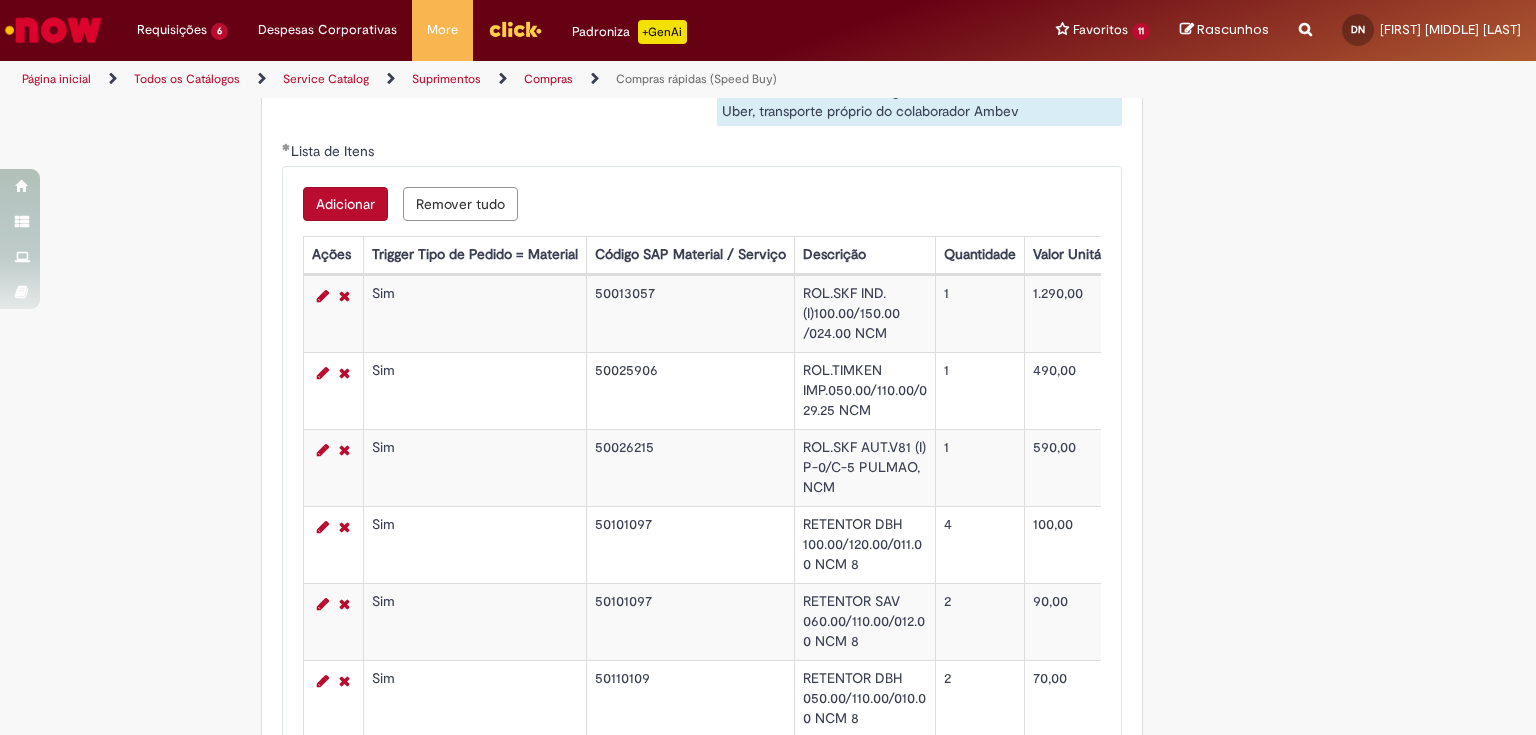 scroll, scrollTop: 3544, scrollLeft: 0, axis: vertical 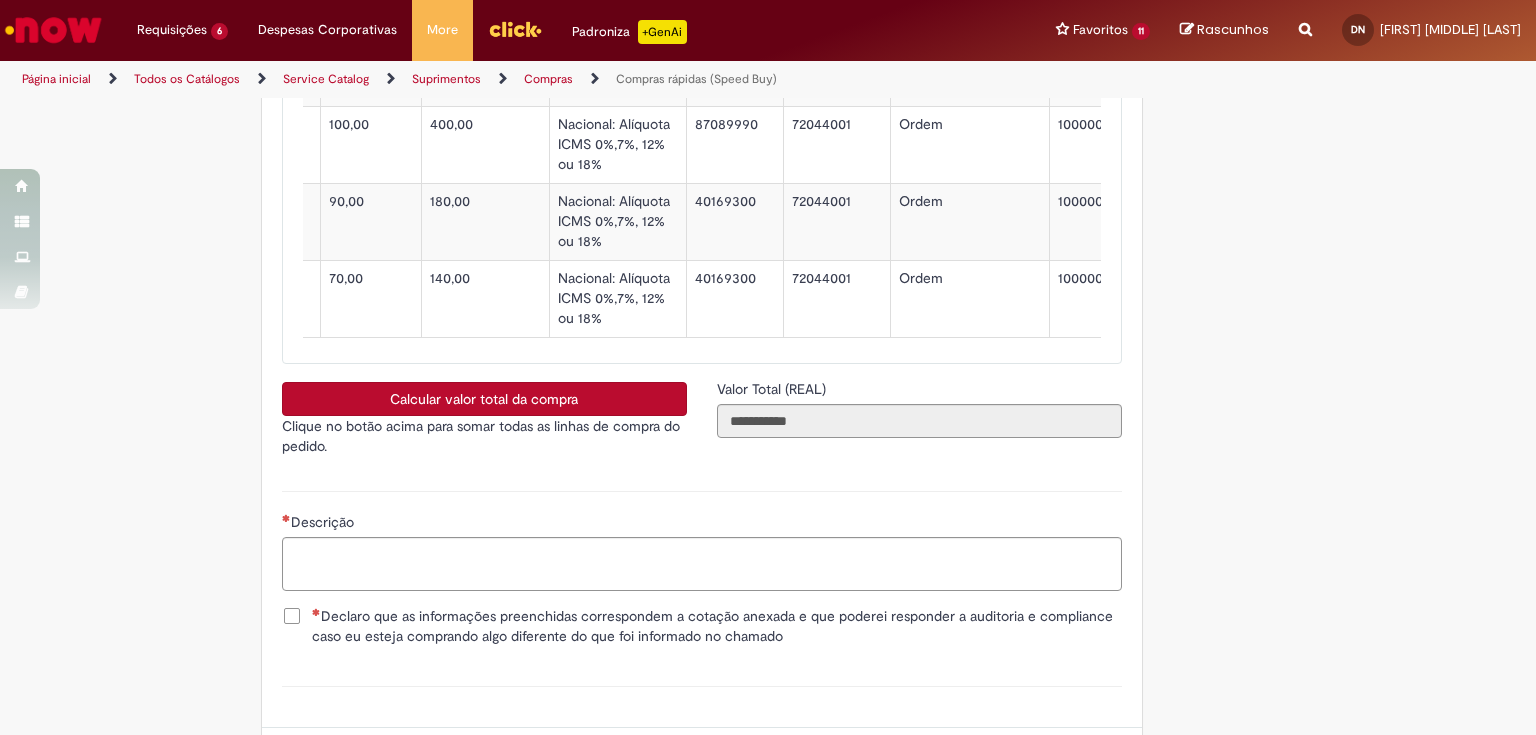 click on "Declaro que as informações preenchidas correspondem a cotação anexada e que poderei responder a auditoria e compliance caso eu esteja comprando algo diferente do que foi informado no chamado" at bounding box center [717, 626] 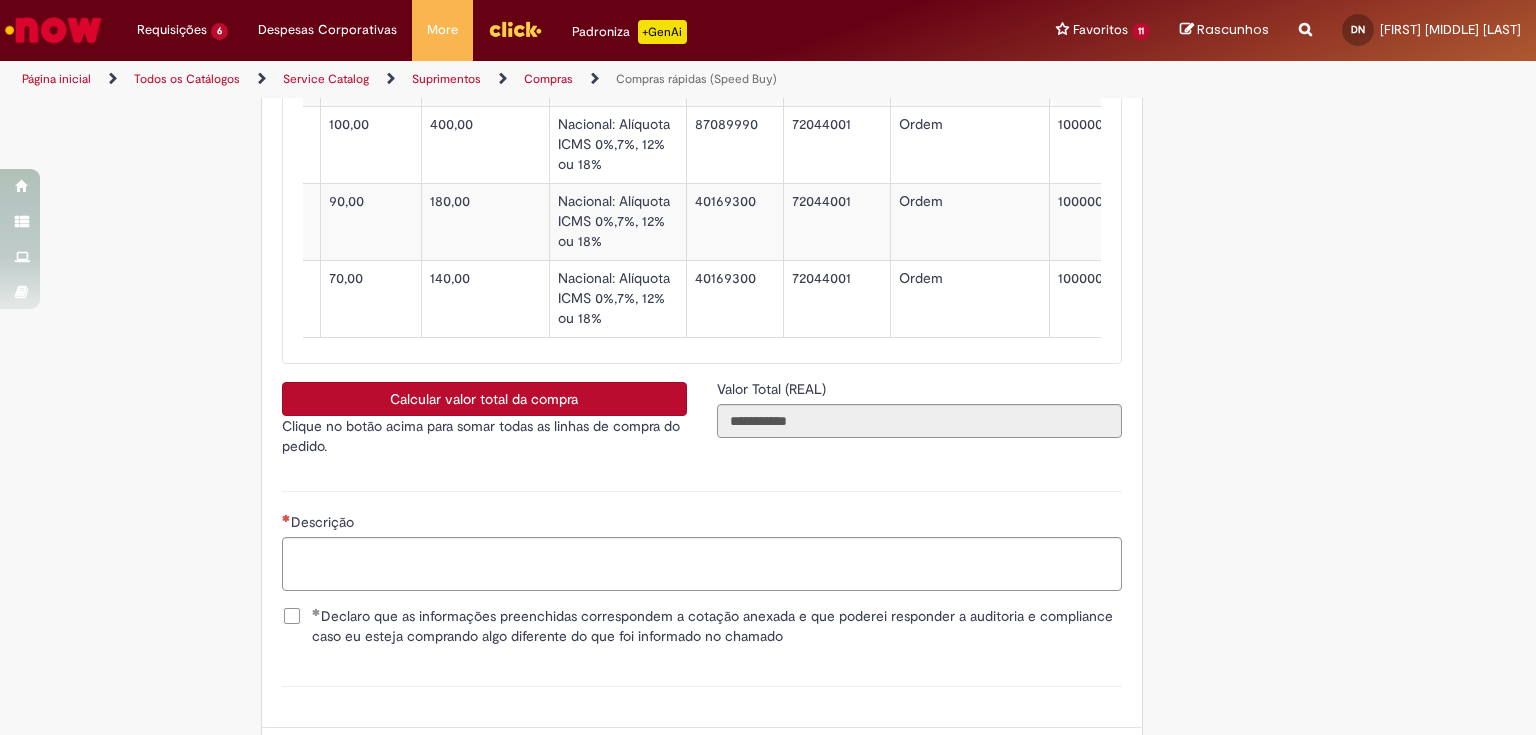 scroll, scrollTop: 3889, scrollLeft: 0, axis: vertical 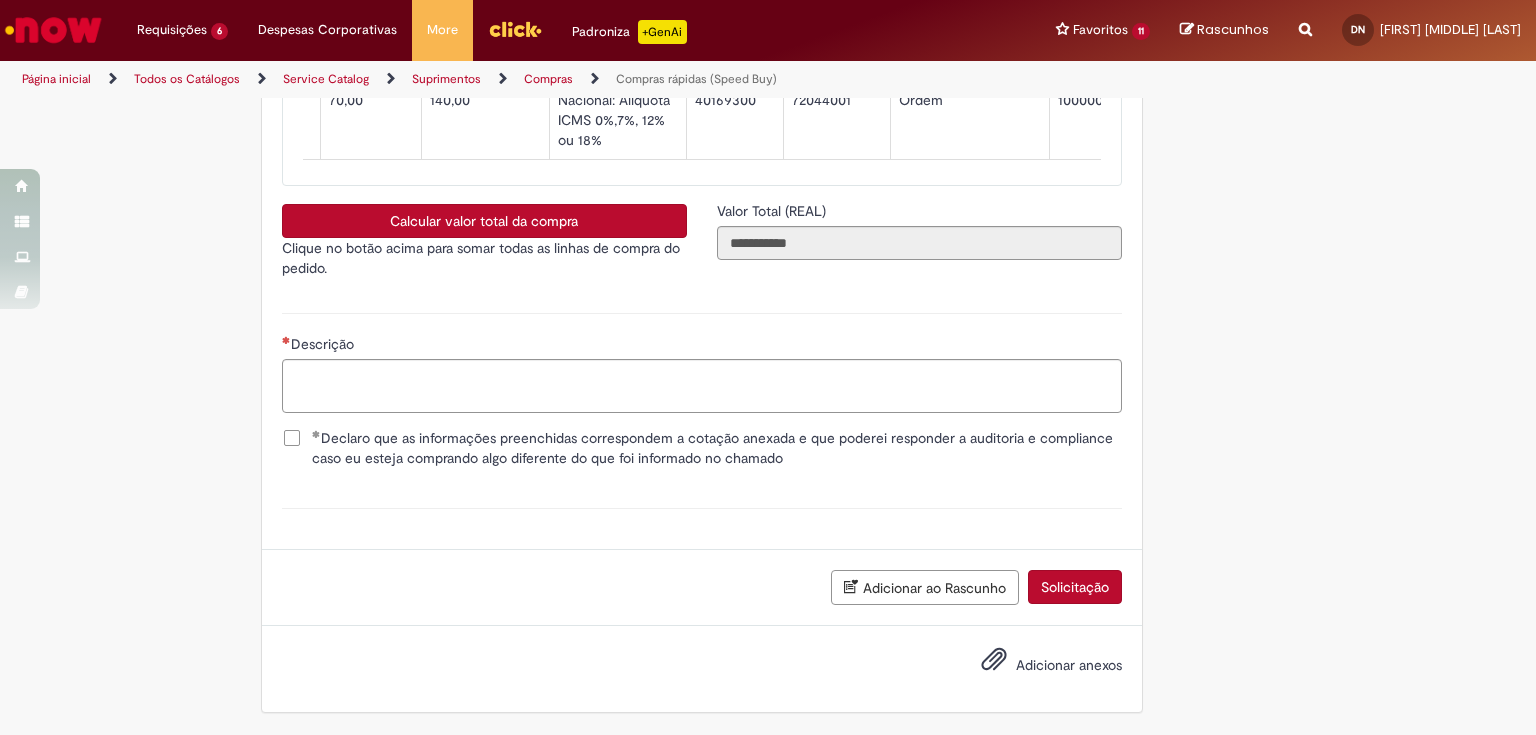 click on "Adicionar anexos" at bounding box center (1069, 665) 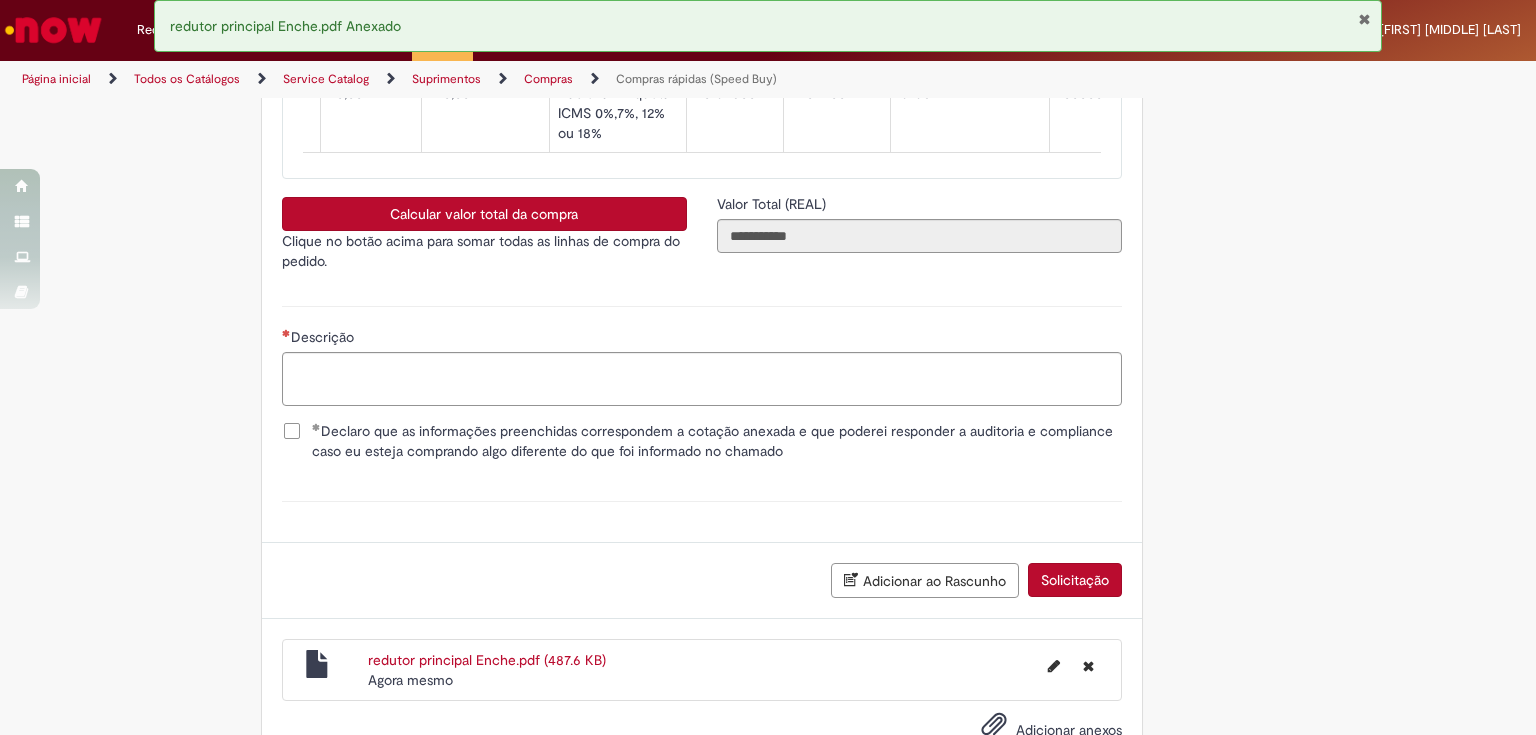 type 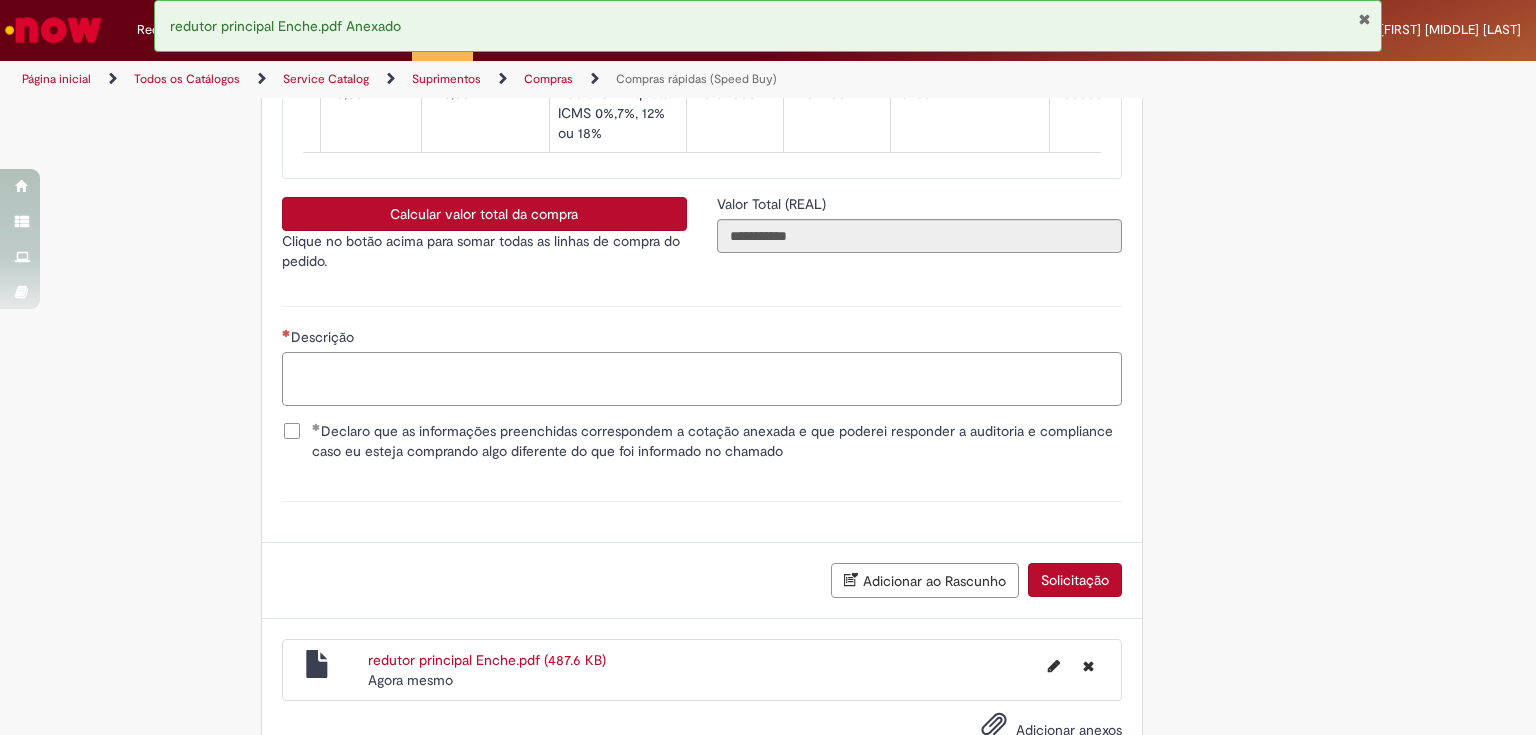click on "Descrição" at bounding box center [702, 379] 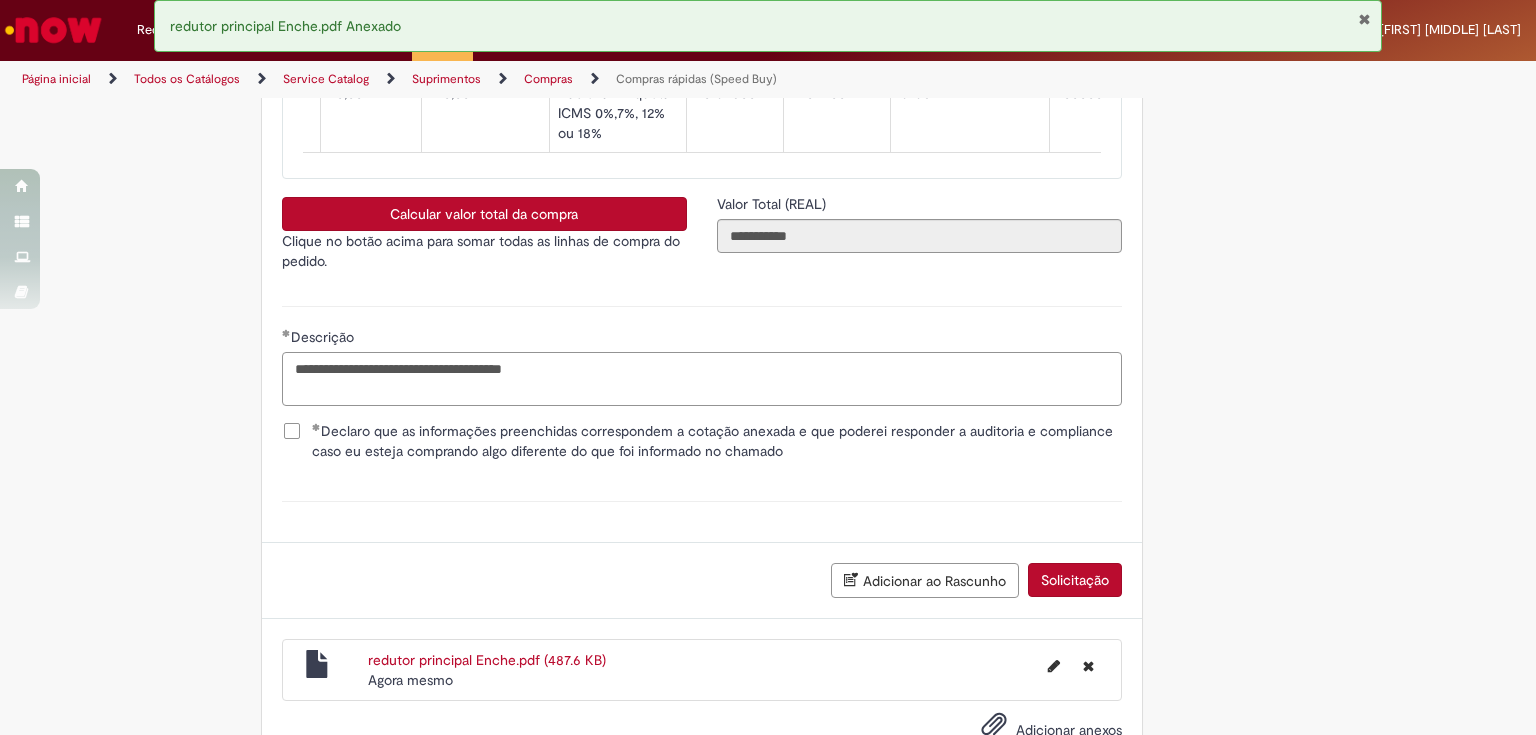 type on "**********" 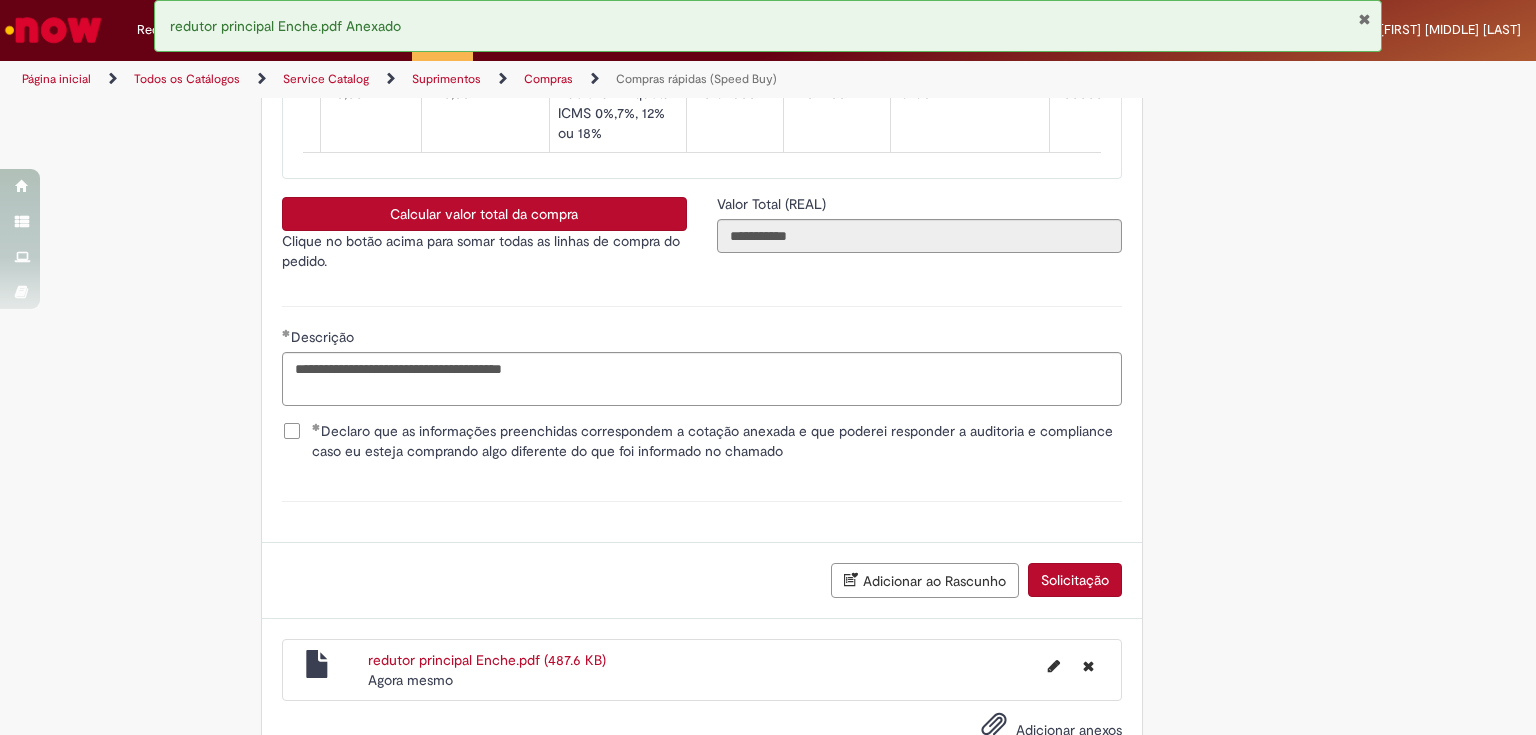 click on "Tire dúvidas com LupiAssist    +GenAI
Oi! Eu sou LupiAssist, uma Inteligência Artificial Generativa em constante aprendizado   Meu conteúdo é monitorado para trazer uma melhor experiência
Dúvidas comuns:
Só mais um instante, estou consultando nossas bases de conhecimento  e escrevendo a melhor resposta pra você!
Title
Lorem ipsum dolor sit amet    Fazer uma nova pergunta
Gerei esta resposta utilizando IA Generativa em conjunto com os nossos padrões. Em caso de divergência, os documentos oficiais prevalecerão.
Saiba mais em:
Ou ligue para:
E aí, te ajudei?
Sim, obrigado!" at bounding box center [768, -1495] 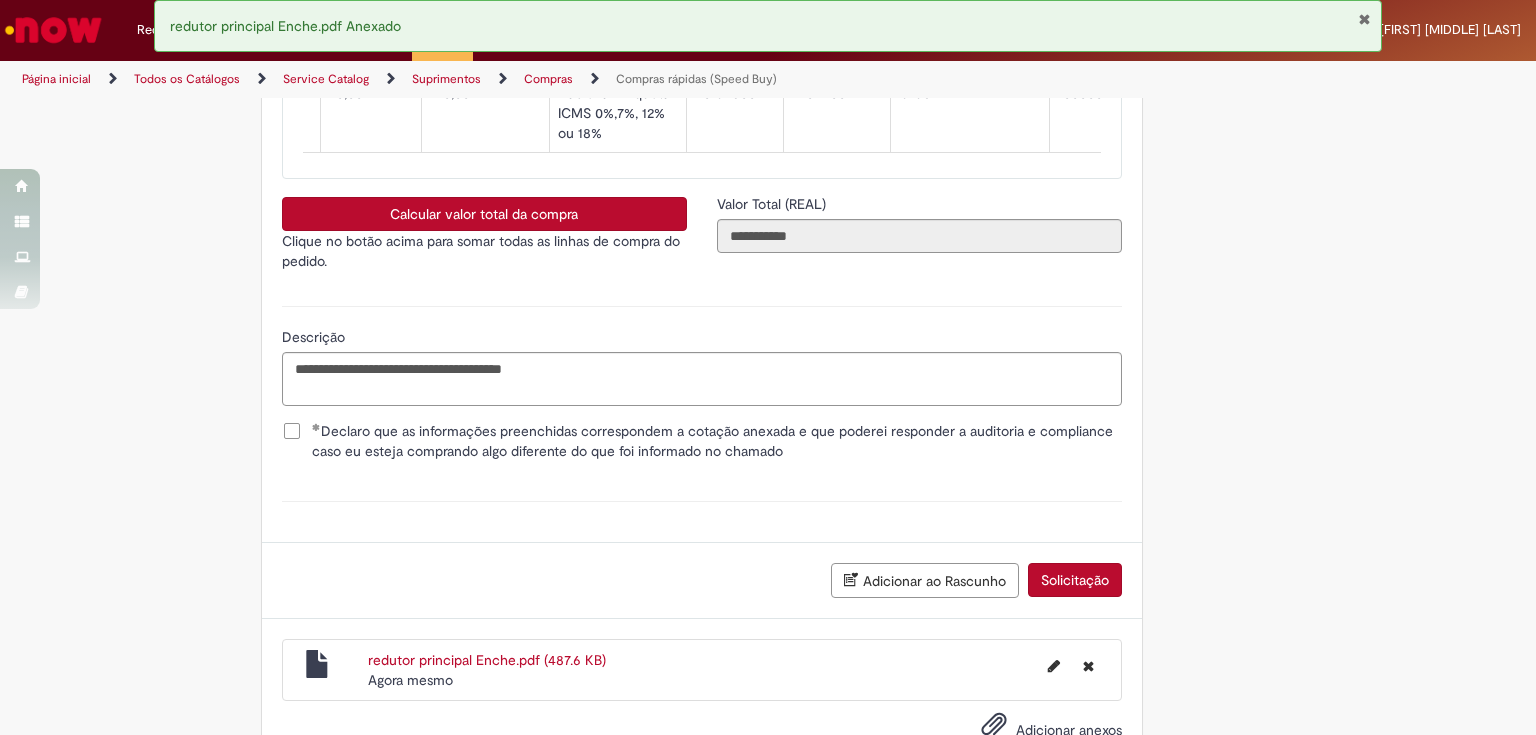 click on "Solicitação" at bounding box center (1075, 580) 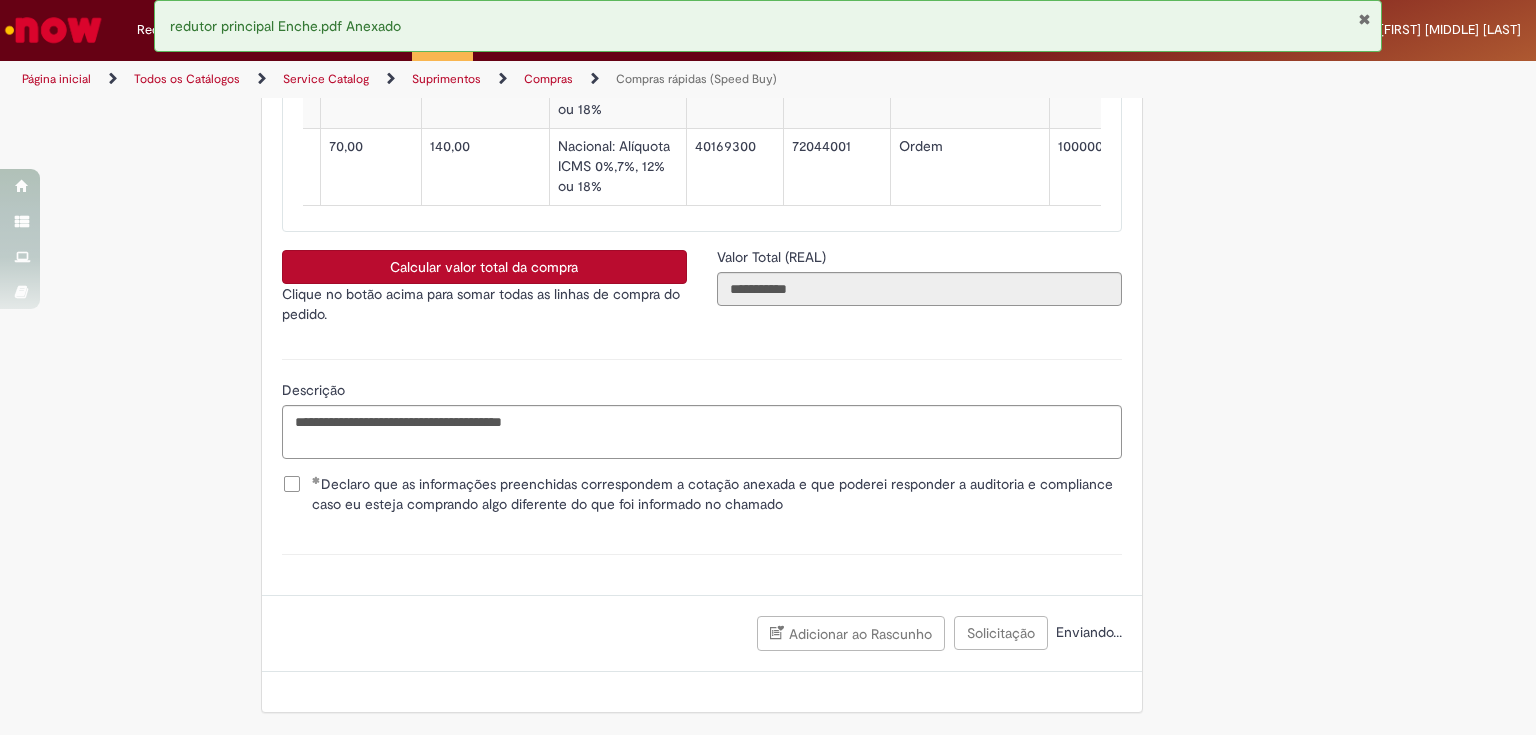 scroll, scrollTop: 3844, scrollLeft: 0, axis: vertical 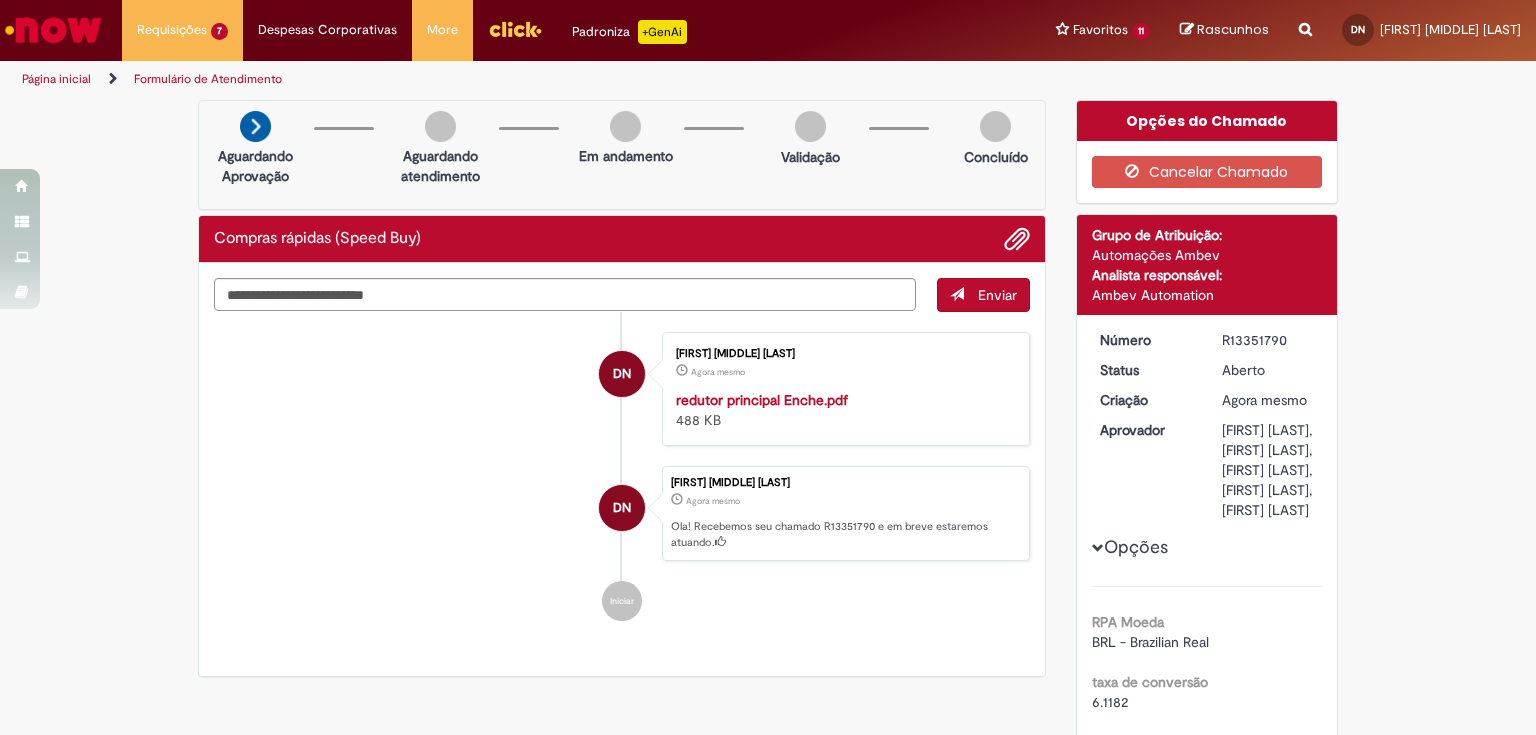 drag, startPoint x: 1215, startPoint y: 340, endPoint x: 1324, endPoint y: 342, distance: 109.01835 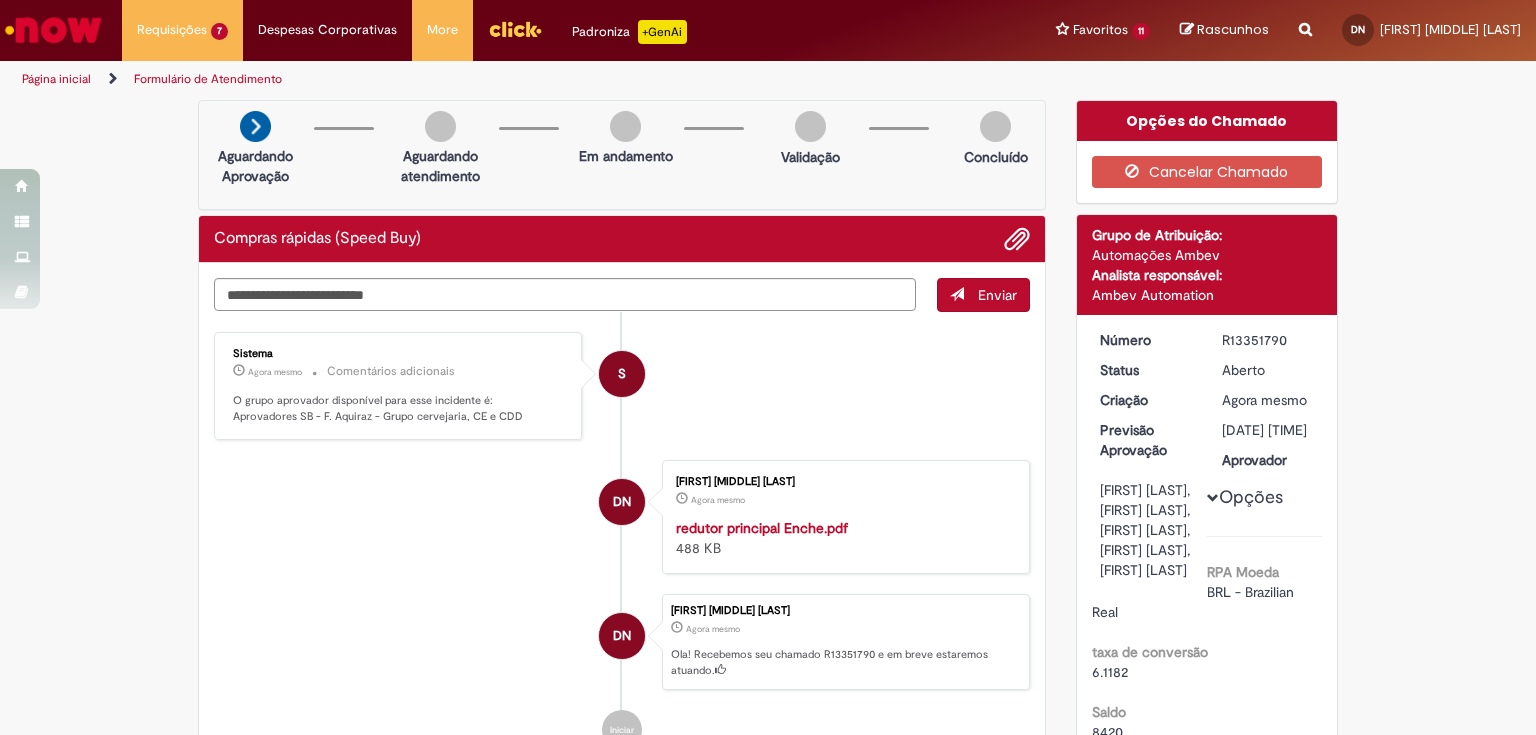 drag, startPoint x: 1212, startPoint y: 338, endPoint x: 1287, endPoint y: 342, distance: 75.10659 